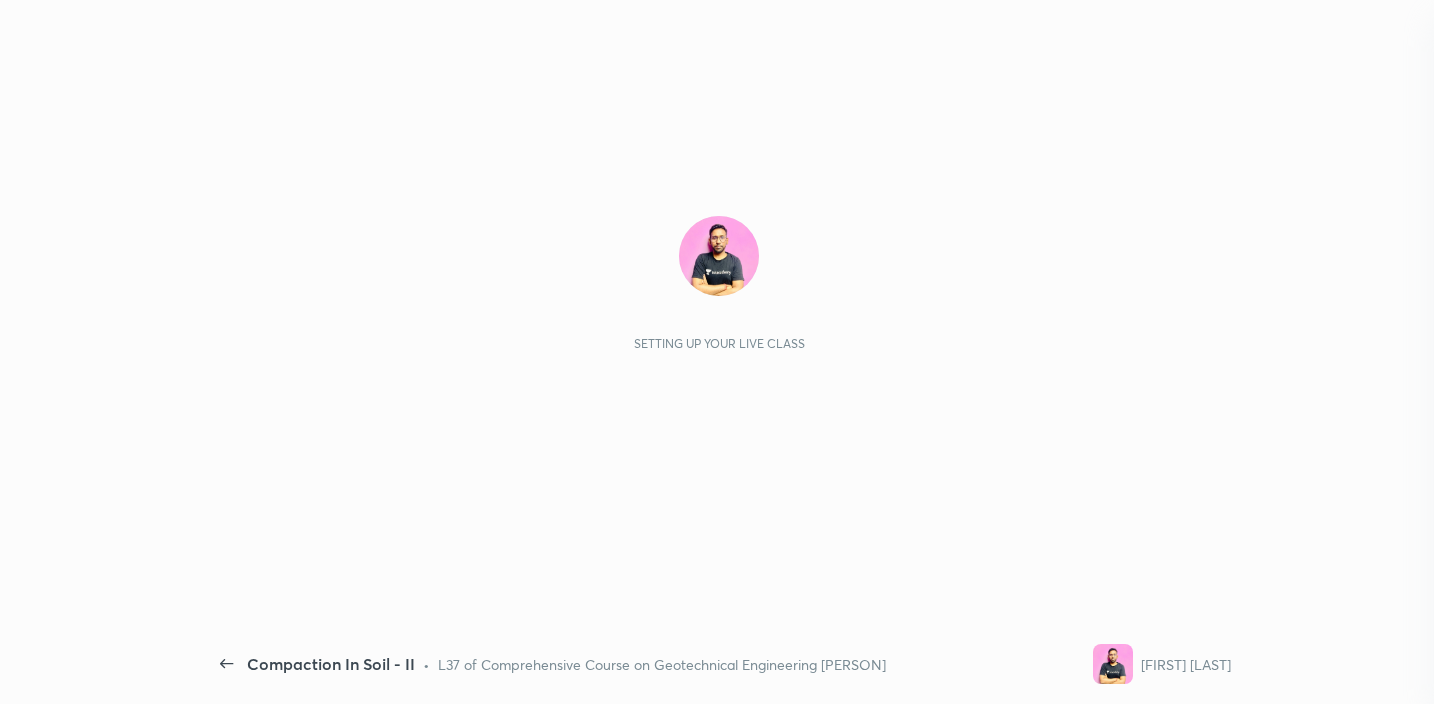 scroll, scrollTop: 0, scrollLeft: 0, axis: both 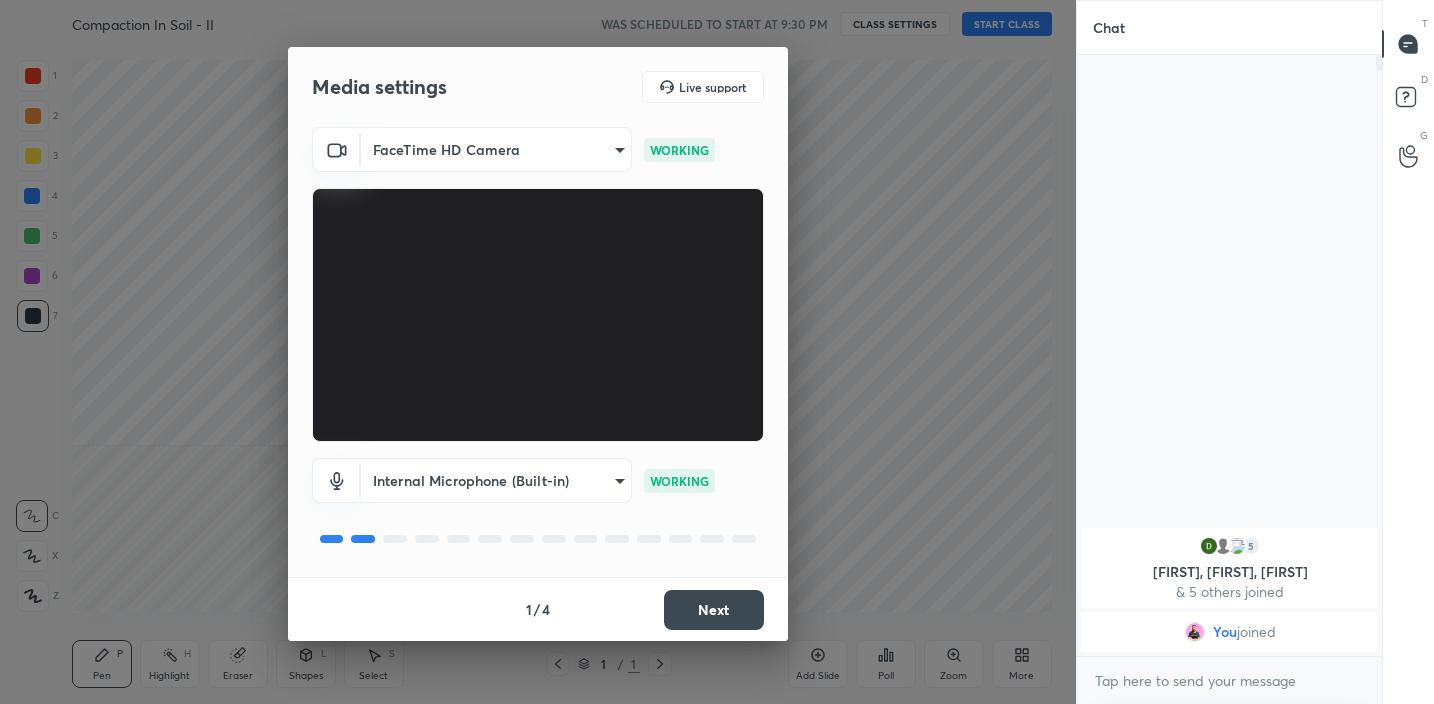 click on "Next" at bounding box center (714, 610) 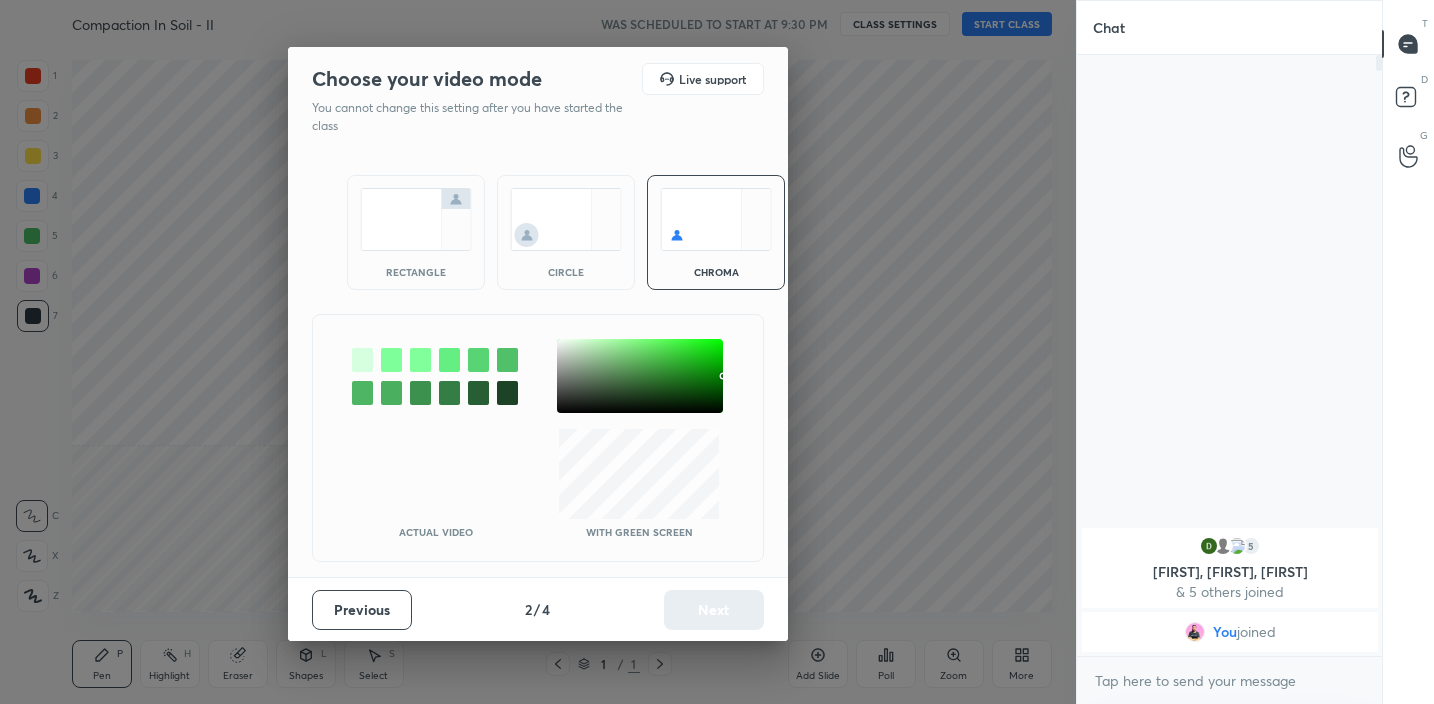 click at bounding box center (416, 219) 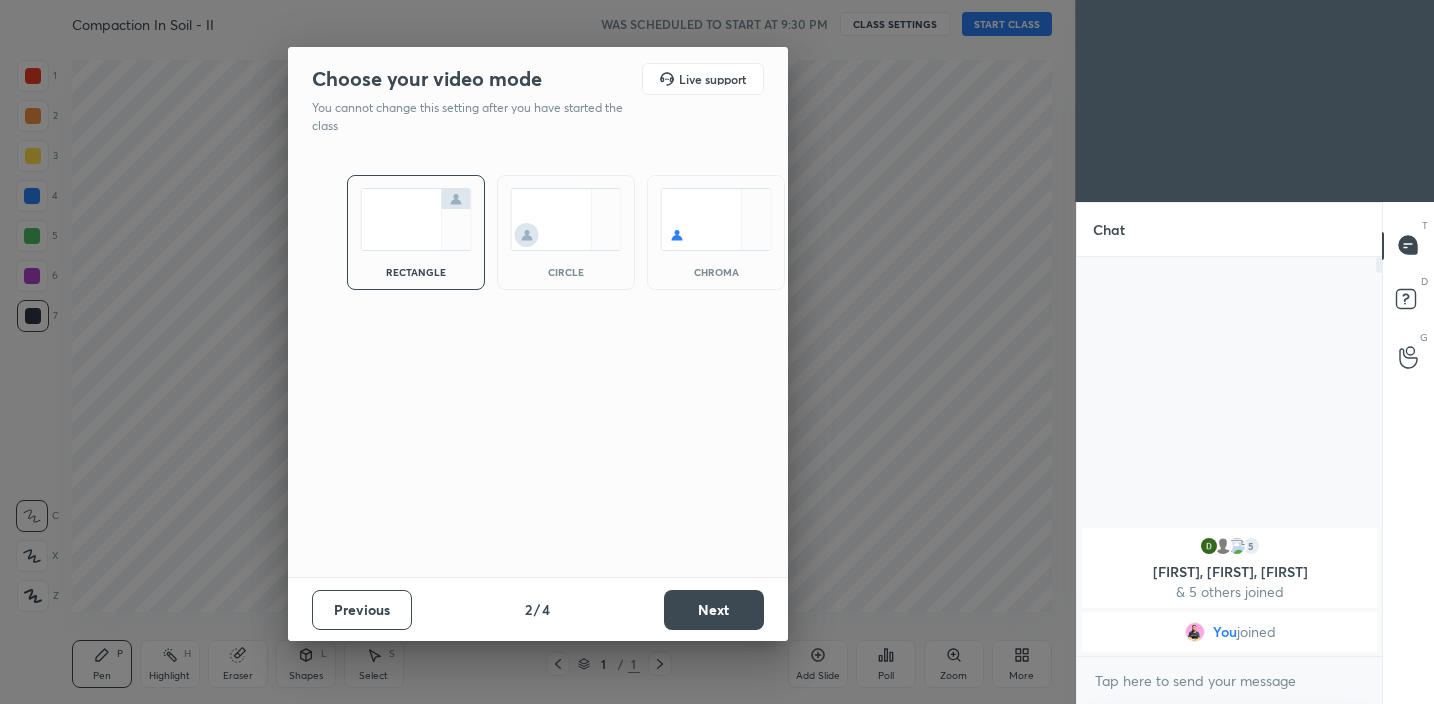 scroll, scrollTop: 394, scrollLeft: 299, axis: both 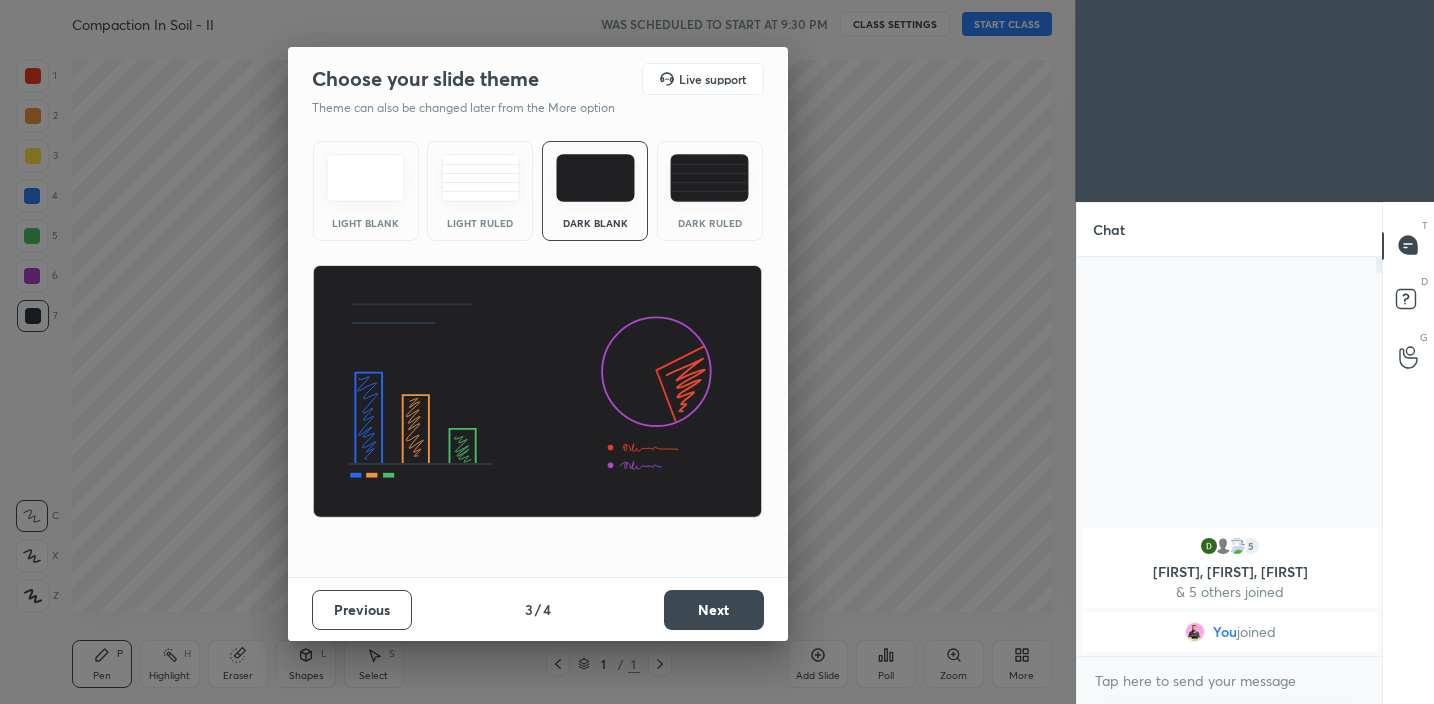 click on "Next" at bounding box center (714, 610) 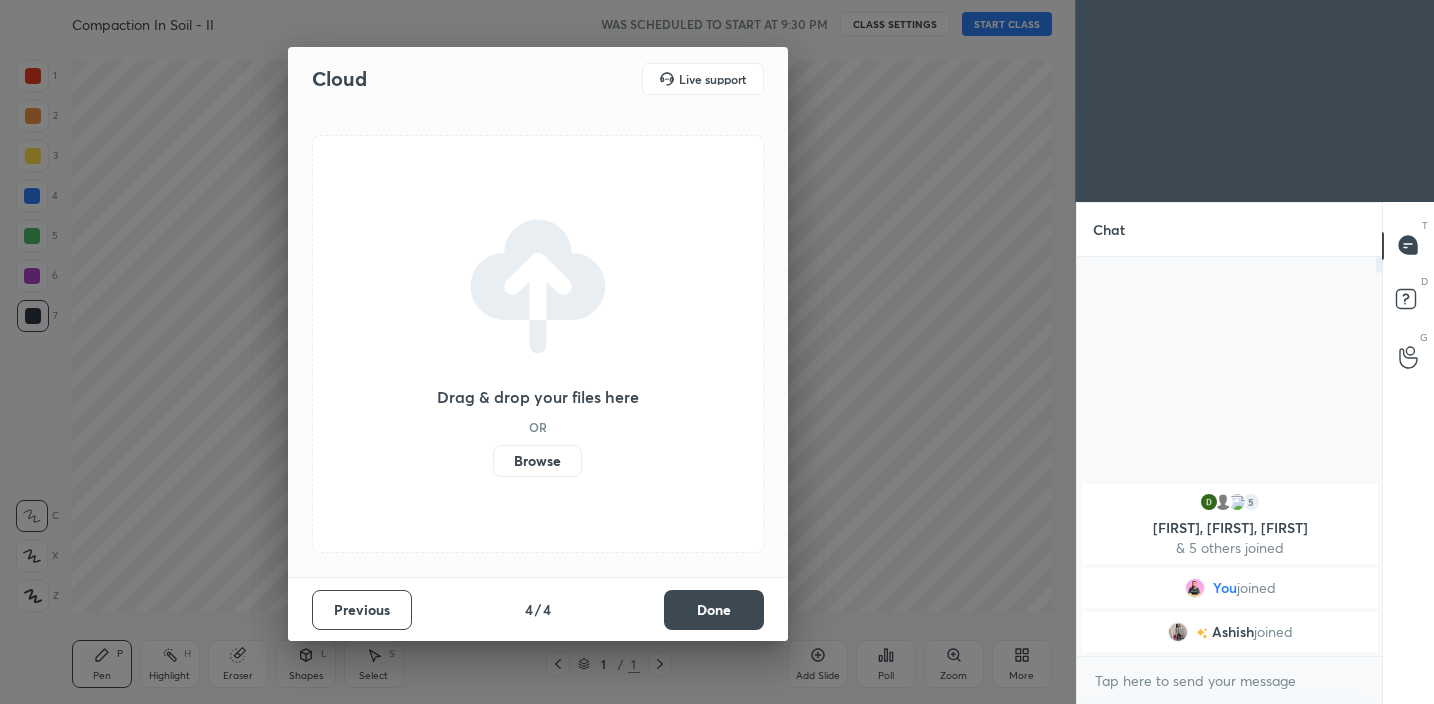 click on "Done" at bounding box center [714, 610] 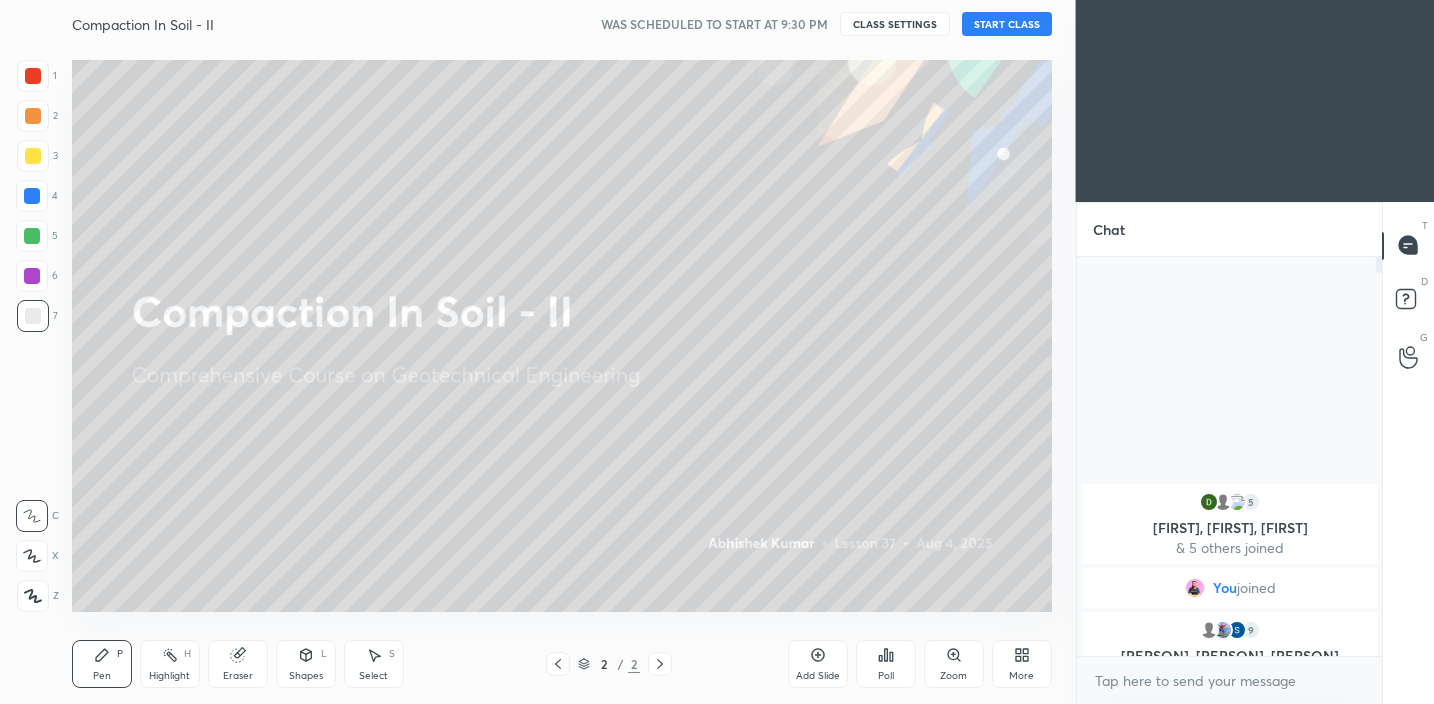click on "START CLASS" at bounding box center (1007, 24) 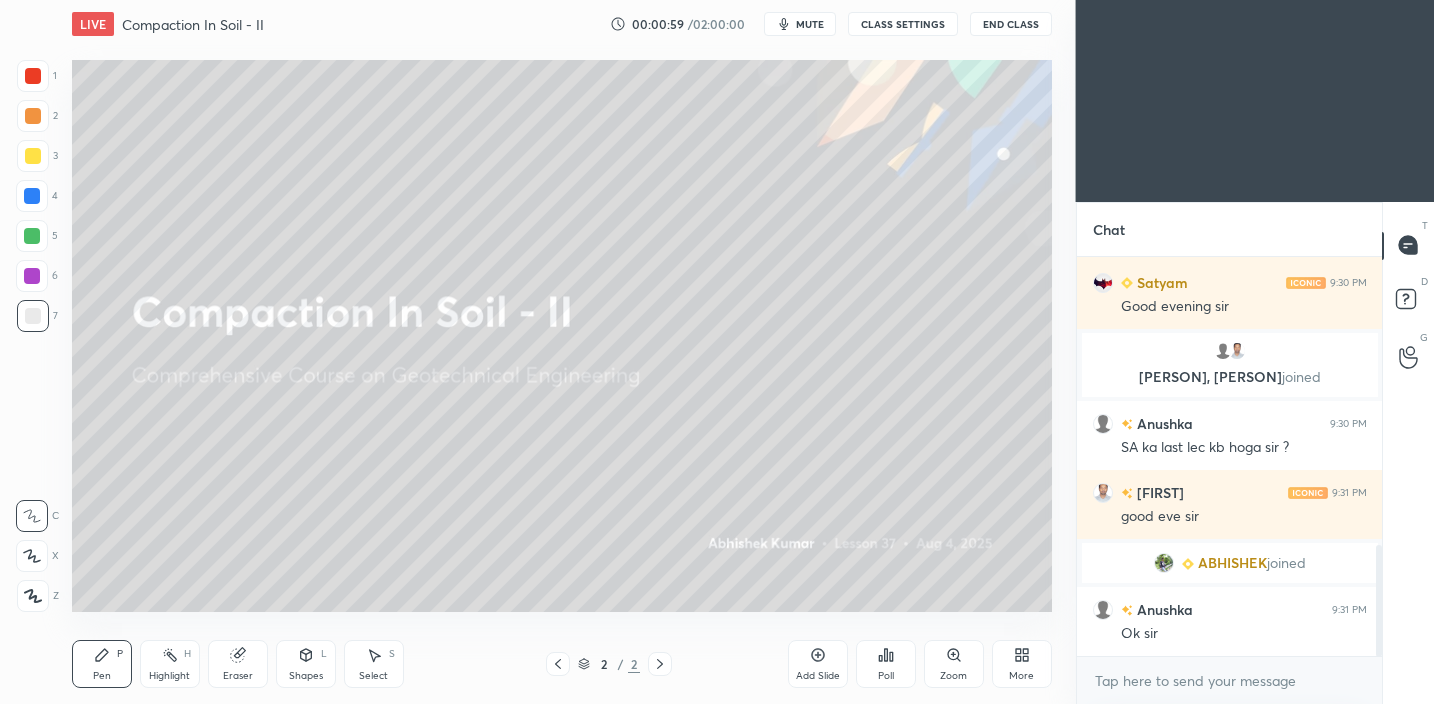scroll, scrollTop: 1081, scrollLeft: 0, axis: vertical 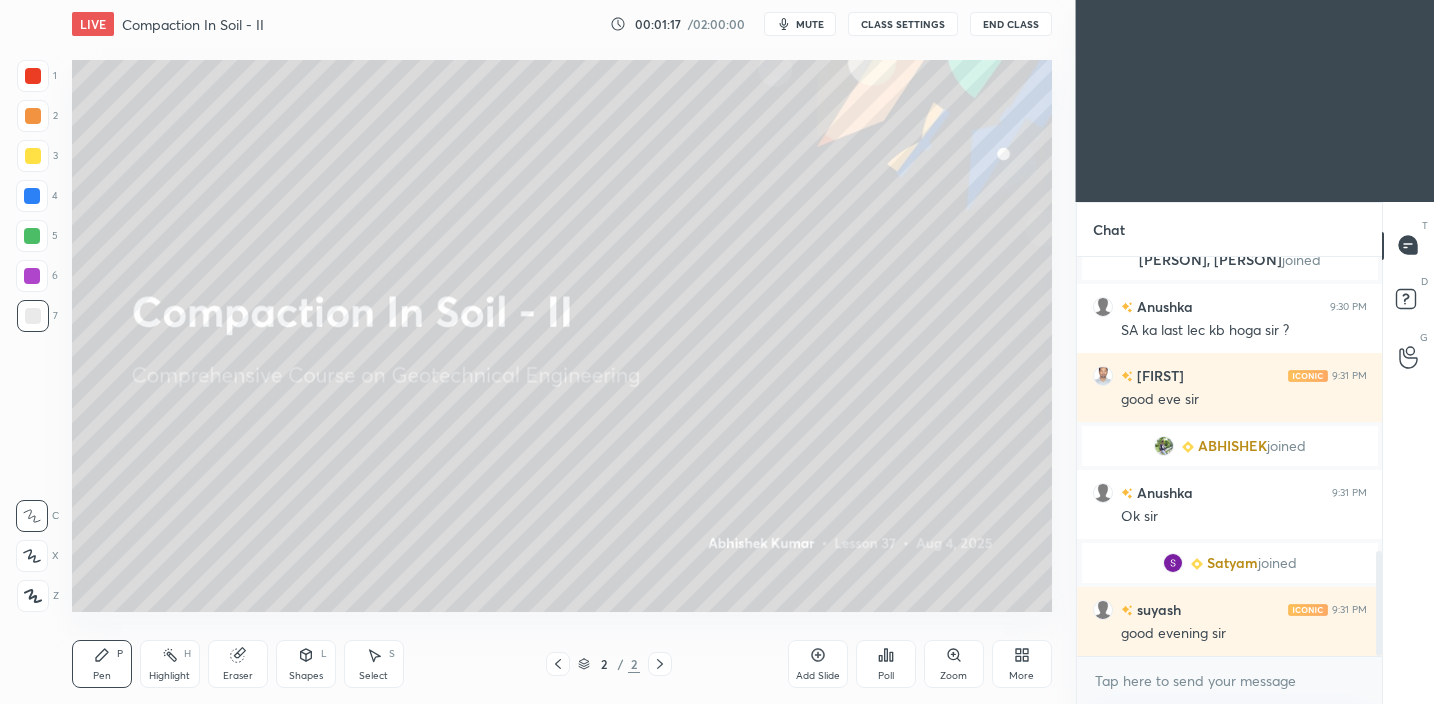 click 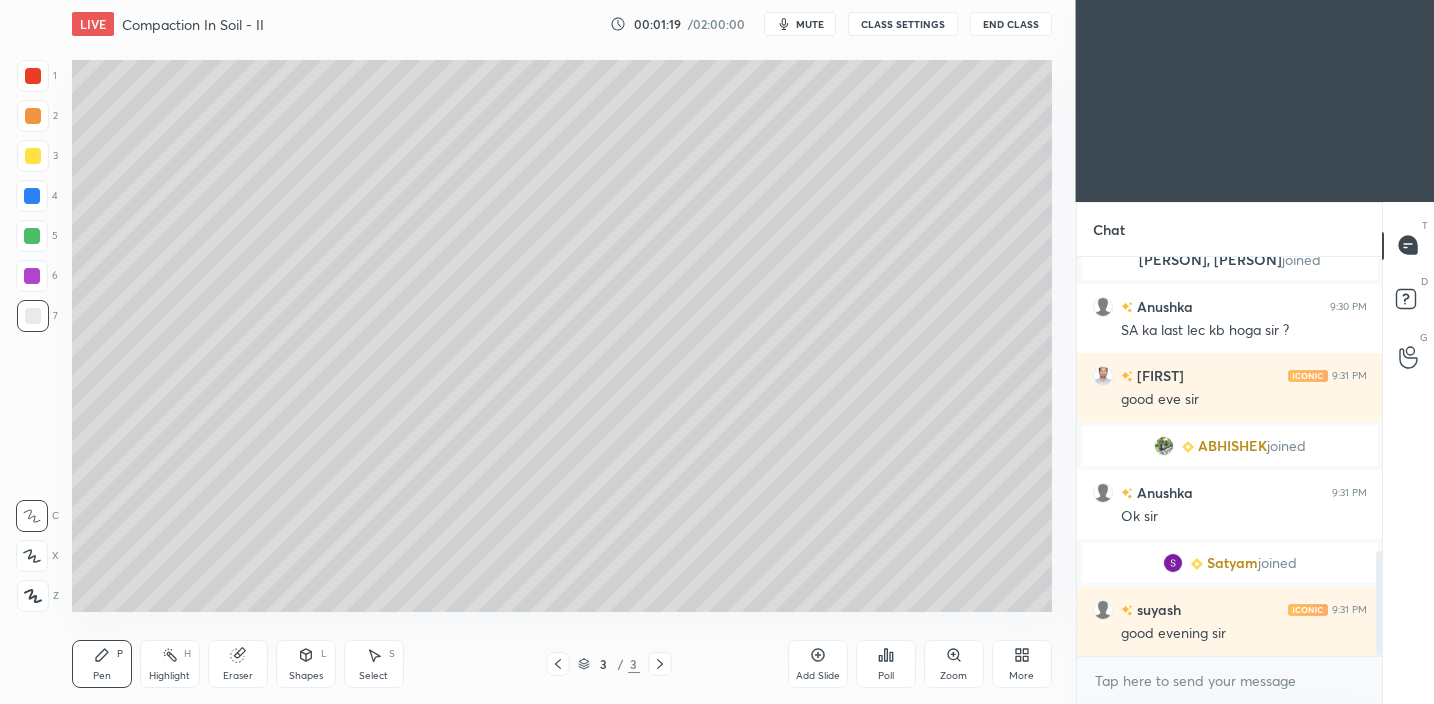 click at bounding box center (33, 156) 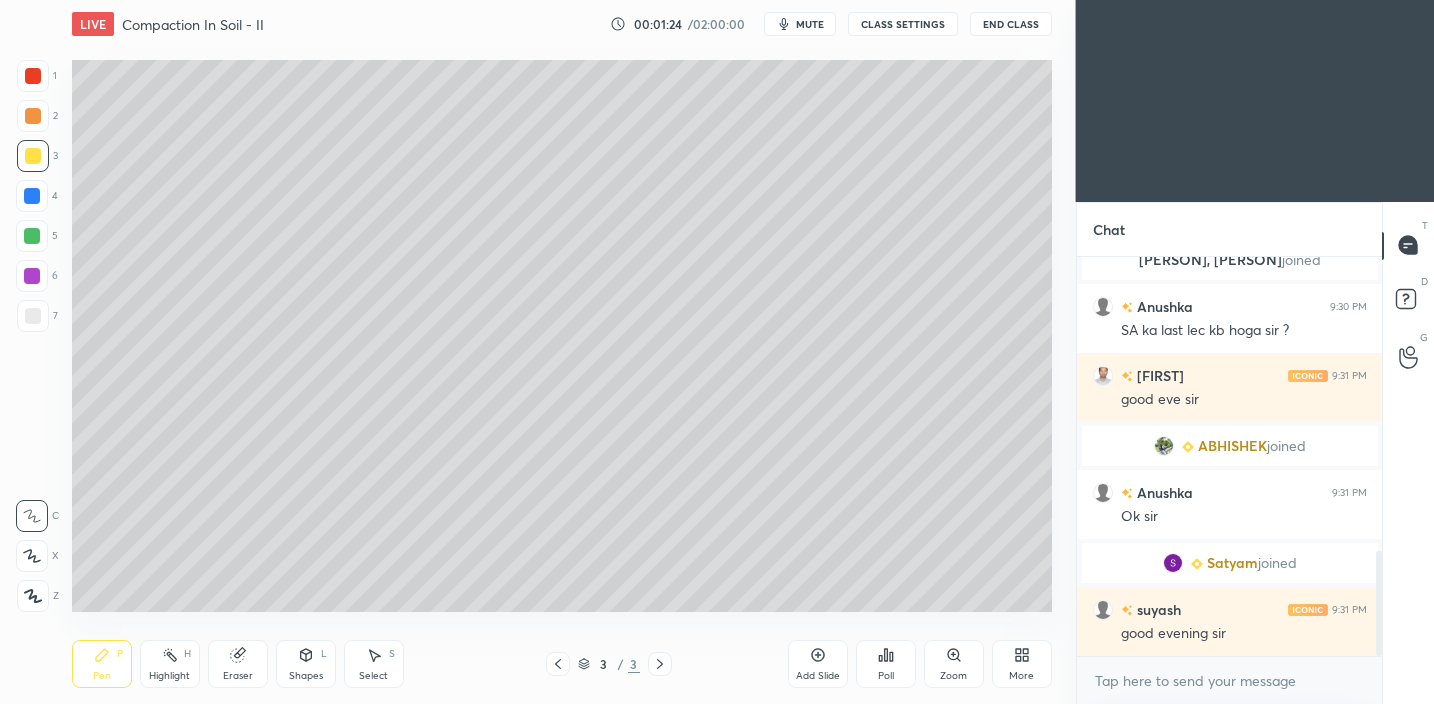click 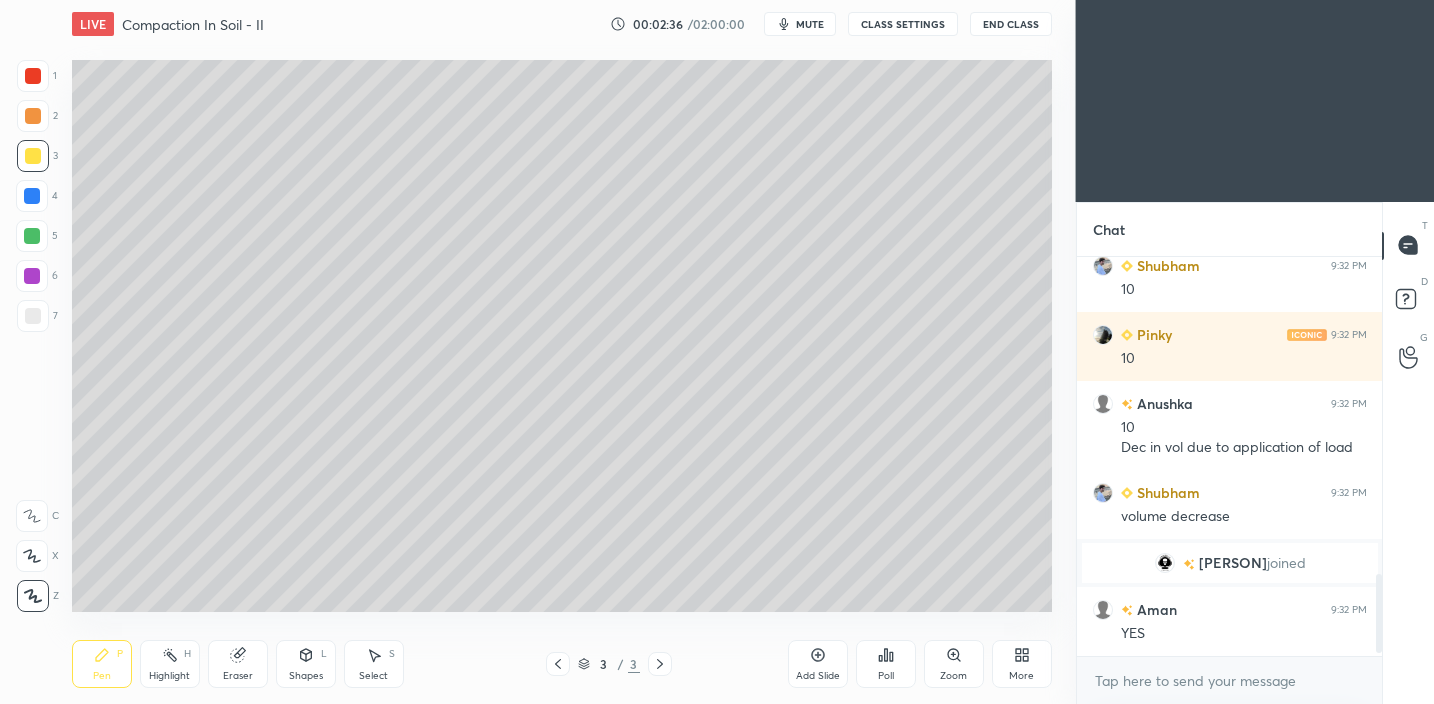scroll, scrollTop: 1620, scrollLeft: 0, axis: vertical 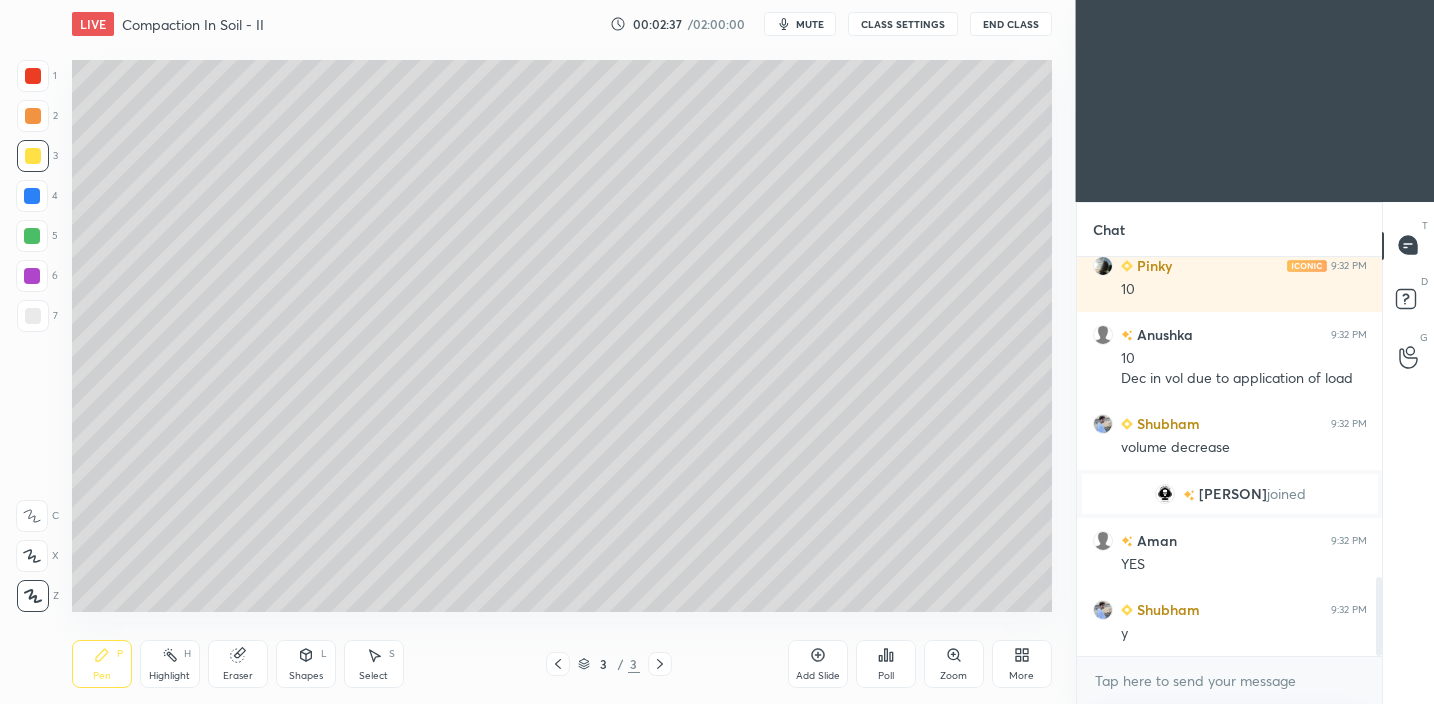 click on "Shapes L" at bounding box center (306, 664) 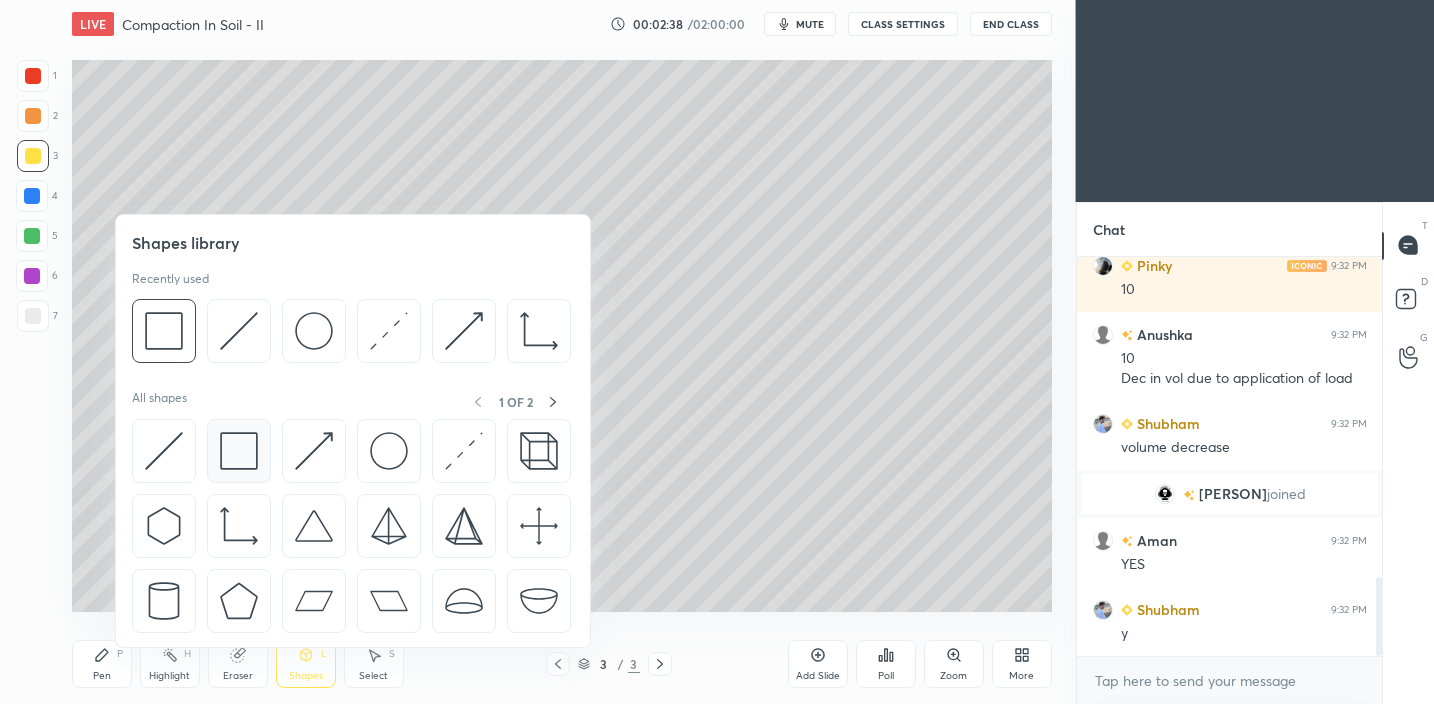 click at bounding box center (239, 451) 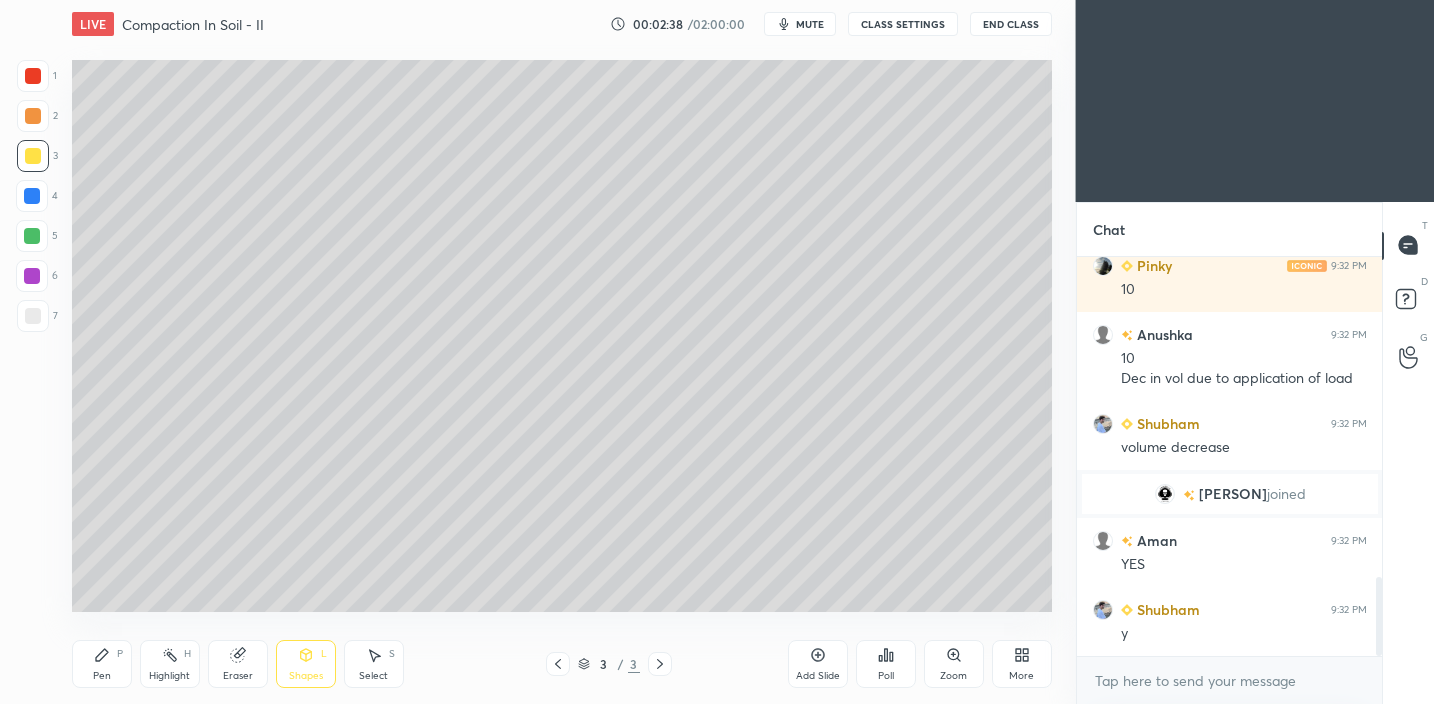 scroll, scrollTop: 1689, scrollLeft: 0, axis: vertical 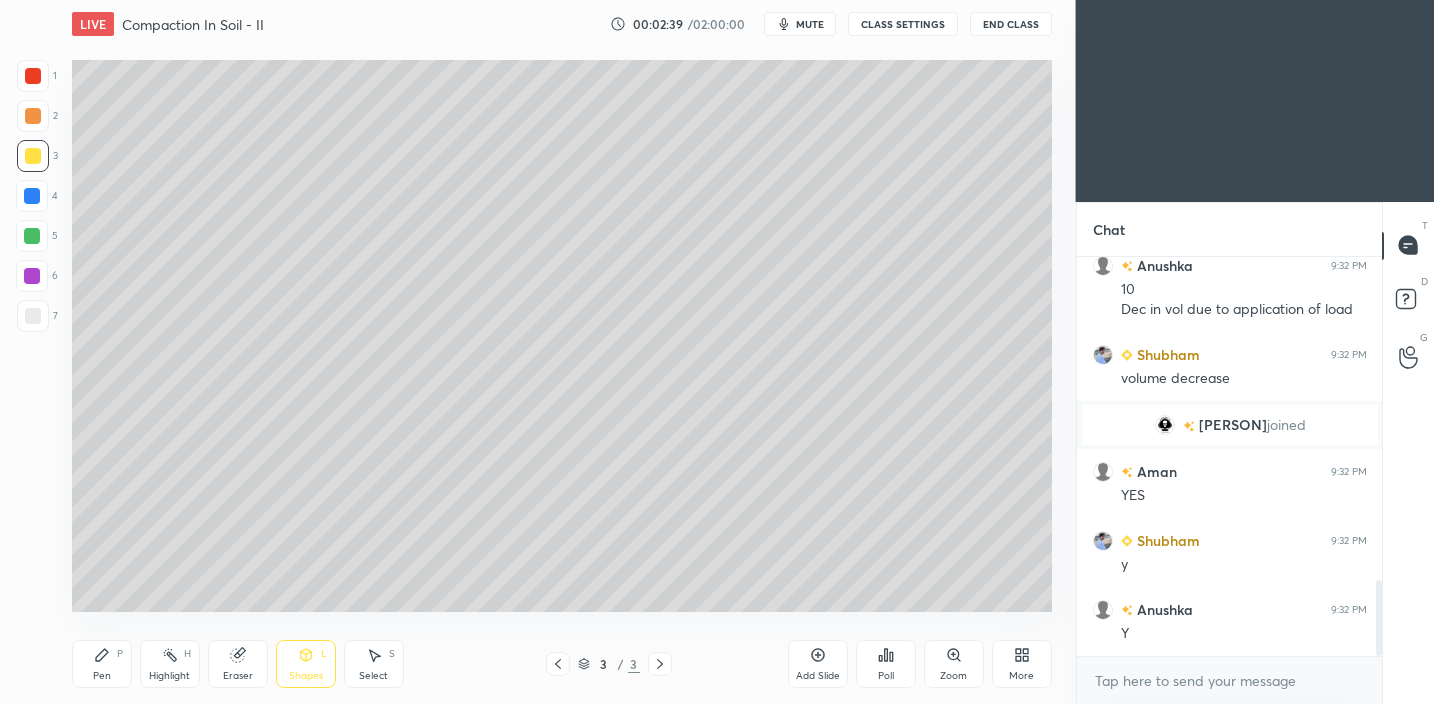 drag, startPoint x: 36, startPoint y: 314, endPoint x: 50, endPoint y: 304, distance: 17.20465 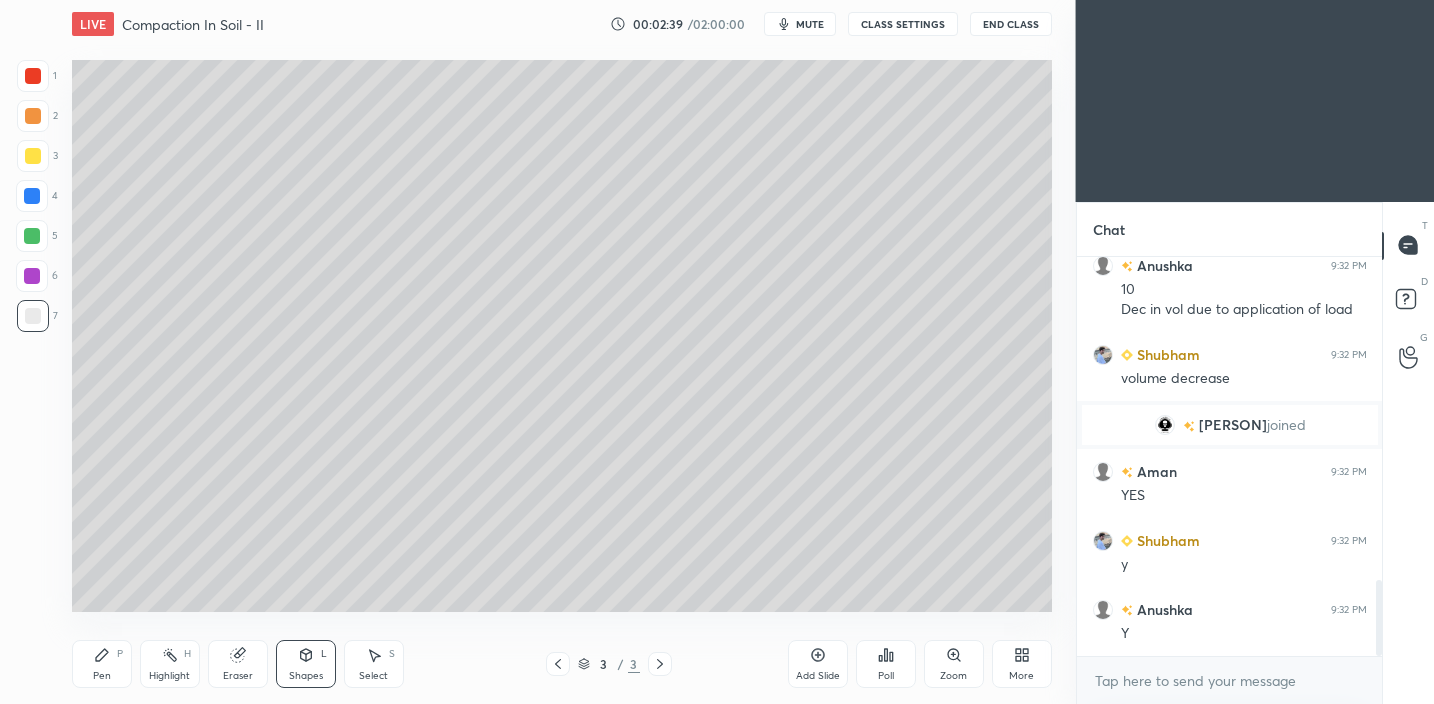 scroll, scrollTop: 1737, scrollLeft: 0, axis: vertical 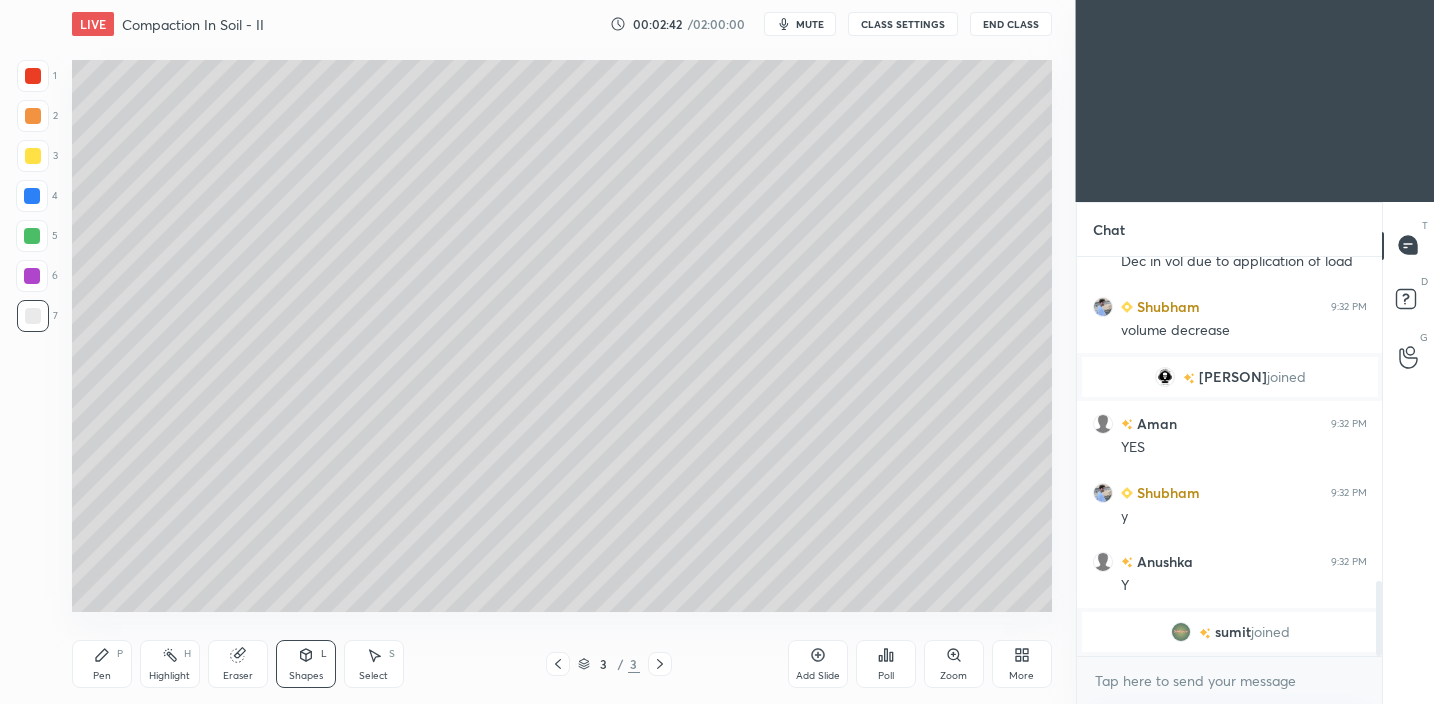 click 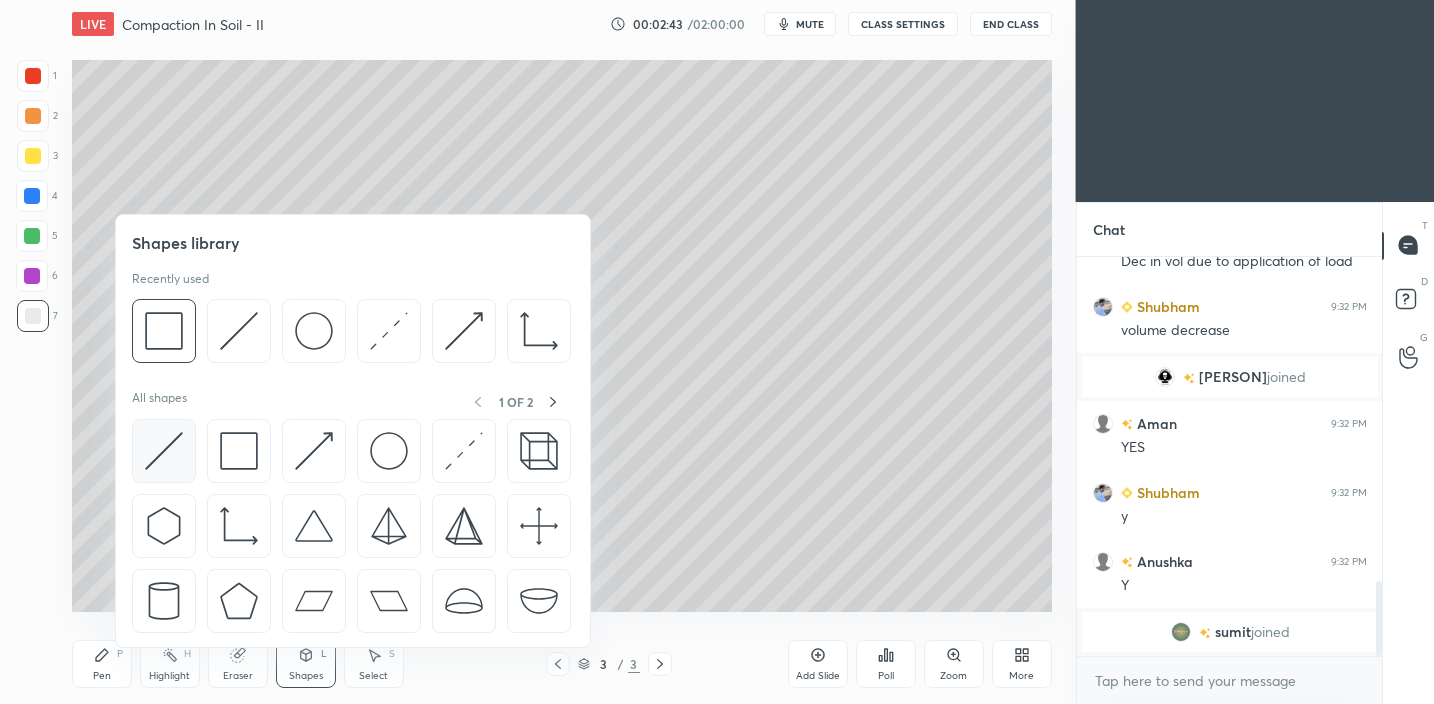 click at bounding box center [164, 451] 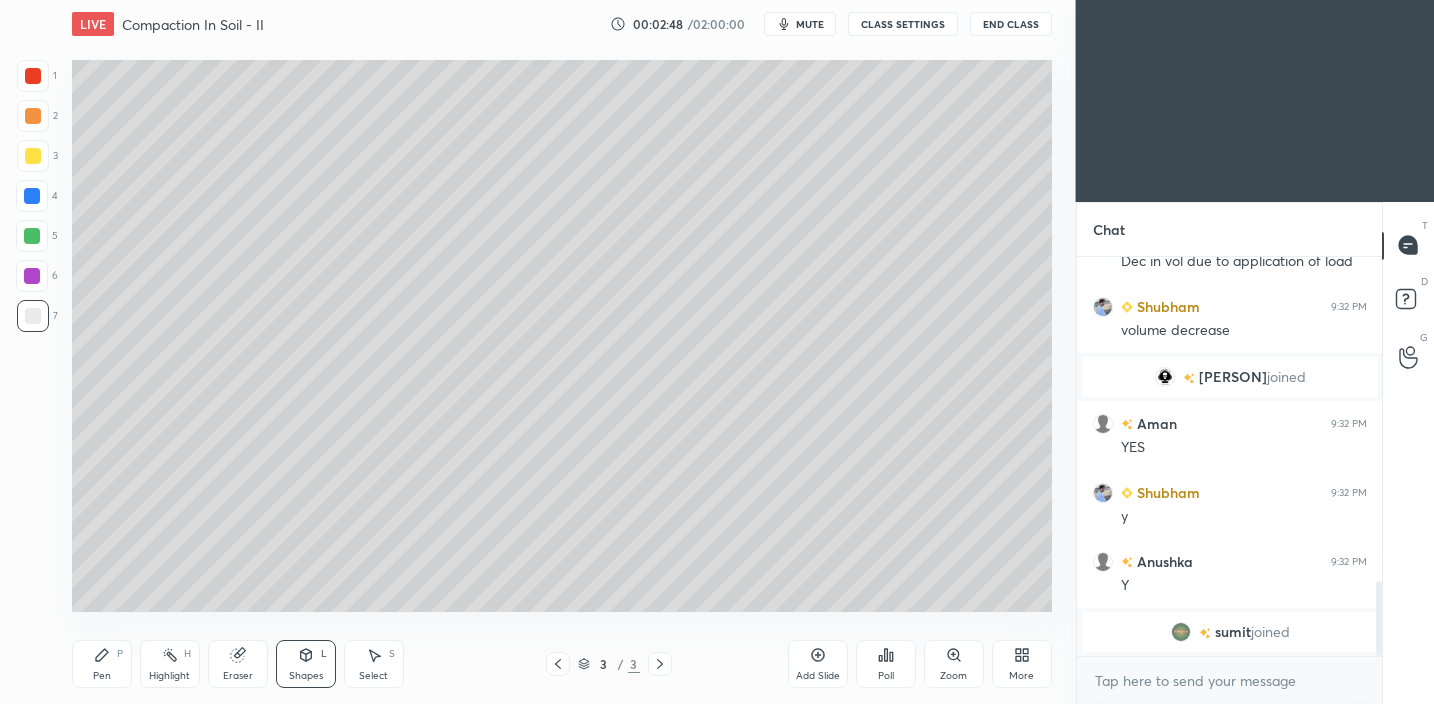 drag, startPoint x: 103, startPoint y: 653, endPoint x: 103, endPoint y: 635, distance: 18 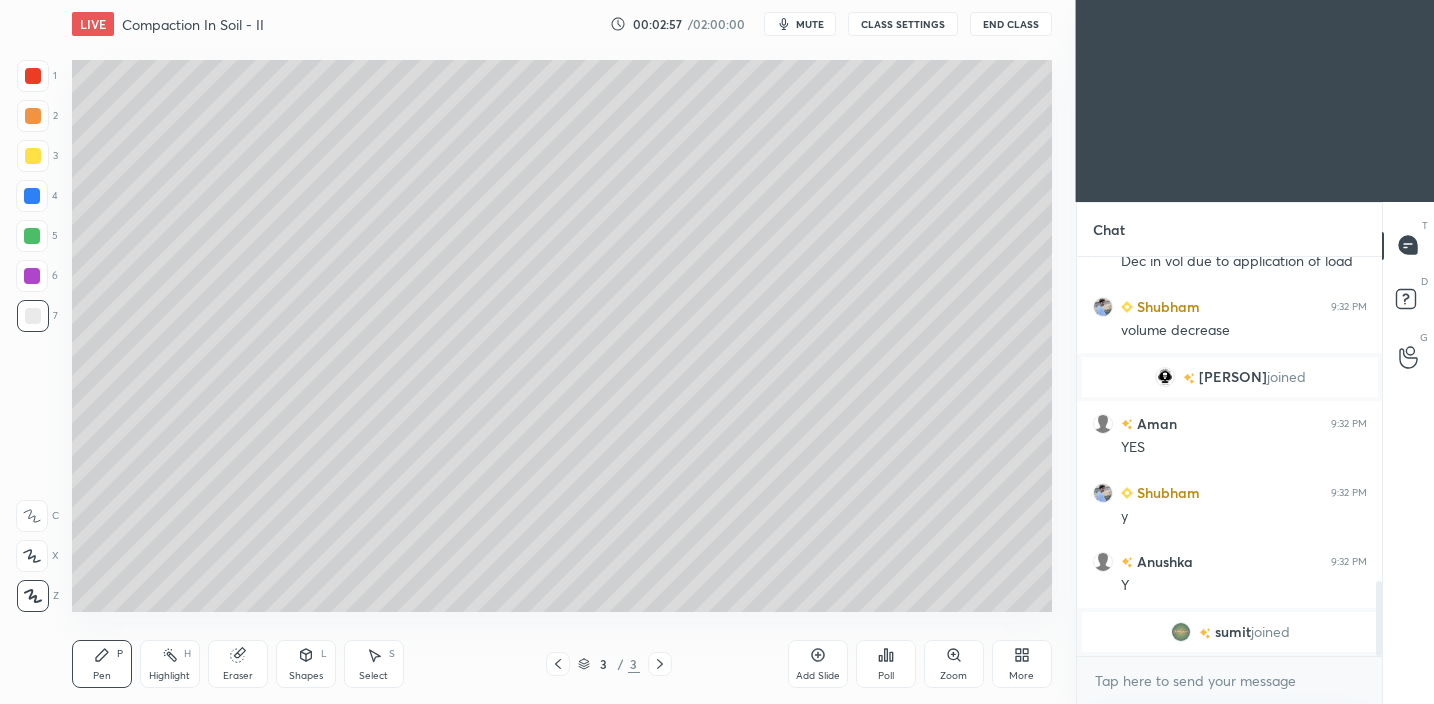 drag, startPoint x: 317, startPoint y: 660, endPoint x: 317, endPoint y: 649, distance: 11 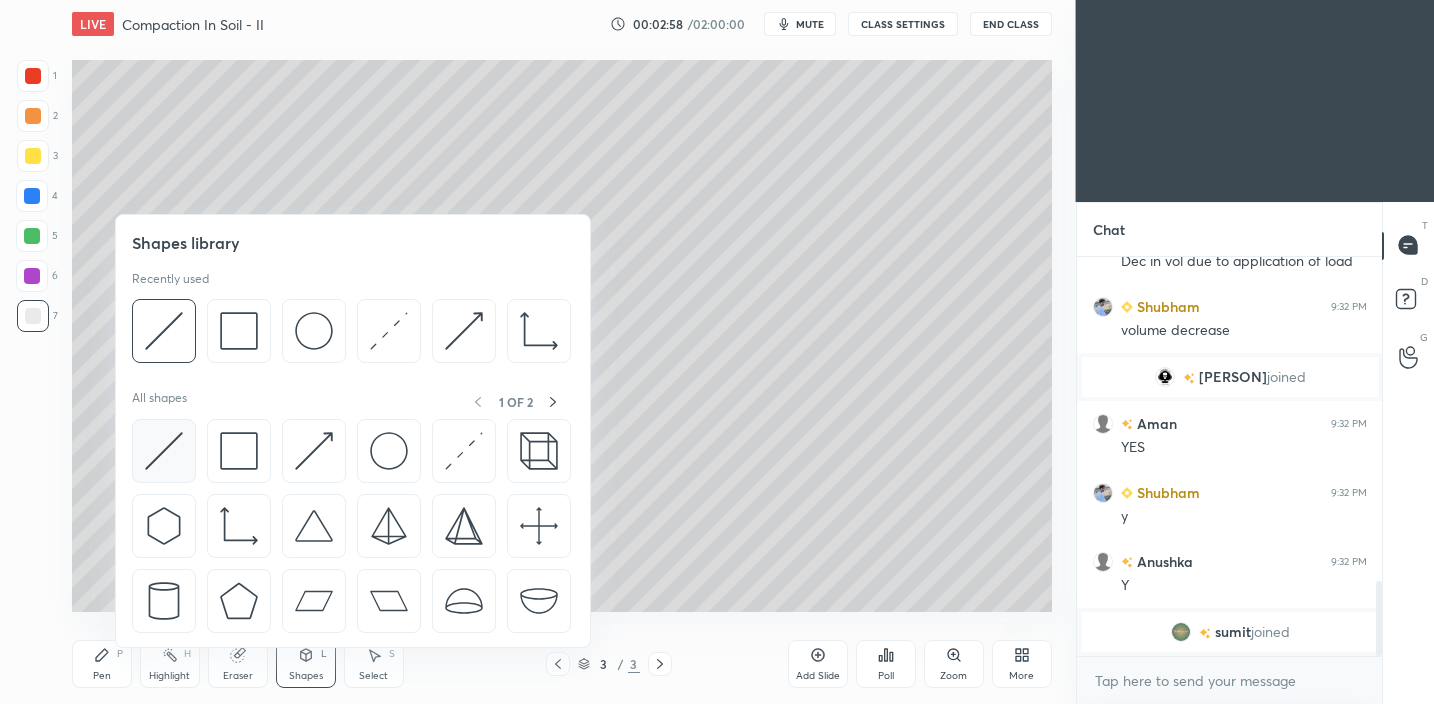 click at bounding box center (164, 451) 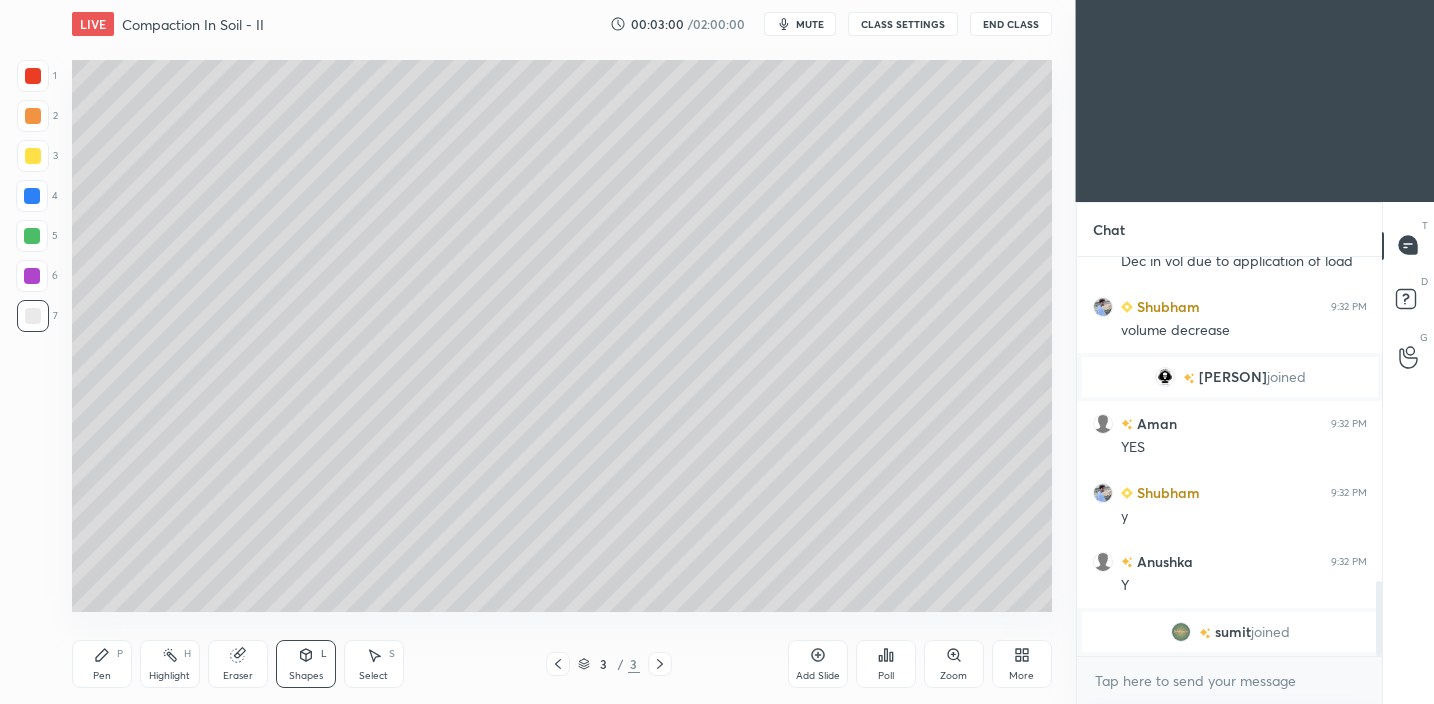 click at bounding box center [33, 156] 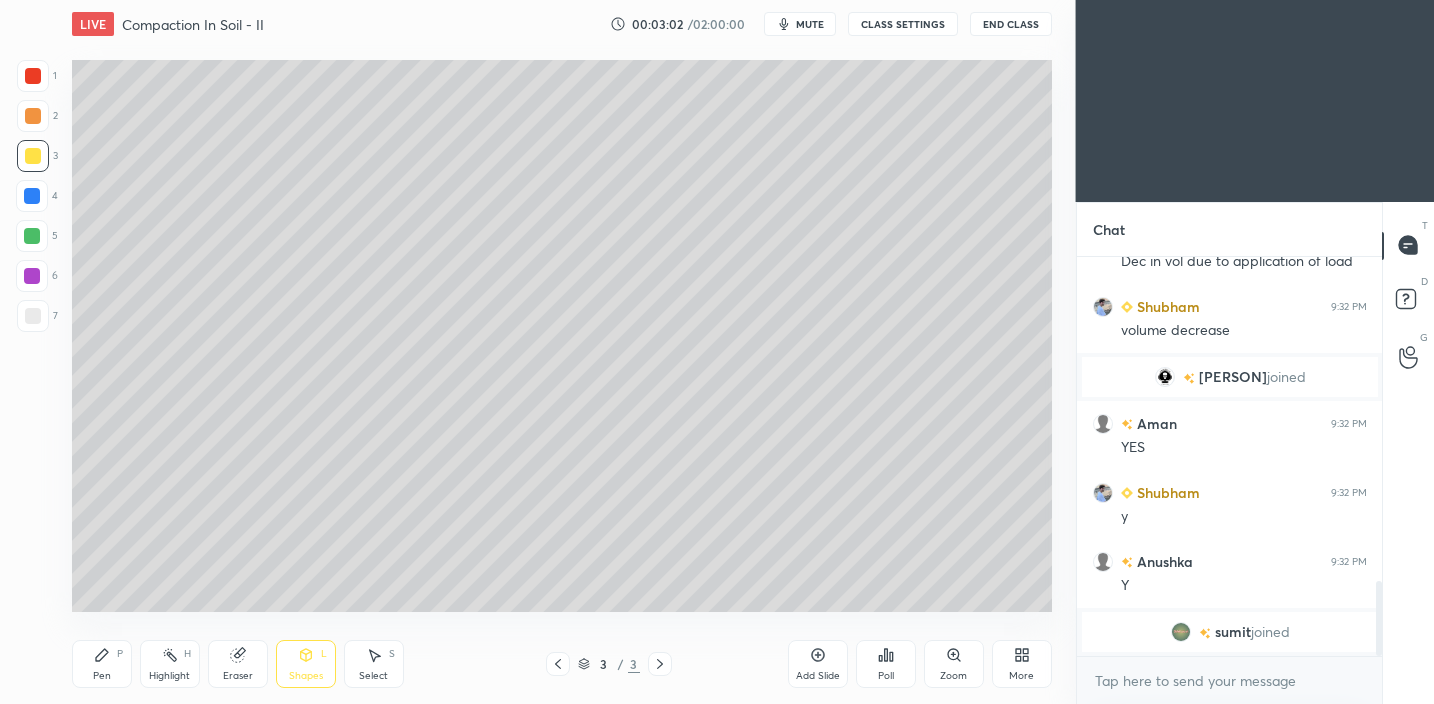 click at bounding box center (32, 236) 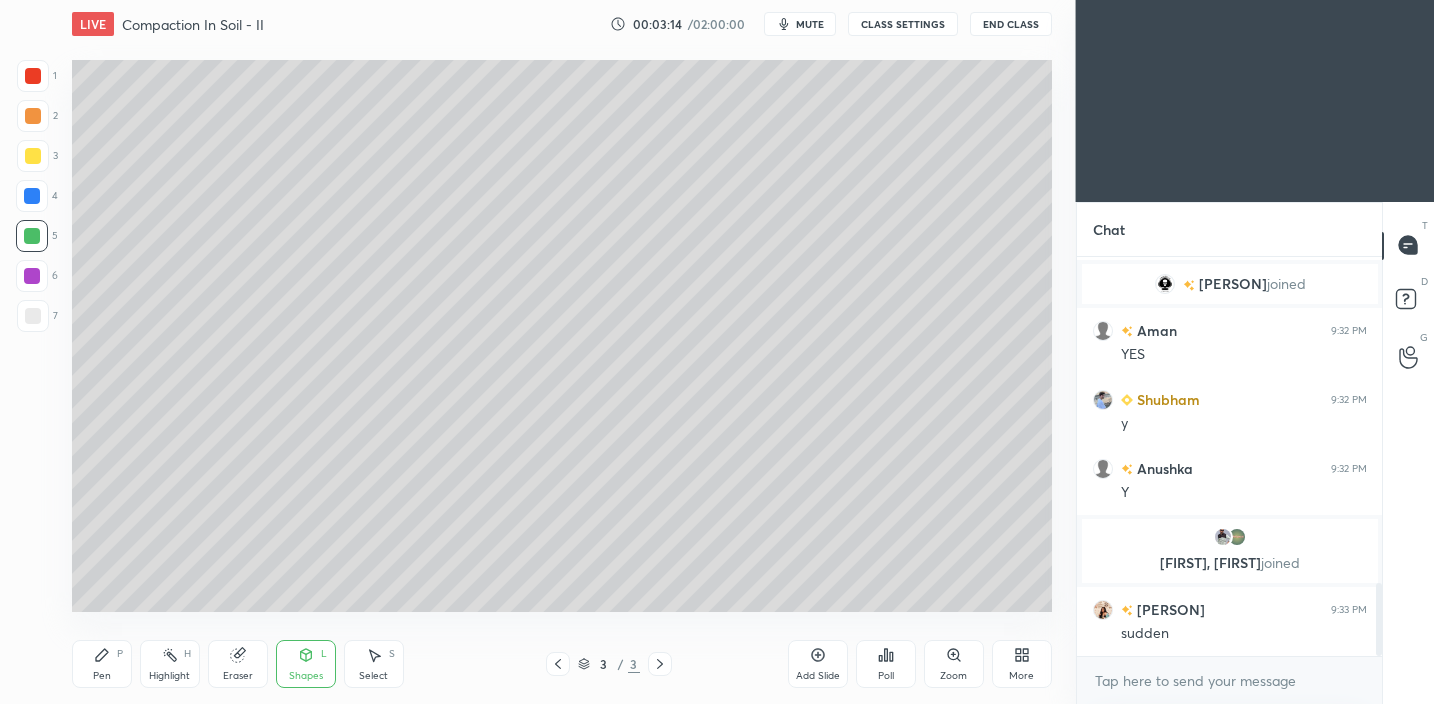 scroll, scrollTop: 1780, scrollLeft: 0, axis: vertical 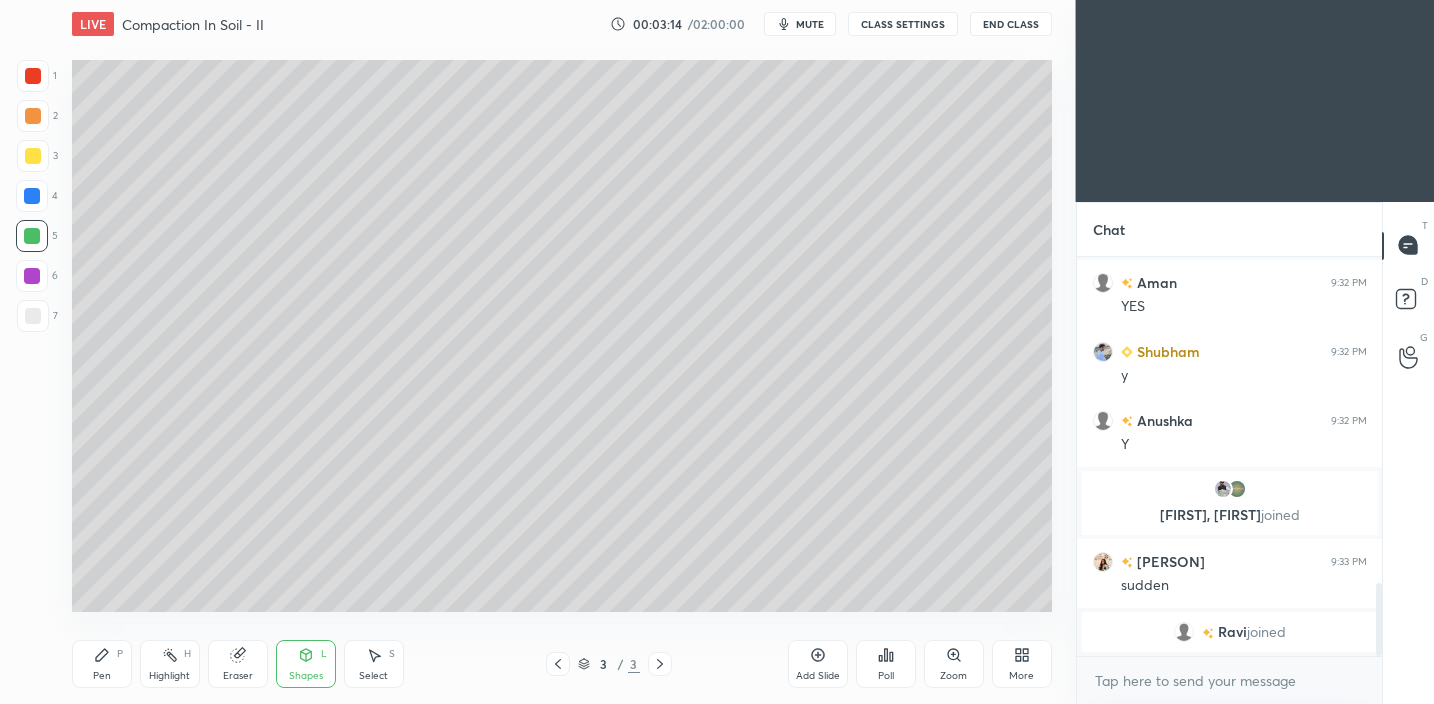drag, startPoint x: 107, startPoint y: 652, endPoint x: 105, endPoint y: 641, distance: 11.18034 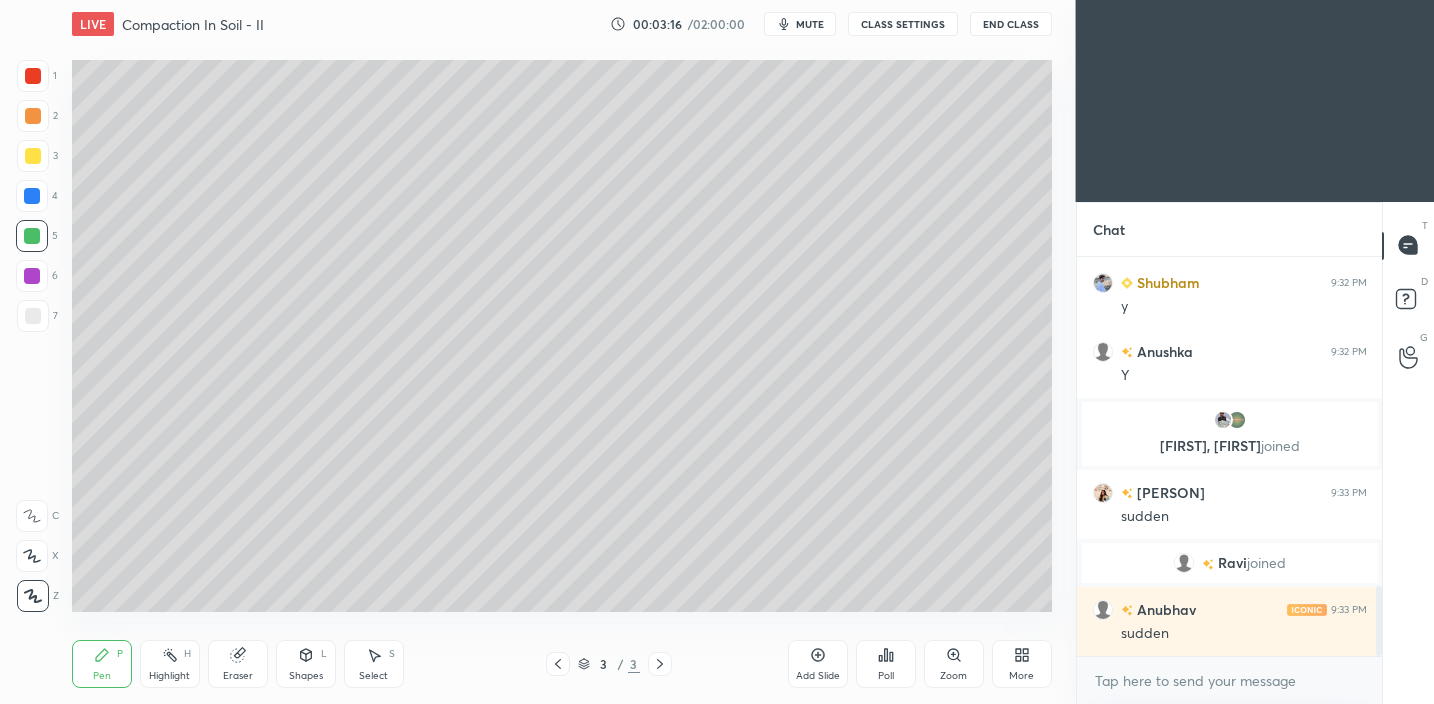 scroll, scrollTop: 1880, scrollLeft: 0, axis: vertical 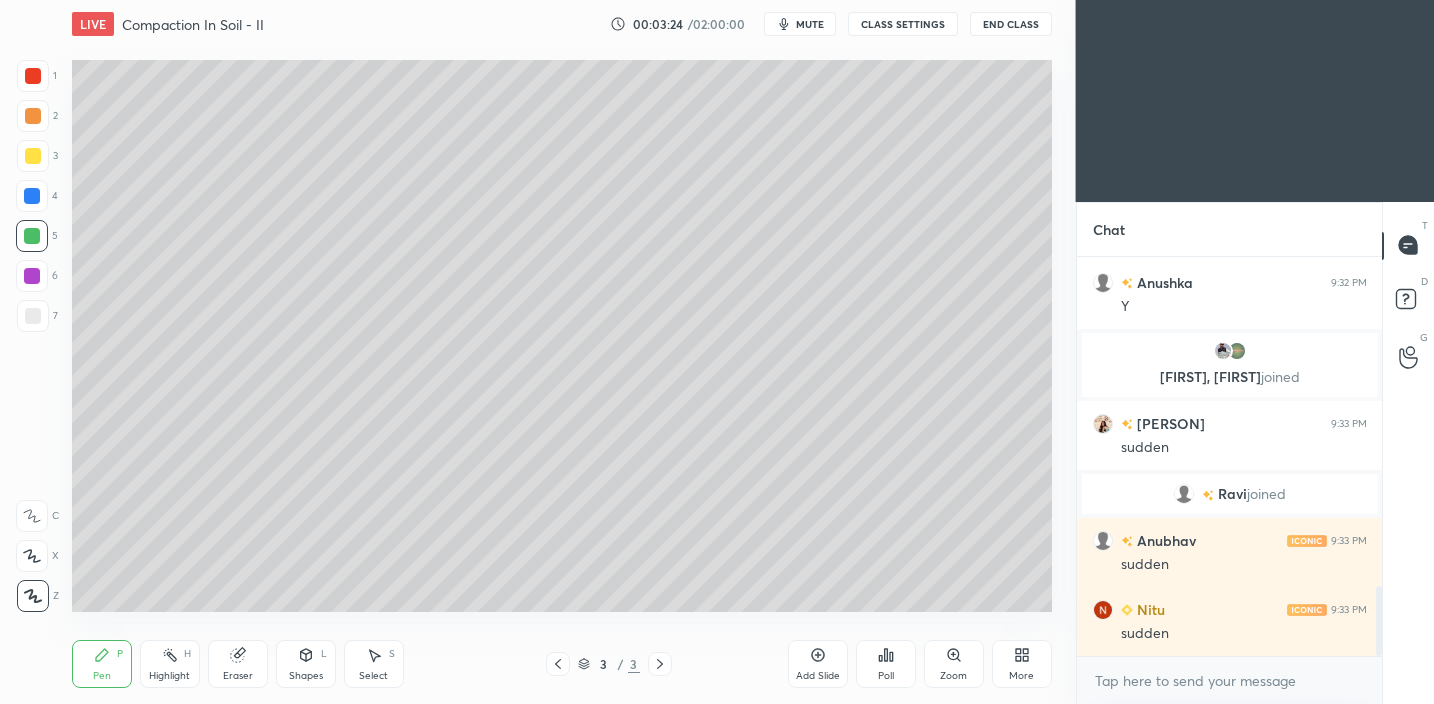 click on "Shapes L" at bounding box center (306, 664) 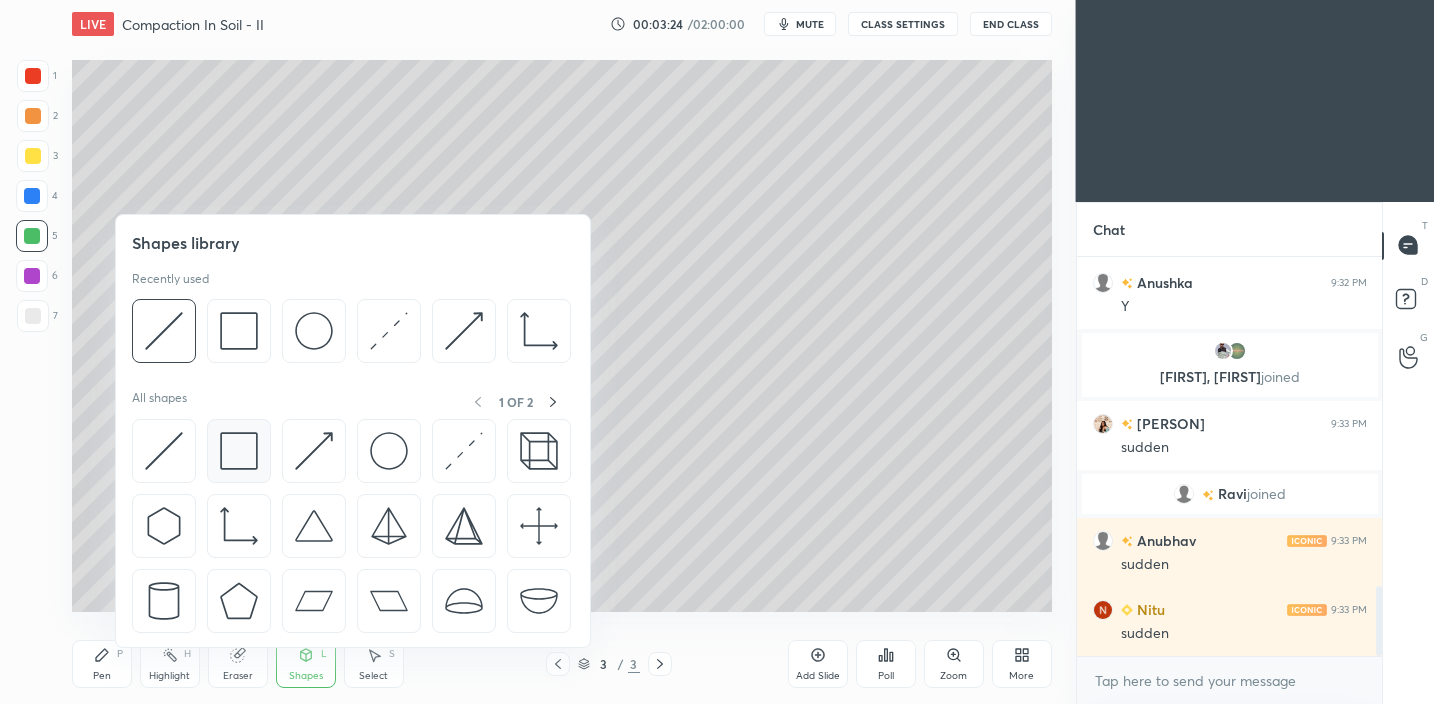 click at bounding box center [239, 451] 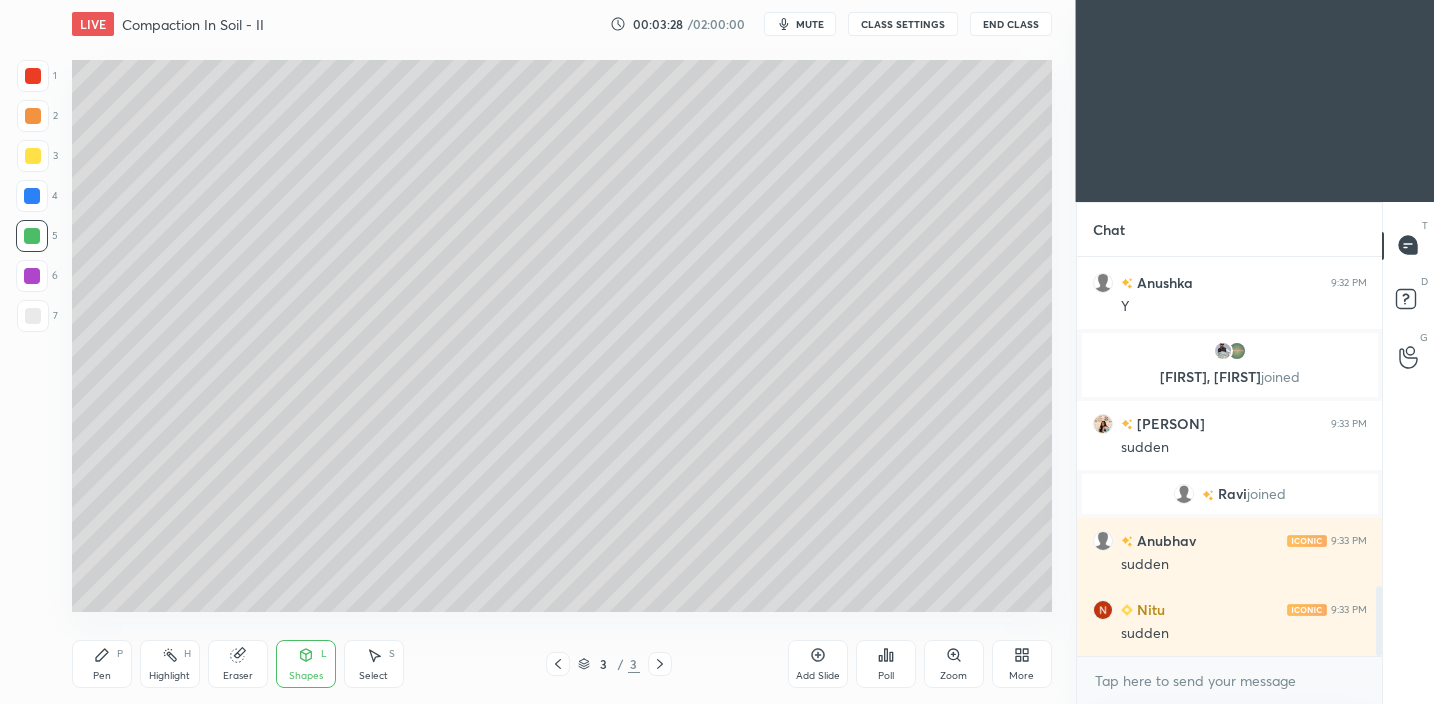 drag, startPoint x: 252, startPoint y: 663, endPoint x: 260, endPoint y: 624, distance: 39.812057 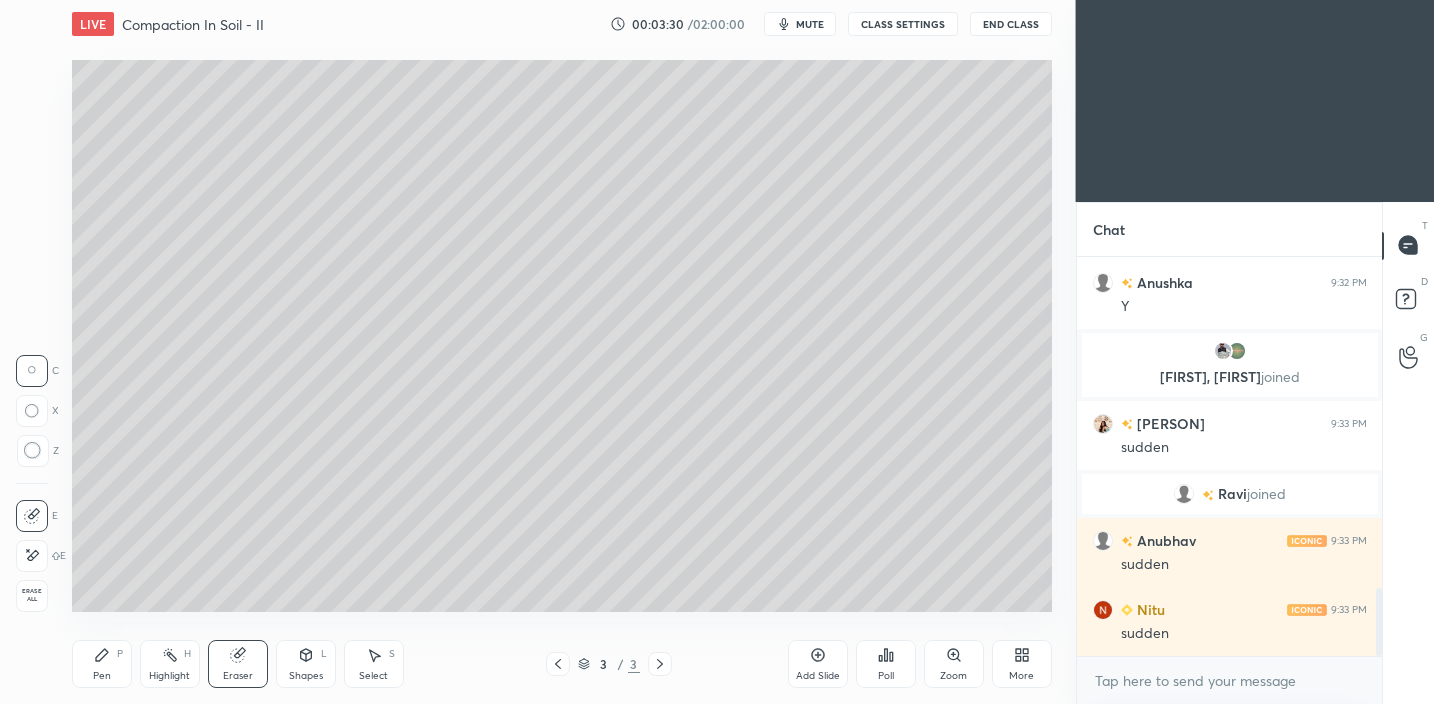 scroll, scrollTop: 1949, scrollLeft: 0, axis: vertical 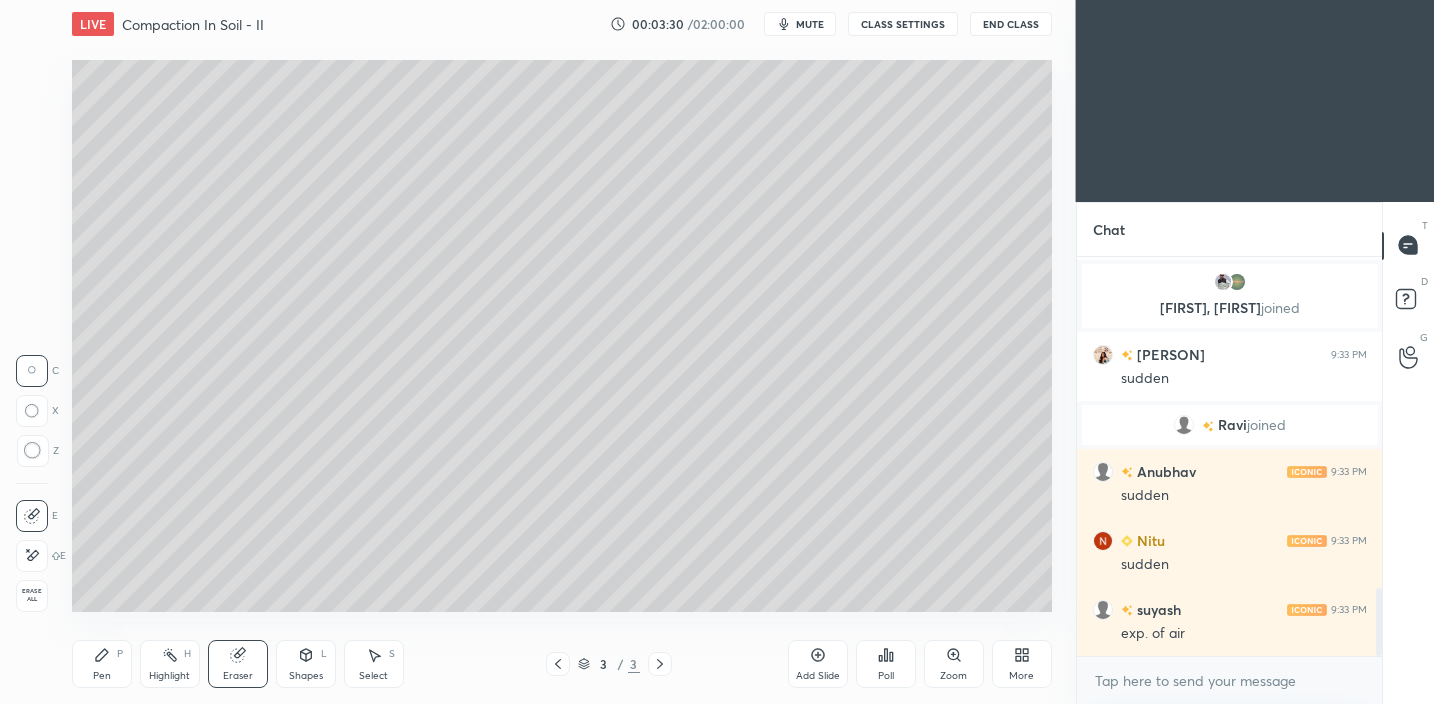 drag, startPoint x: 96, startPoint y: 668, endPoint x: 121, endPoint y: 622, distance: 52.35456 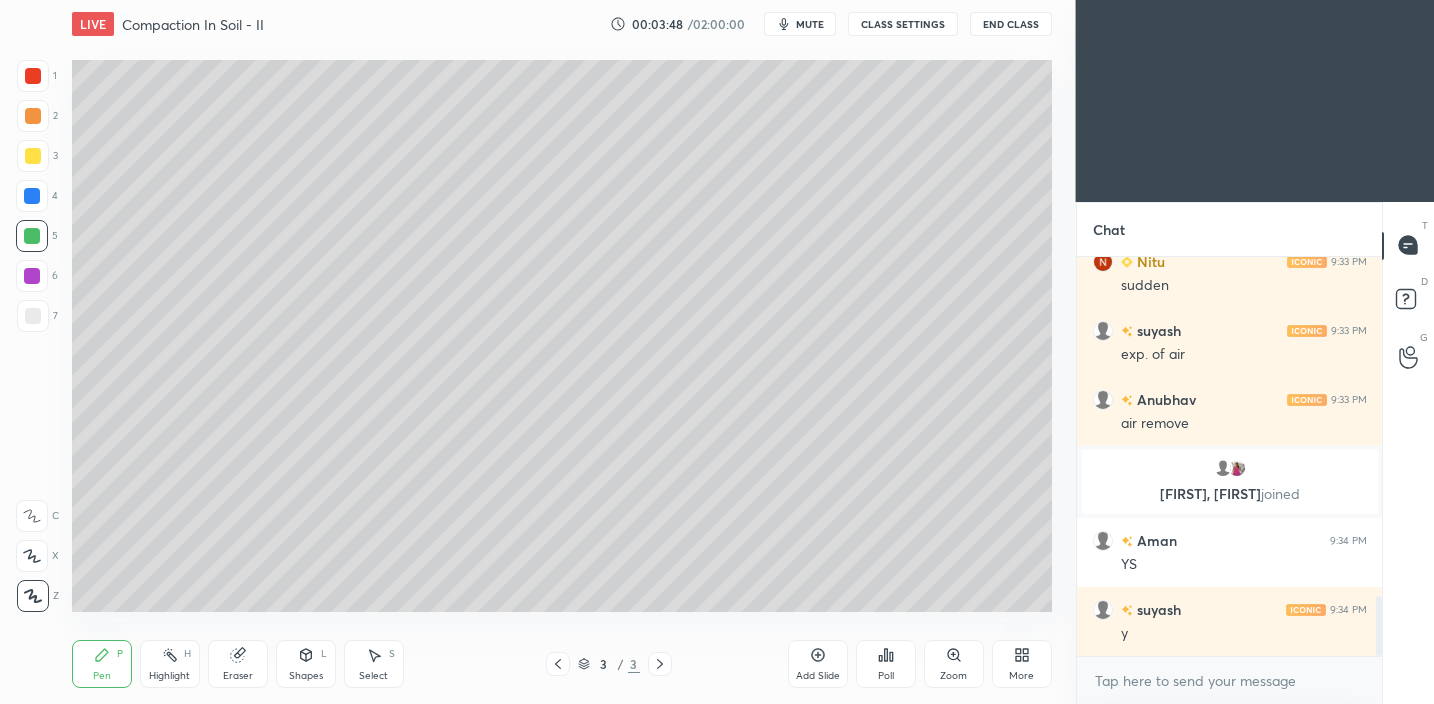 scroll, scrollTop: 2263, scrollLeft: 0, axis: vertical 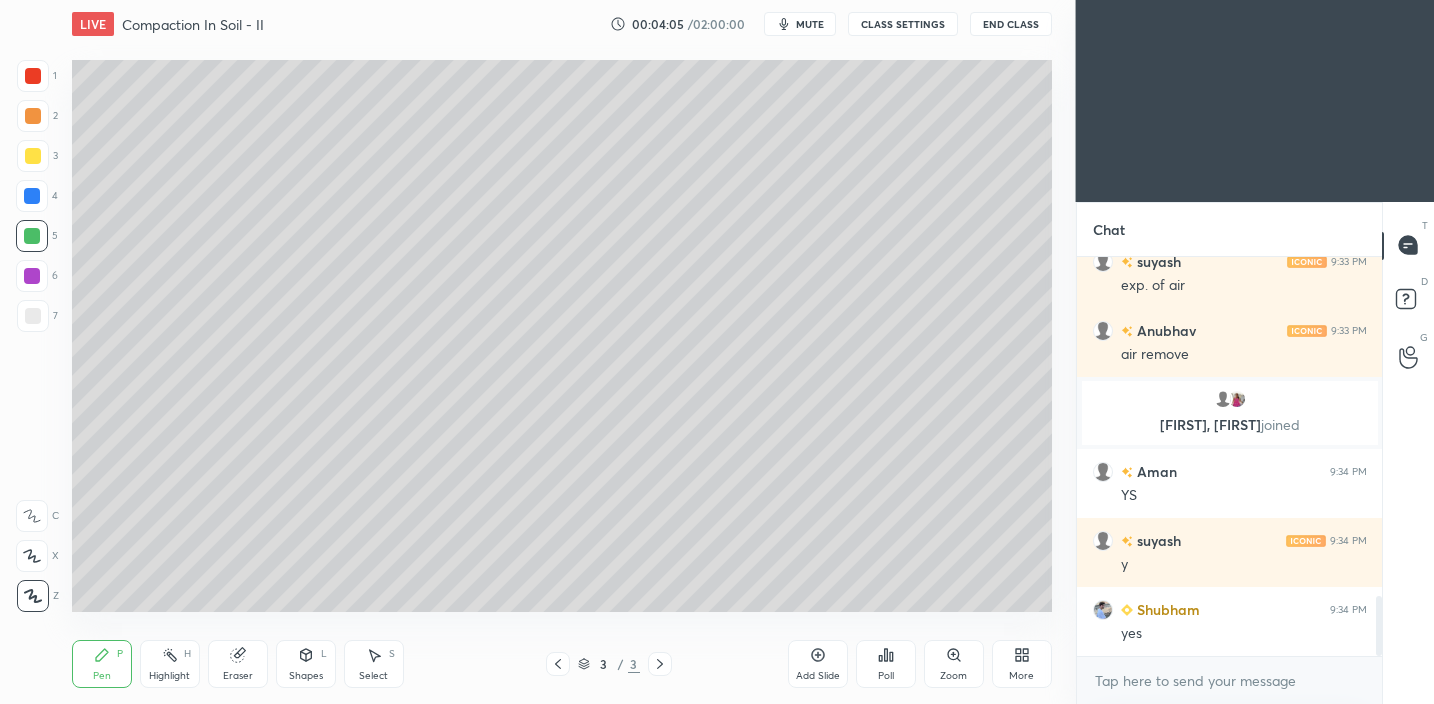 drag, startPoint x: 299, startPoint y: 663, endPoint x: 300, endPoint y: 649, distance: 14.035668 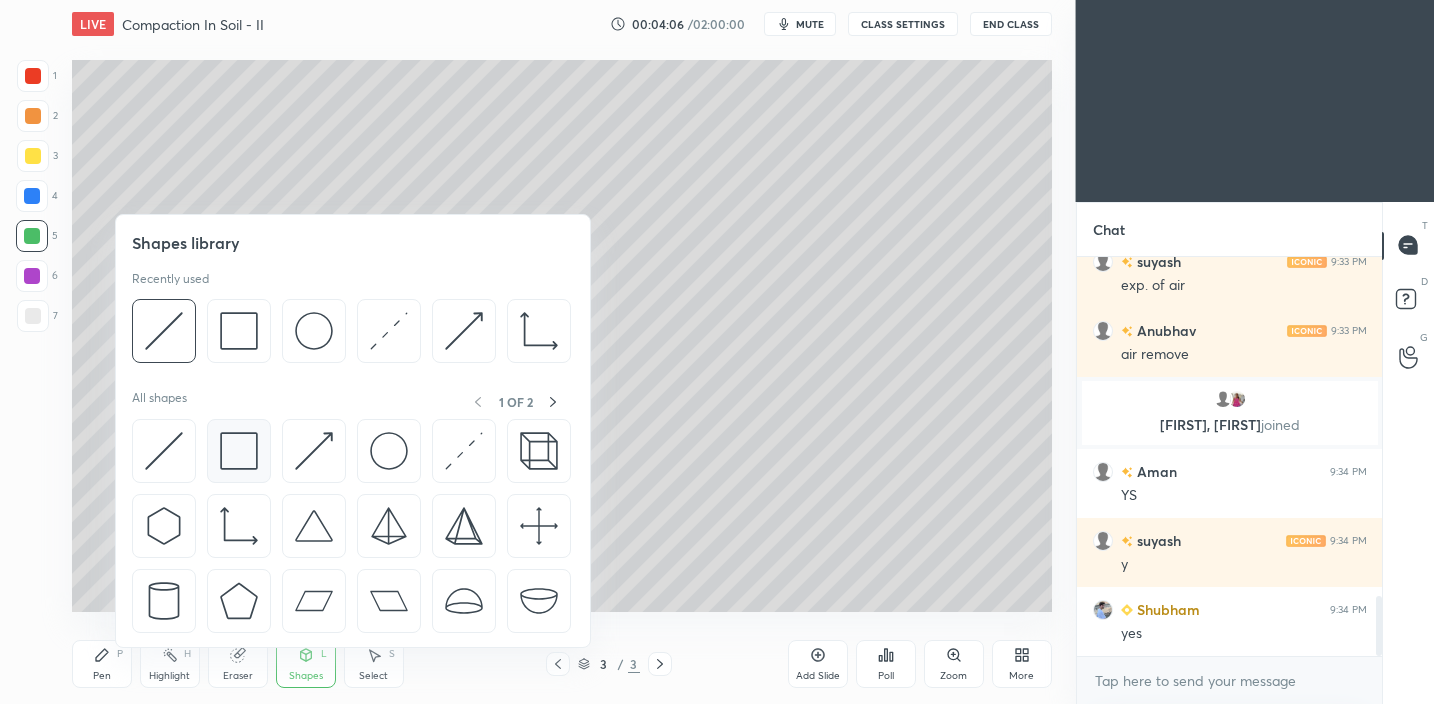click at bounding box center [239, 451] 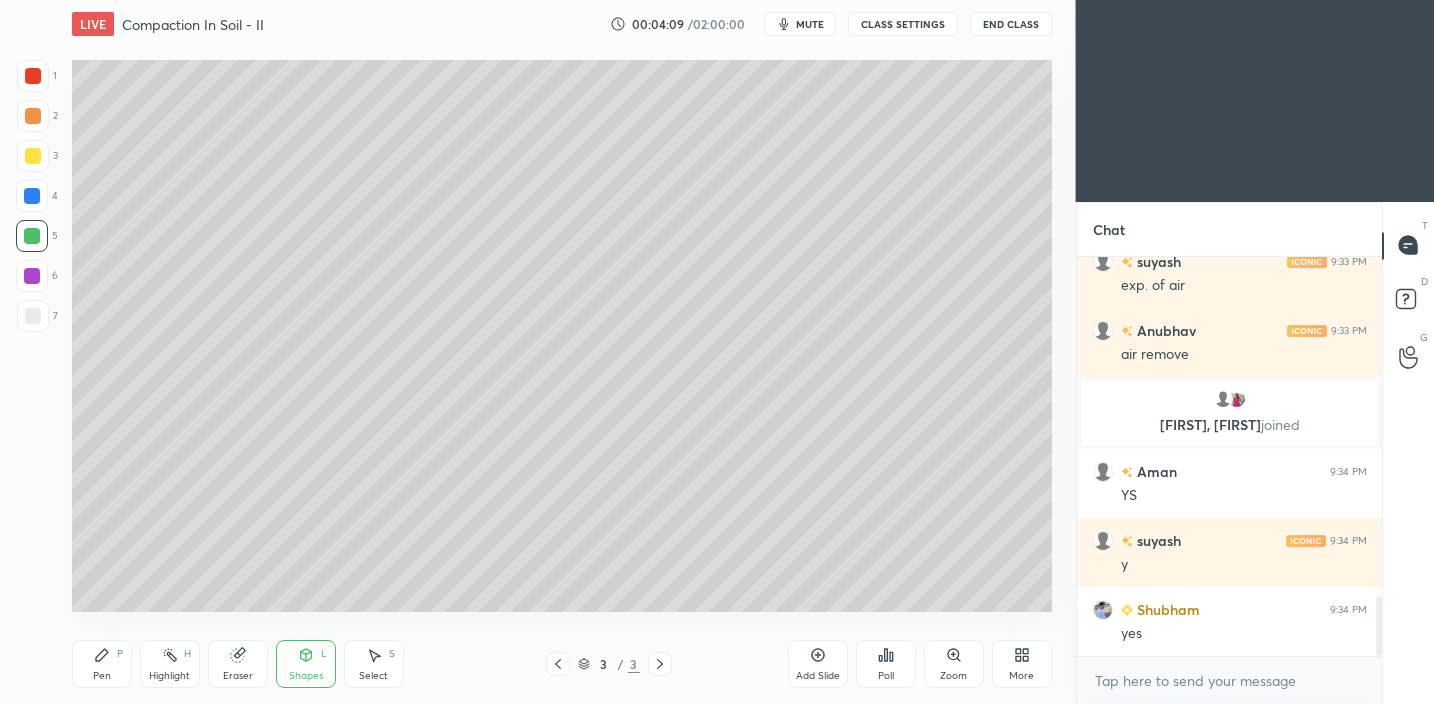 click on "Shapes" at bounding box center [306, 676] 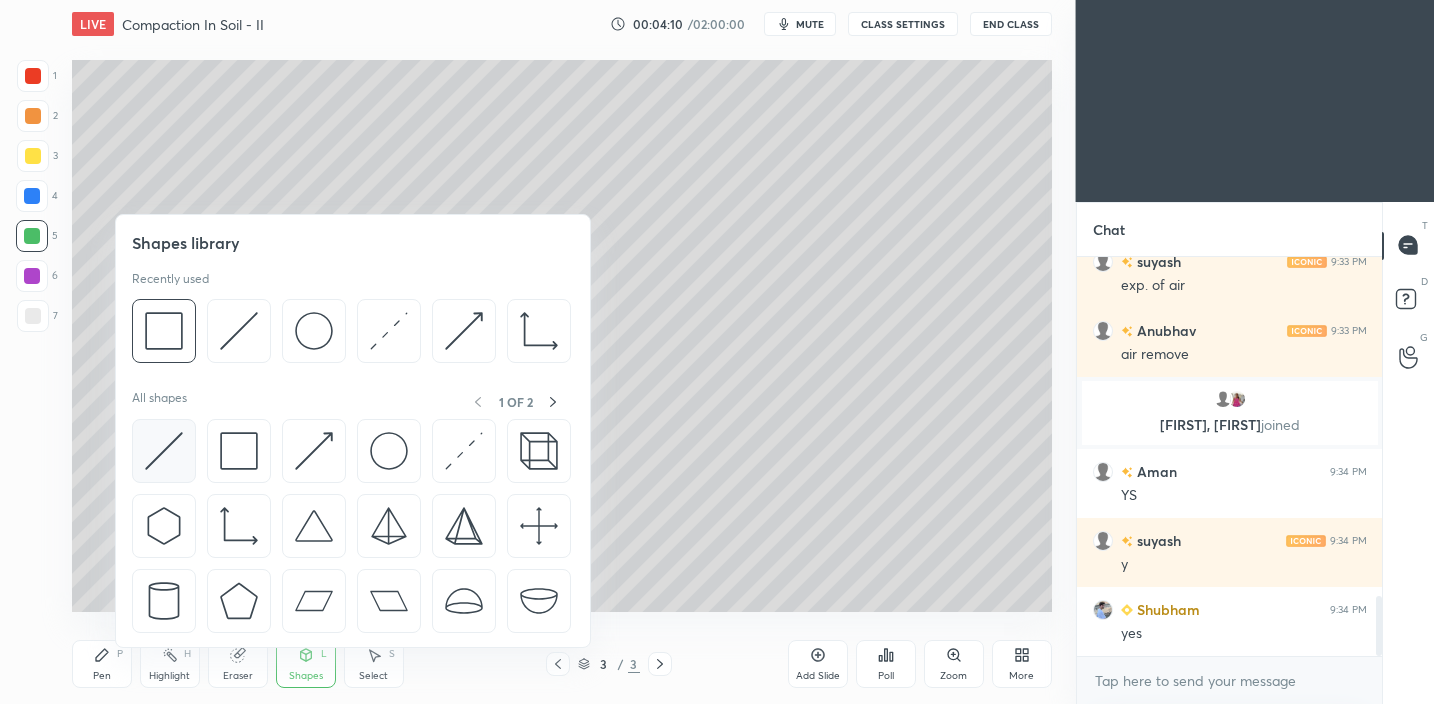 click at bounding box center [164, 451] 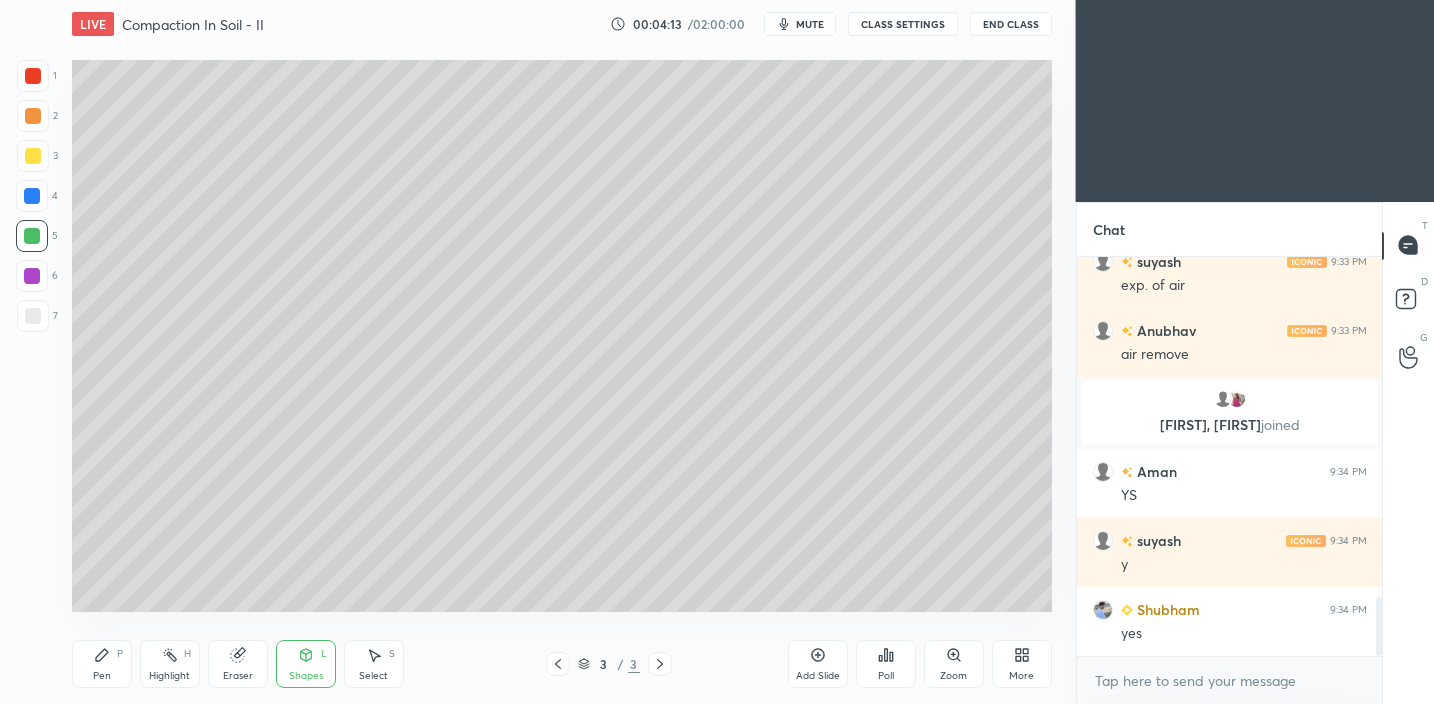 scroll, scrollTop: 2311, scrollLeft: 0, axis: vertical 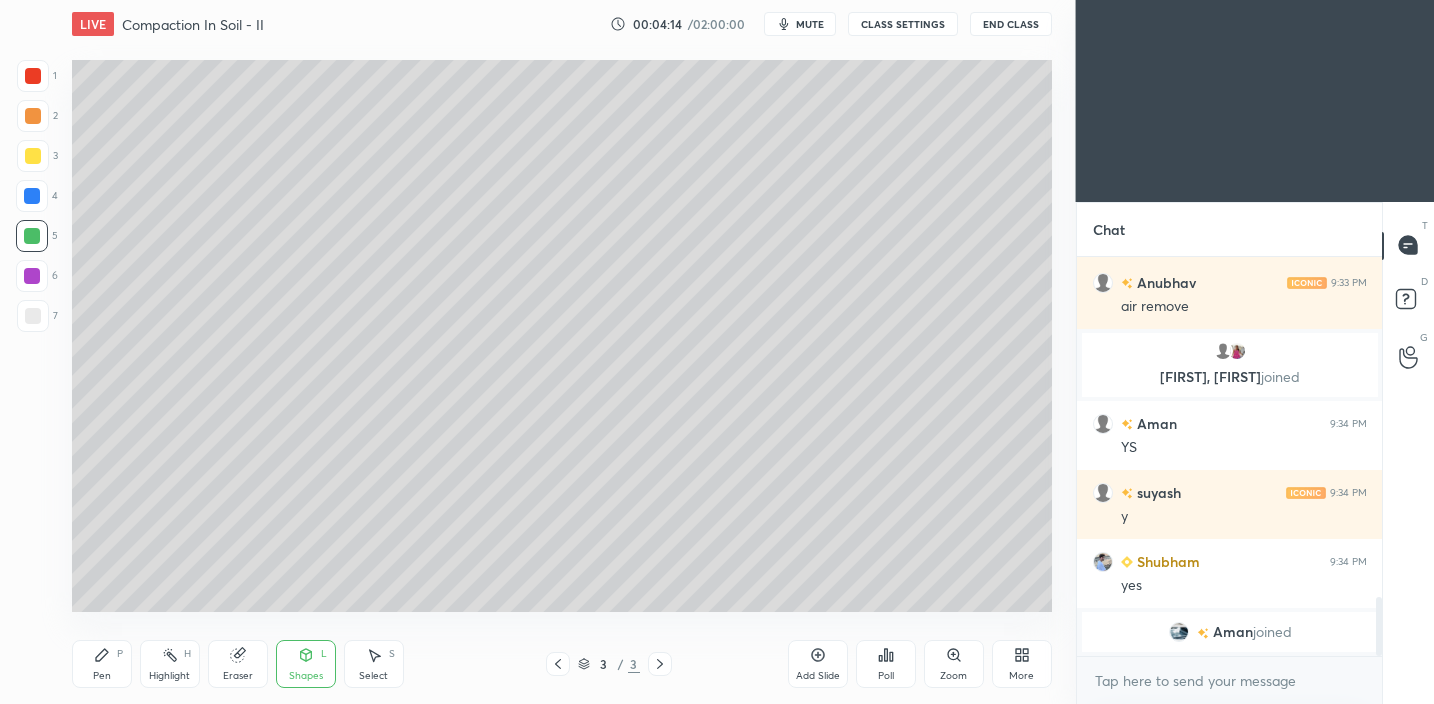 click on "Pen P" at bounding box center (102, 664) 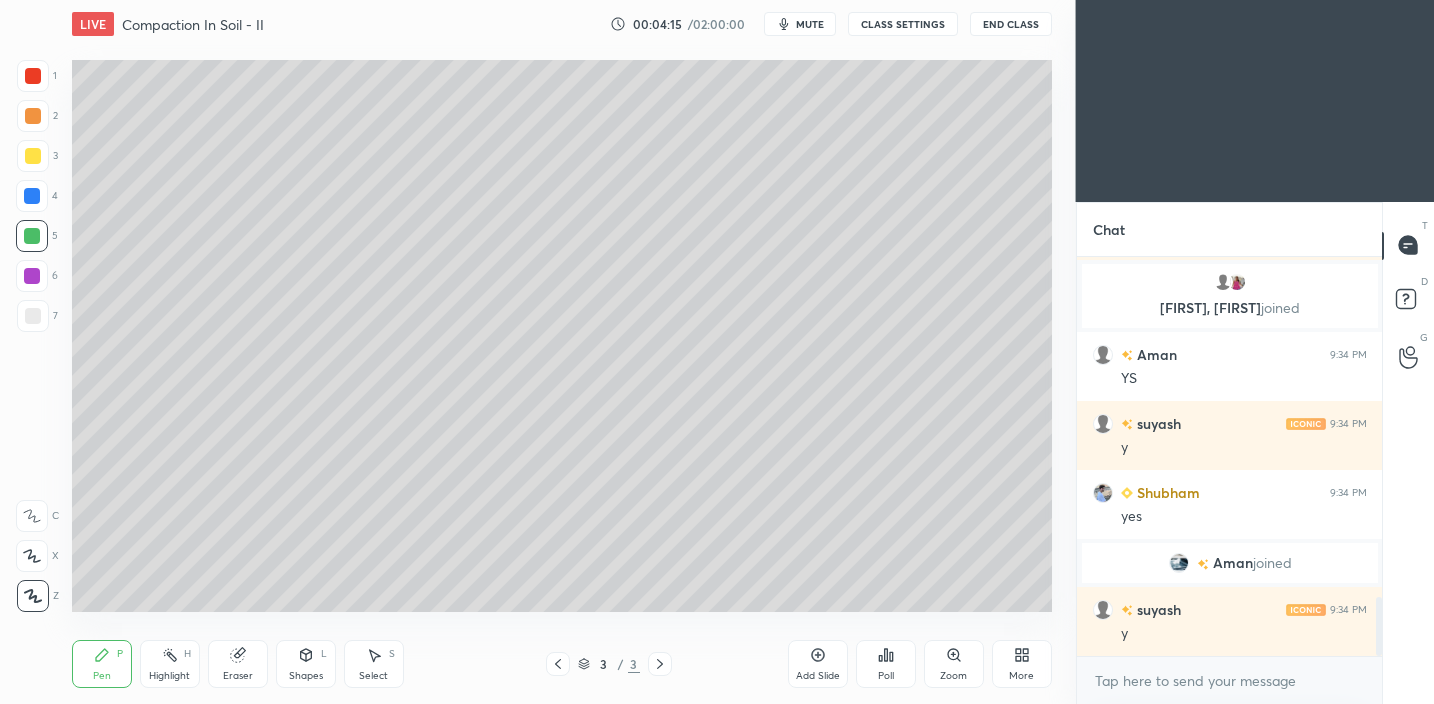 scroll, scrollTop: 2355, scrollLeft: 0, axis: vertical 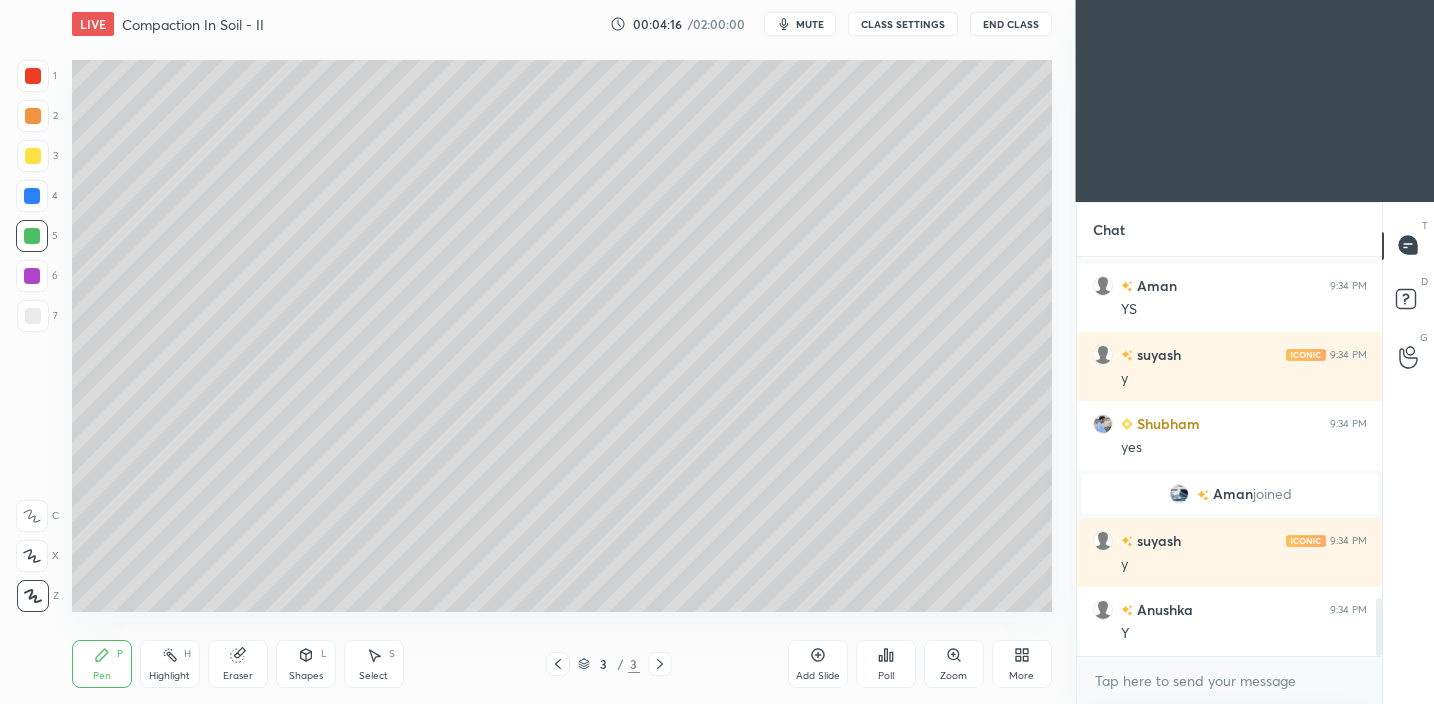 click on "Shapes" at bounding box center (306, 676) 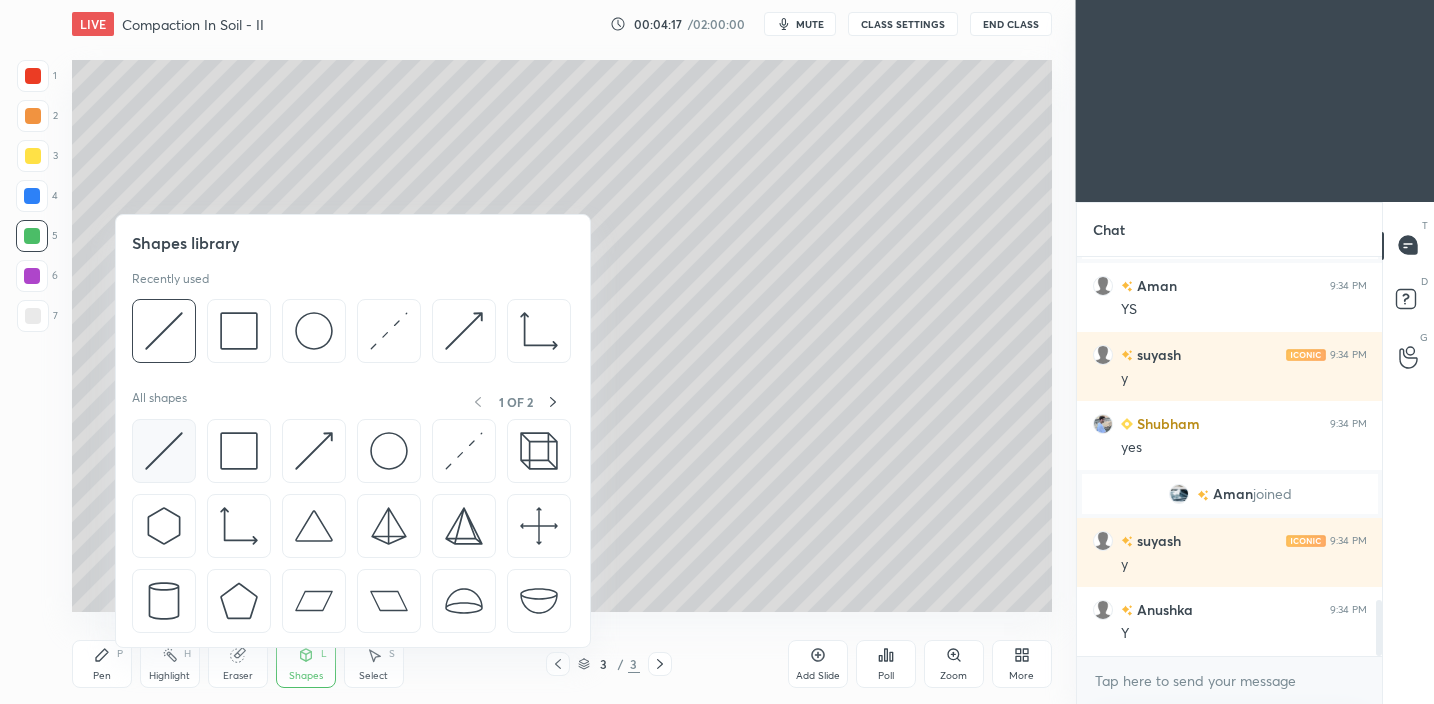 click at bounding box center (164, 451) 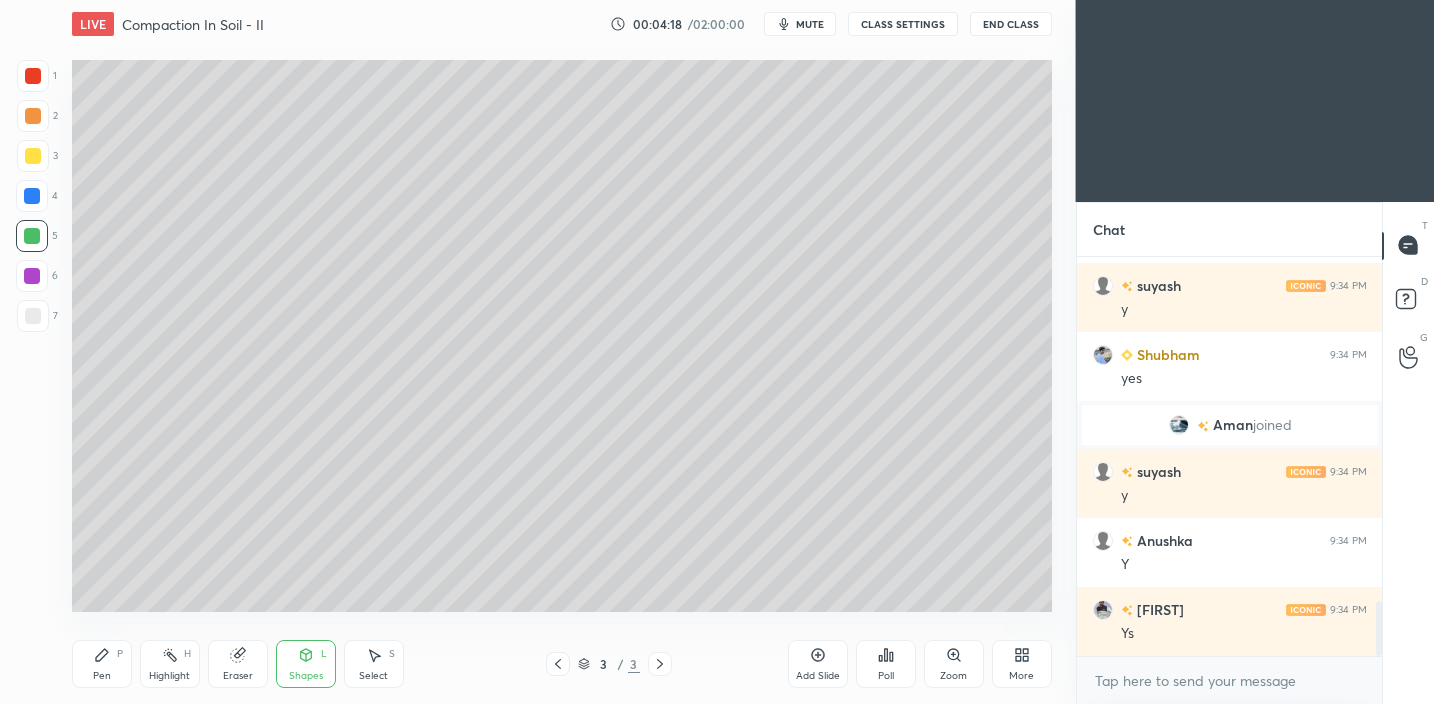 scroll, scrollTop: 2493, scrollLeft: 0, axis: vertical 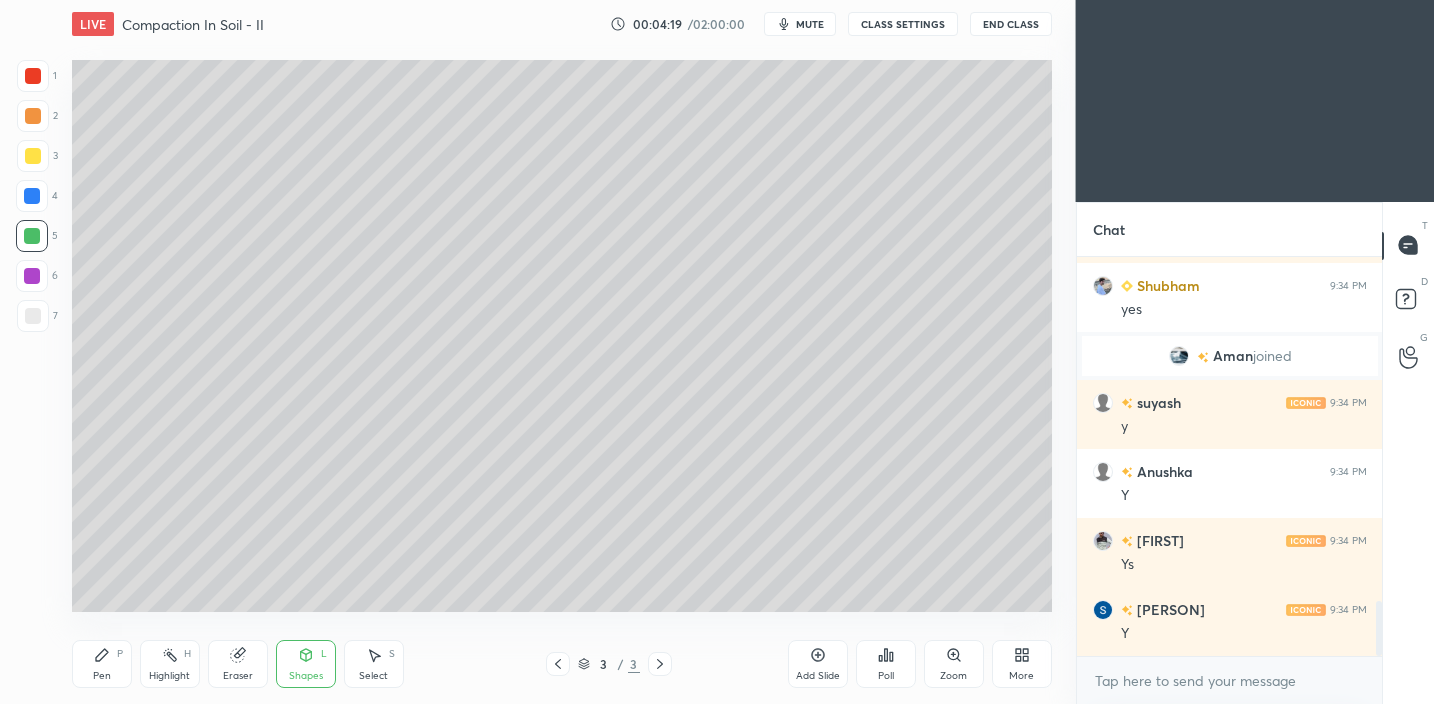 click at bounding box center [33, 316] 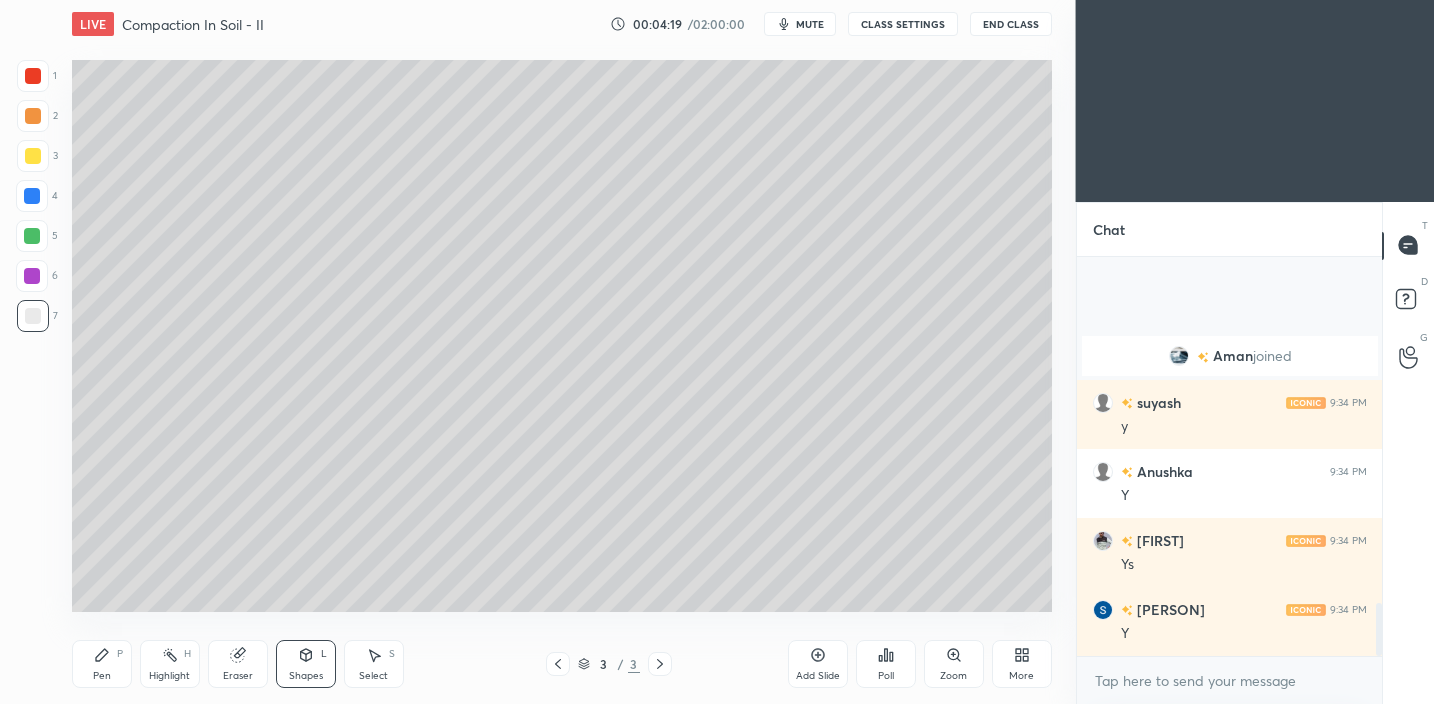 scroll, scrollTop: 2631, scrollLeft: 0, axis: vertical 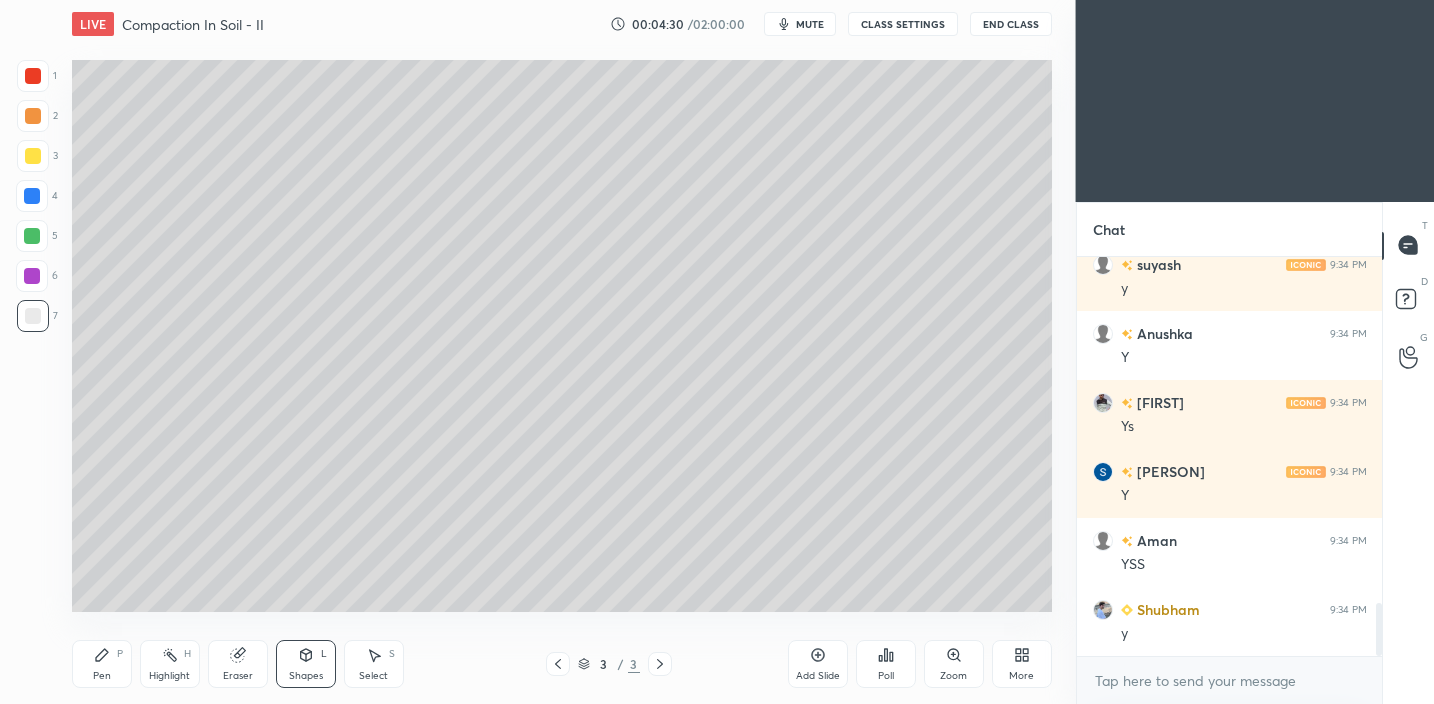 click 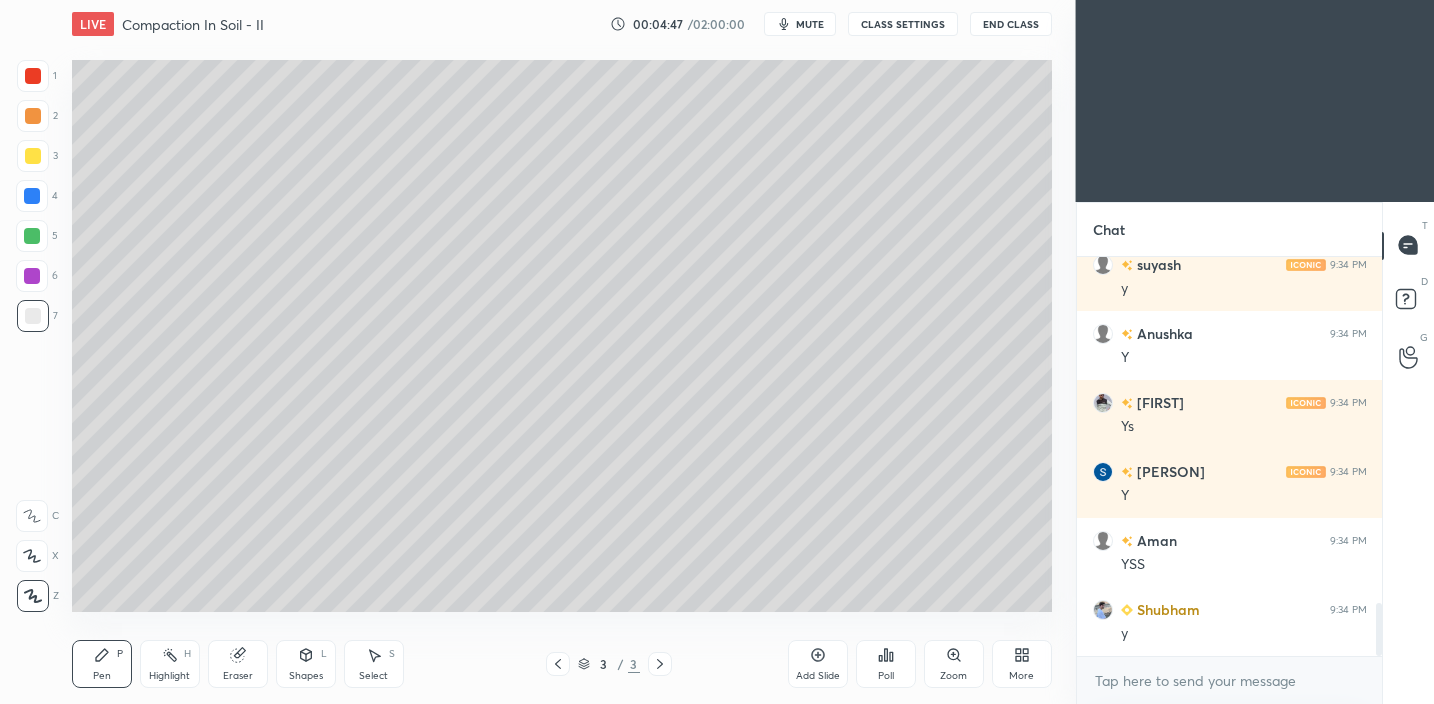 scroll, scrollTop: 2700, scrollLeft: 0, axis: vertical 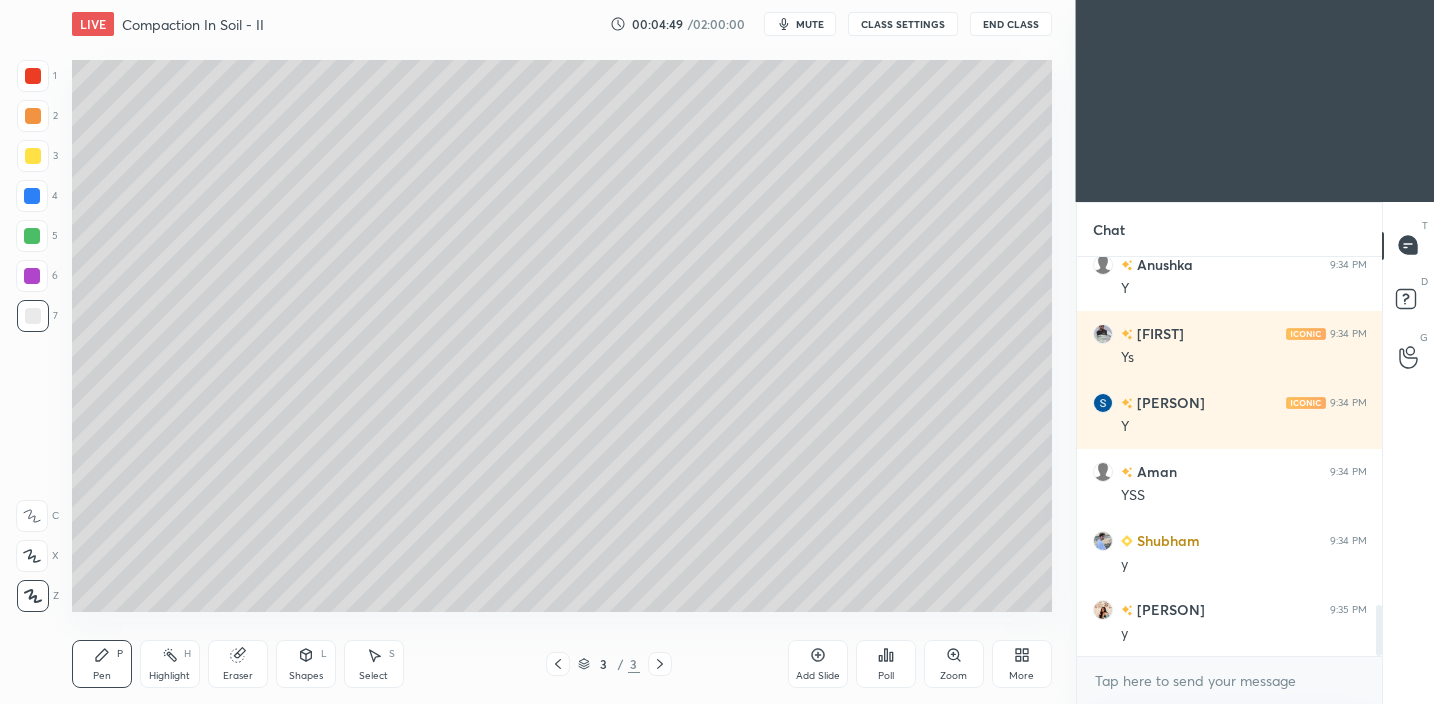 click on "Shapes" at bounding box center [306, 676] 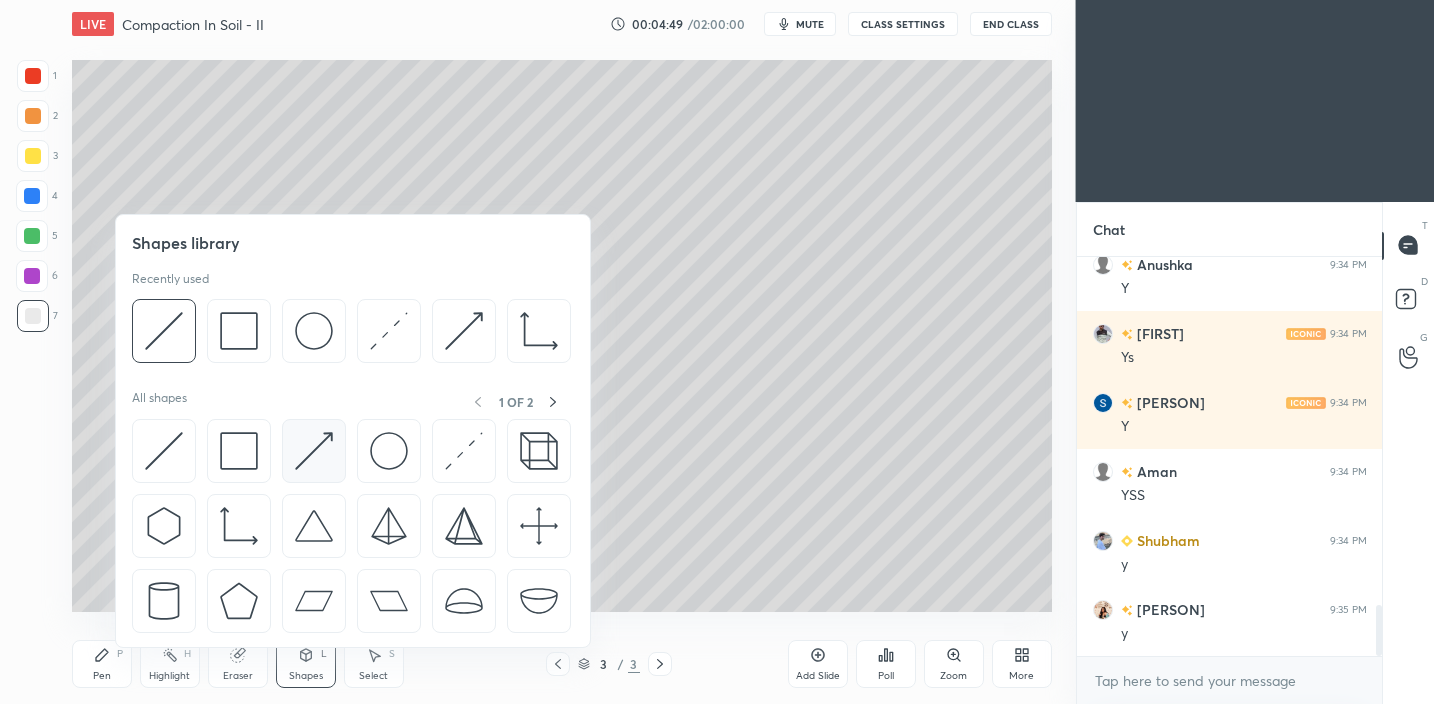 click at bounding box center (314, 451) 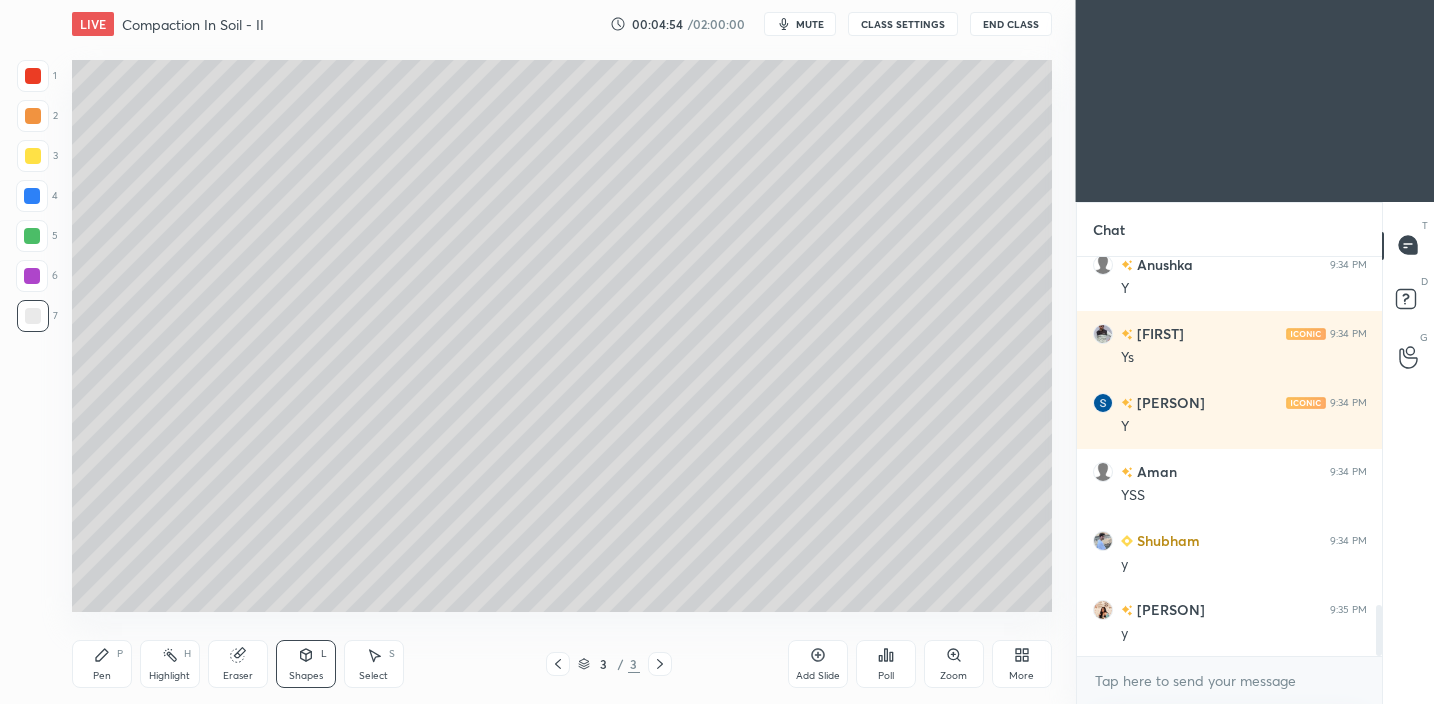 drag, startPoint x: 120, startPoint y: 668, endPoint x: 134, endPoint y: 657, distance: 17.804493 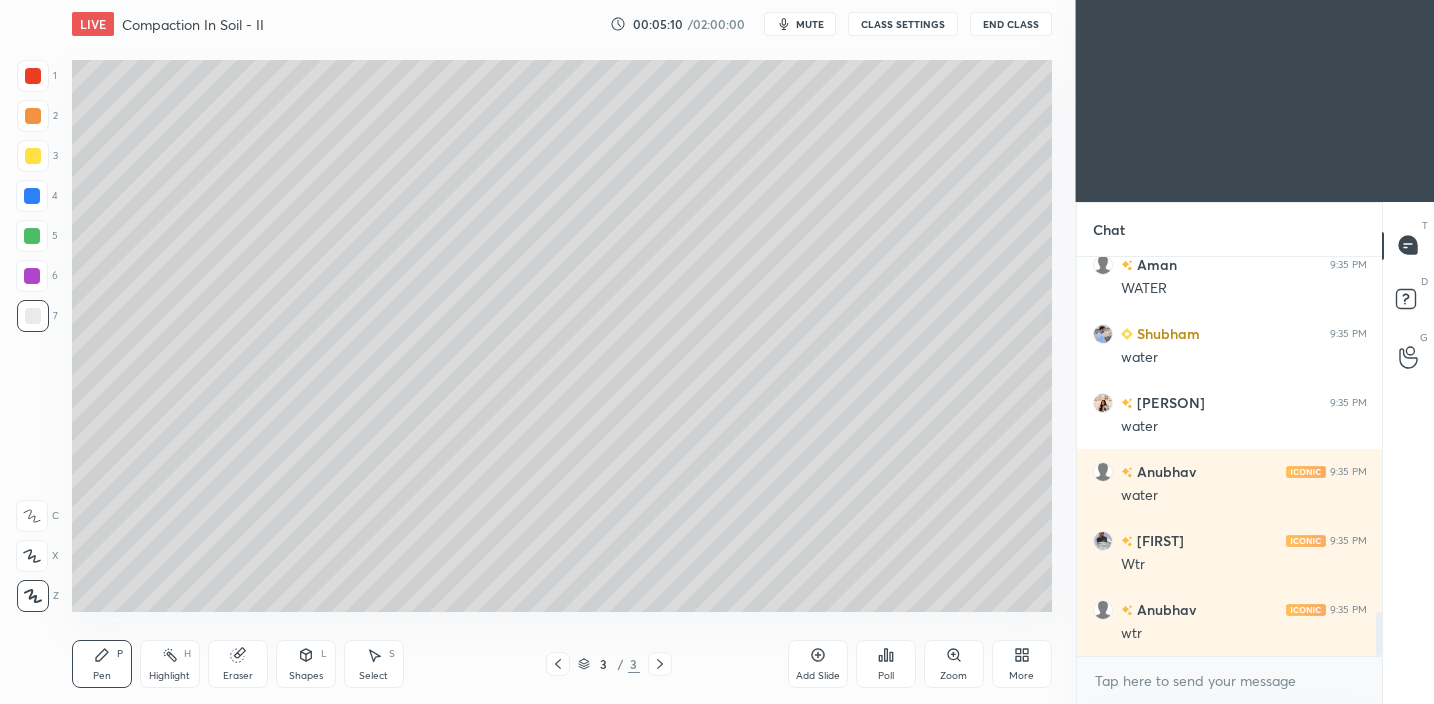 scroll, scrollTop: 3252, scrollLeft: 0, axis: vertical 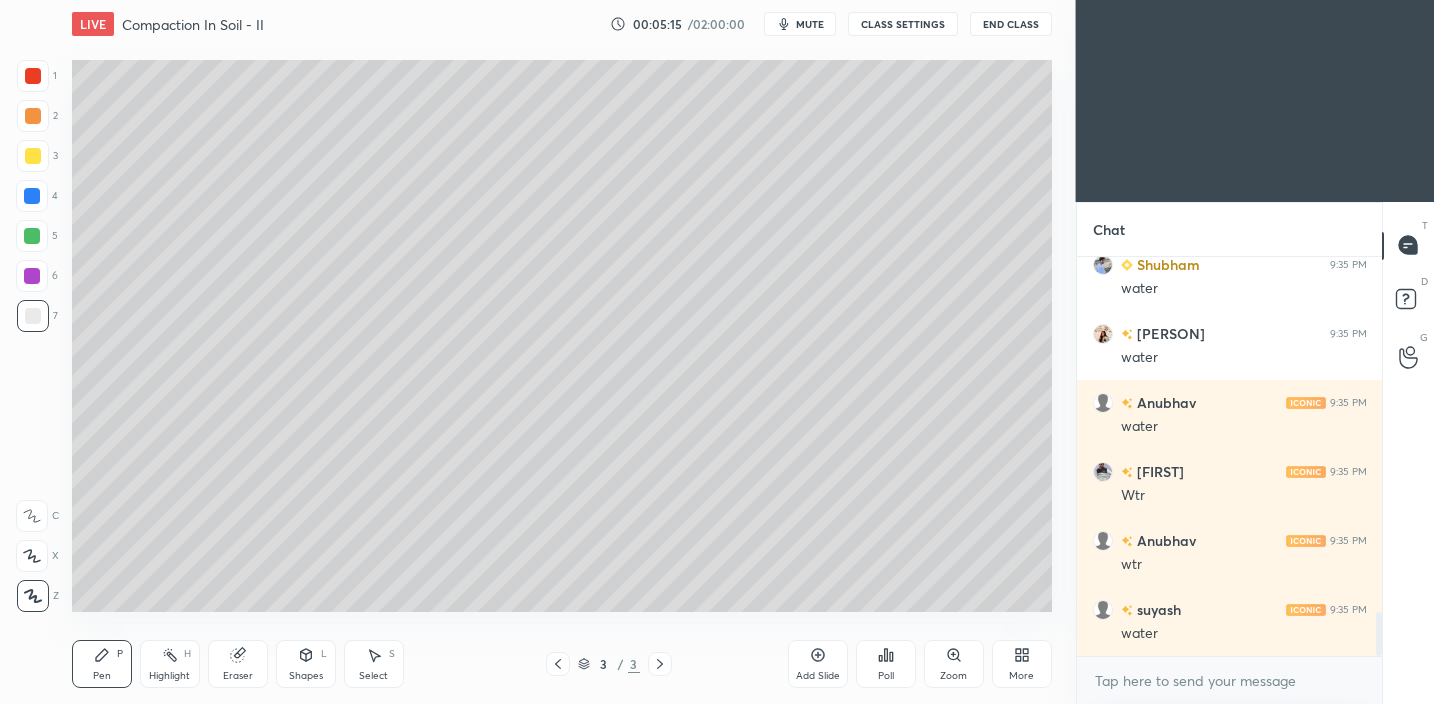 click on "Shapes" at bounding box center (306, 676) 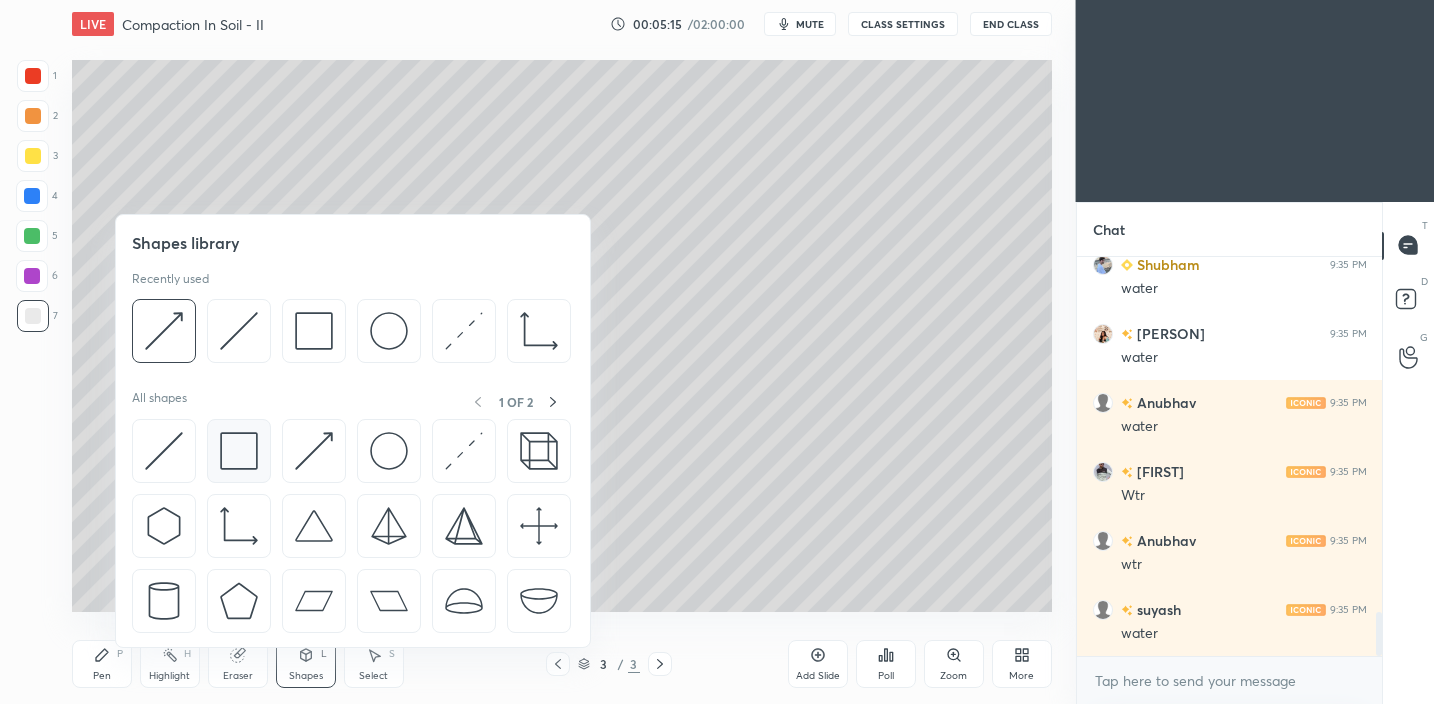click at bounding box center (239, 451) 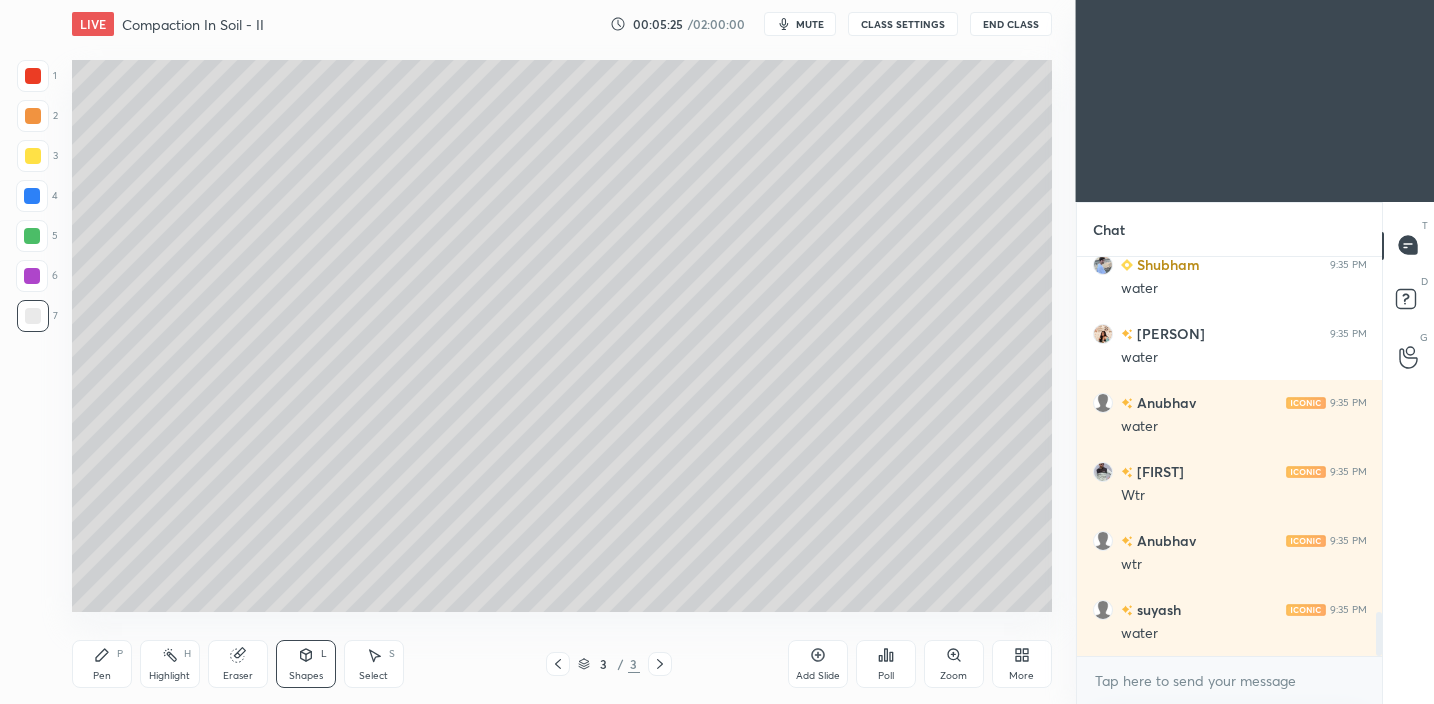 click on "Pen P" at bounding box center (102, 664) 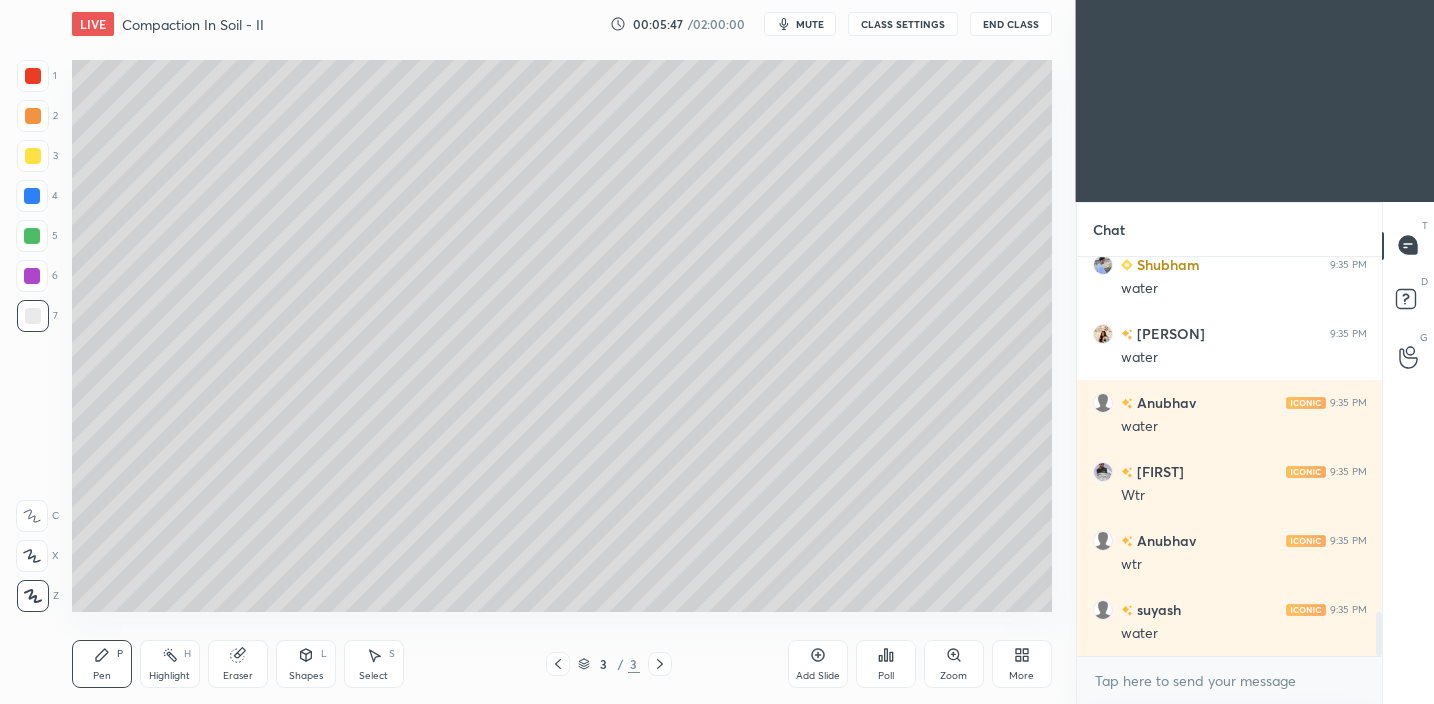 drag, startPoint x: 303, startPoint y: 666, endPoint x: 302, endPoint y: 653, distance: 13.038404 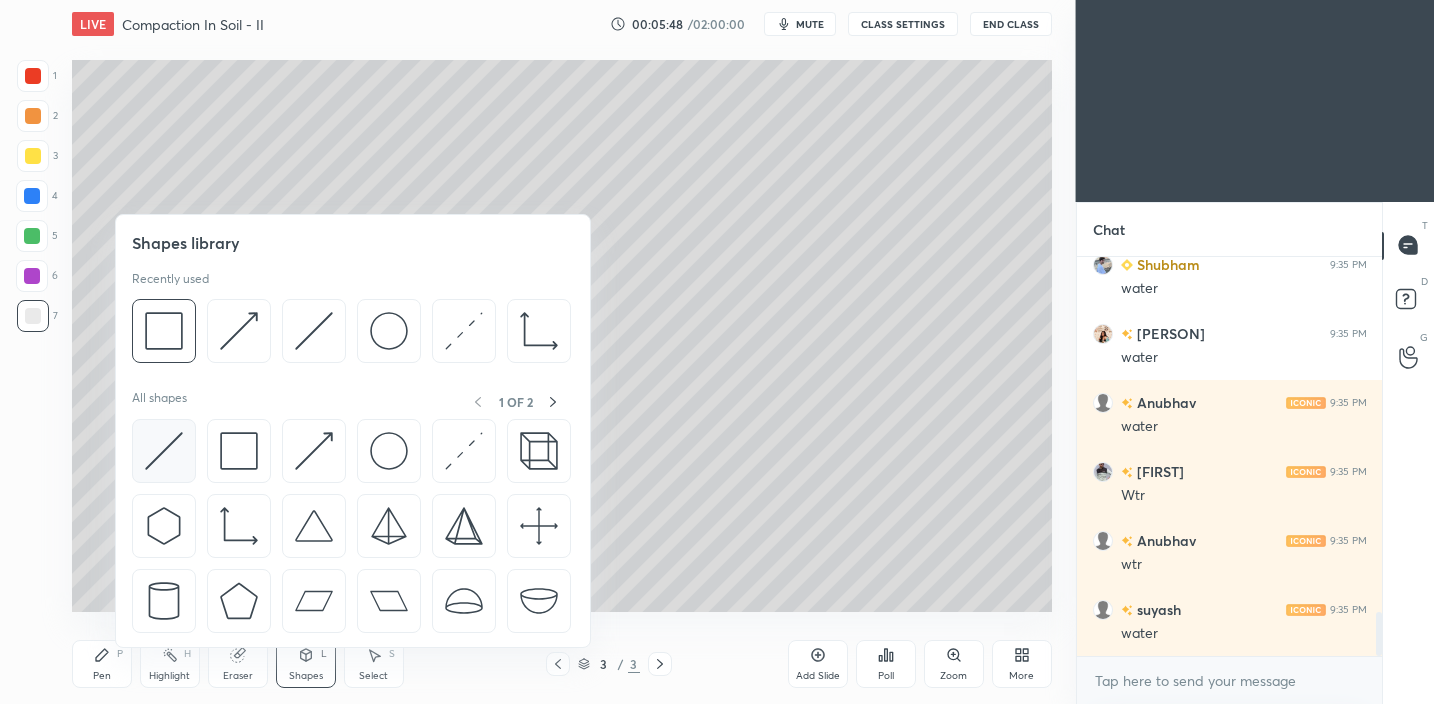click at bounding box center (164, 451) 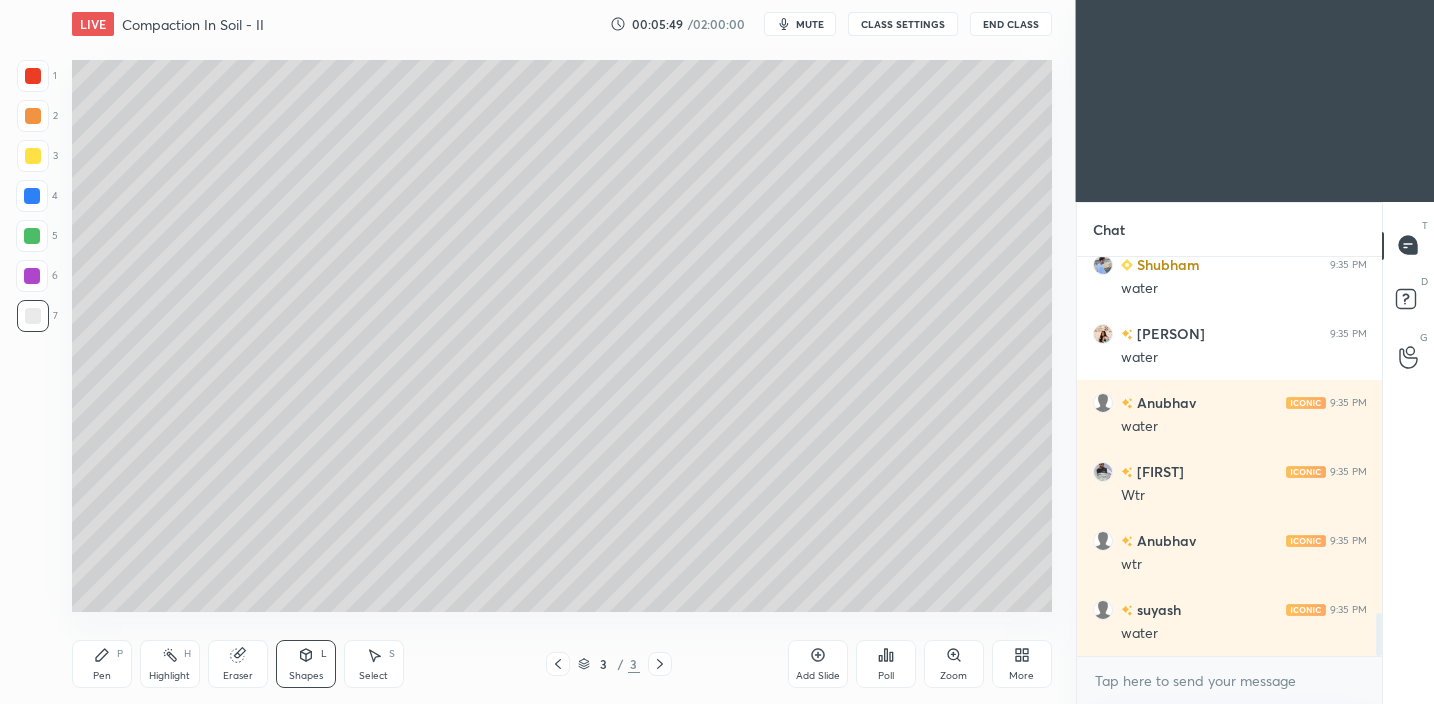 scroll, scrollTop: 3321, scrollLeft: 0, axis: vertical 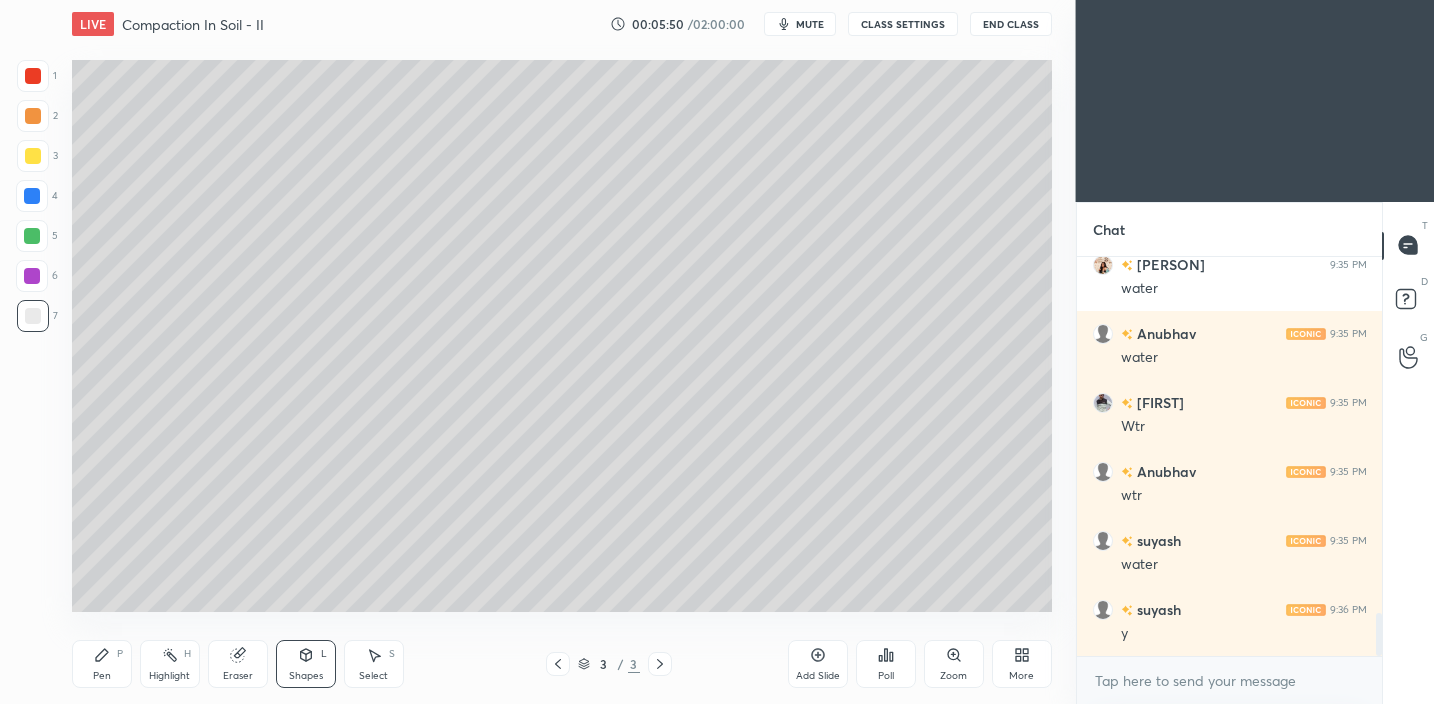 click at bounding box center (33, 156) 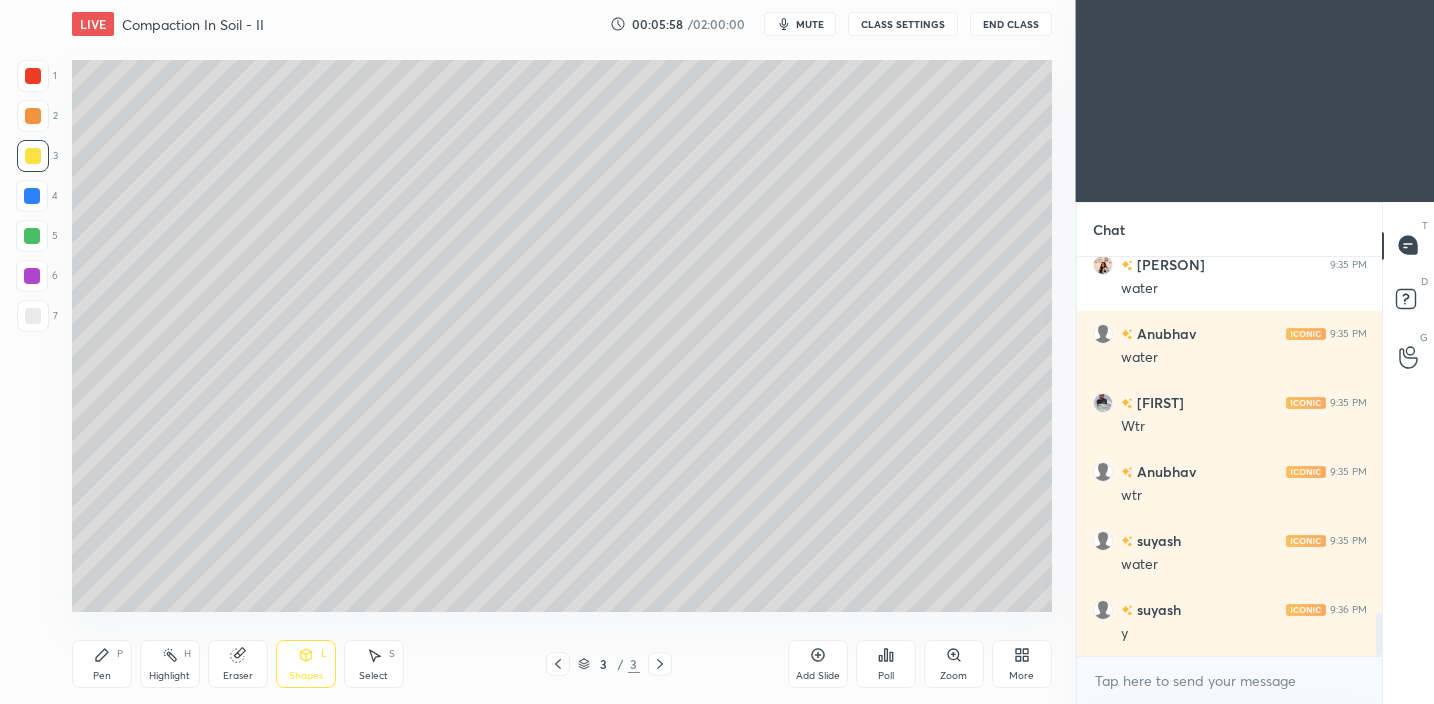 drag, startPoint x: 100, startPoint y: 680, endPoint x: 146, endPoint y: 619, distance: 76.40026 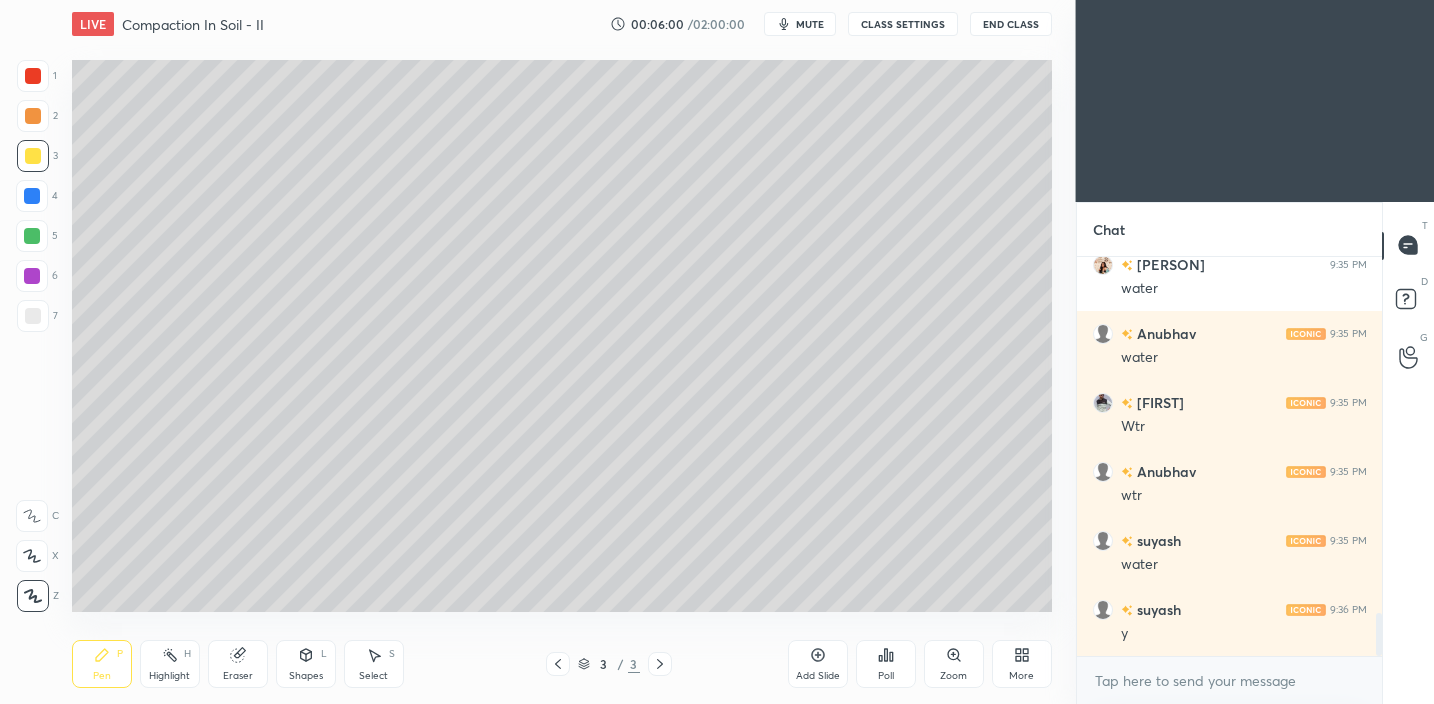 click on "Shapes" at bounding box center [306, 676] 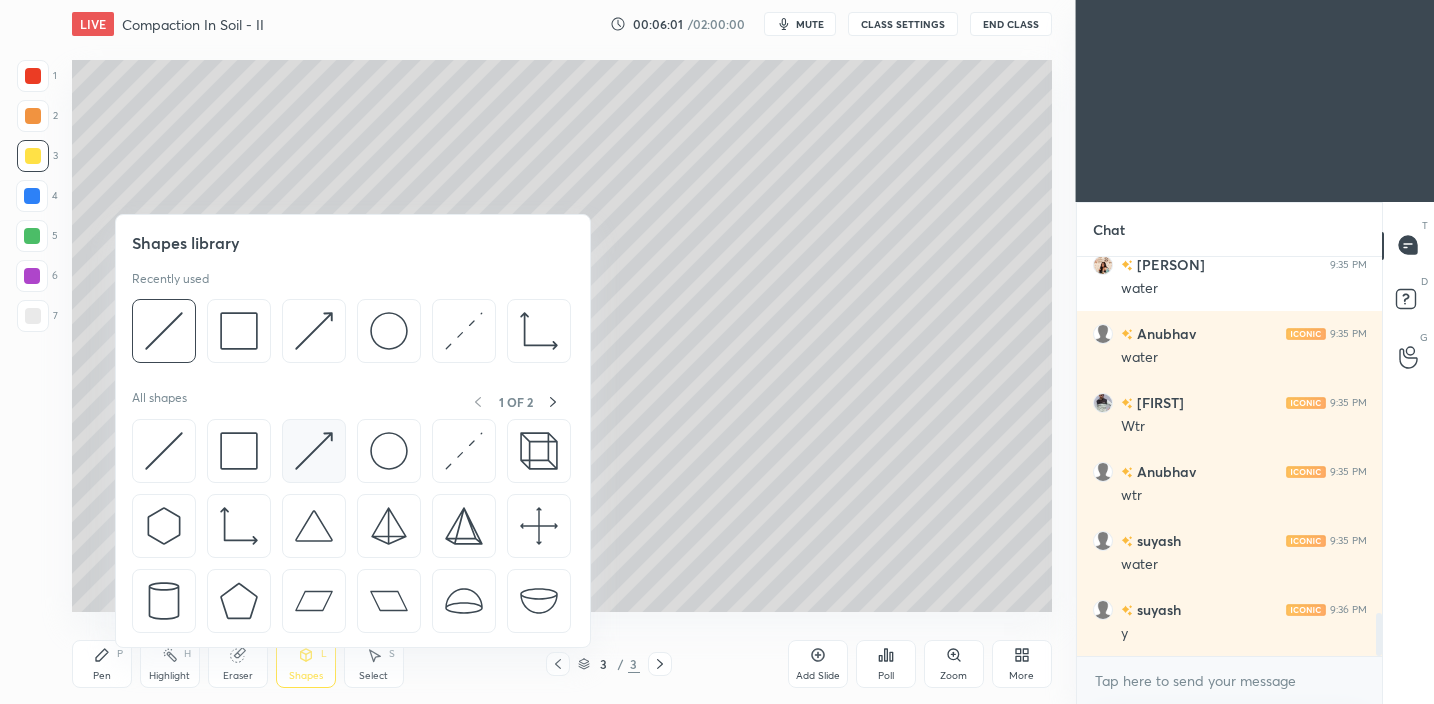 click at bounding box center (314, 451) 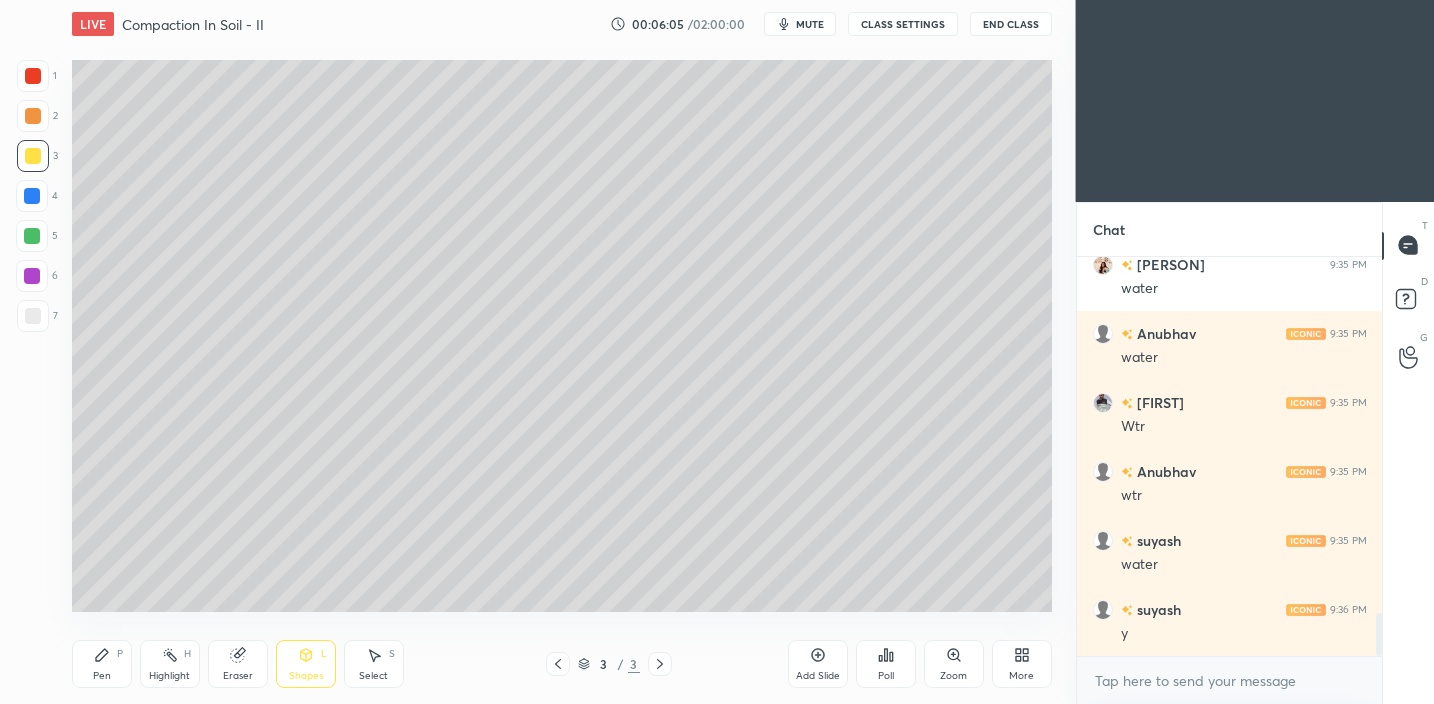drag, startPoint x: 102, startPoint y: 676, endPoint x: 177, endPoint y: 627, distance: 89.587944 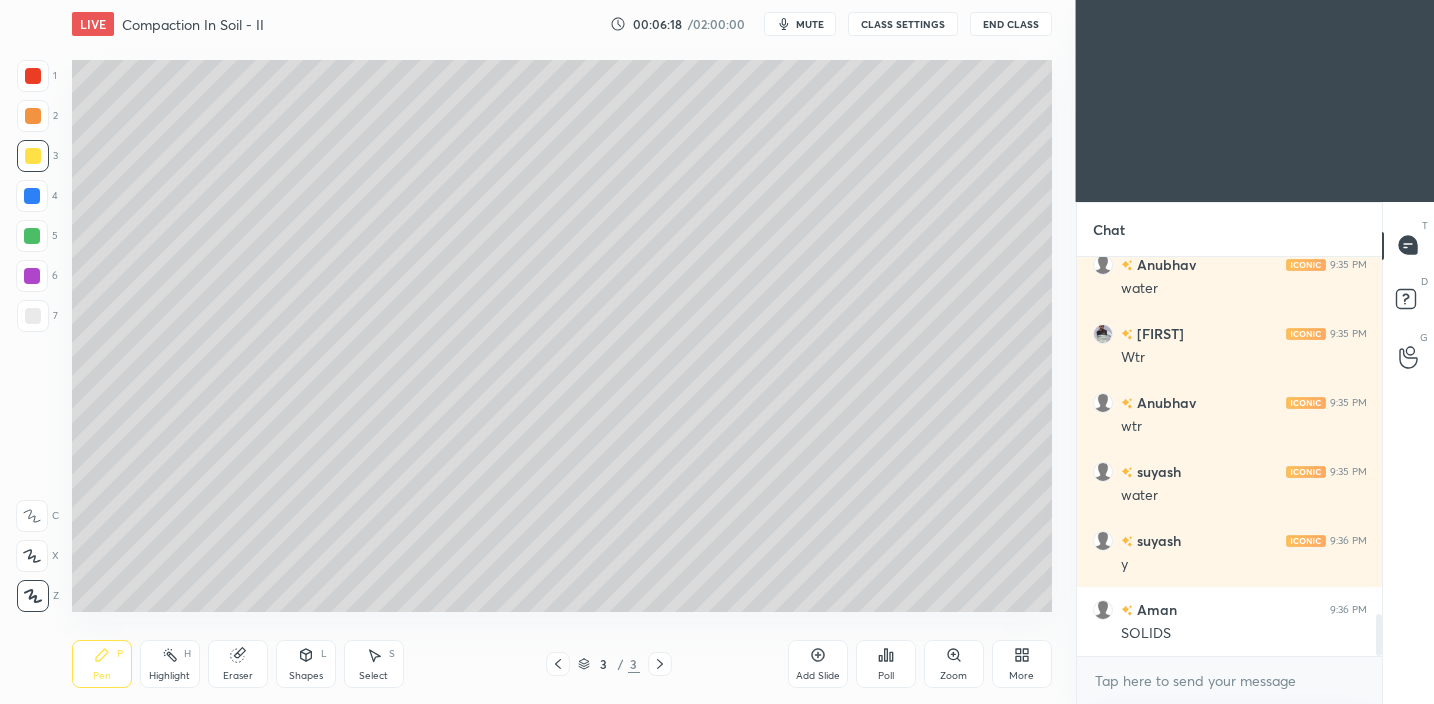 scroll, scrollTop: 3459, scrollLeft: 0, axis: vertical 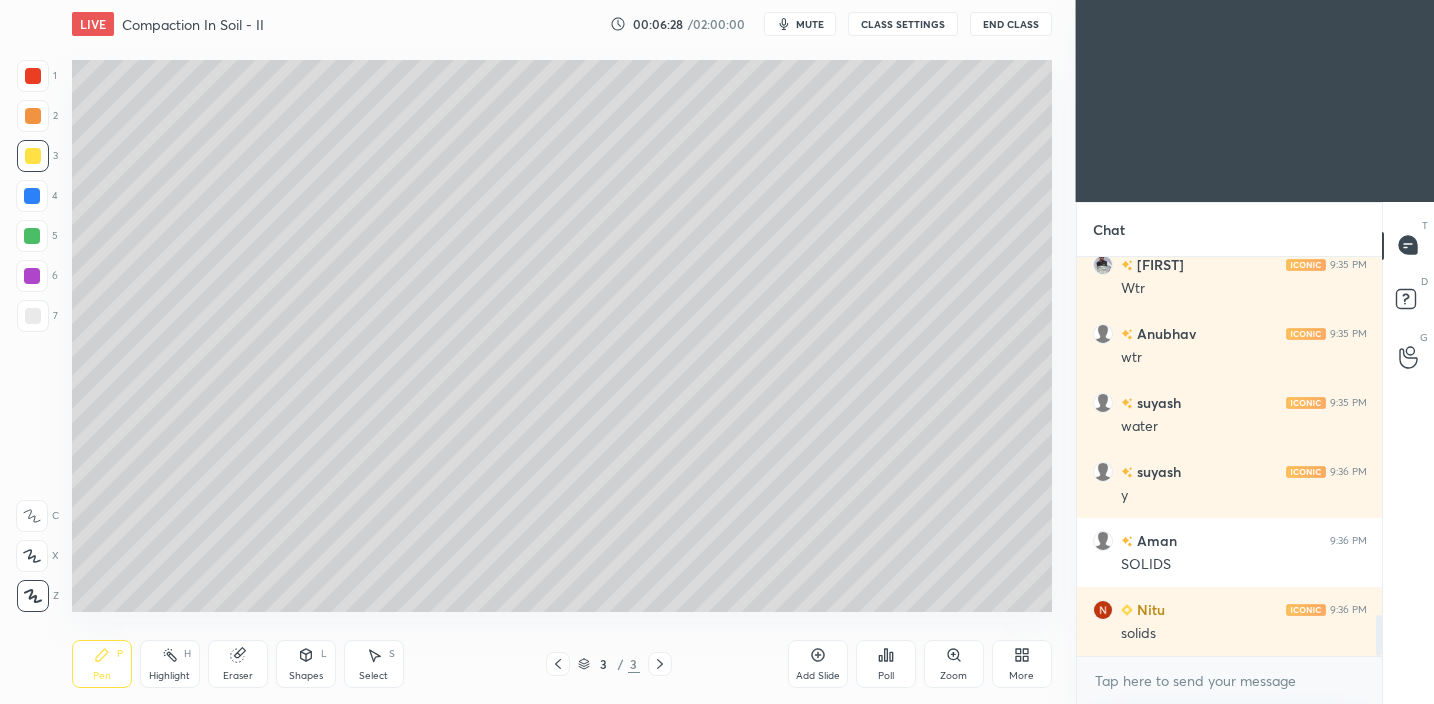 drag, startPoint x: 294, startPoint y: 675, endPoint x: 297, endPoint y: 661, distance: 14.3178215 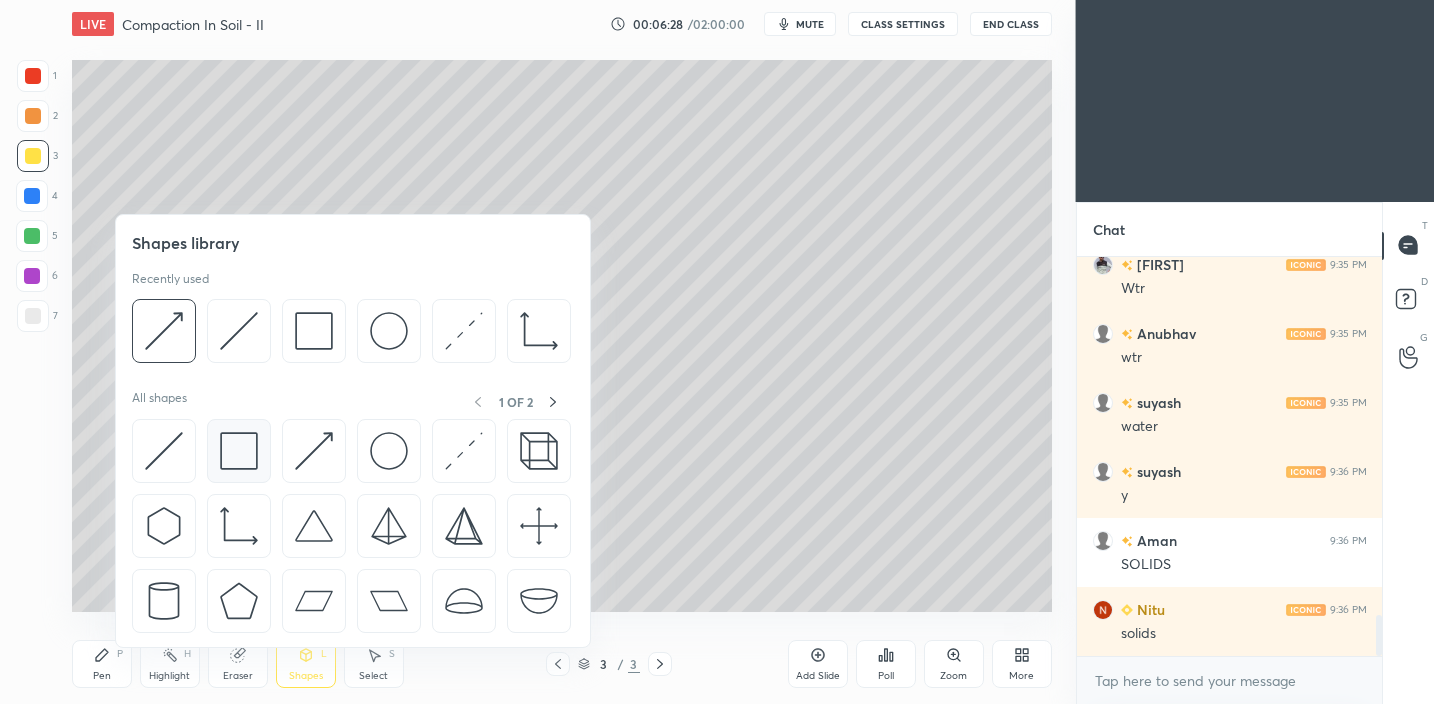 click at bounding box center [239, 451] 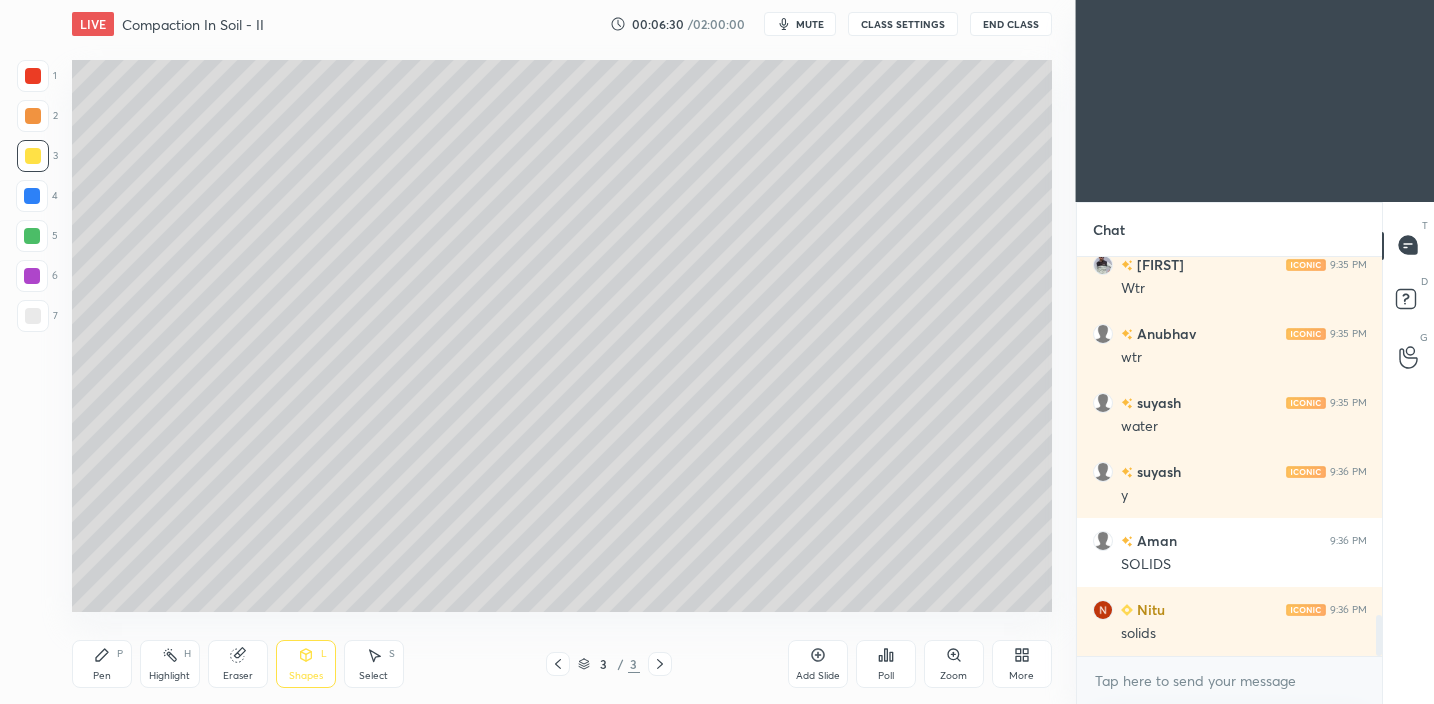 click on "1 2 3 4 5 6 7 C X Z C X Z E E Erase all   H H" at bounding box center [32, 335] 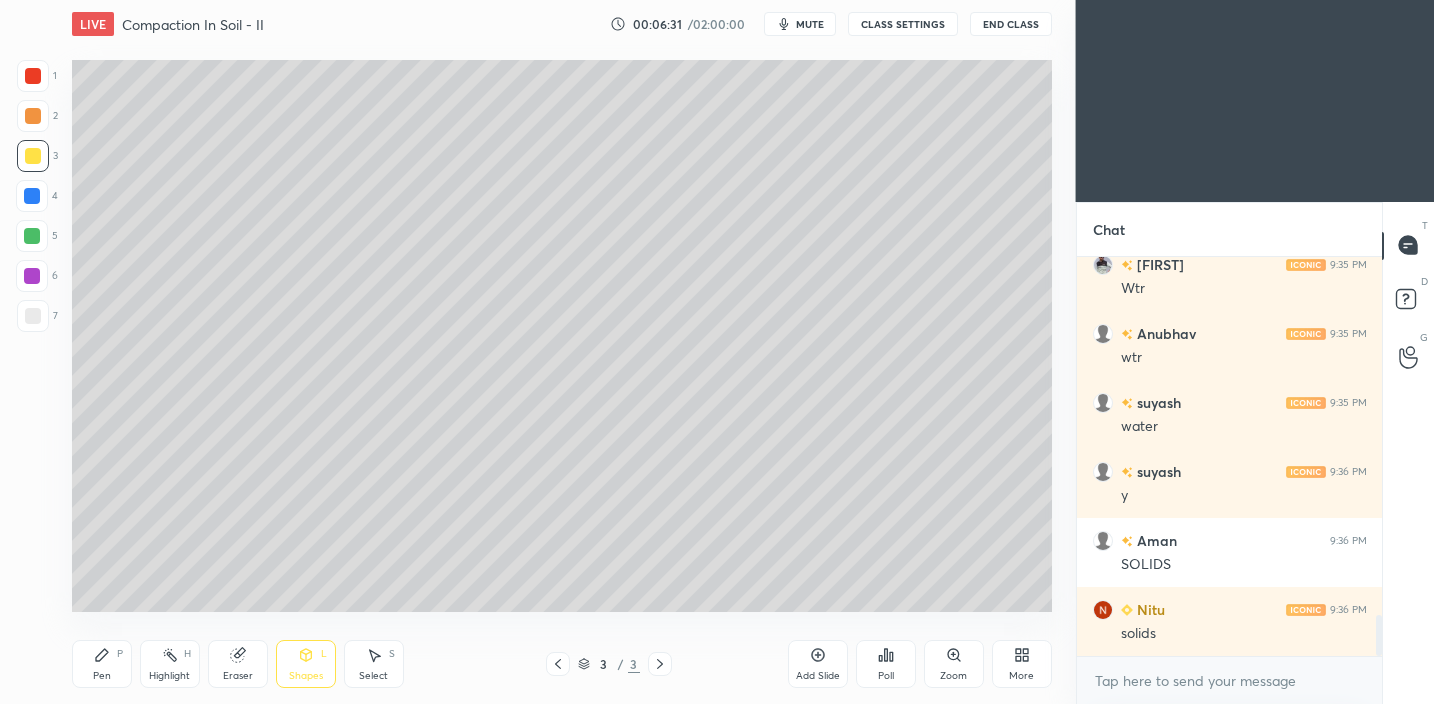 click at bounding box center (33, 316) 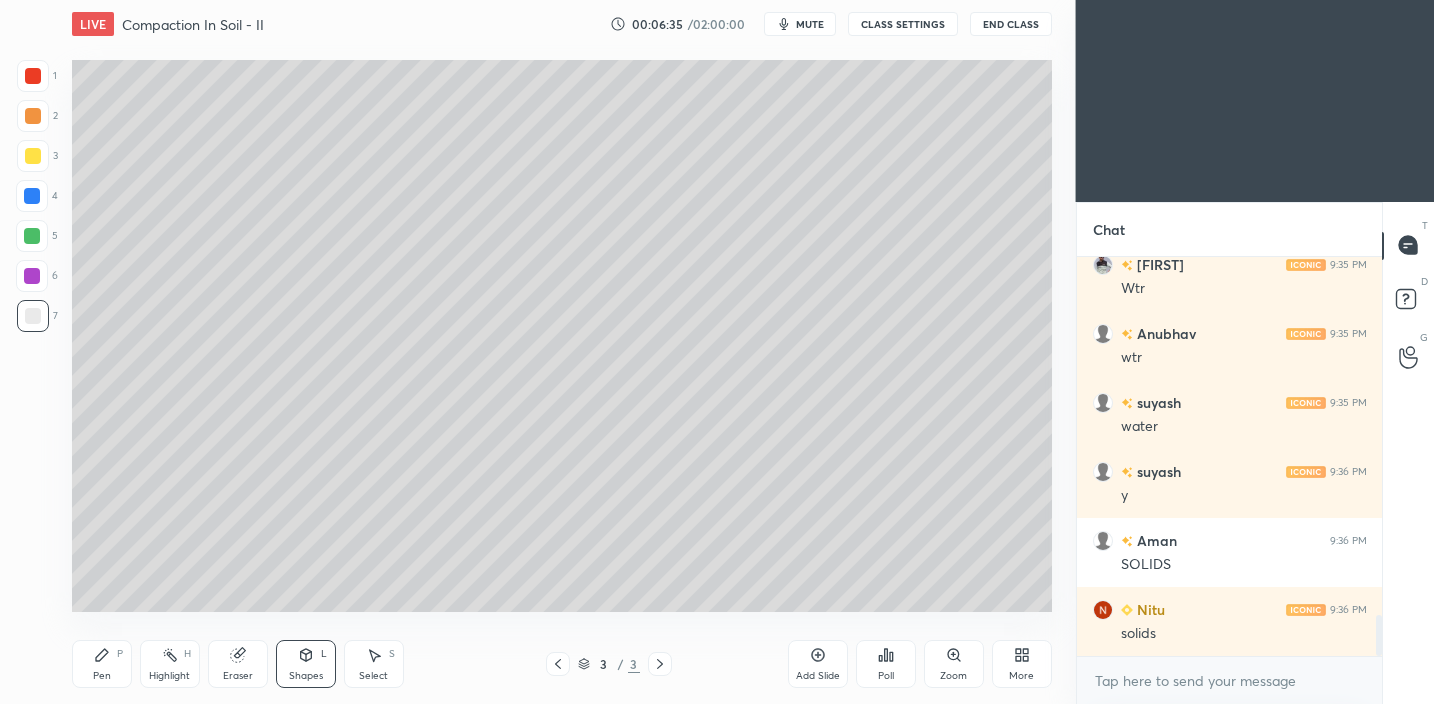 drag, startPoint x: 100, startPoint y: 670, endPoint x: 294, endPoint y: 624, distance: 199.37904 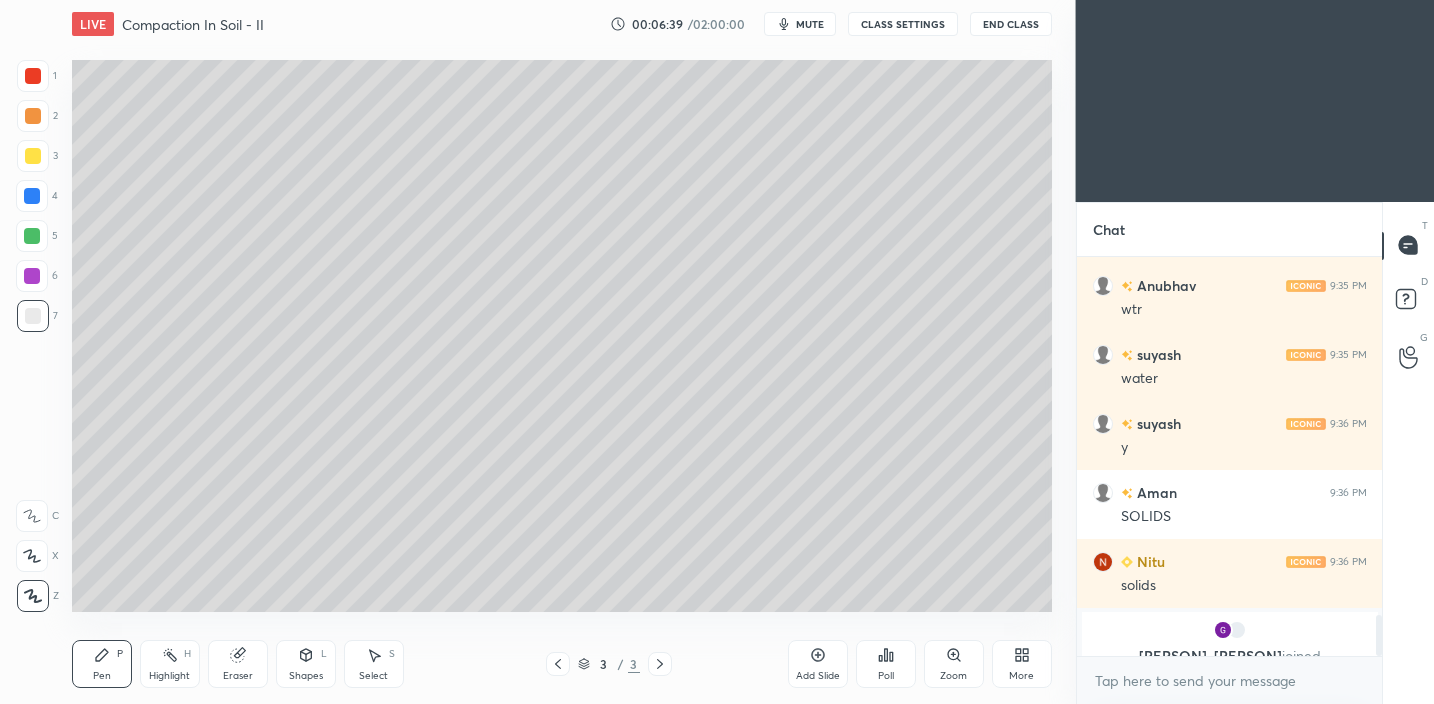 scroll, scrollTop: 3531, scrollLeft: 0, axis: vertical 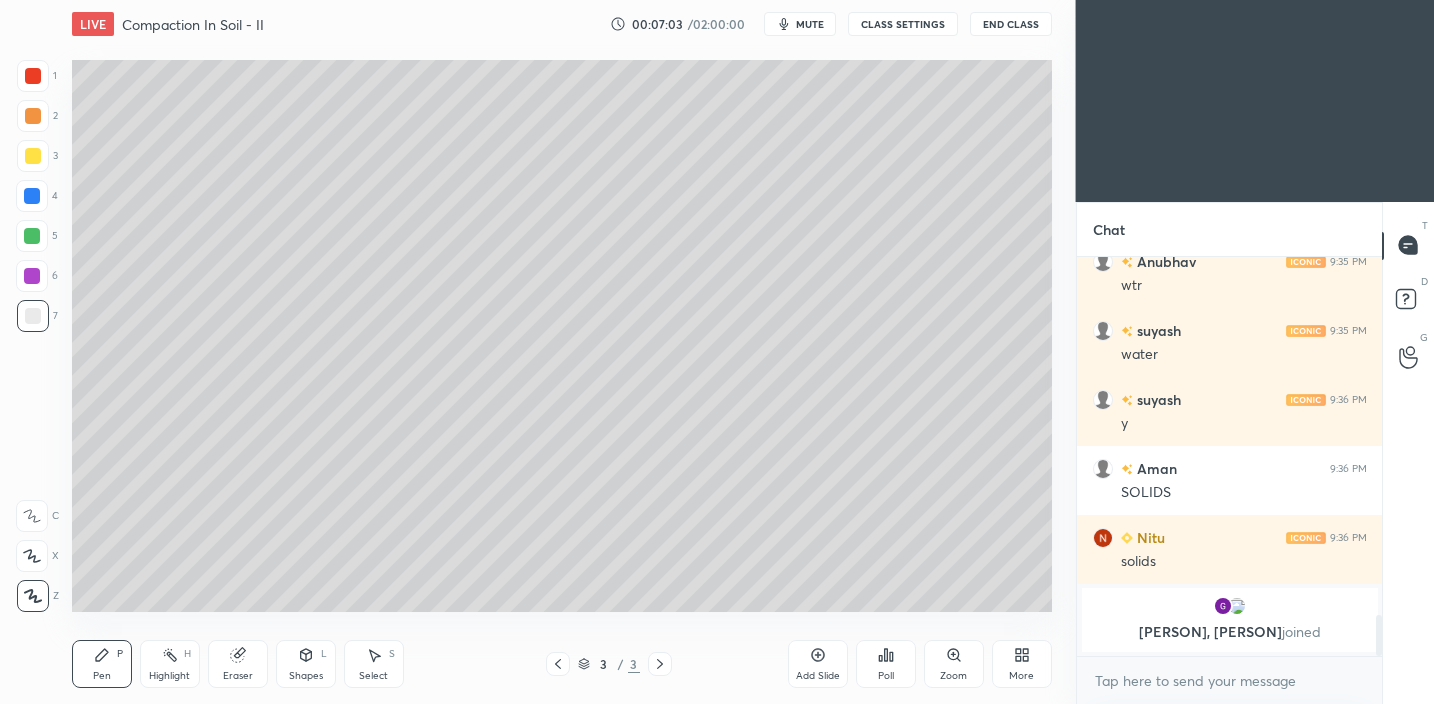 click at bounding box center (33, 156) 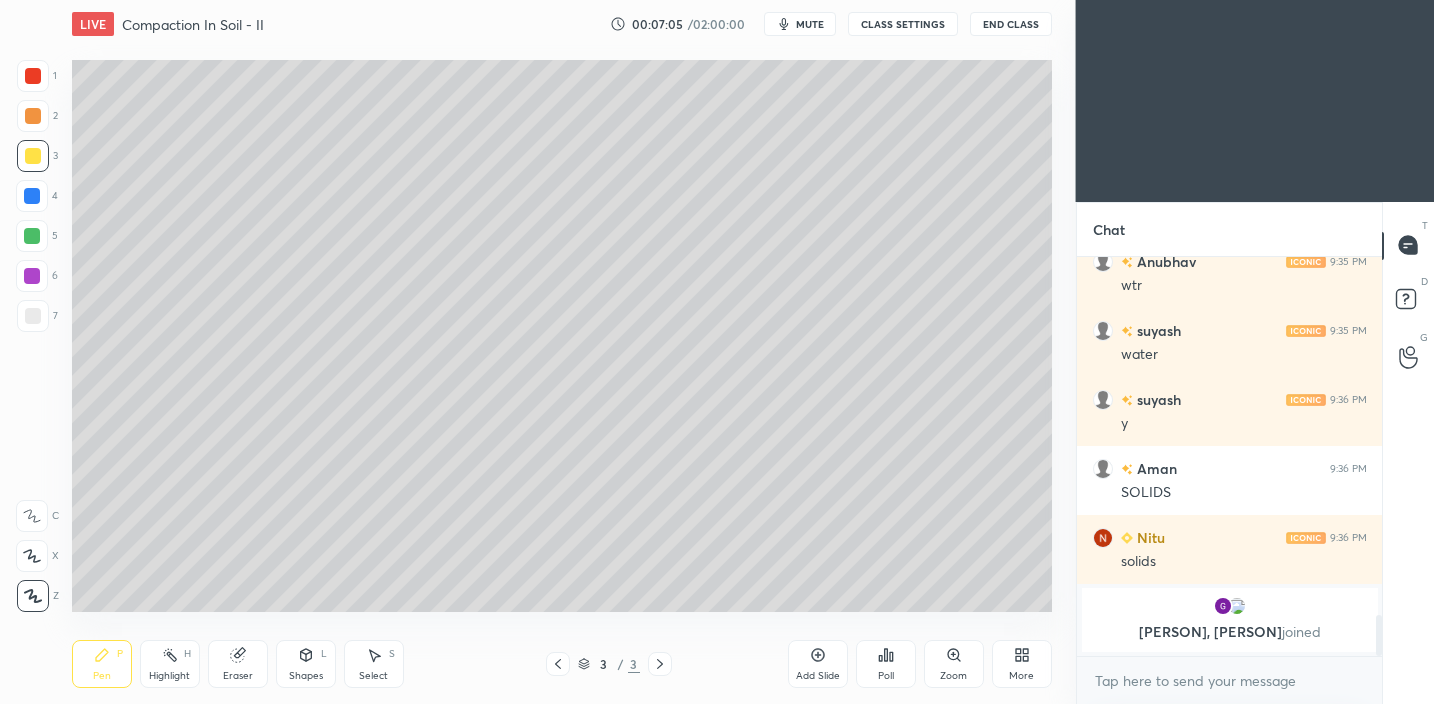 drag, startPoint x: 34, startPoint y: 312, endPoint x: 69, endPoint y: 295, distance: 38.910152 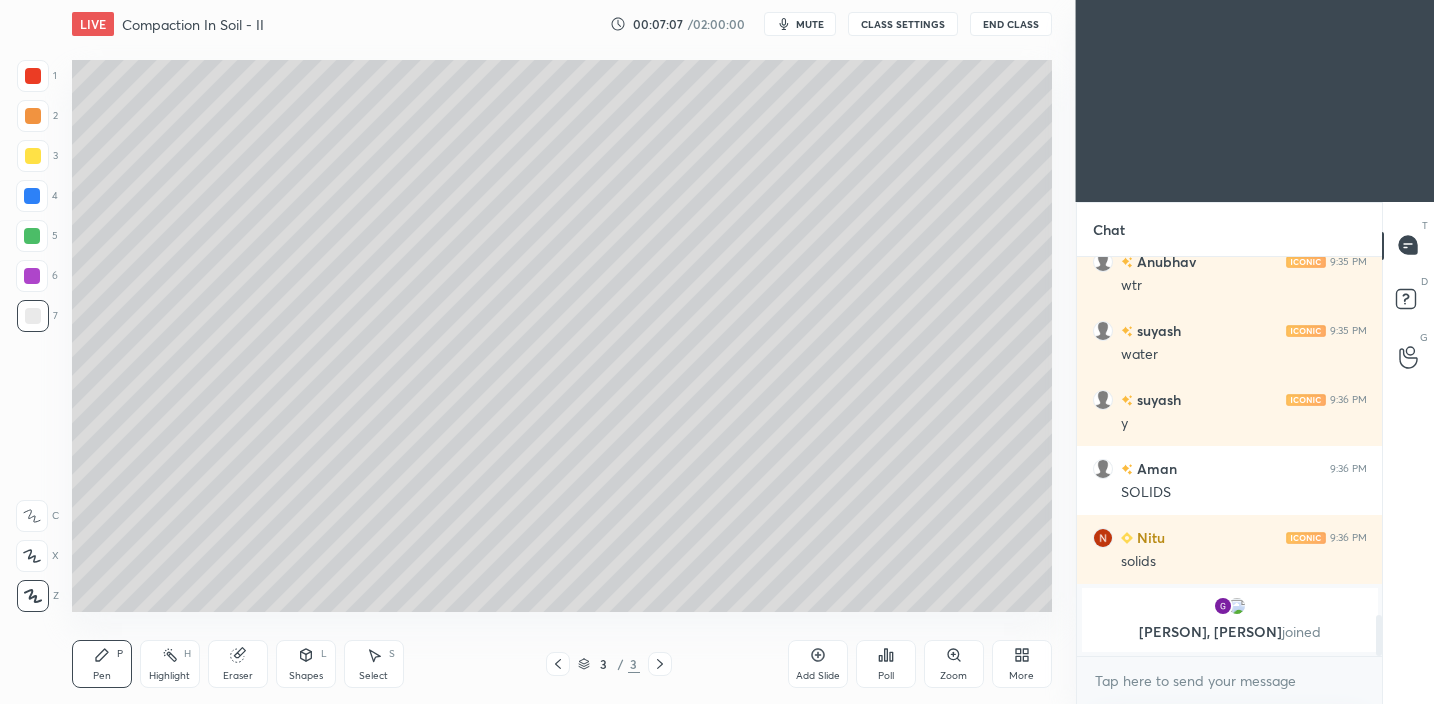 click at bounding box center [33, 116] 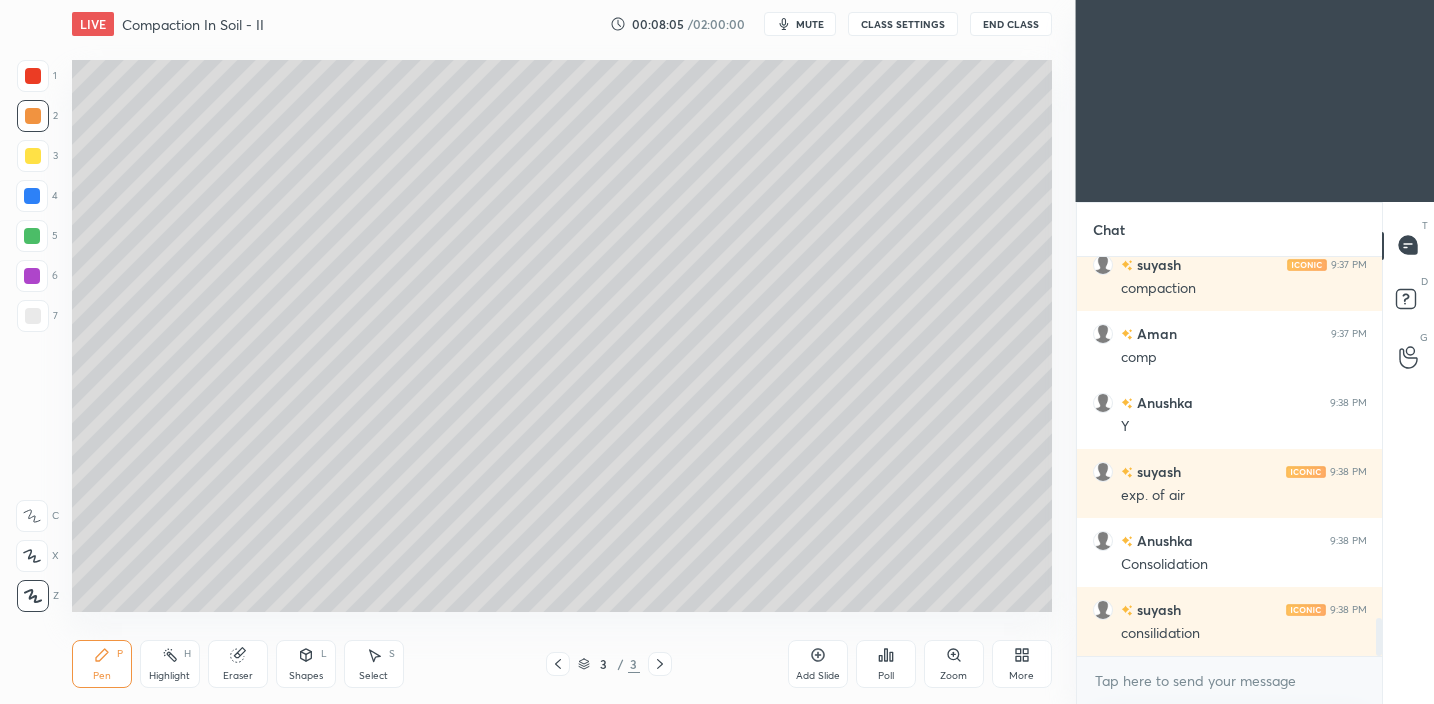 scroll, scrollTop: 3867, scrollLeft: 0, axis: vertical 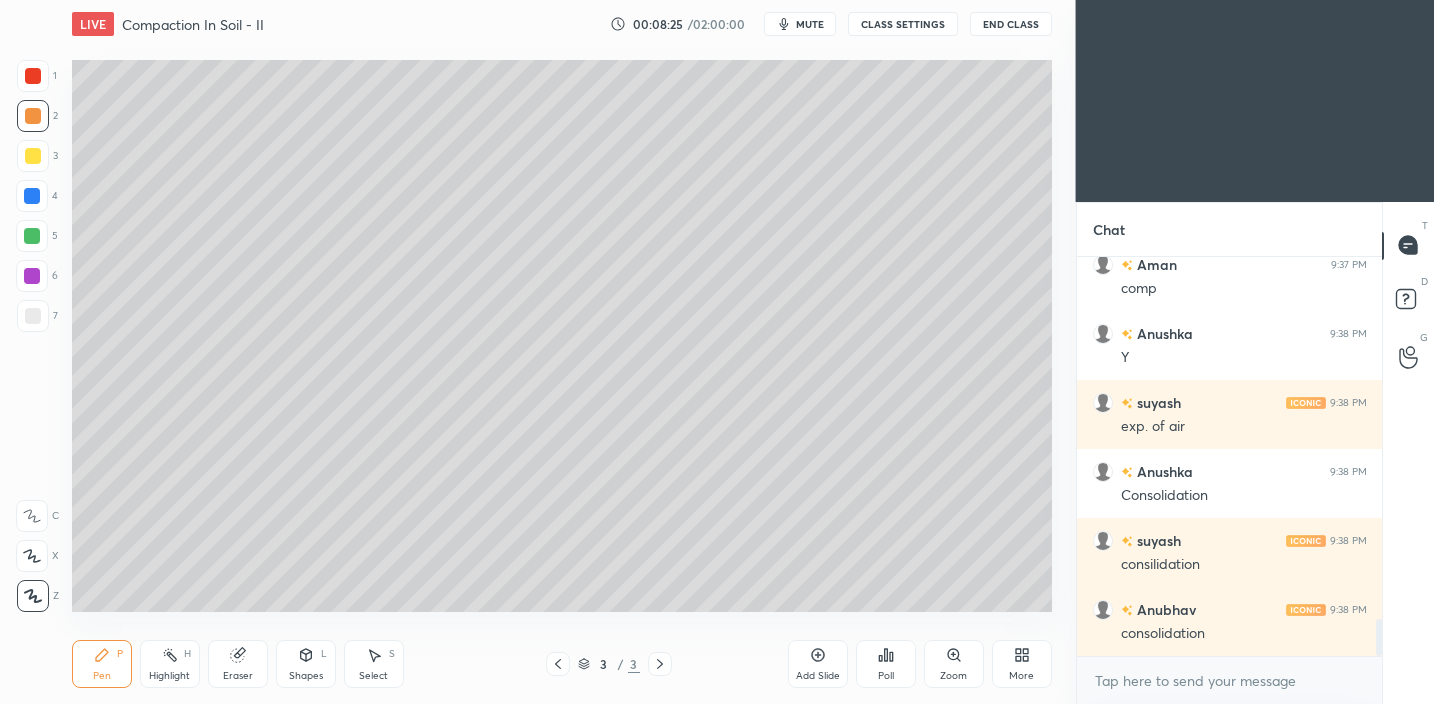 drag, startPoint x: 36, startPoint y: 315, endPoint x: 51, endPoint y: 312, distance: 15.297058 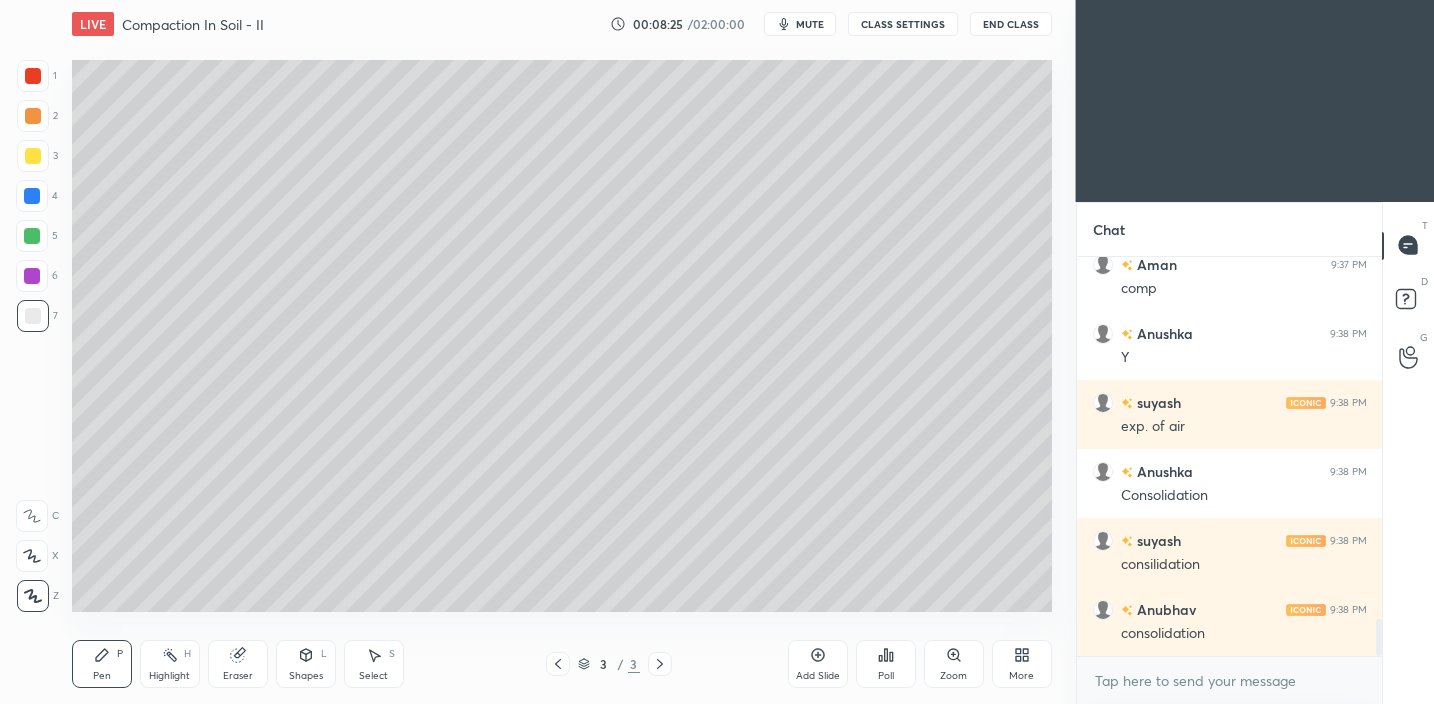 click at bounding box center (32, 236) 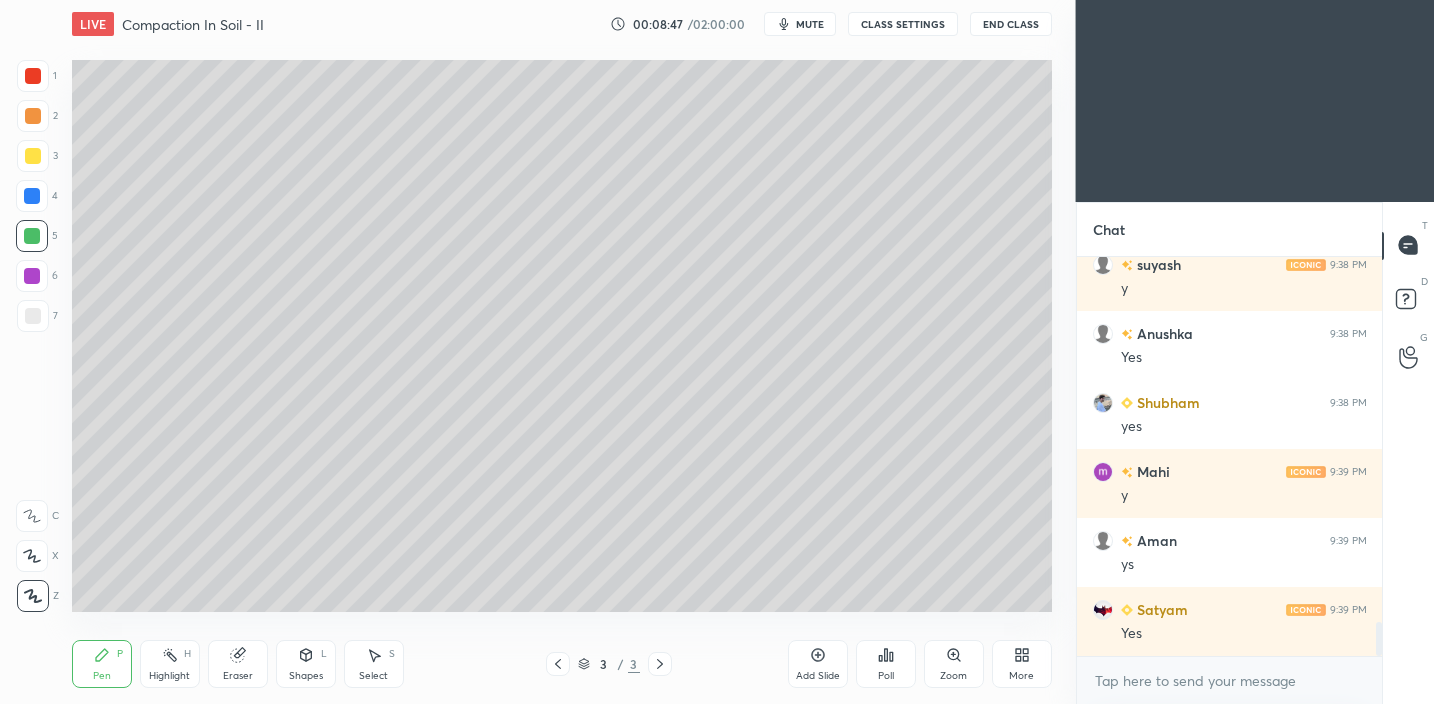 scroll, scrollTop: 4419, scrollLeft: 0, axis: vertical 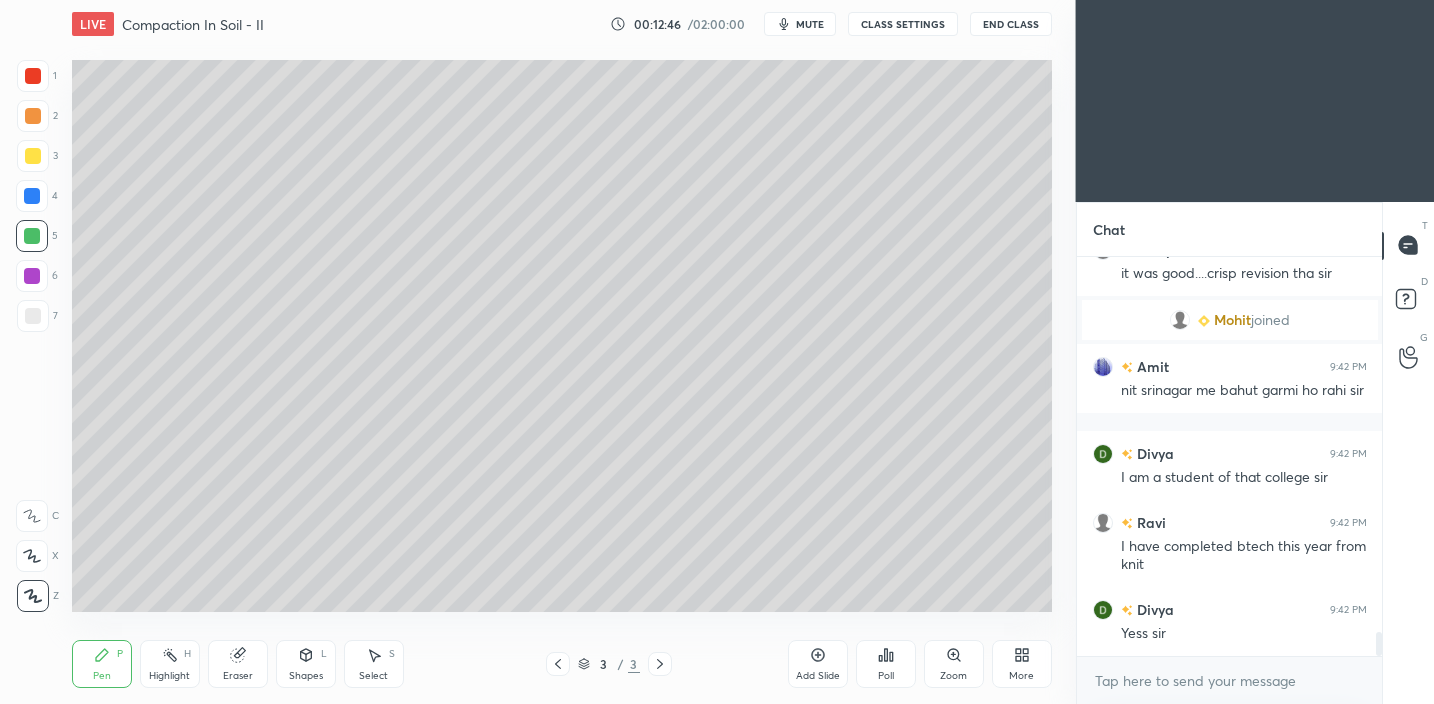click on "Add Slide" at bounding box center (818, 664) 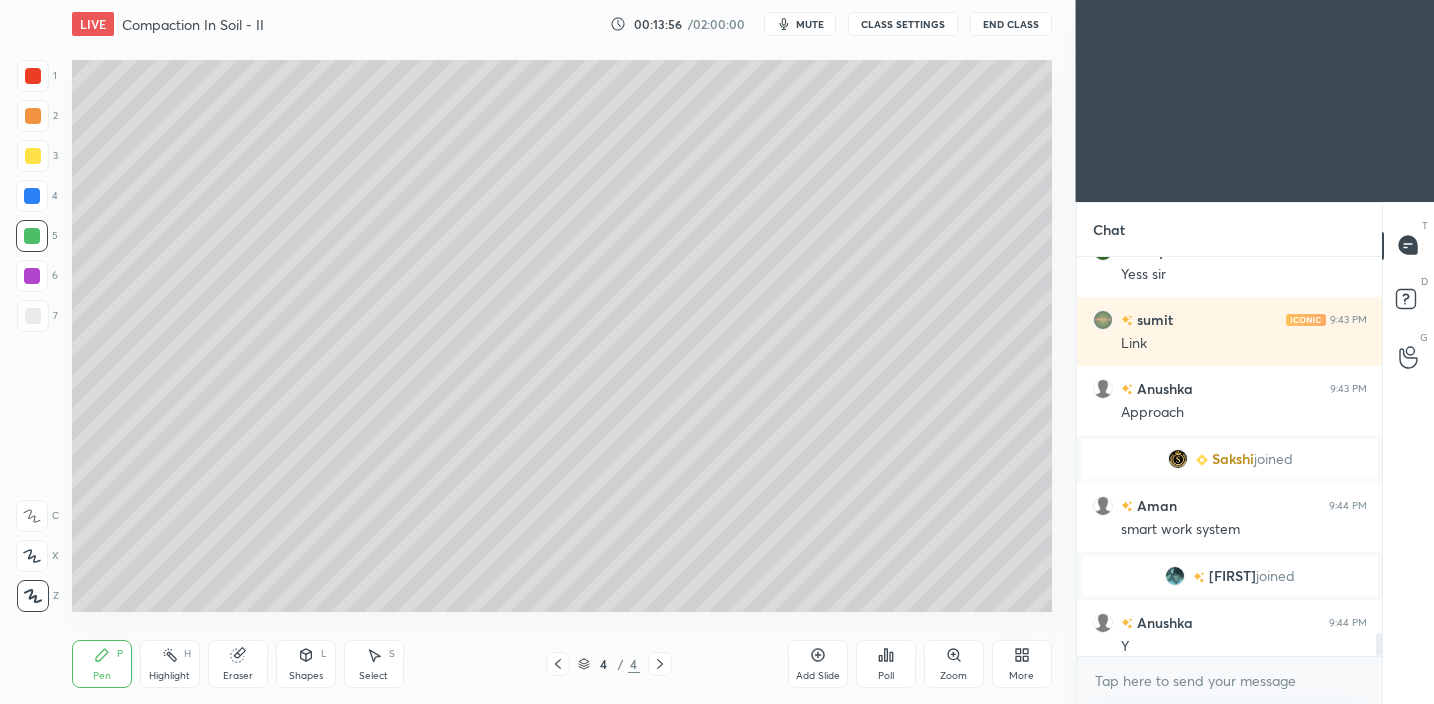 scroll, scrollTop: 6385, scrollLeft: 0, axis: vertical 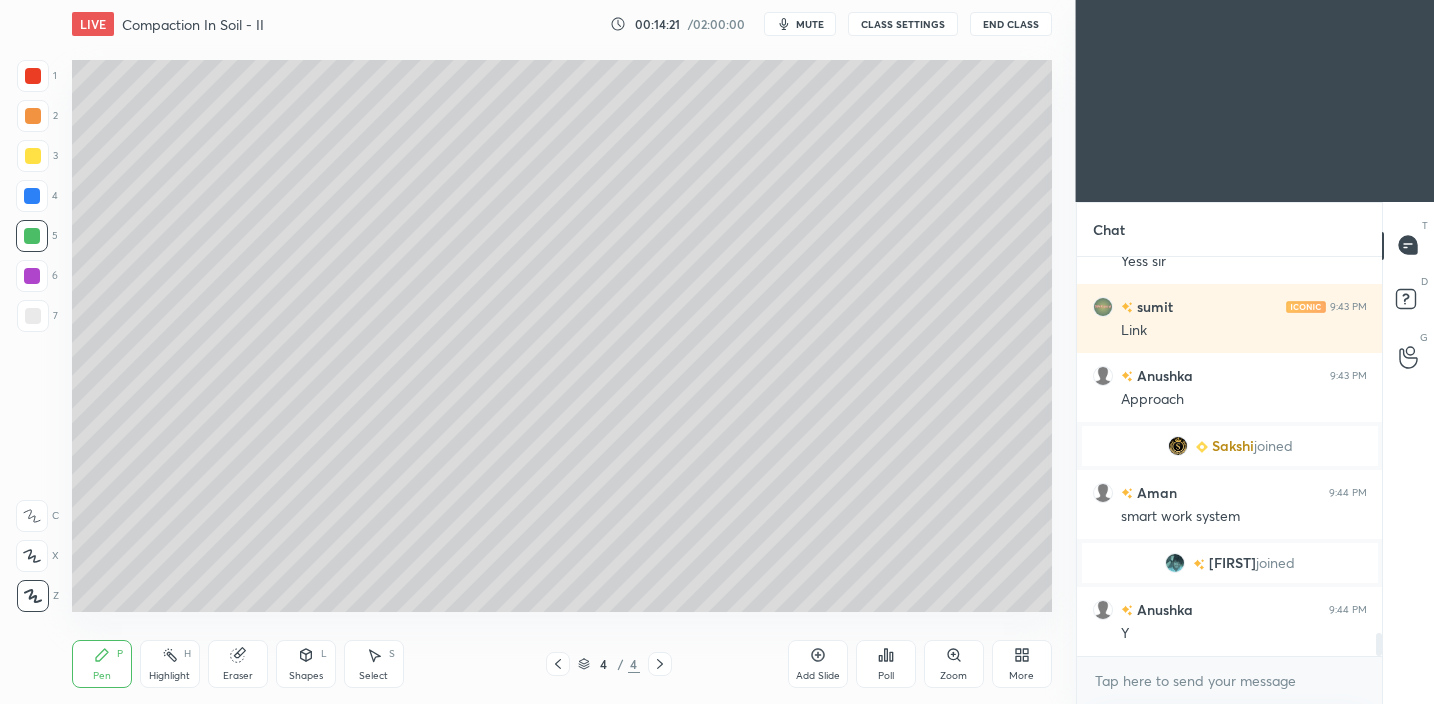 click 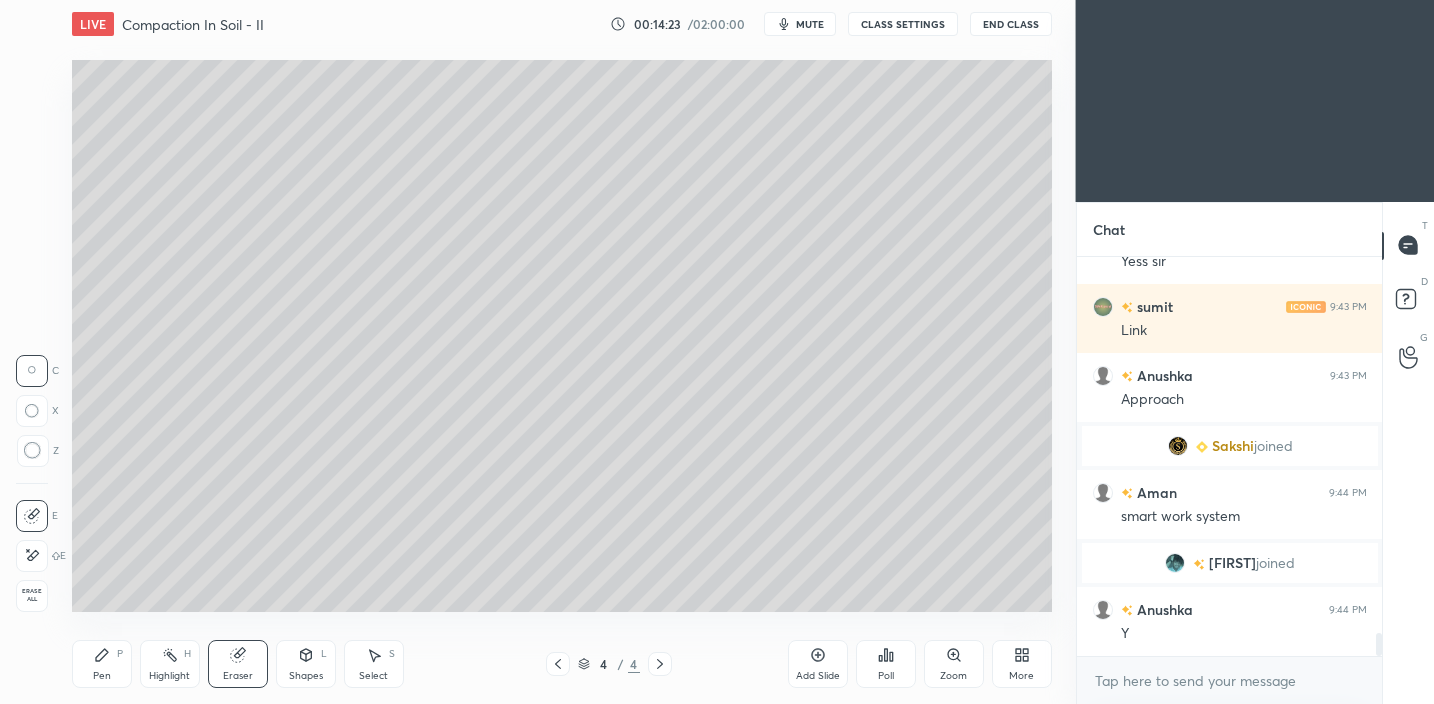 click on "Erase all" at bounding box center [32, 595] 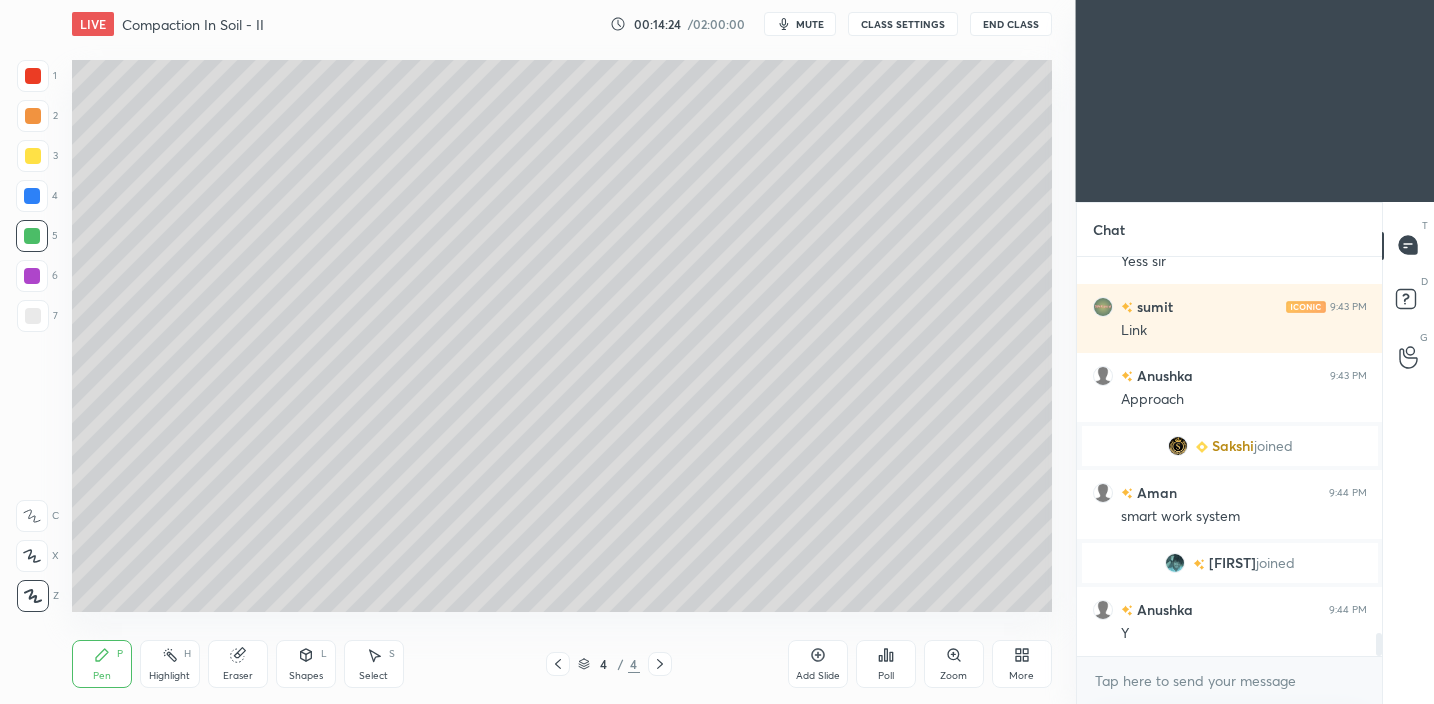 click on "Pen P" at bounding box center [102, 664] 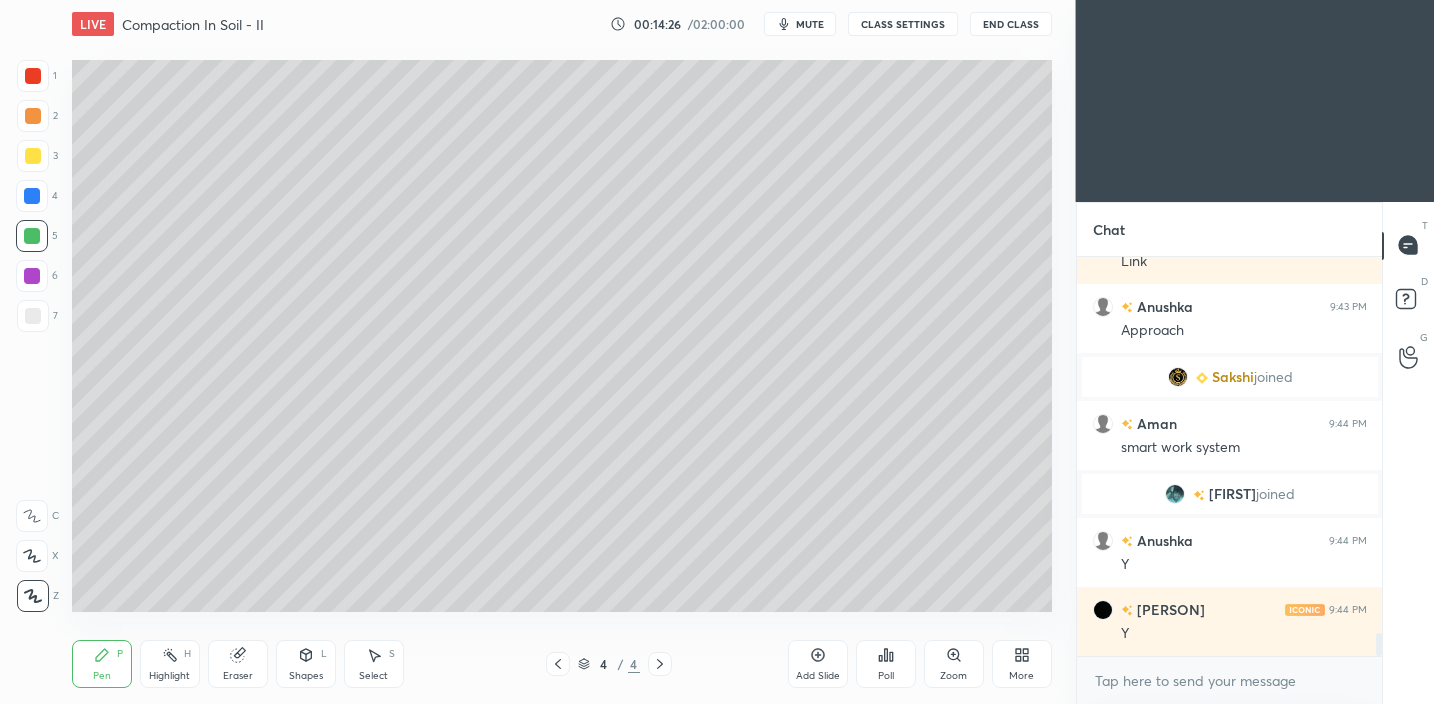 scroll, scrollTop: 6523, scrollLeft: 0, axis: vertical 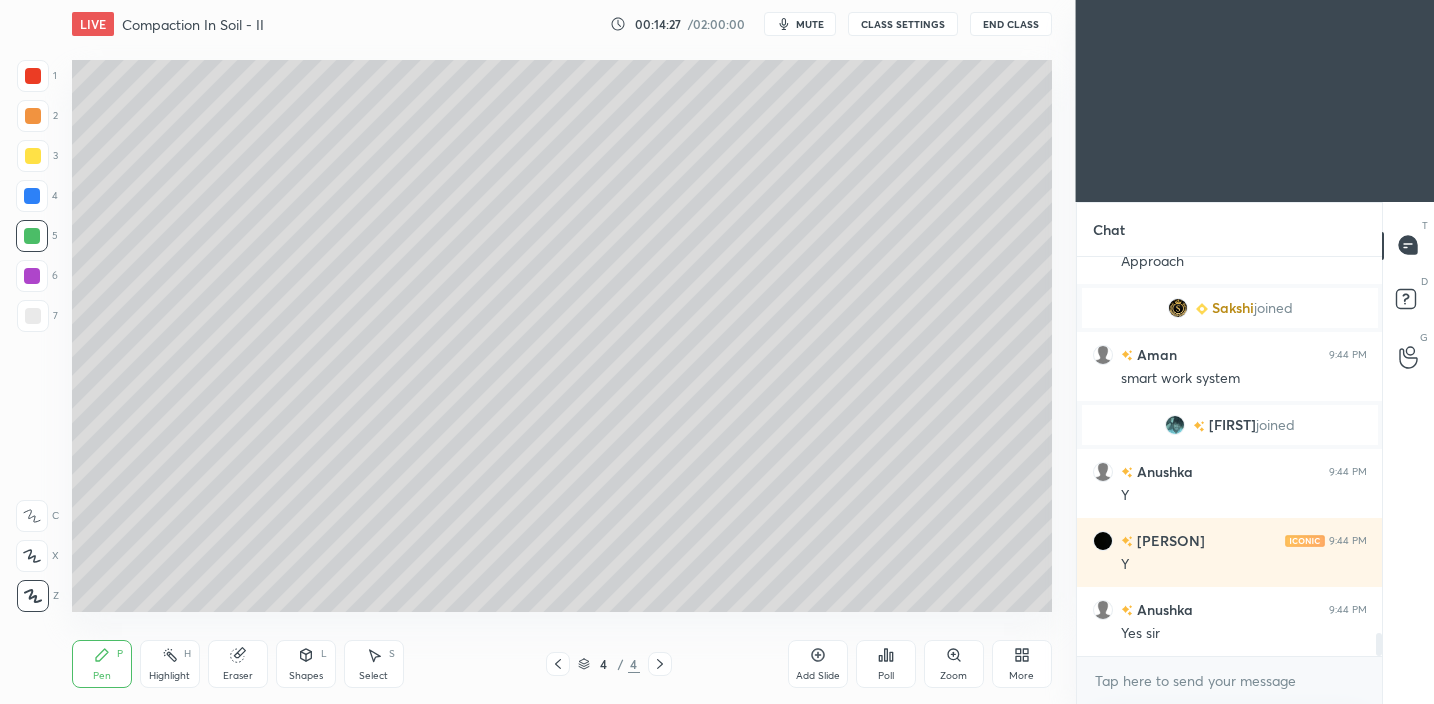 click at bounding box center [33, 316] 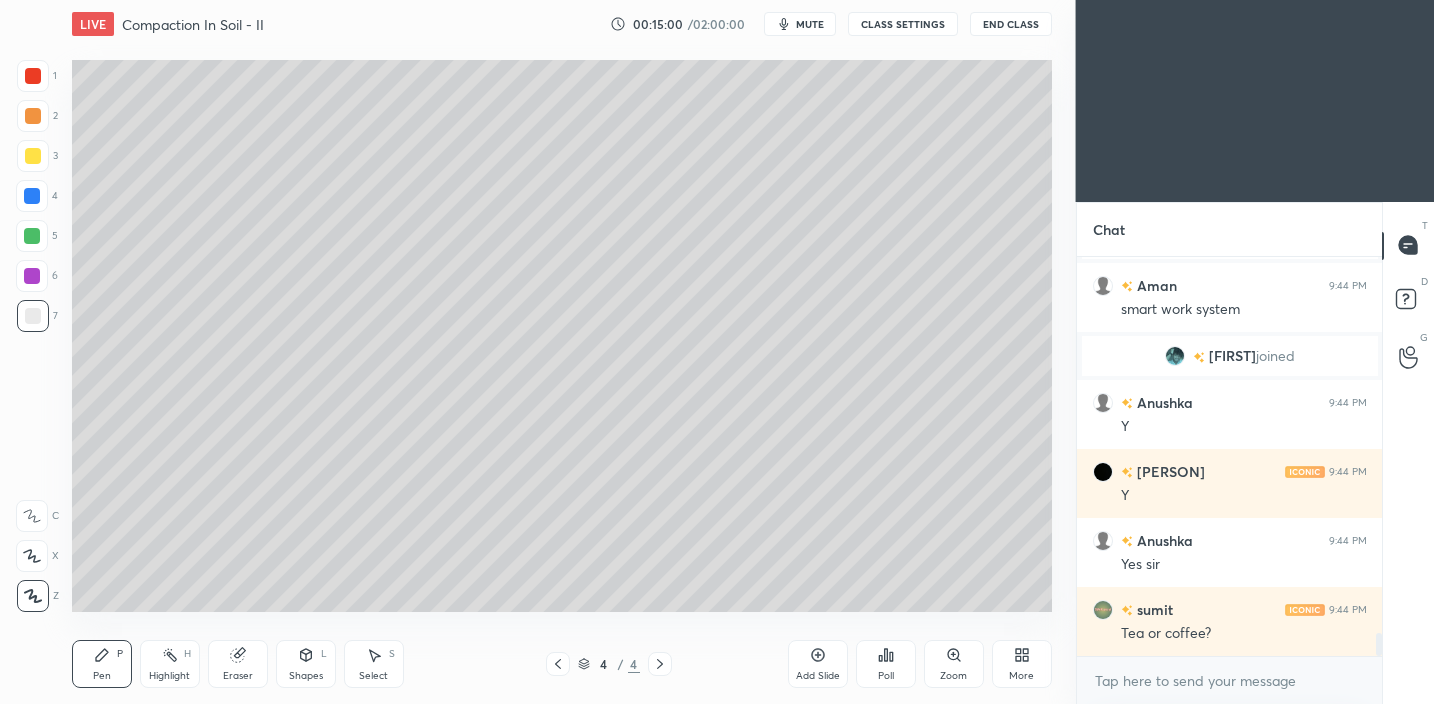 scroll, scrollTop: 6661, scrollLeft: 0, axis: vertical 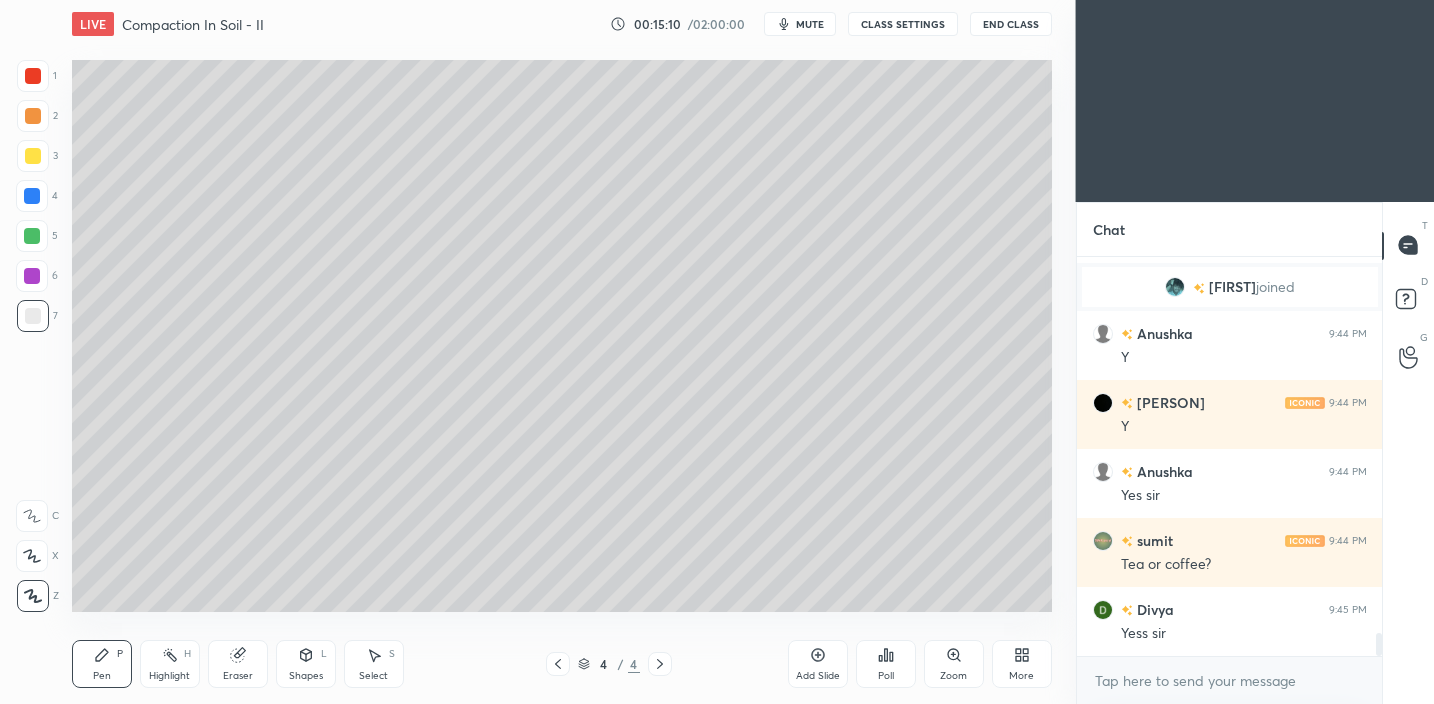 click on "Eraser" at bounding box center (238, 664) 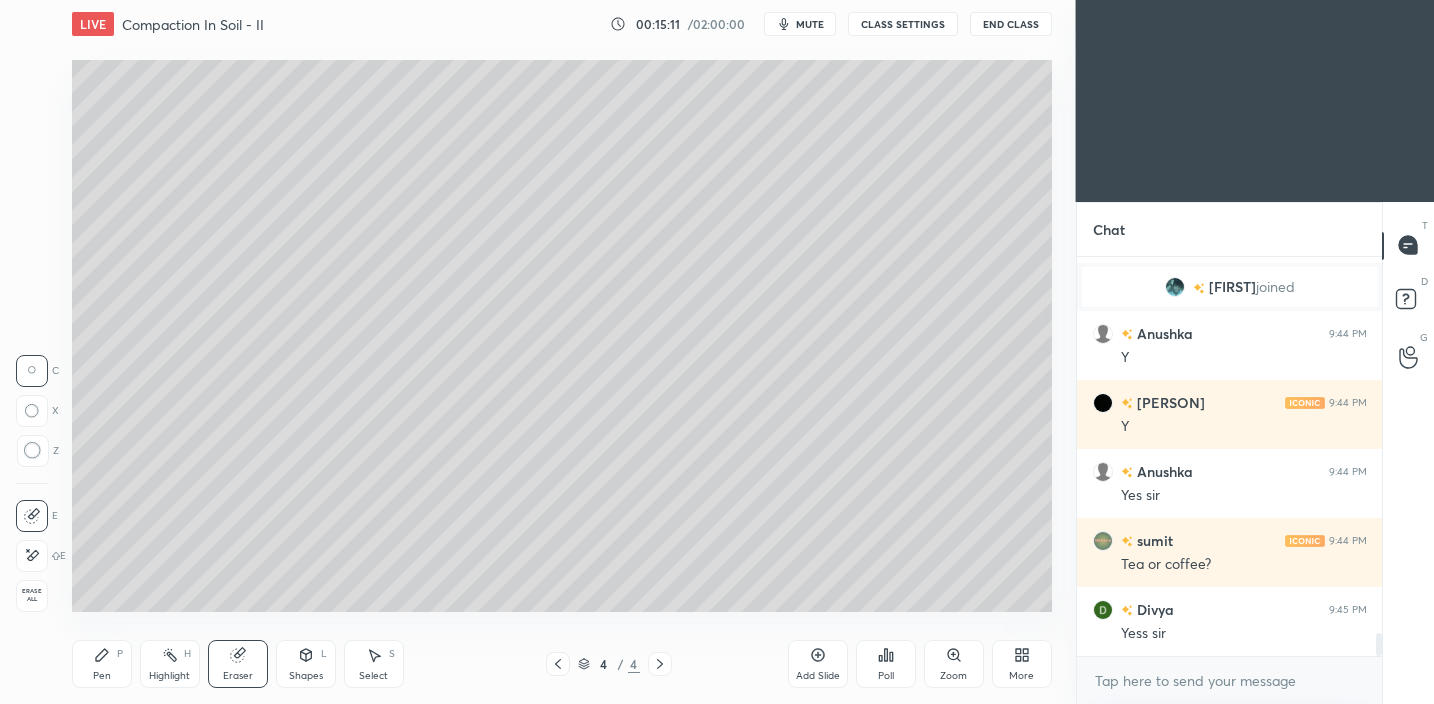 drag, startPoint x: 31, startPoint y: 594, endPoint x: 41, endPoint y: 601, distance: 12.206555 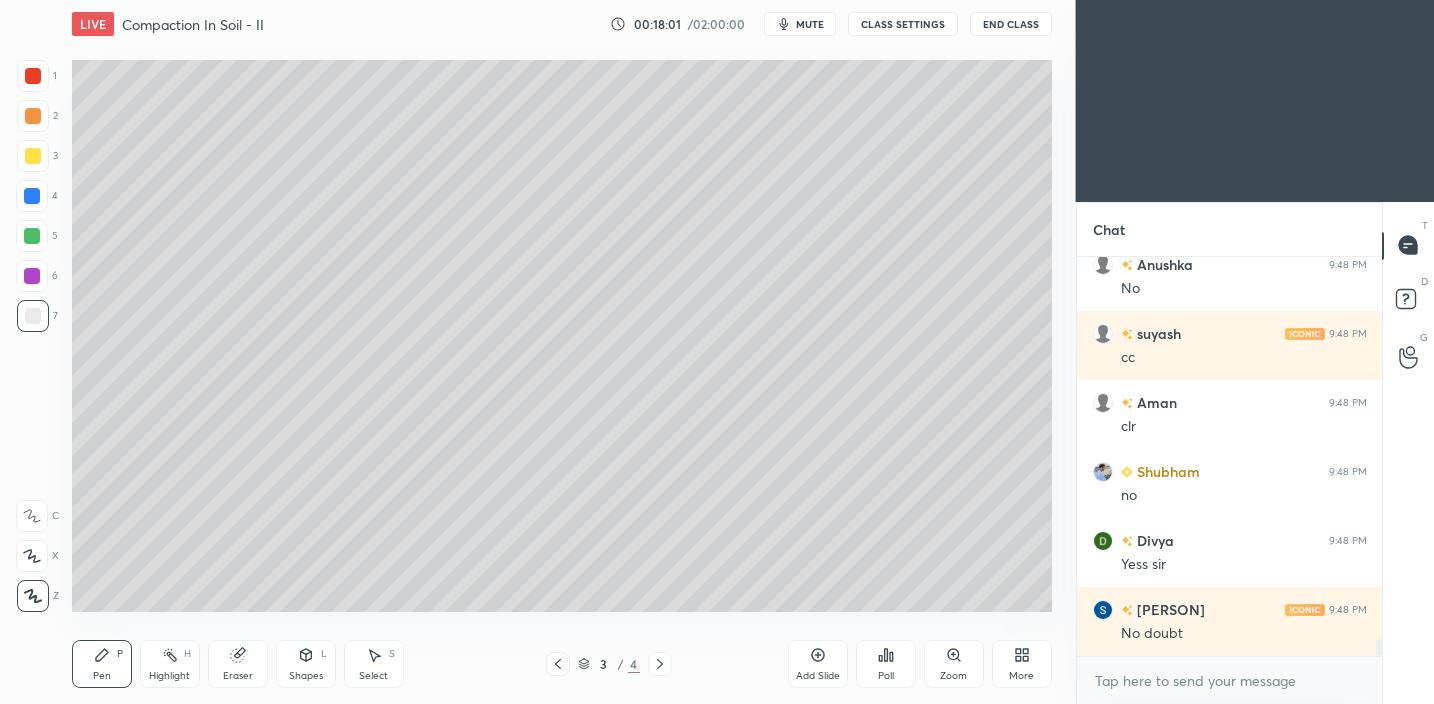 scroll, scrollTop: 8774, scrollLeft: 0, axis: vertical 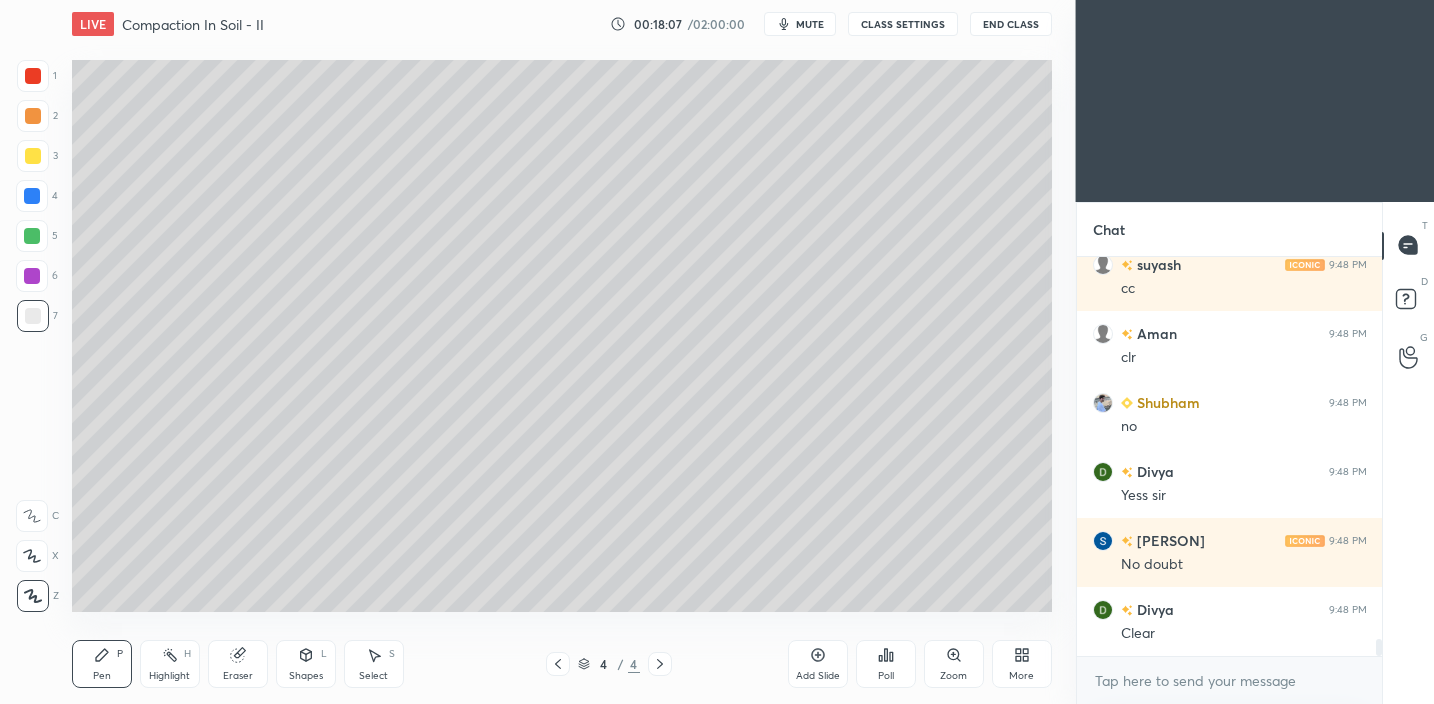 click at bounding box center [33, 156] 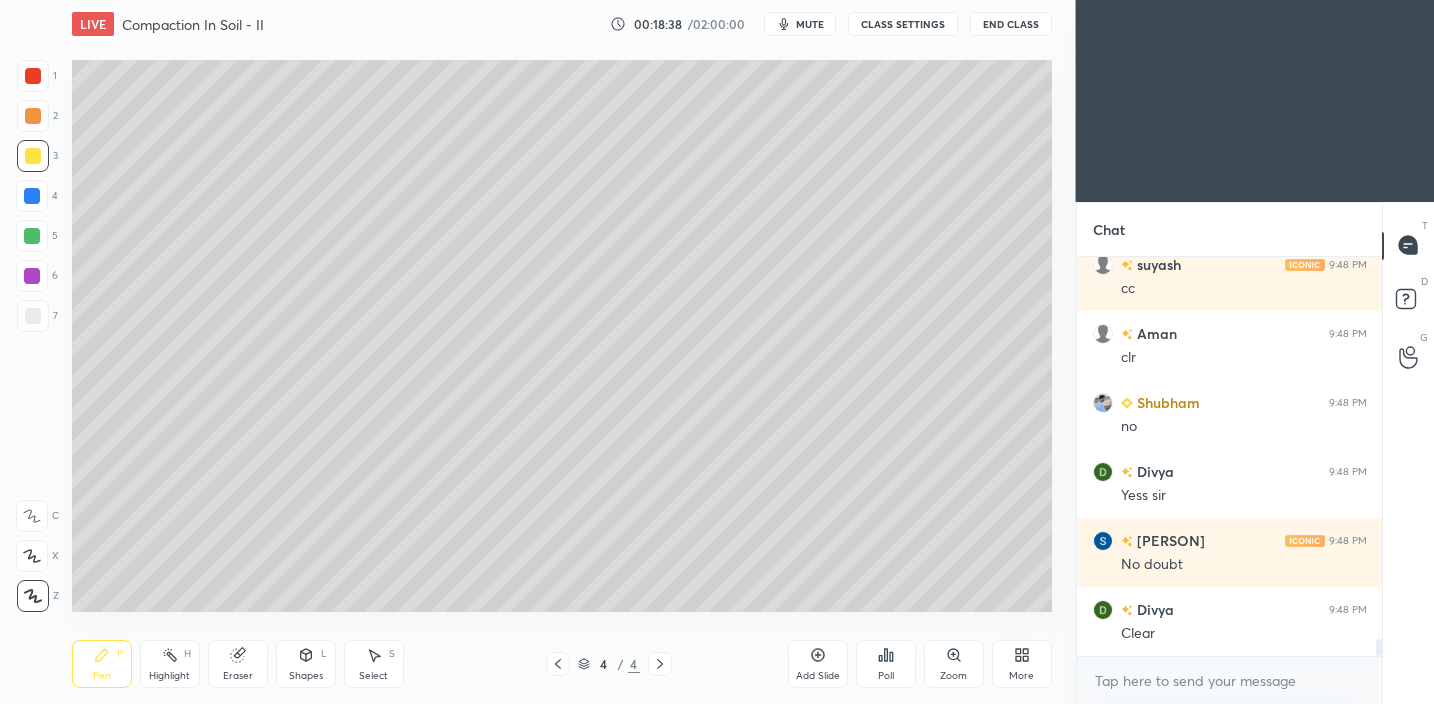 click at bounding box center (33, 316) 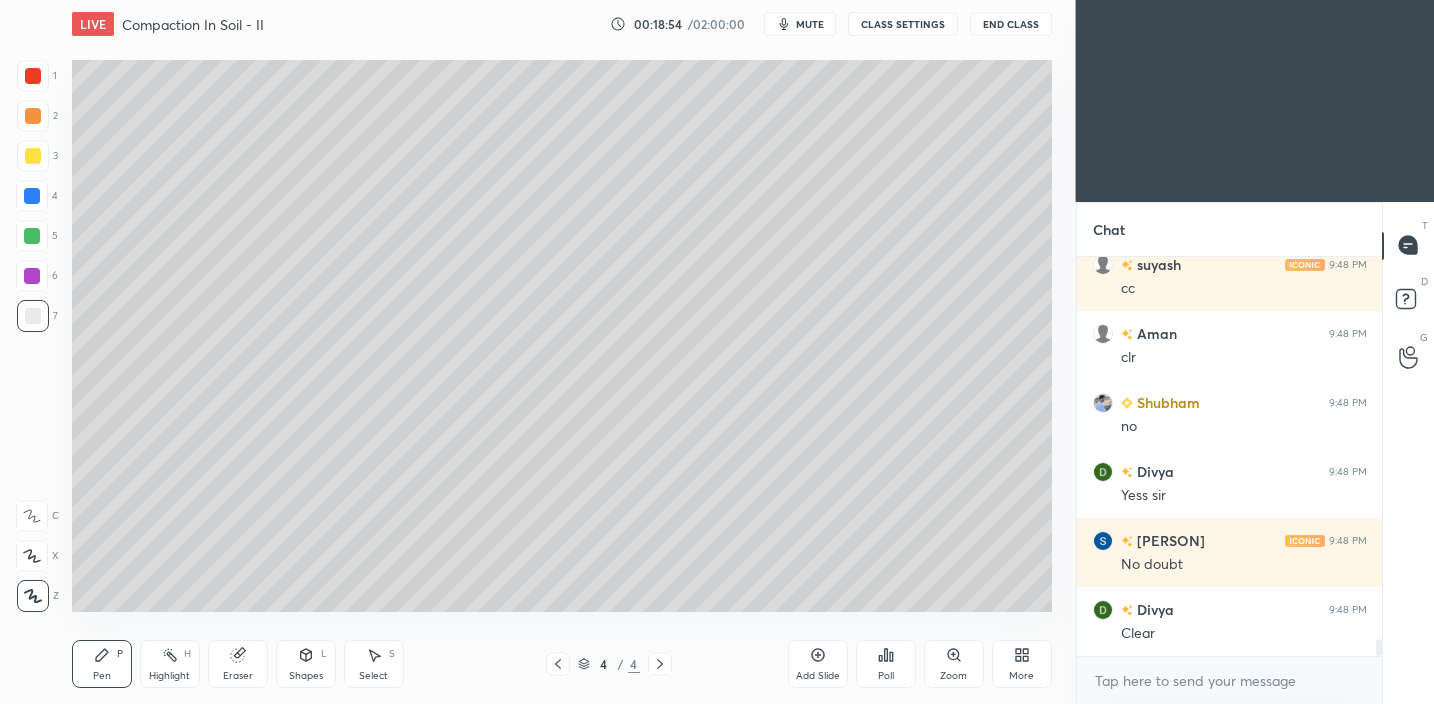 drag, startPoint x: 308, startPoint y: 660, endPoint x: 311, endPoint y: 650, distance: 10.440307 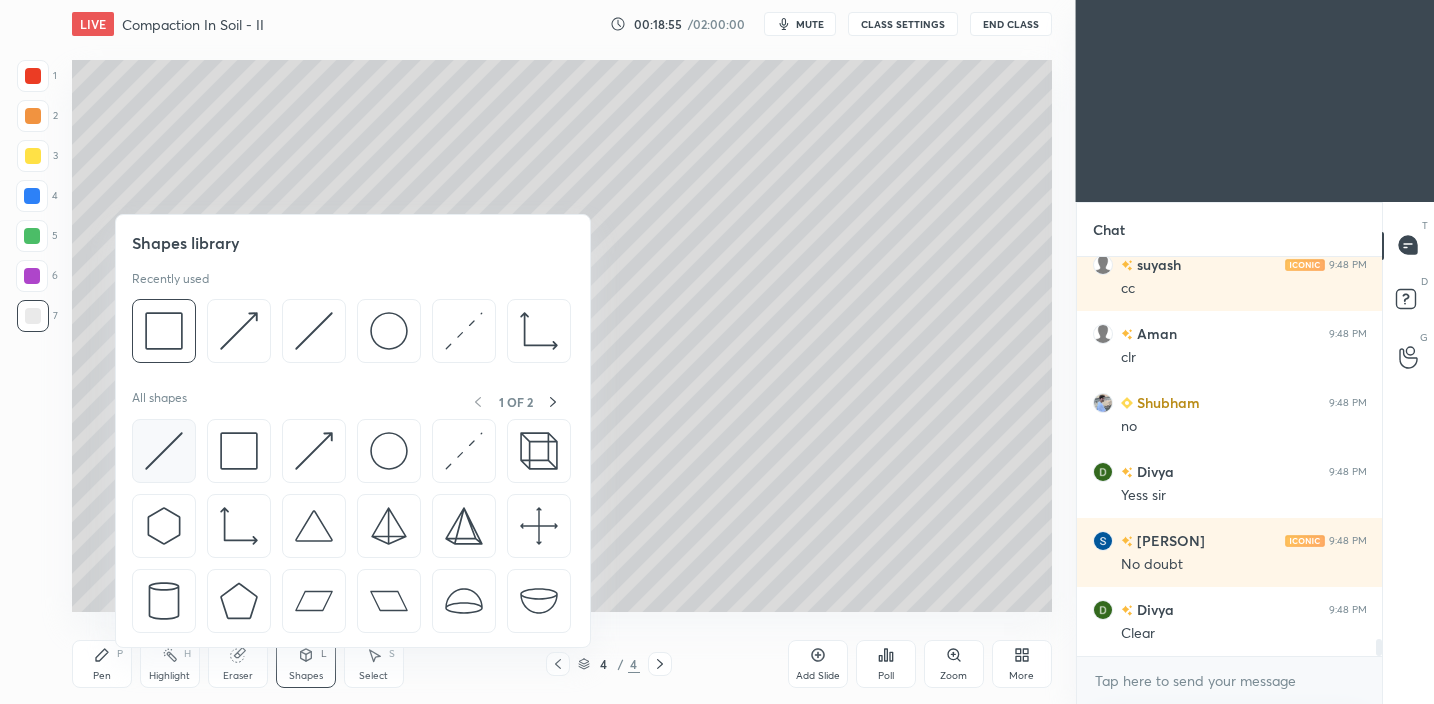 click at bounding box center [164, 451] 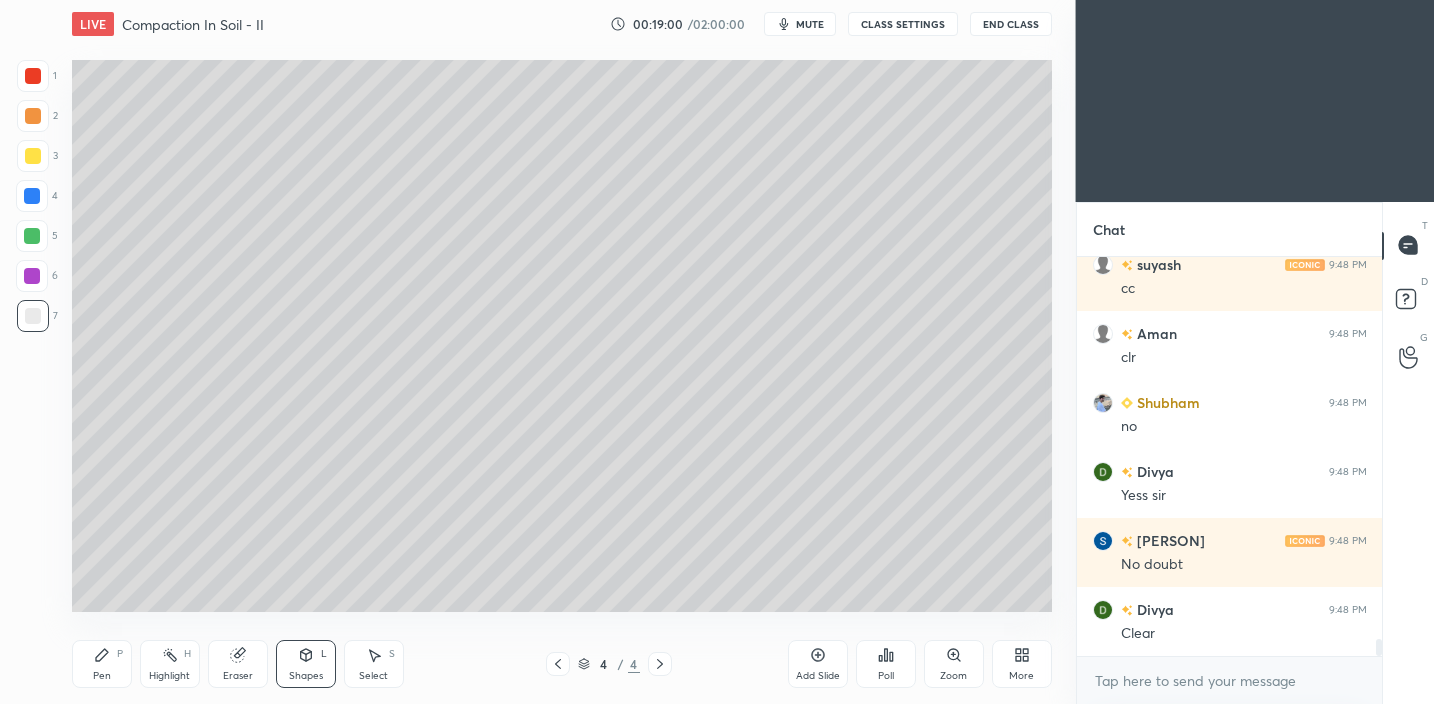 click on "Pen P" at bounding box center [102, 664] 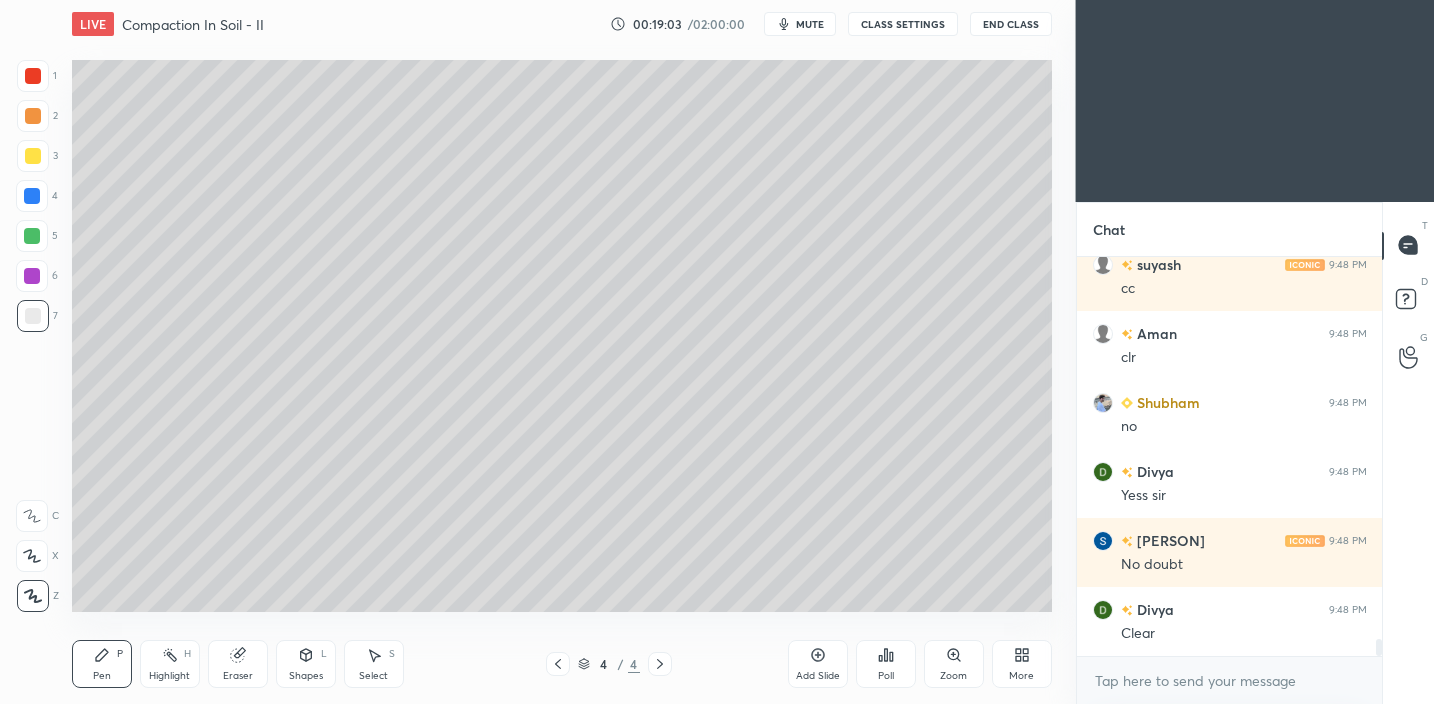 click at bounding box center [33, 156] 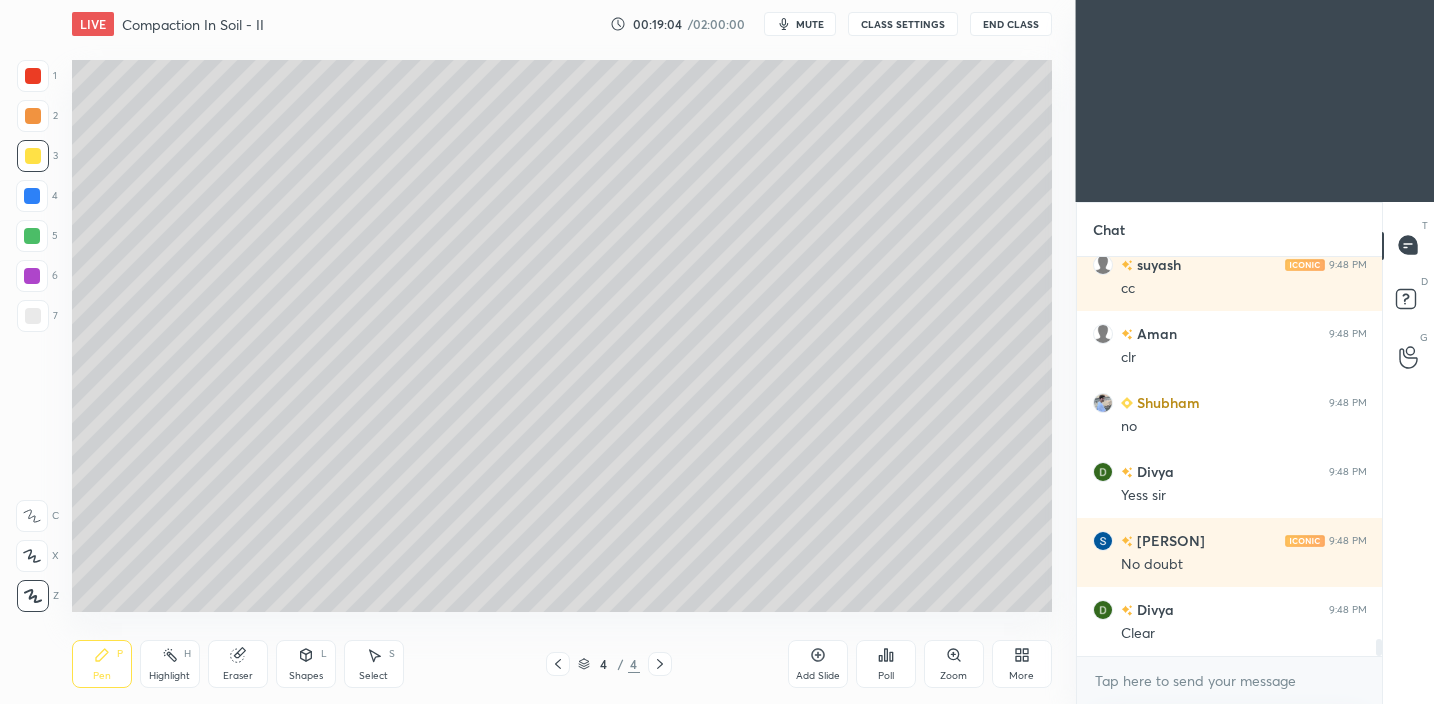 click at bounding box center [32, 236] 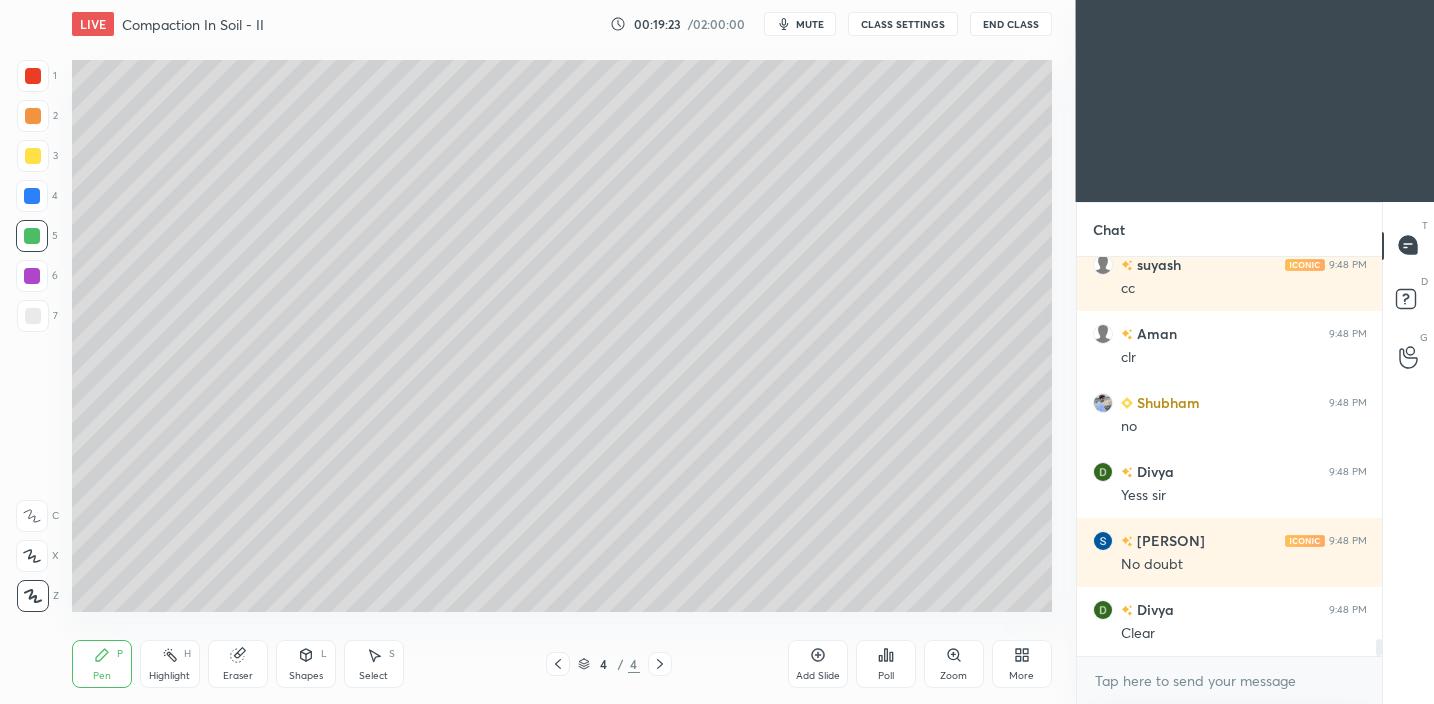 scroll, scrollTop: 8843, scrollLeft: 0, axis: vertical 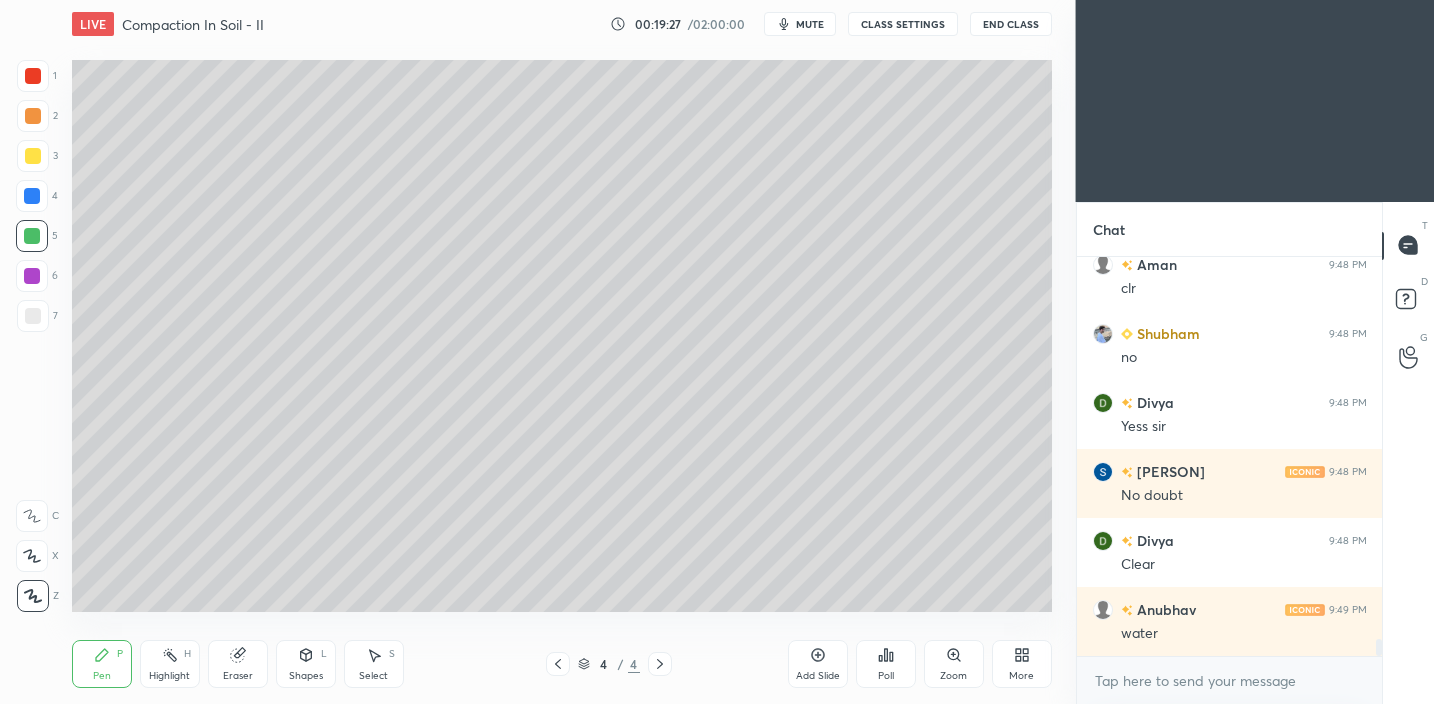 click on "Eraser" at bounding box center (238, 664) 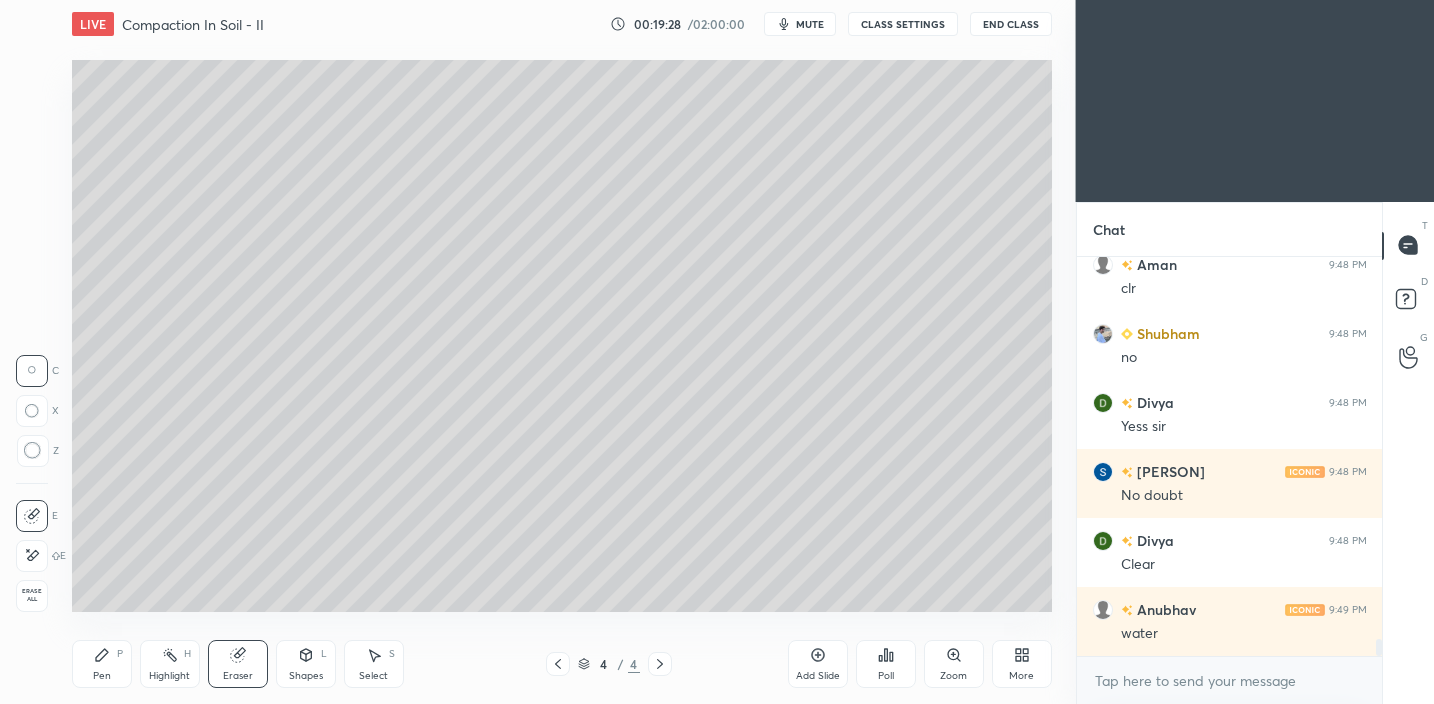 click on "Shapes L" at bounding box center [306, 664] 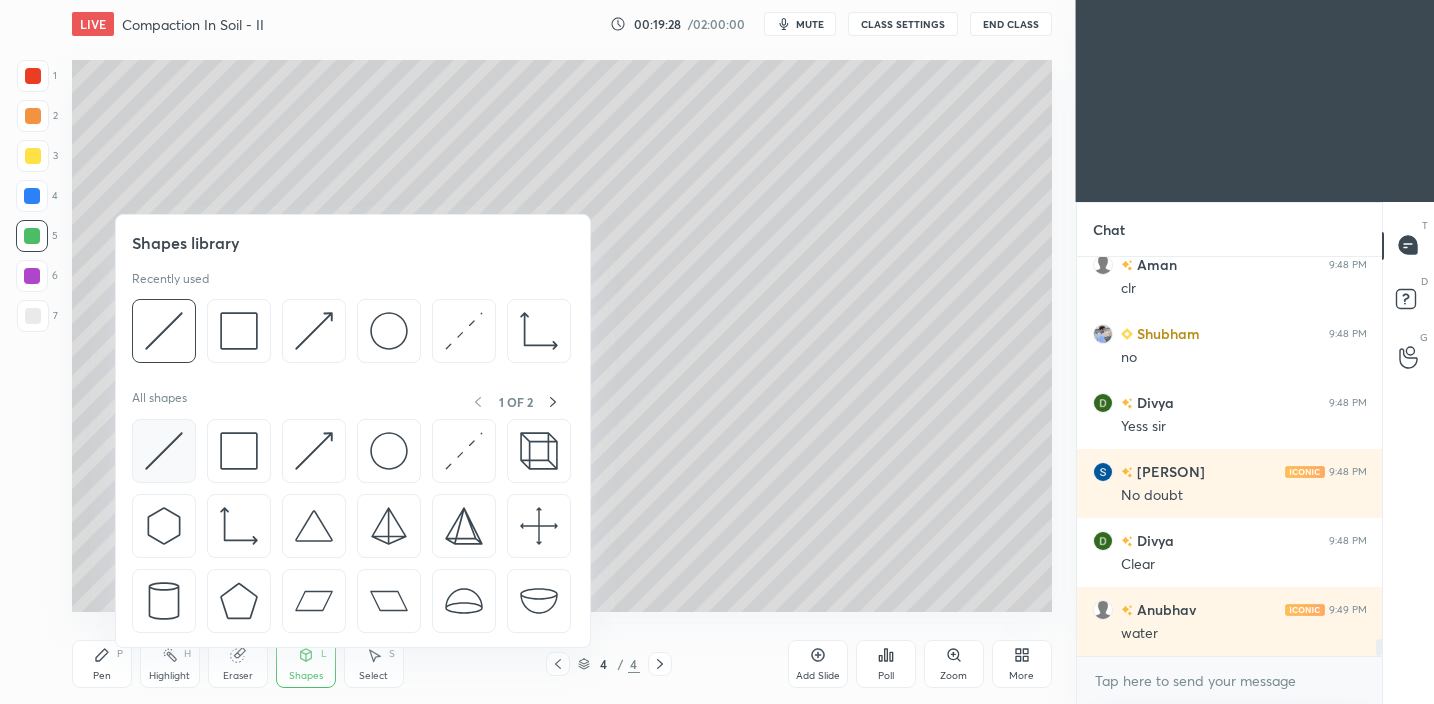click at bounding box center (164, 451) 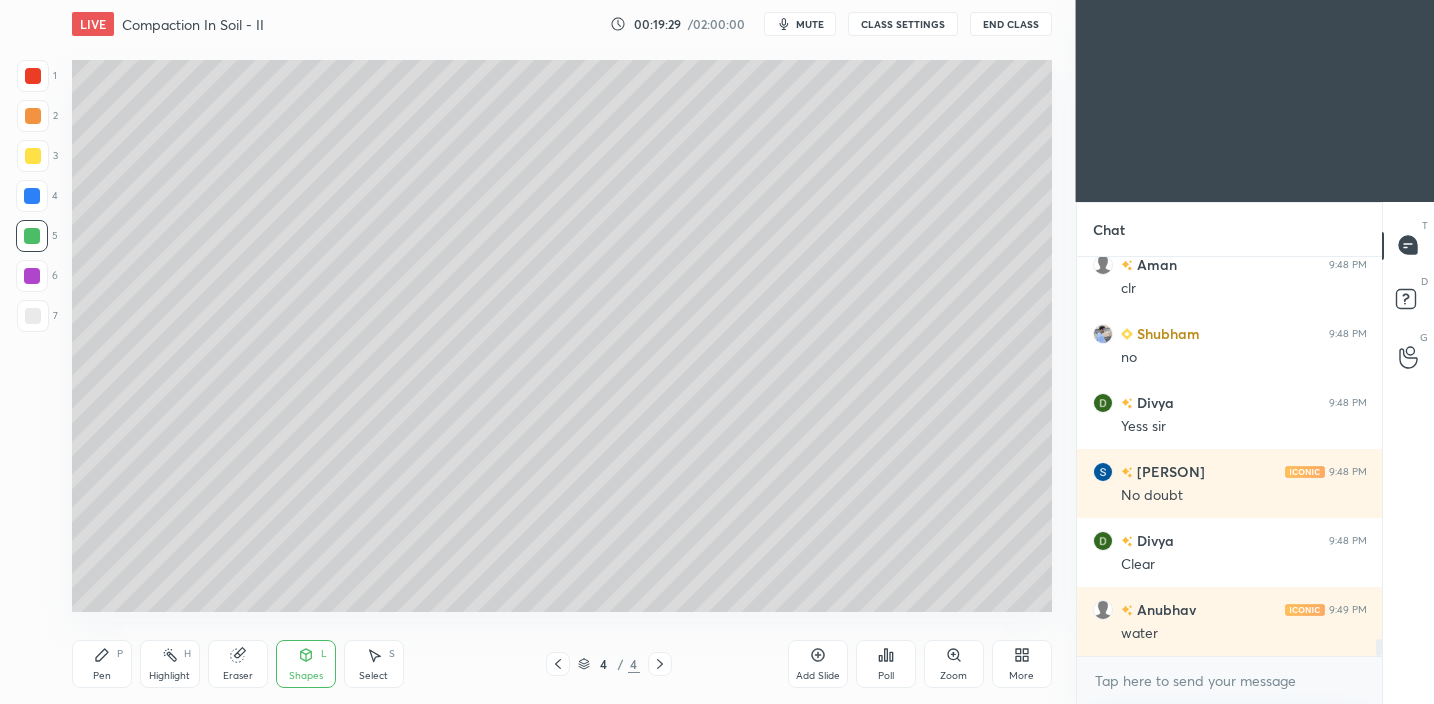 click at bounding box center [33, 316] 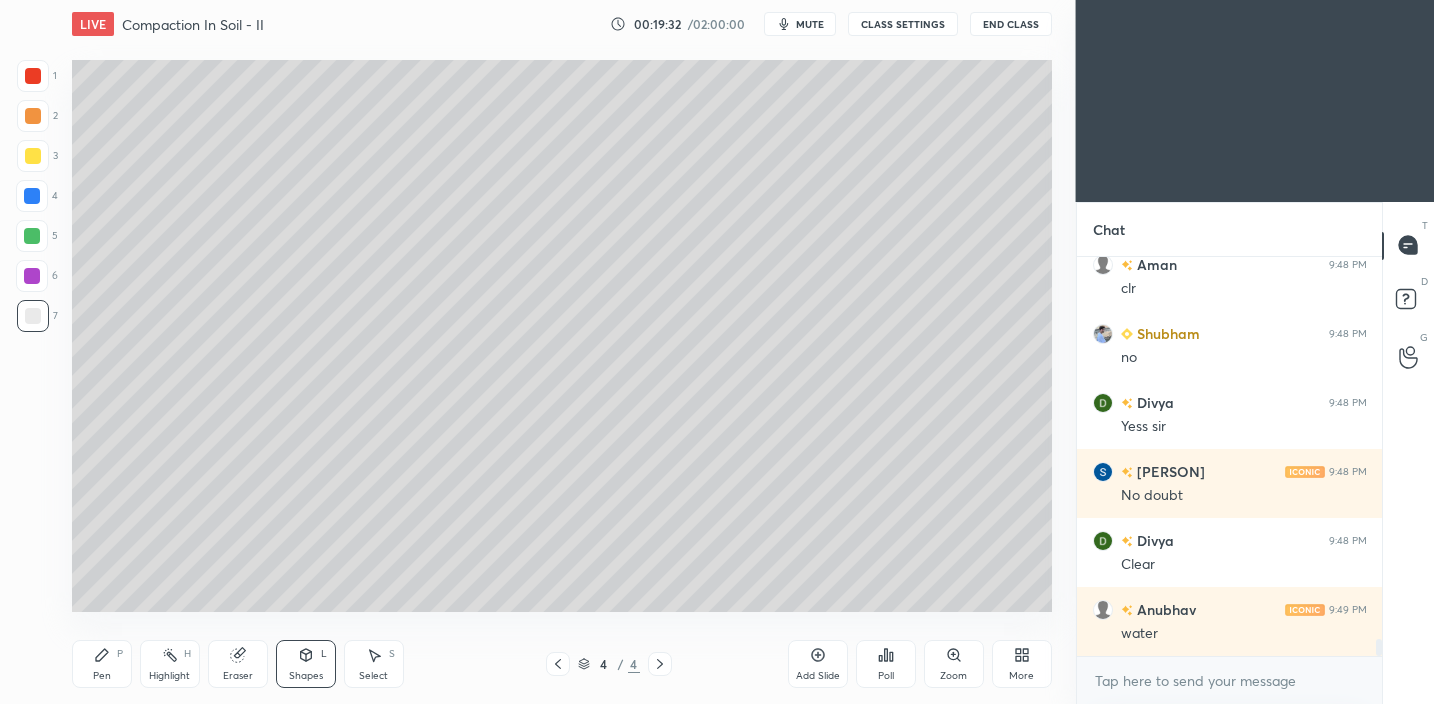 click on "Pen P" at bounding box center [102, 664] 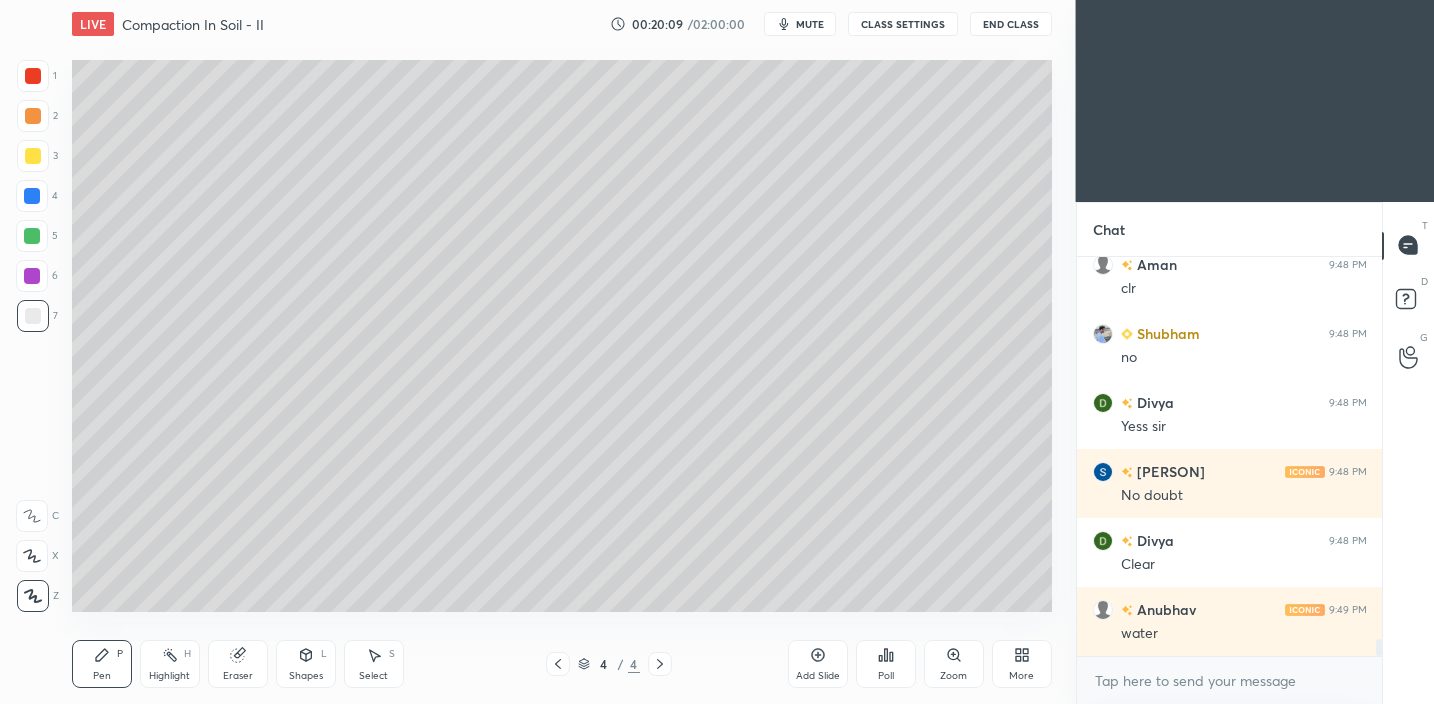 scroll, scrollTop: 8891, scrollLeft: 0, axis: vertical 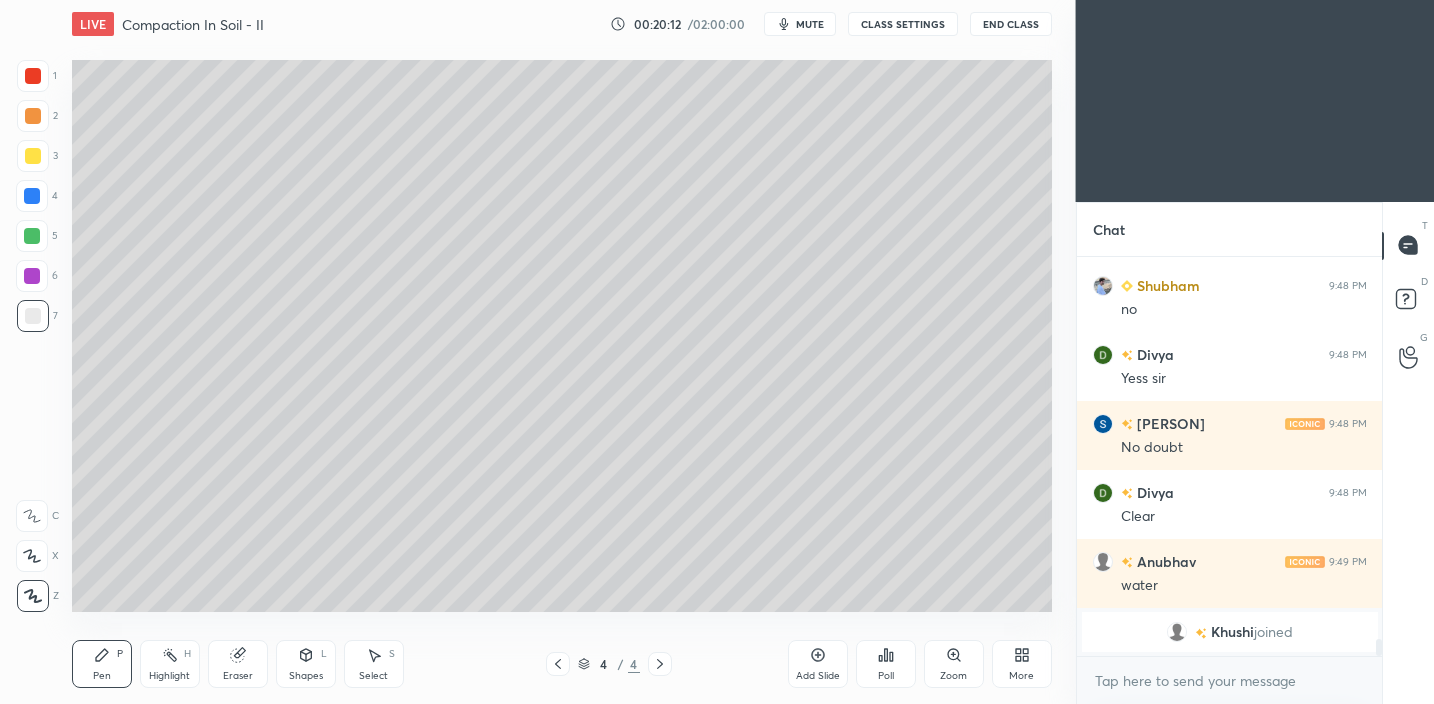 click on "Shapes L" at bounding box center (306, 664) 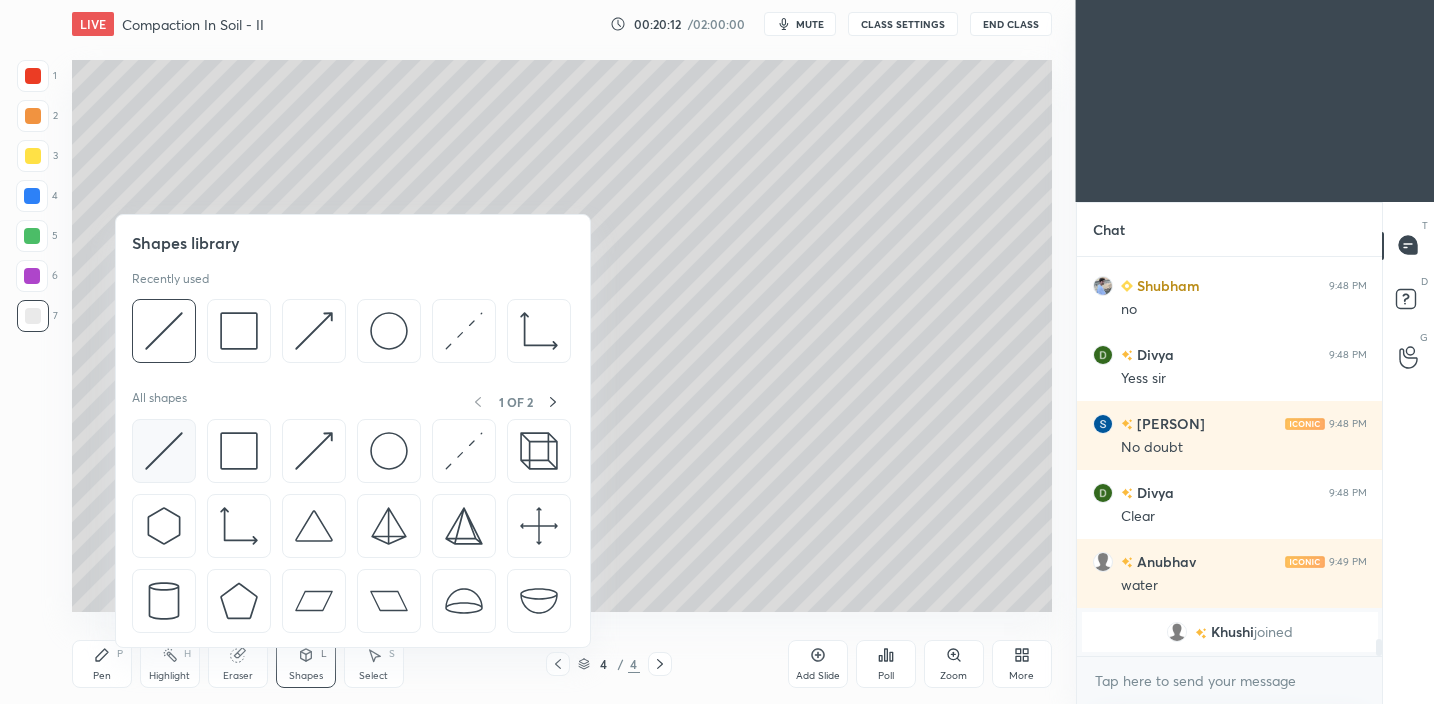click at bounding box center (164, 451) 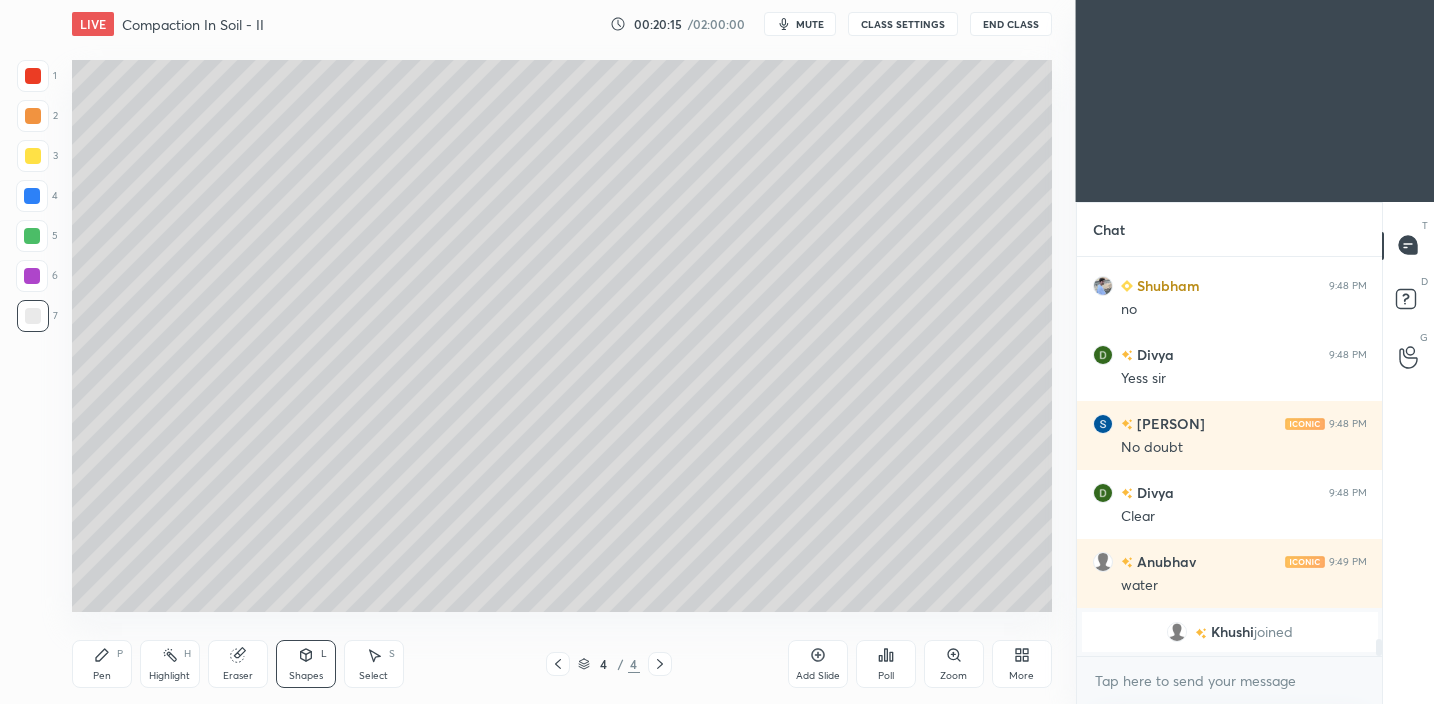 drag, startPoint x: 101, startPoint y: 661, endPoint x: 108, endPoint y: 632, distance: 29.832869 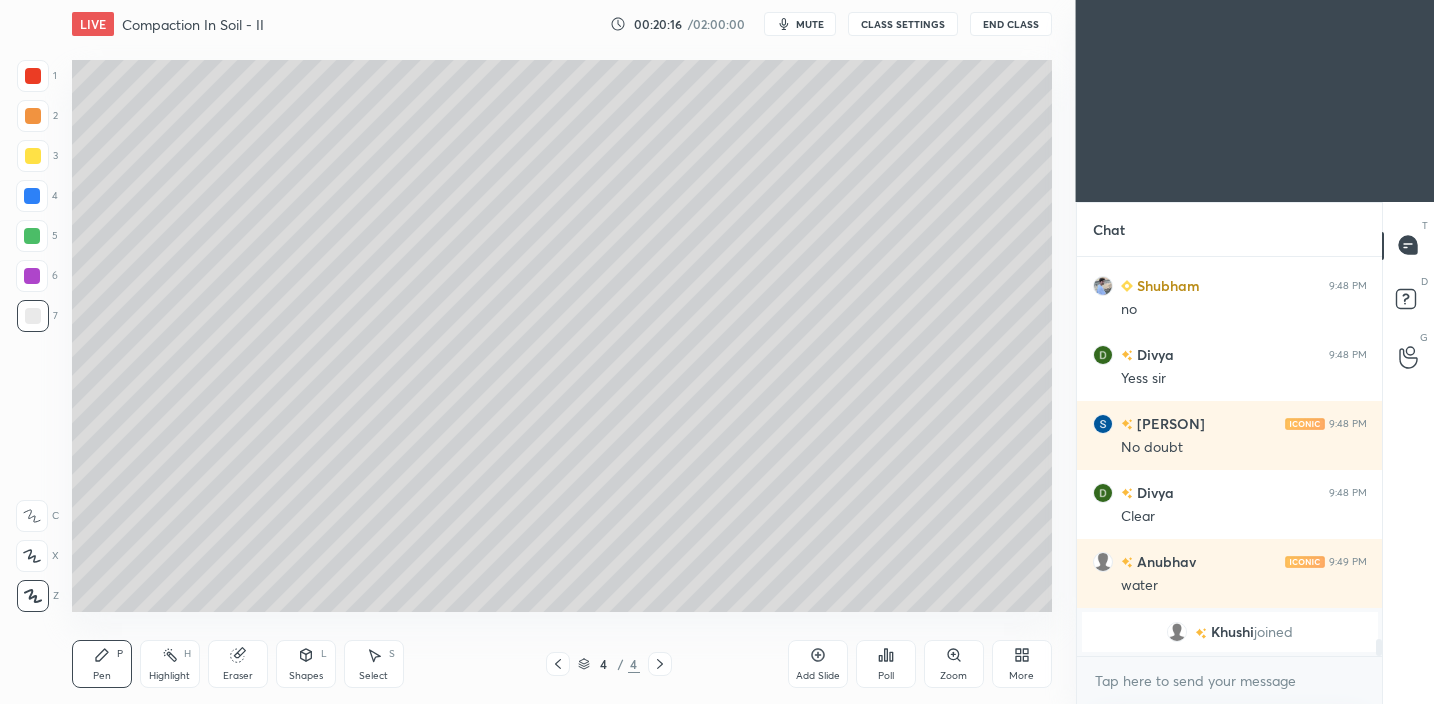click at bounding box center (33, 156) 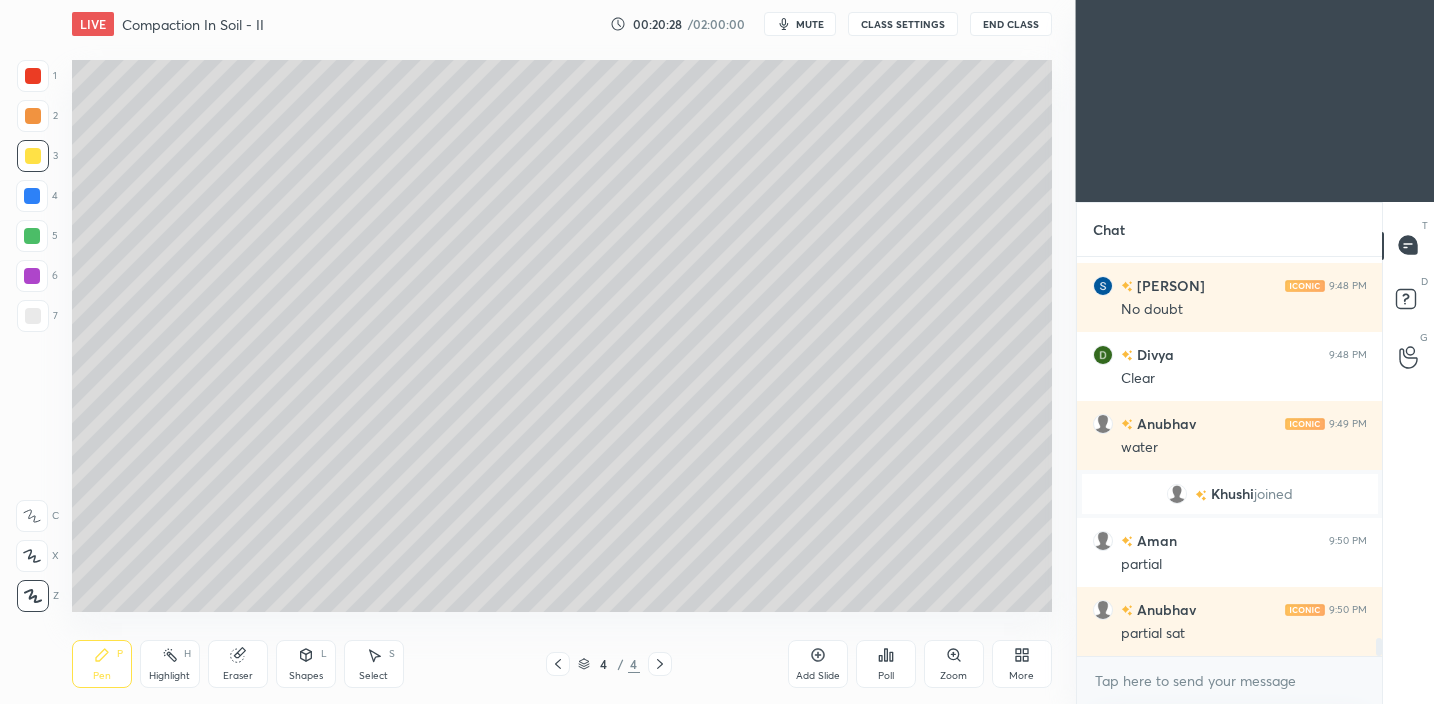 scroll, scrollTop: 8368, scrollLeft: 0, axis: vertical 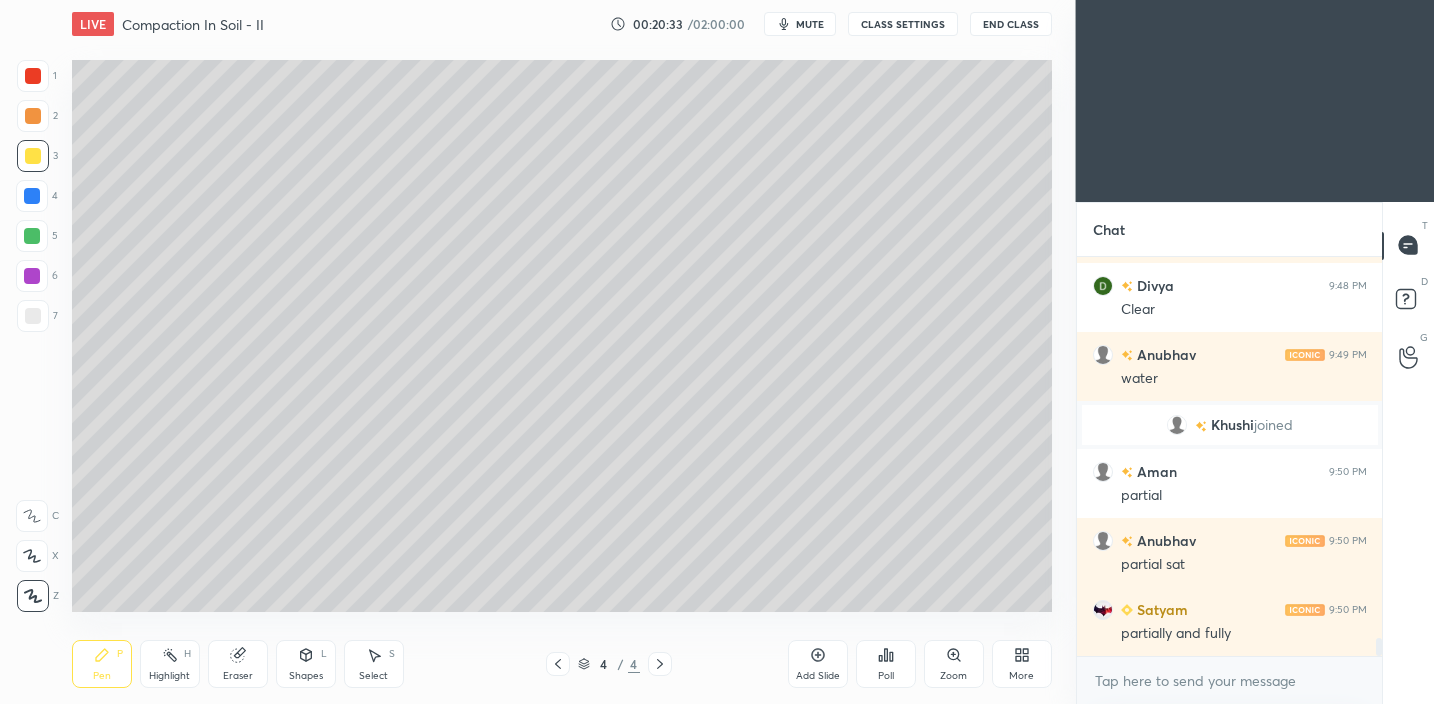 click on "Shapes" at bounding box center (306, 676) 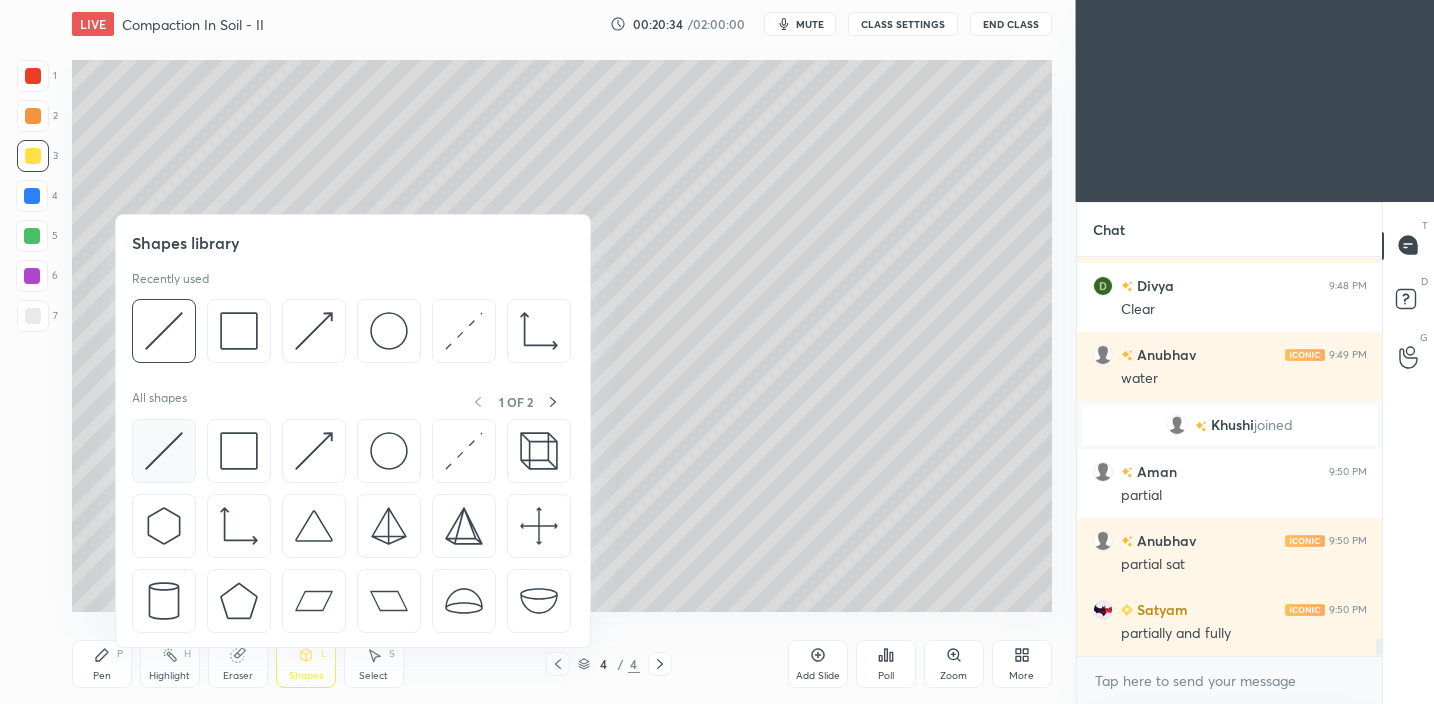 click at bounding box center [164, 451] 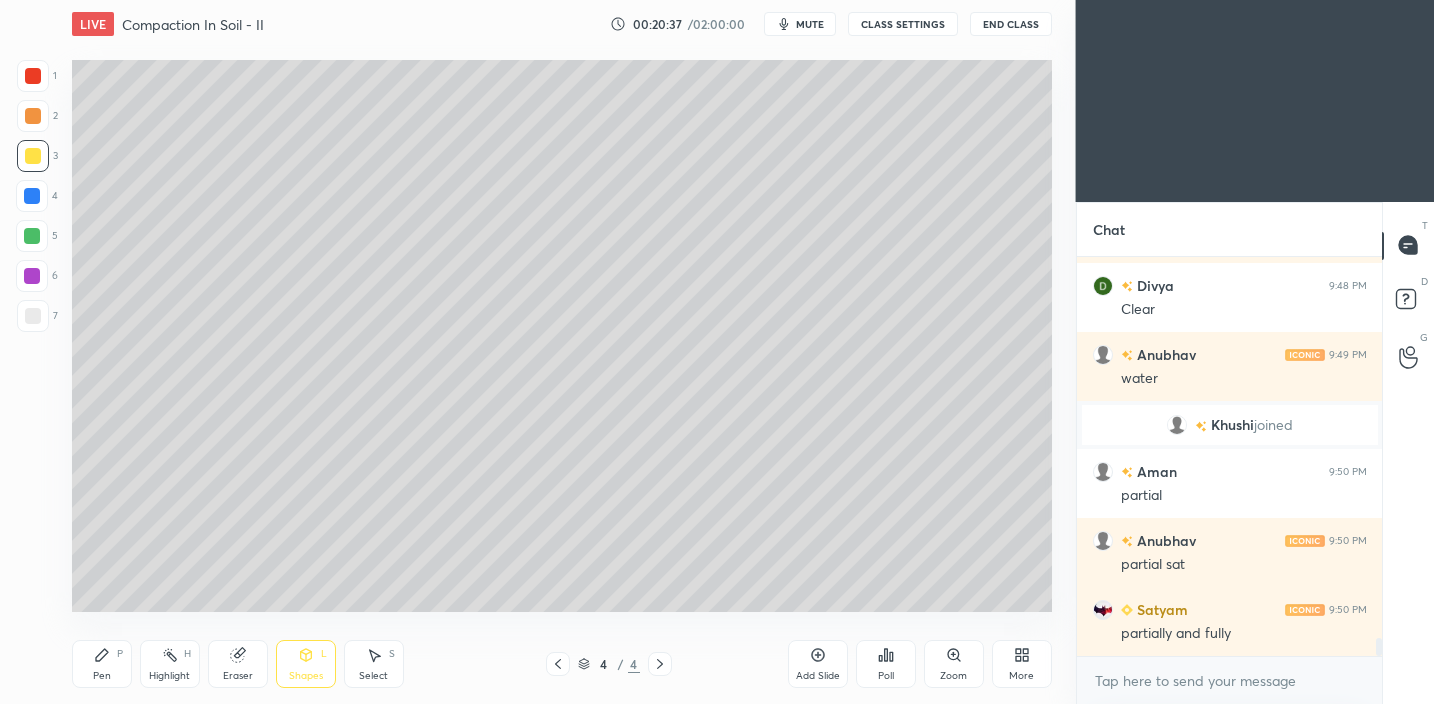 click on "Pen P" at bounding box center (102, 664) 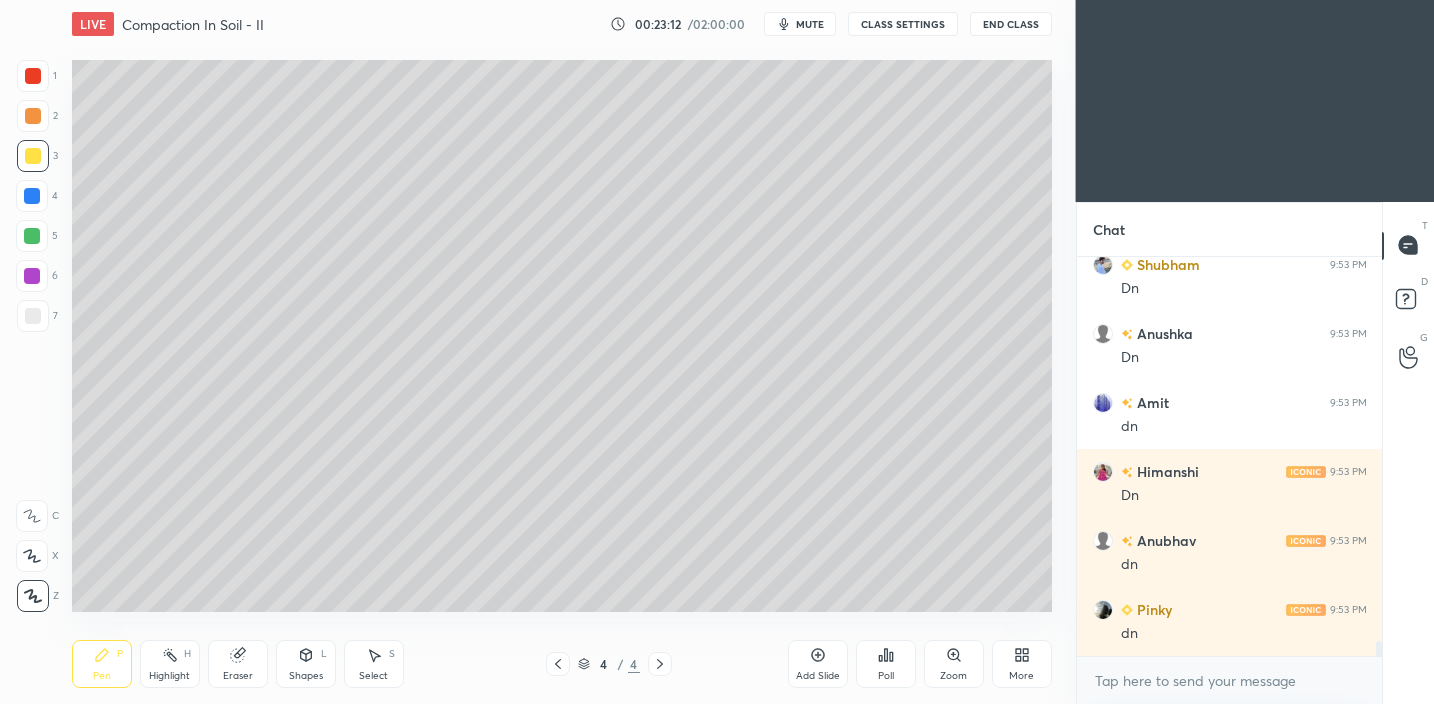 scroll, scrollTop: 10525, scrollLeft: 0, axis: vertical 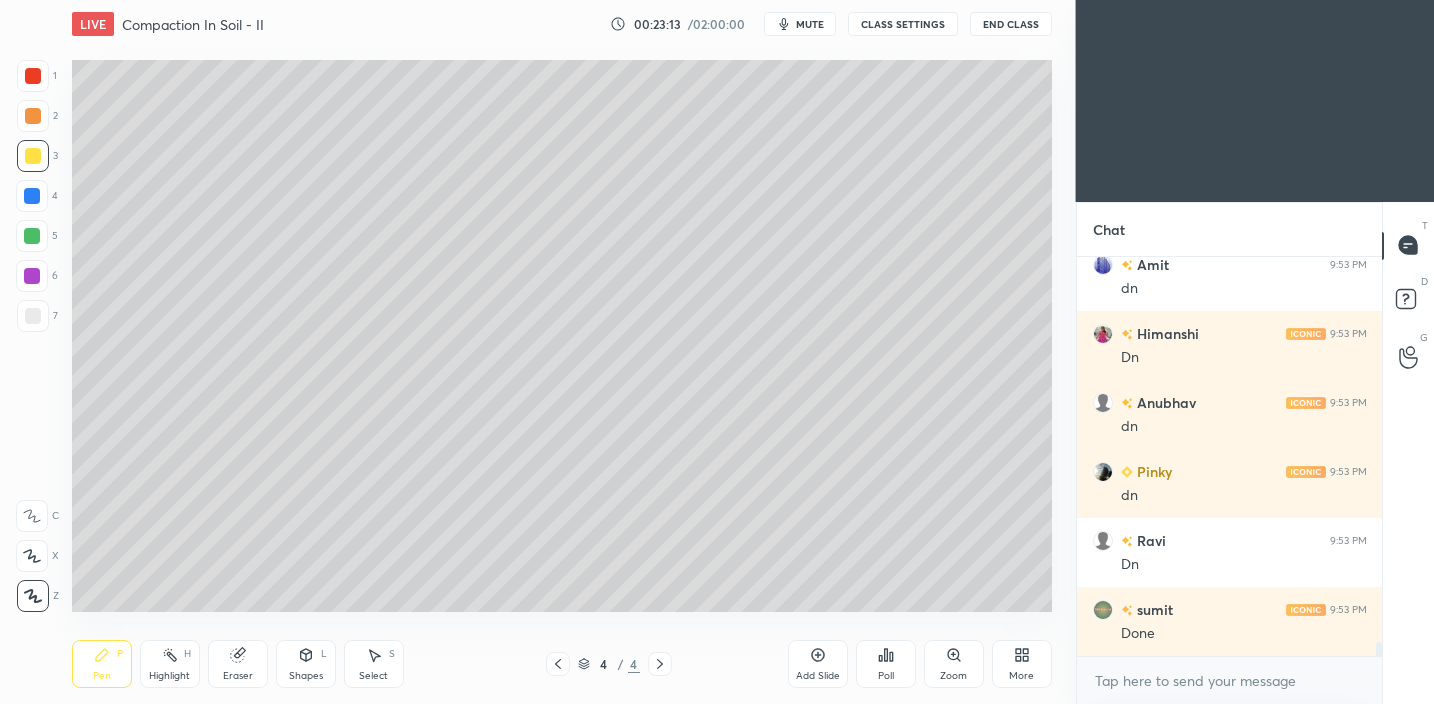 drag, startPoint x: 812, startPoint y: 663, endPoint x: 830, endPoint y: 618, distance: 48.466484 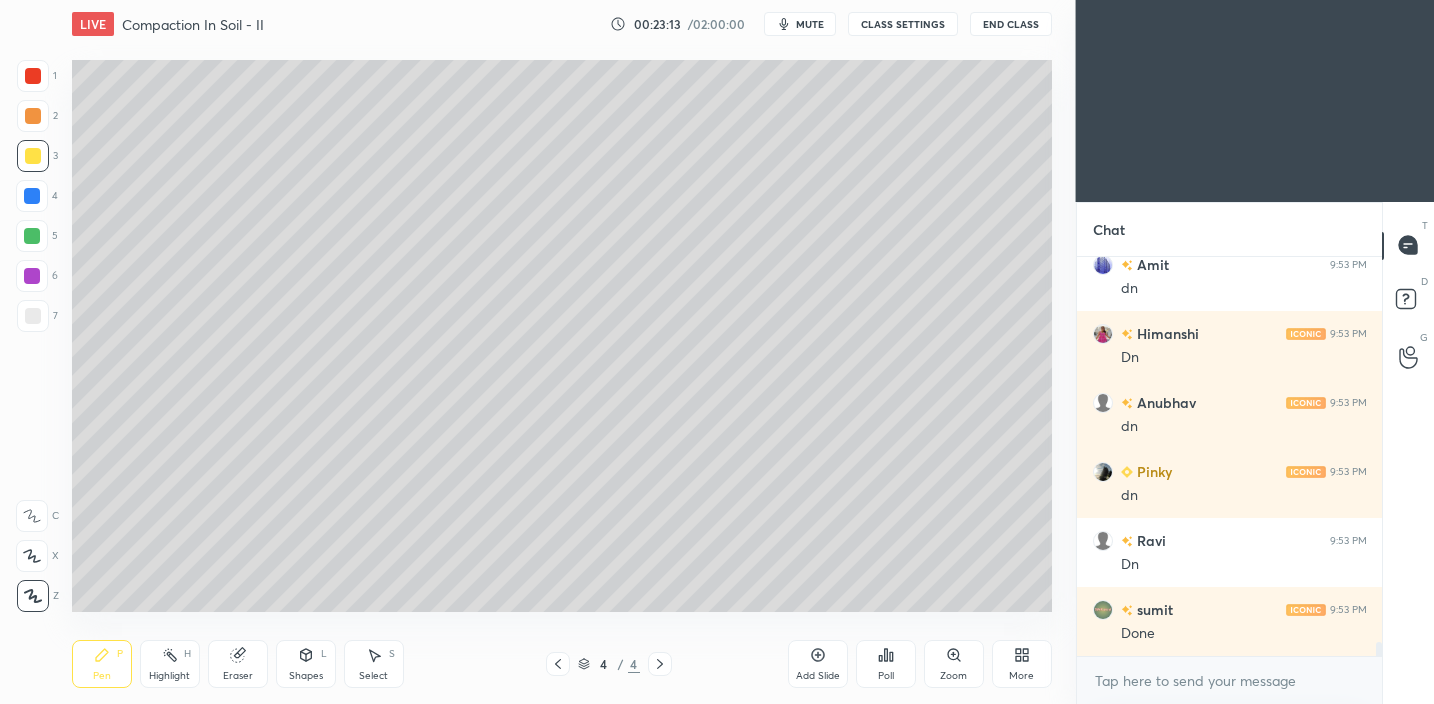 click on "Add Slide" at bounding box center (818, 664) 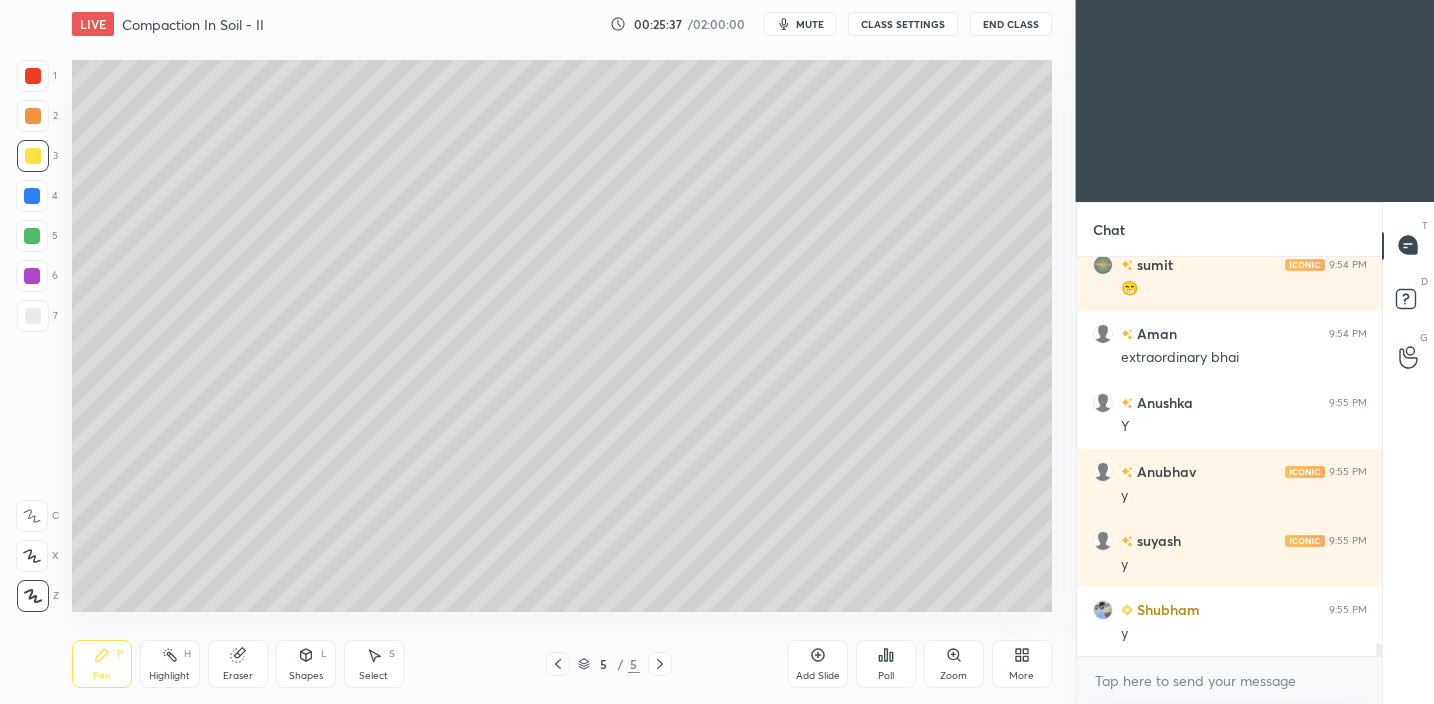 scroll, scrollTop: 12043, scrollLeft: 0, axis: vertical 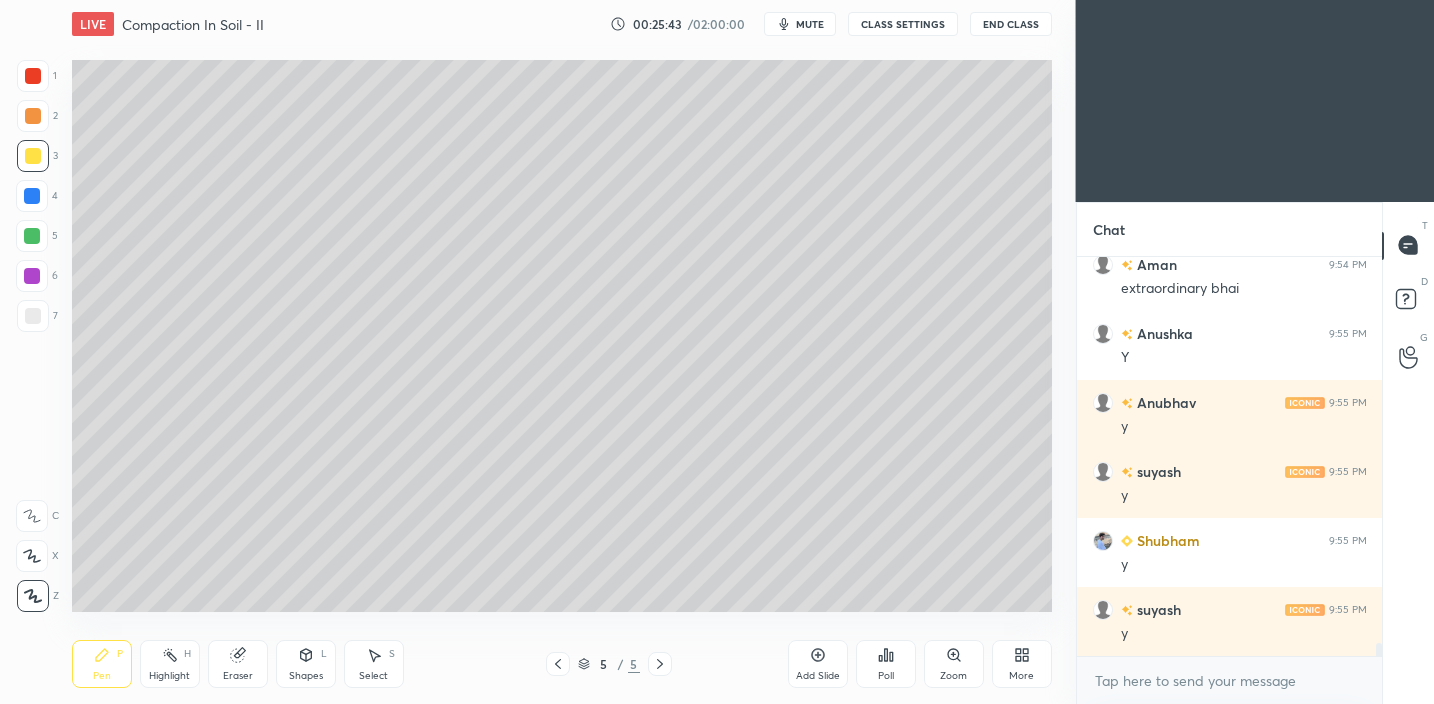 click on "7" at bounding box center (37, 320) 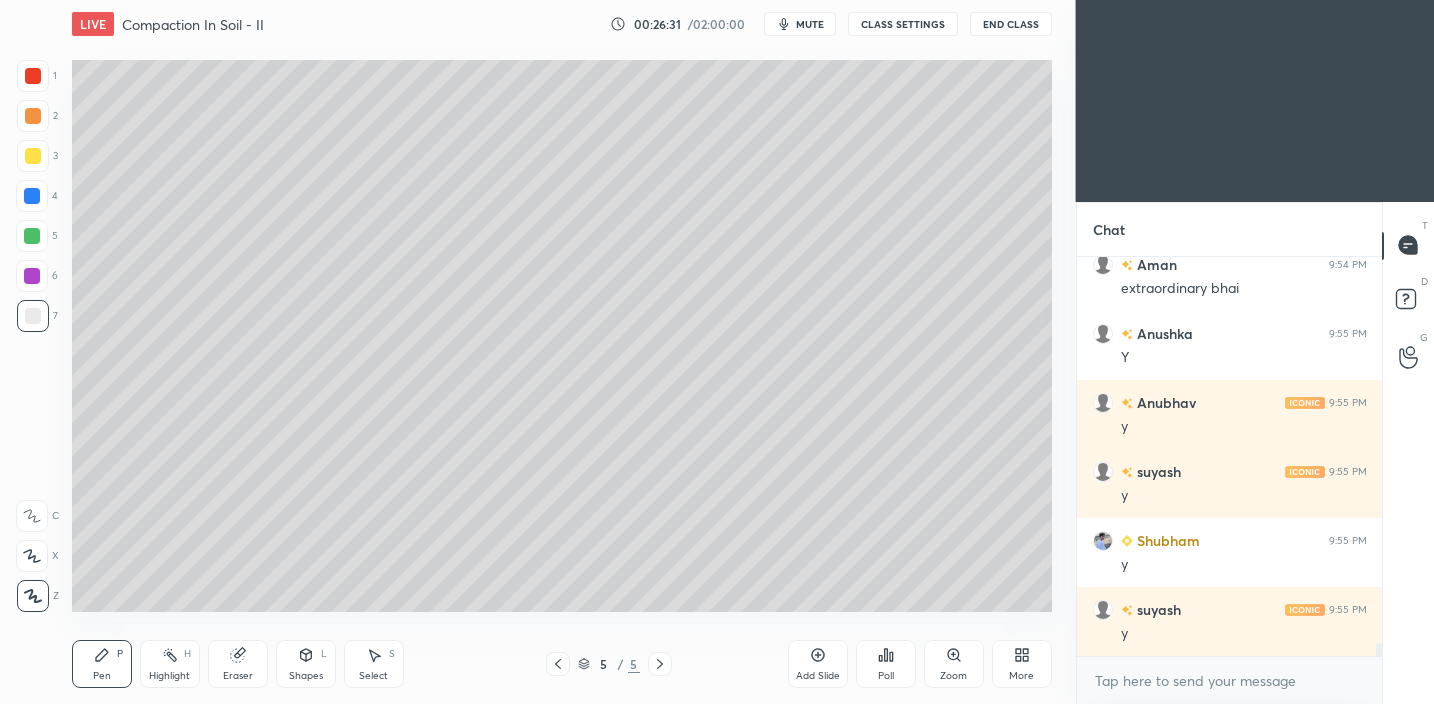 drag, startPoint x: 239, startPoint y: 669, endPoint x: 248, endPoint y: 651, distance: 20.12461 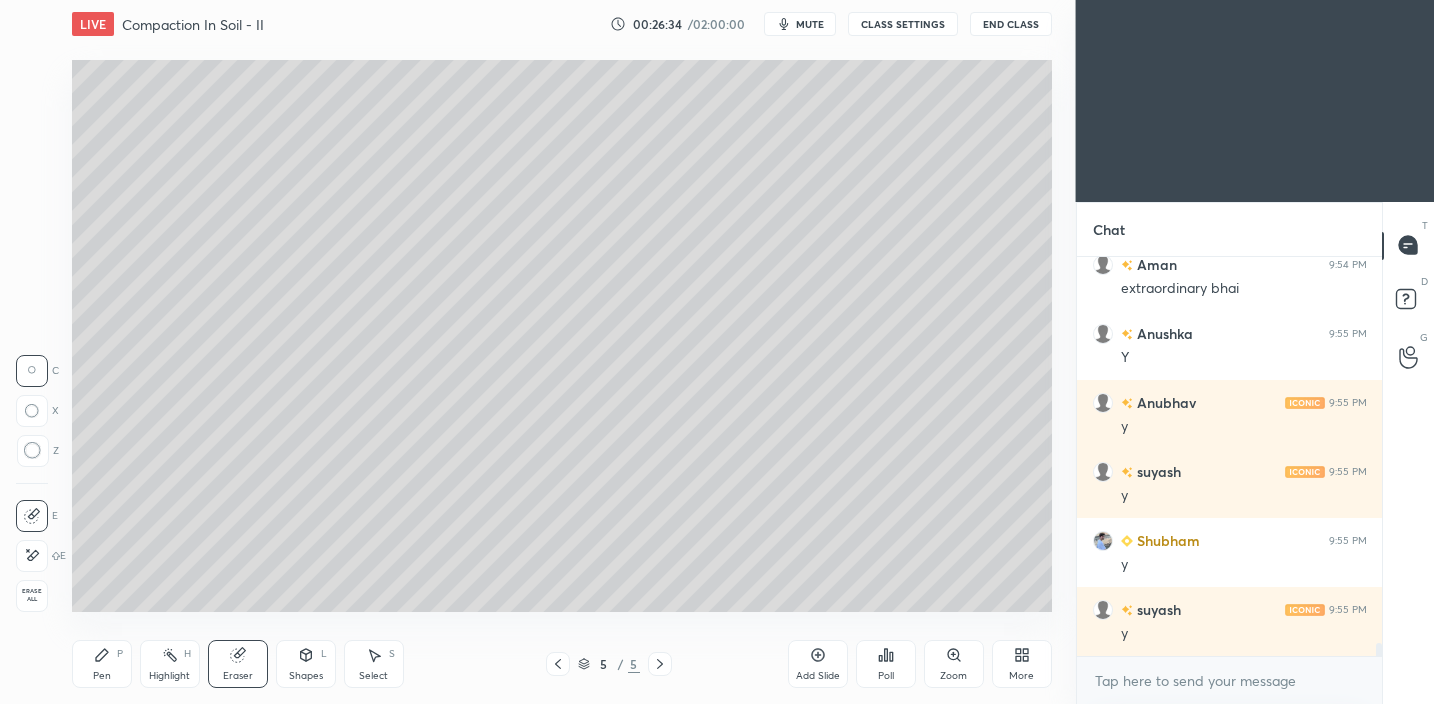 click on "Pen" at bounding box center (102, 676) 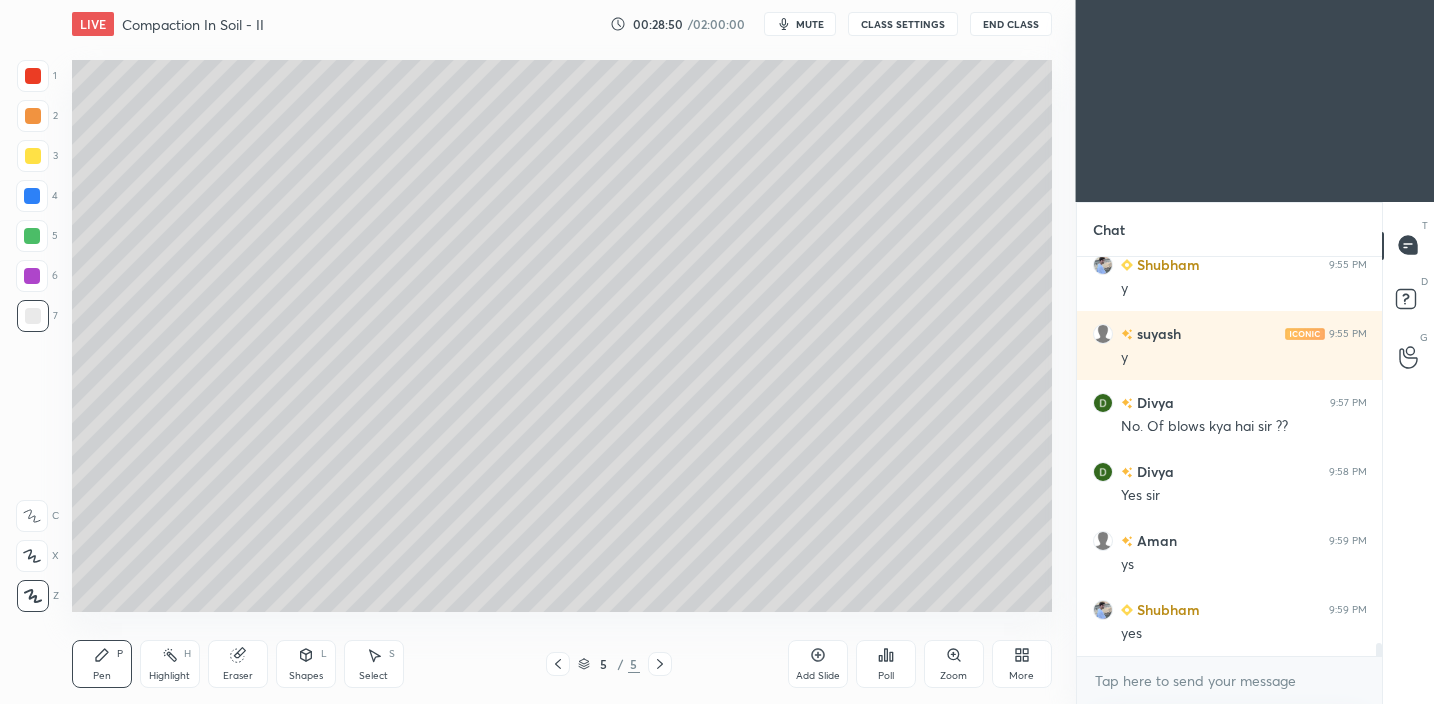 scroll, scrollTop: 12388, scrollLeft: 0, axis: vertical 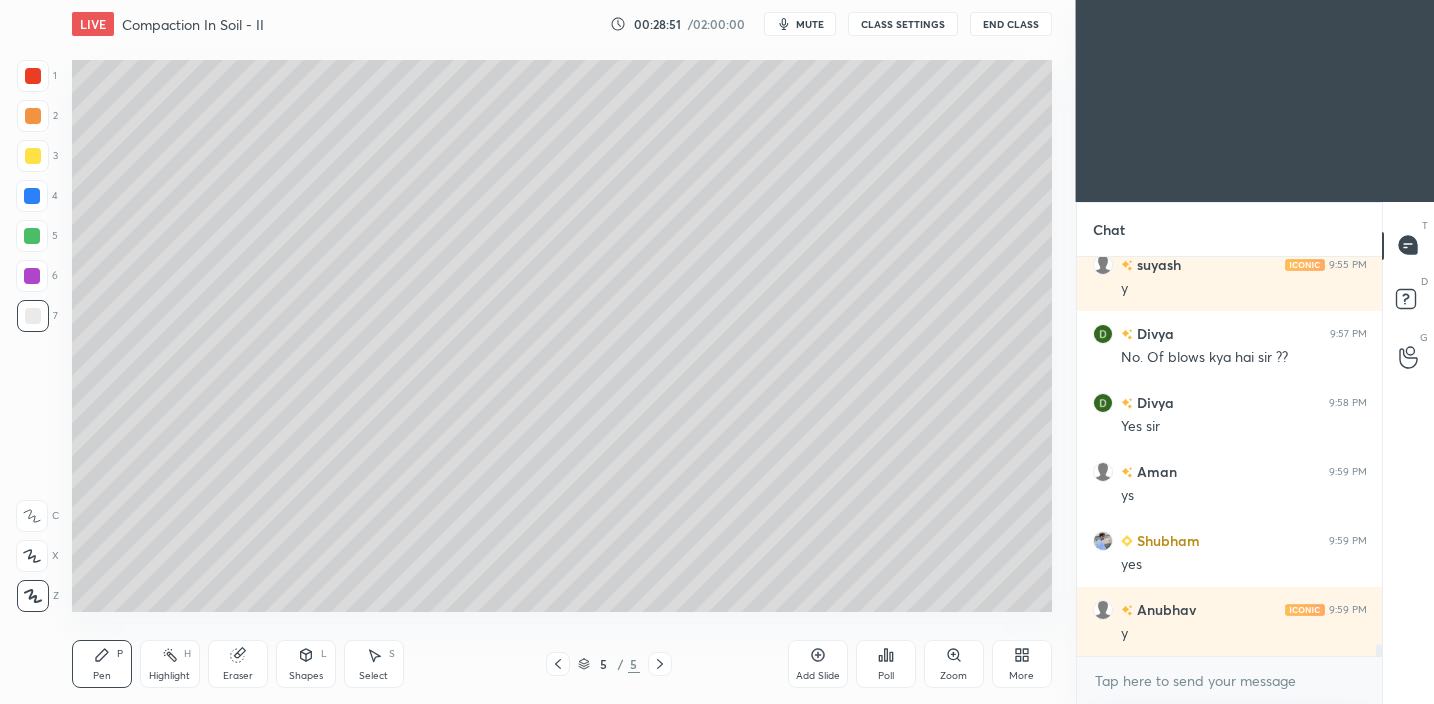 click on "Add Slide" at bounding box center (818, 664) 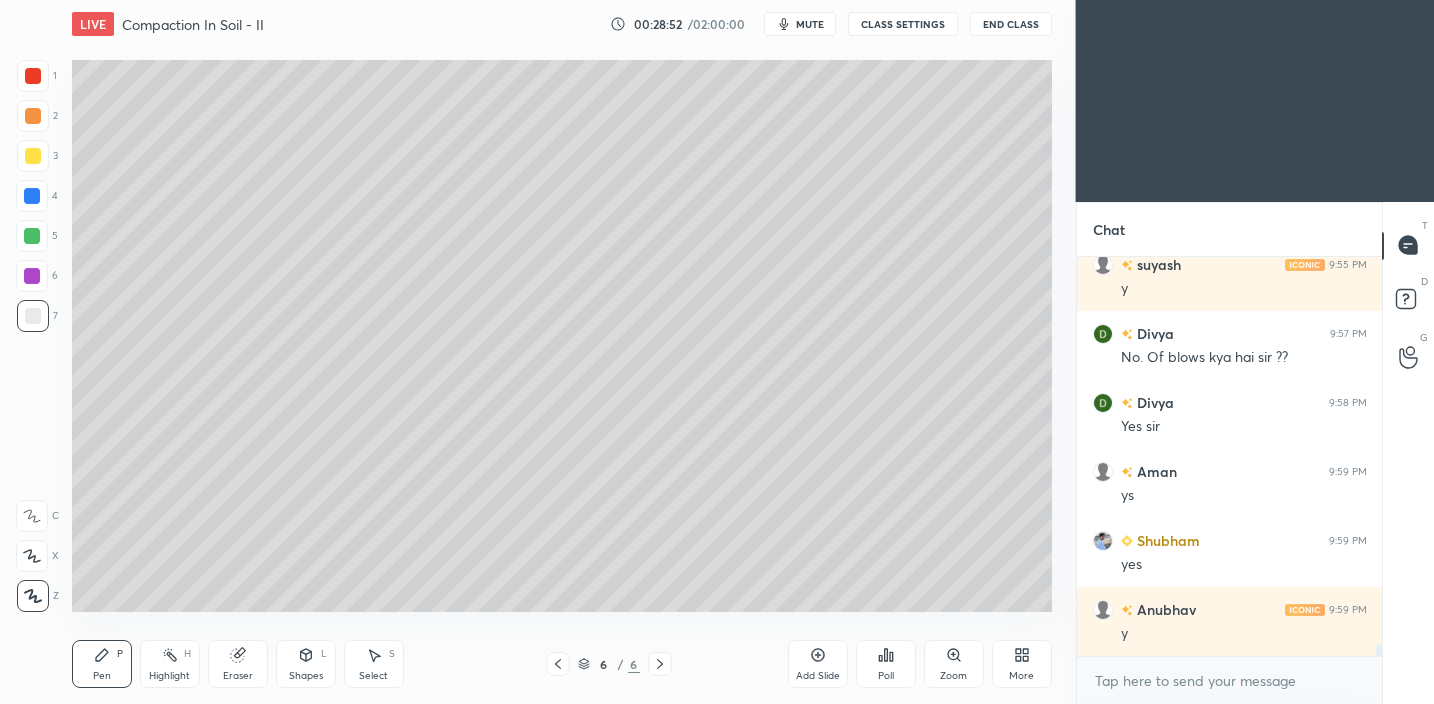 click 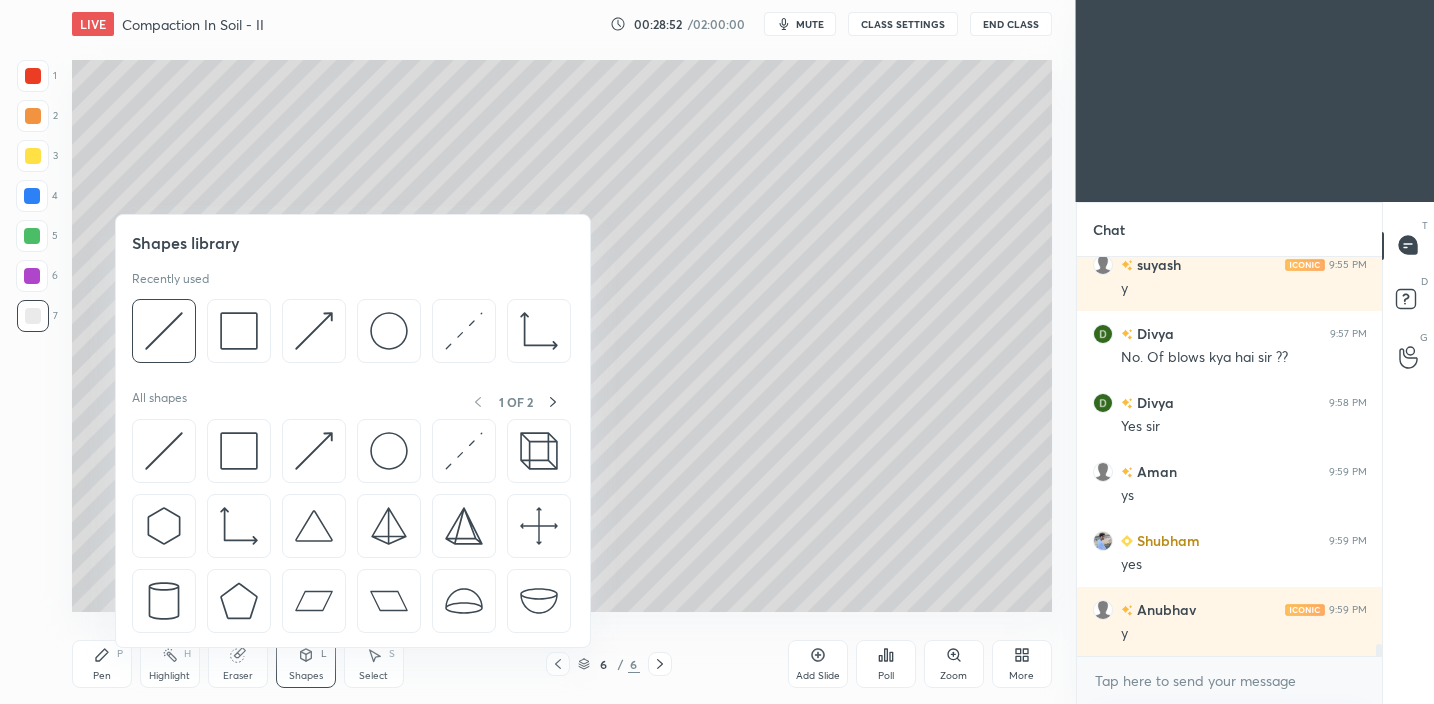 scroll, scrollTop: 12457, scrollLeft: 0, axis: vertical 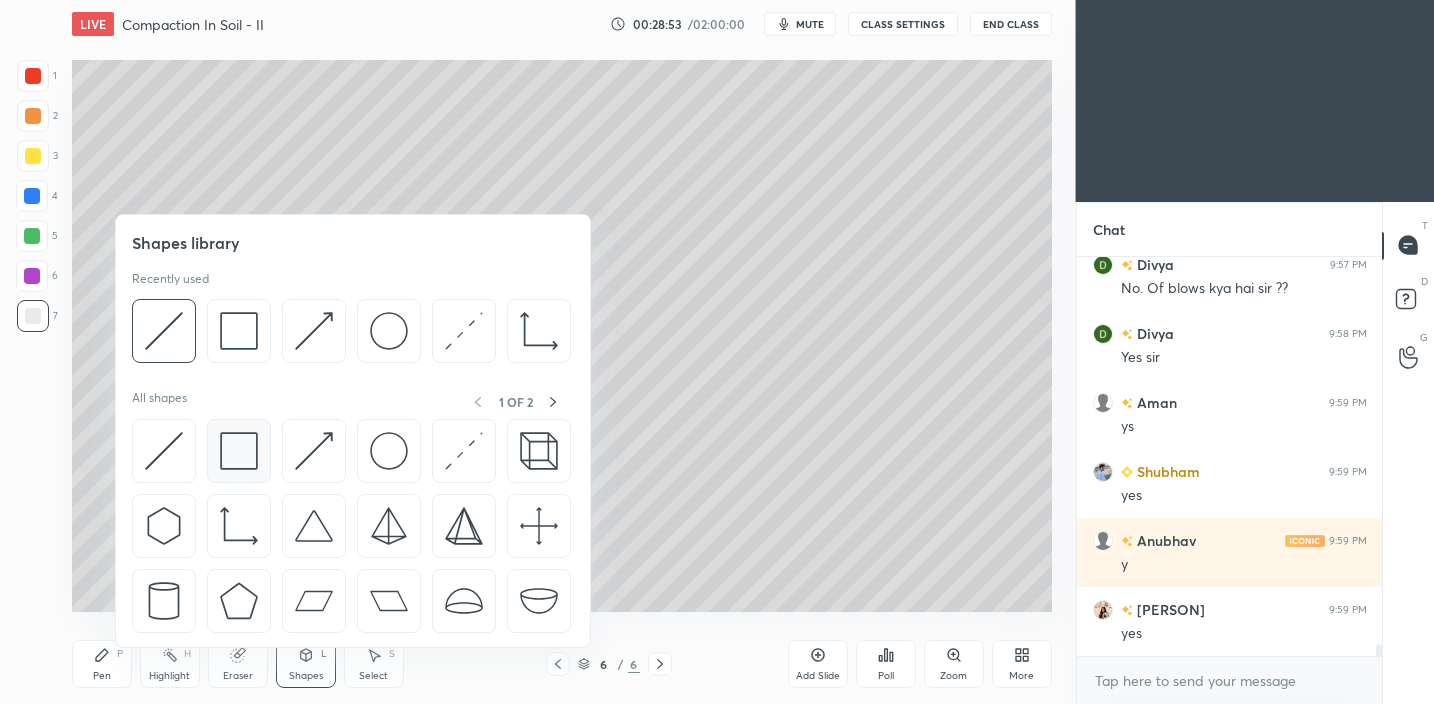 click at bounding box center (239, 451) 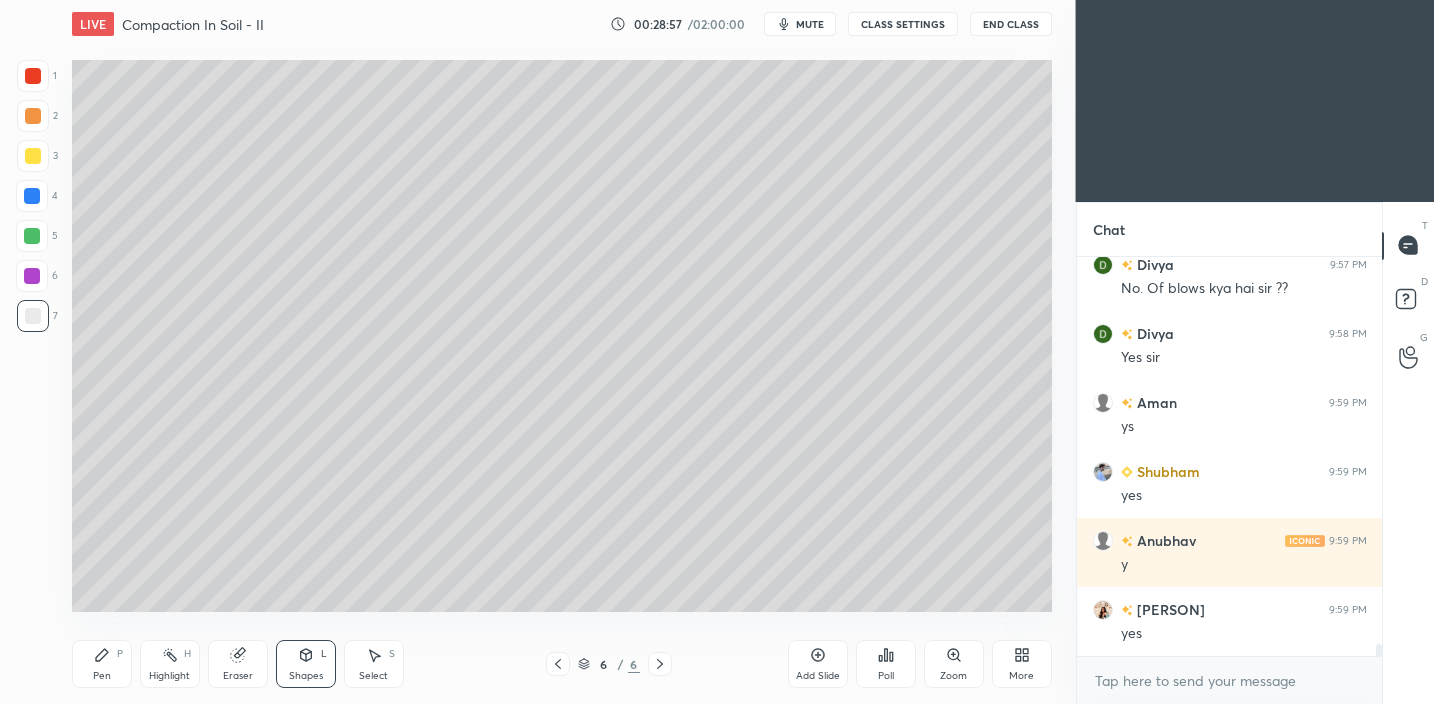click on "Shapes L" at bounding box center (306, 664) 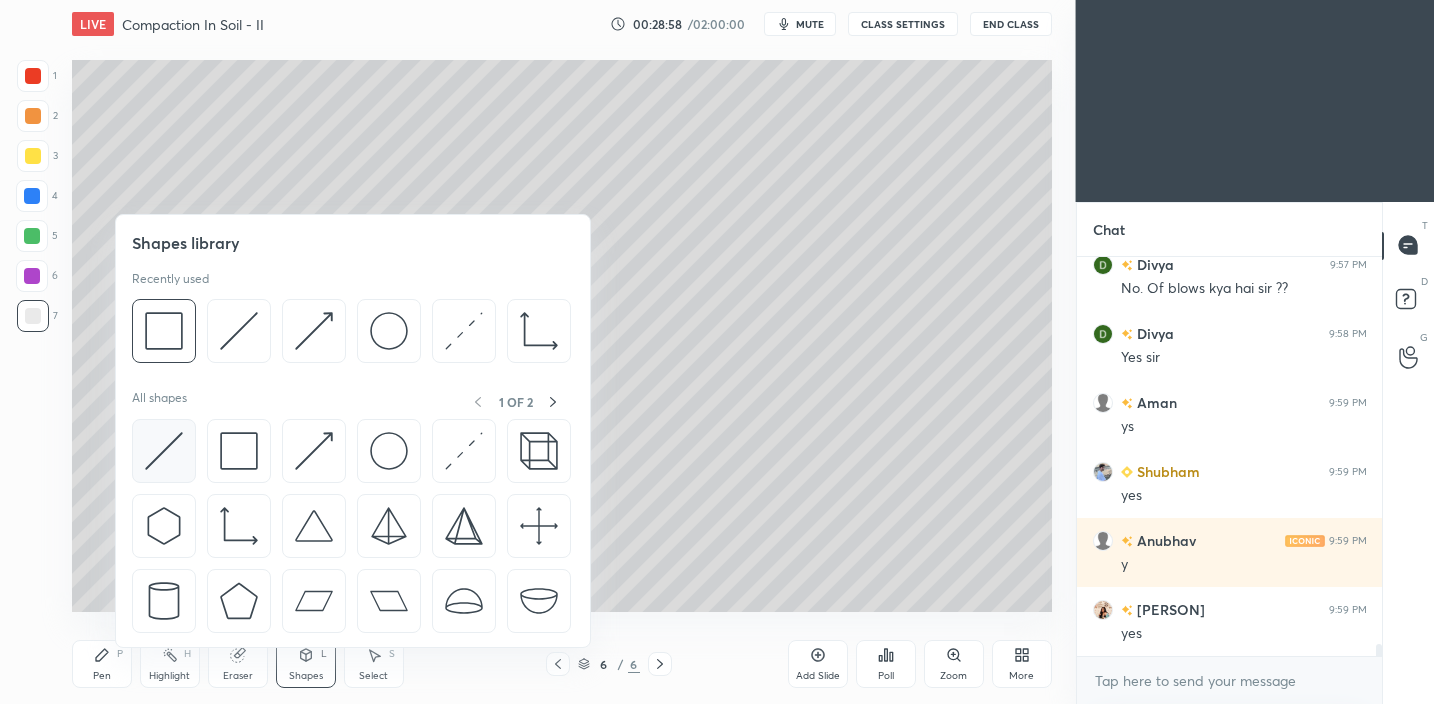 click at bounding box center (164, 451) 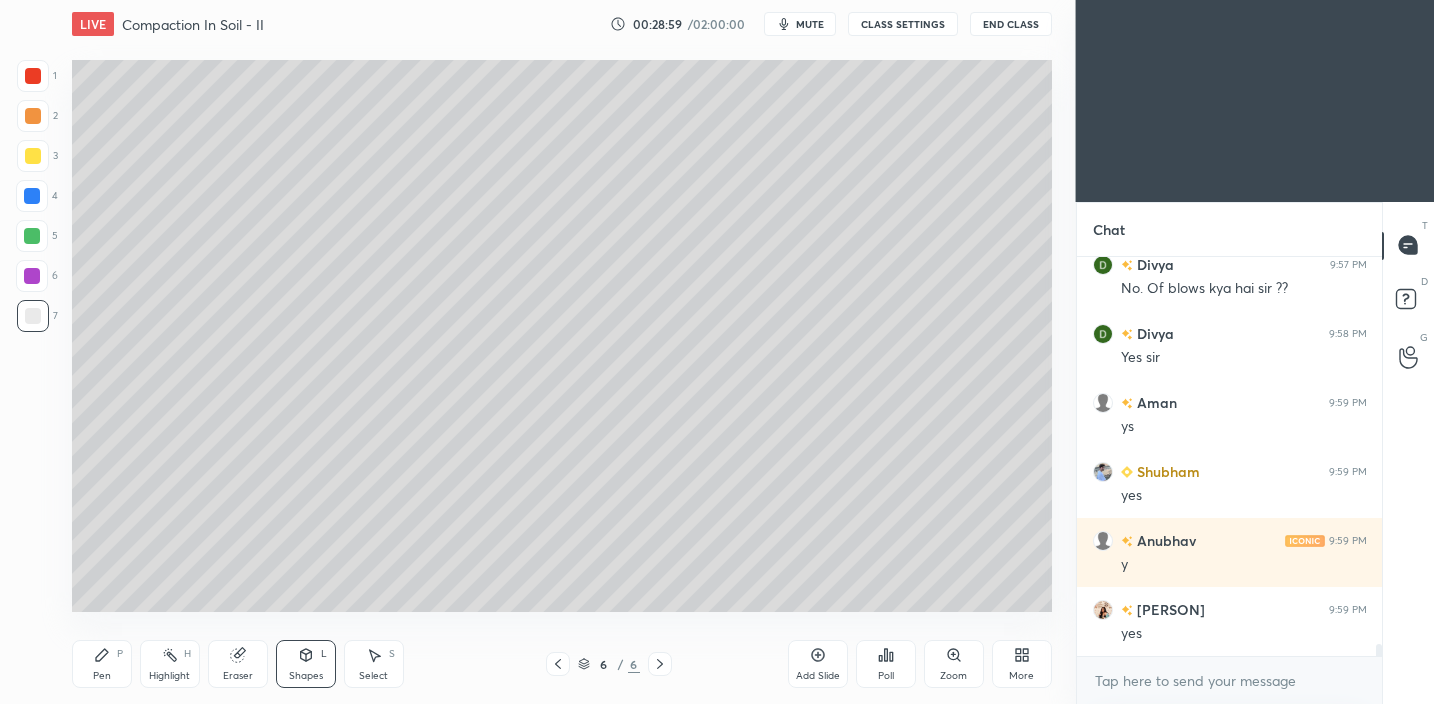 scroll, scrollTop: 12526, scrollLeft: 0, axis: vertical 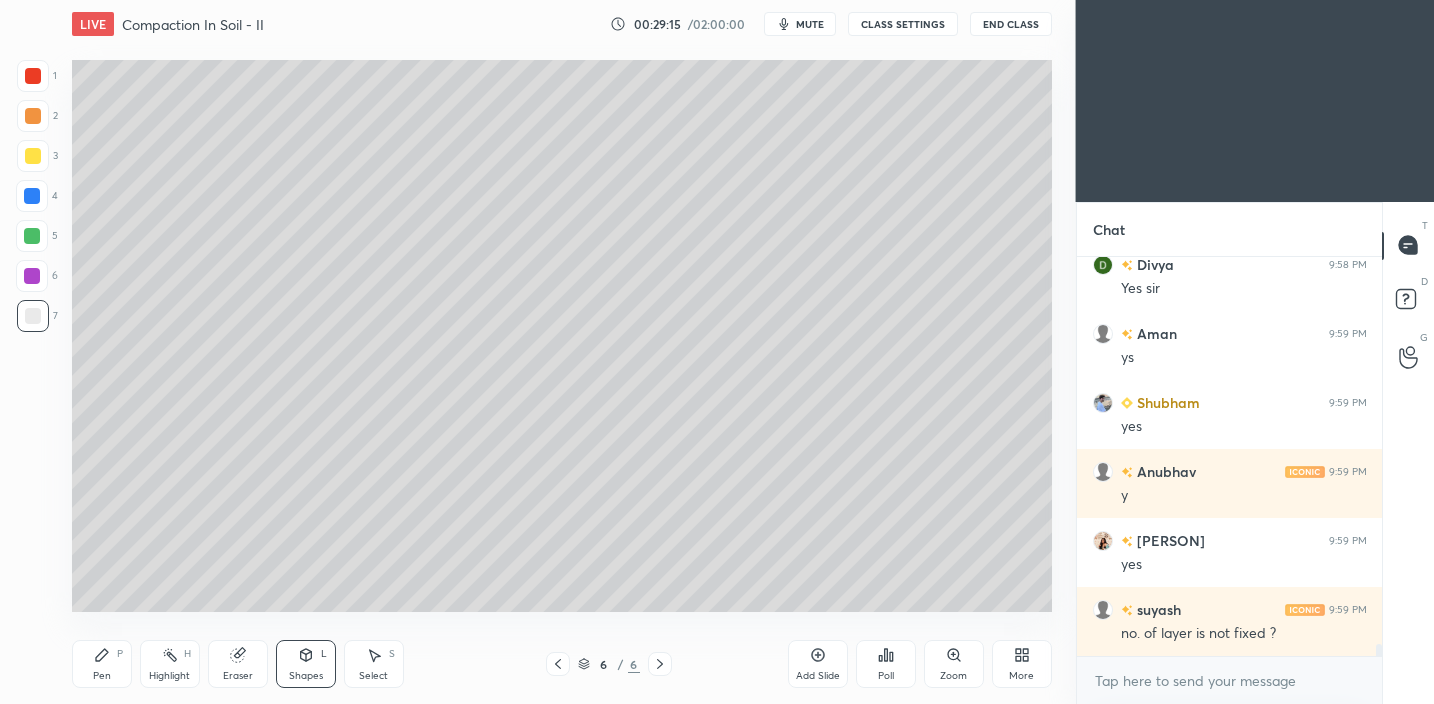 click on "Pen P" at bounding box center [102, 664] 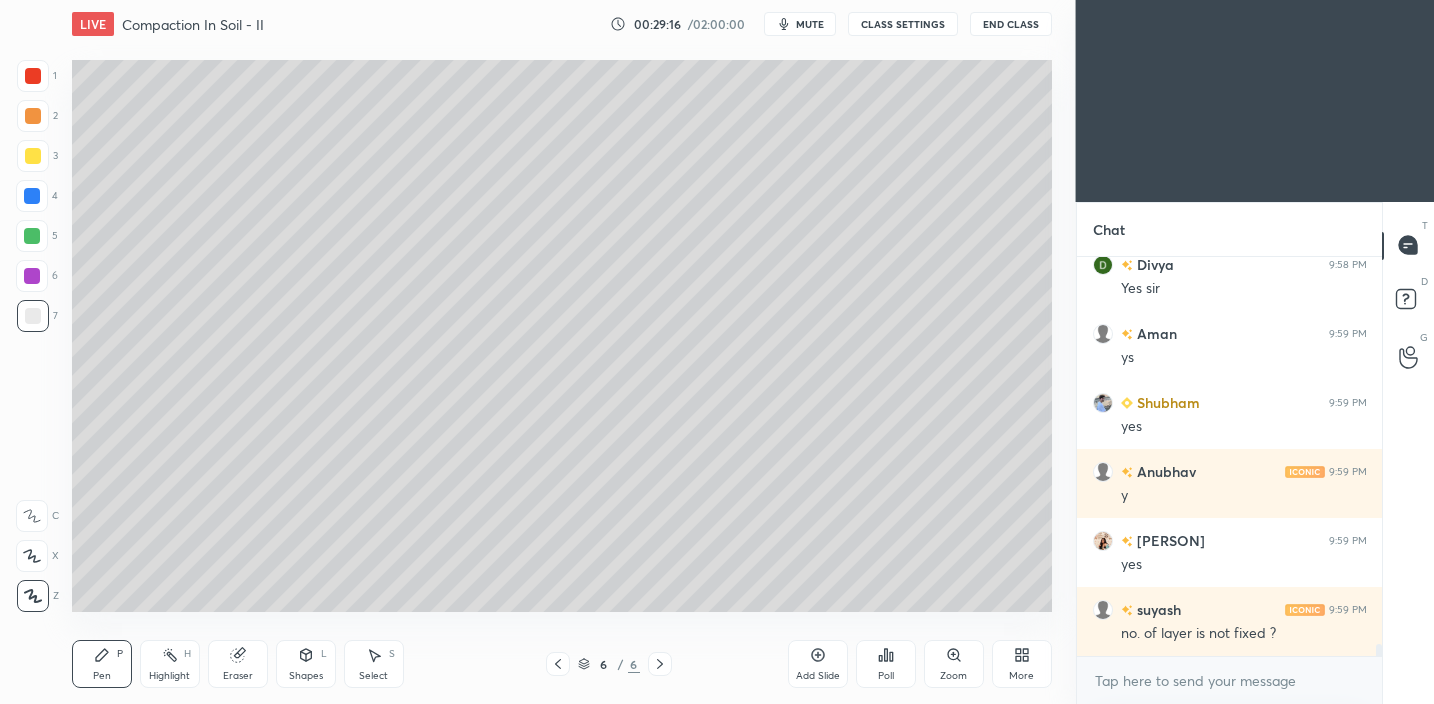 drag, startPoint x: 107, startPoint y: 645, endPoint x: 108, endPoint y: 633, distance: 12.0415945 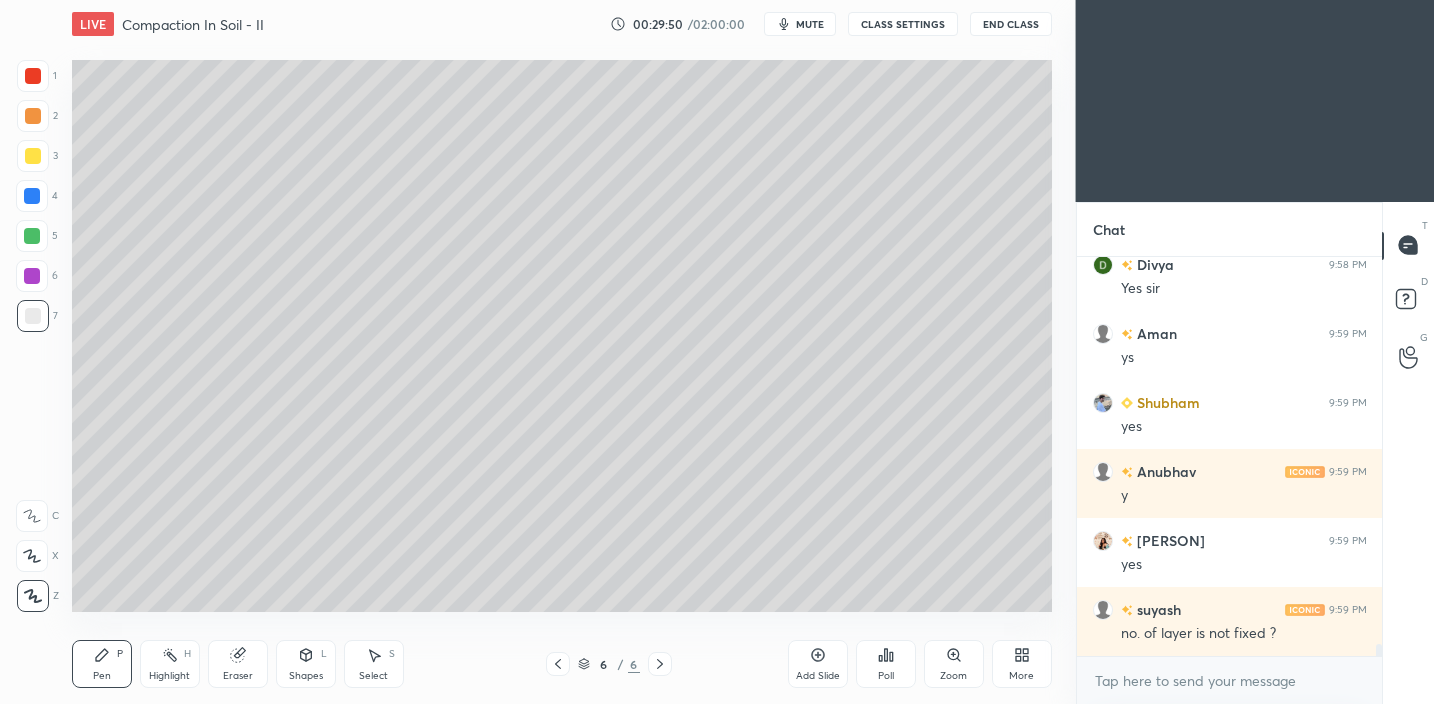 scroll, scrollTop: 12595, scrollLeft: 0, axis: vertical 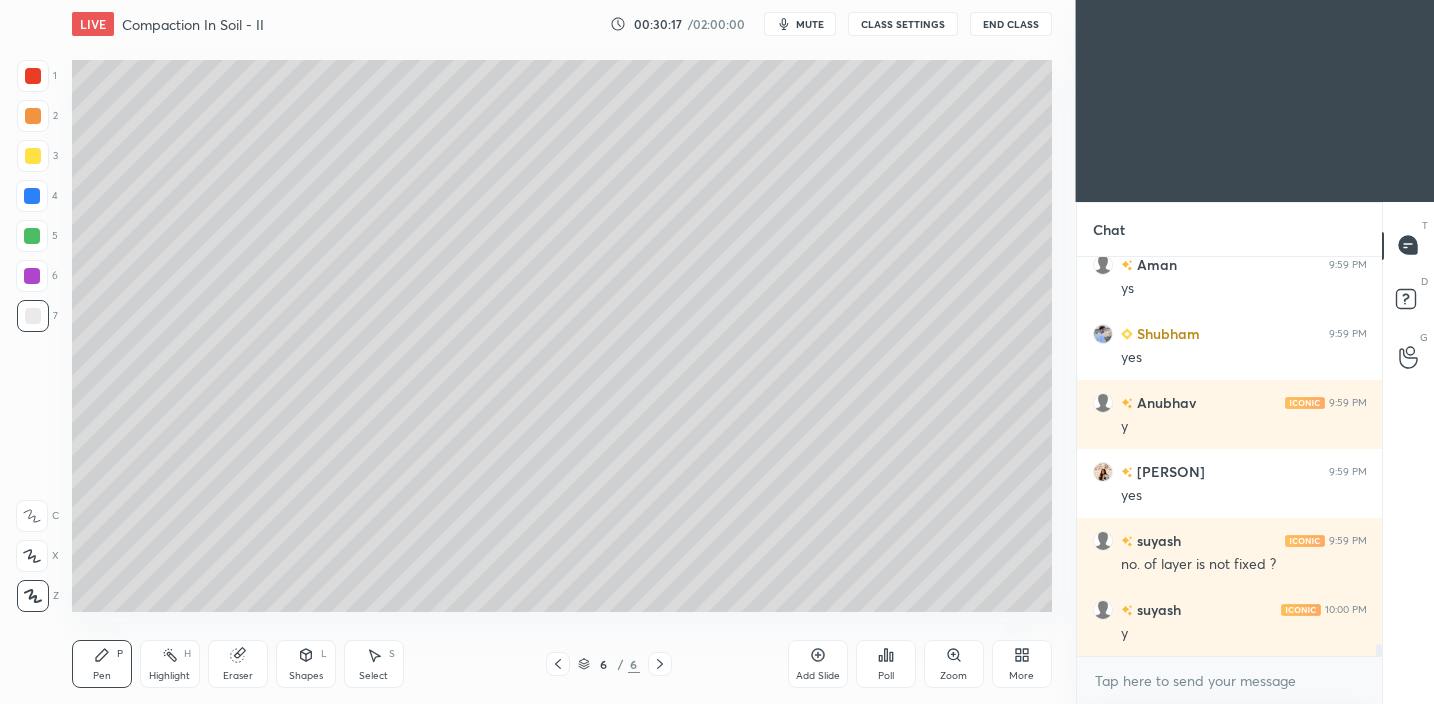 drag, startPoint x: 314, startPoint y: 671, endPoint x: 312, endPoint y: 660, distance: 11.18034 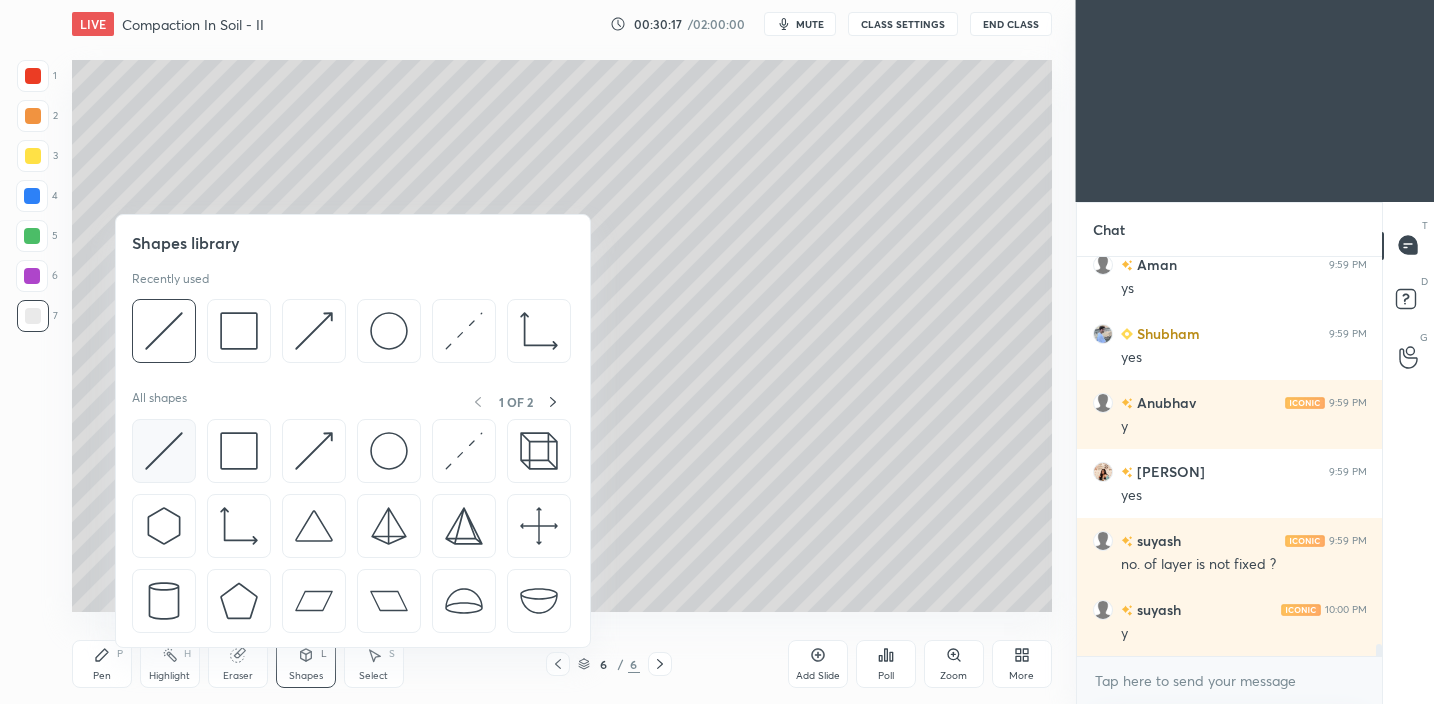 click at bounding box center [164, 451] 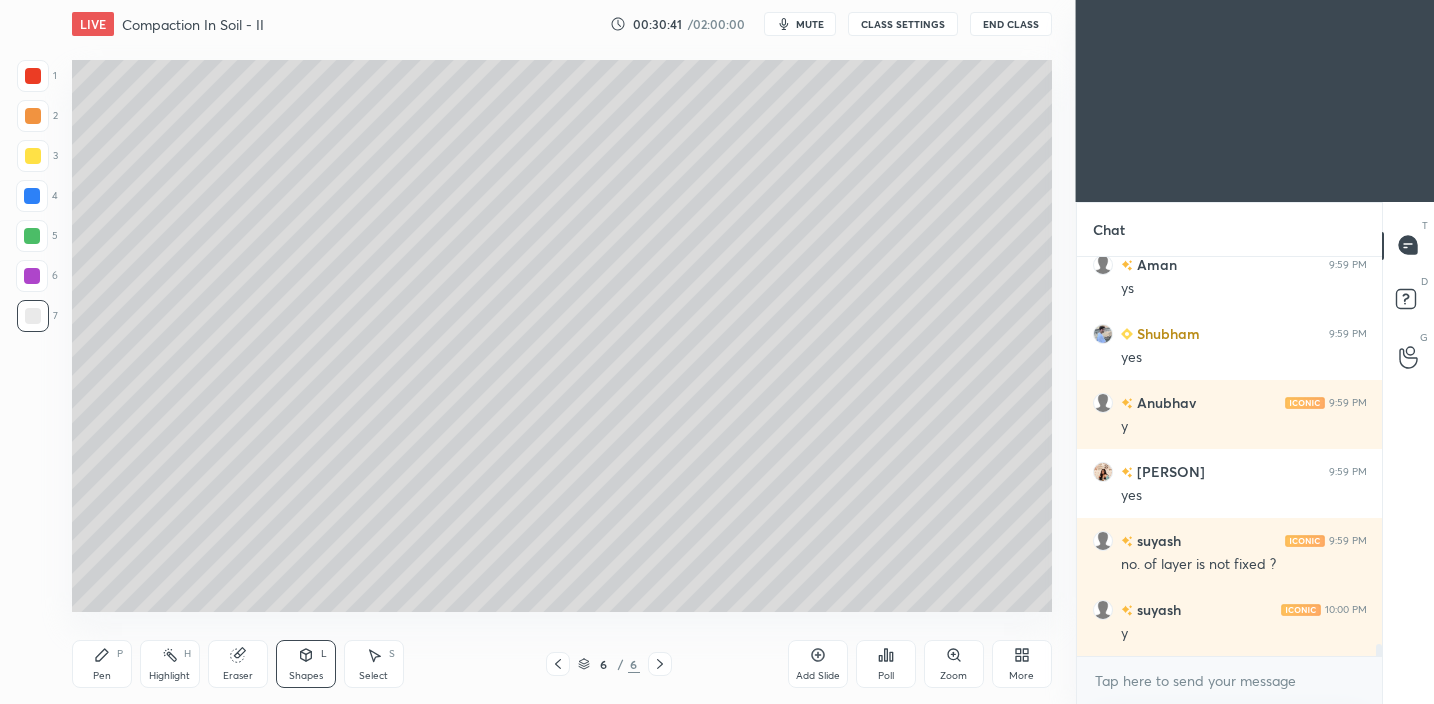 drag, startPoint x: 109, startPoint y: 657, endPoint x: 106, endPoint y: 644, distance: 13.341664 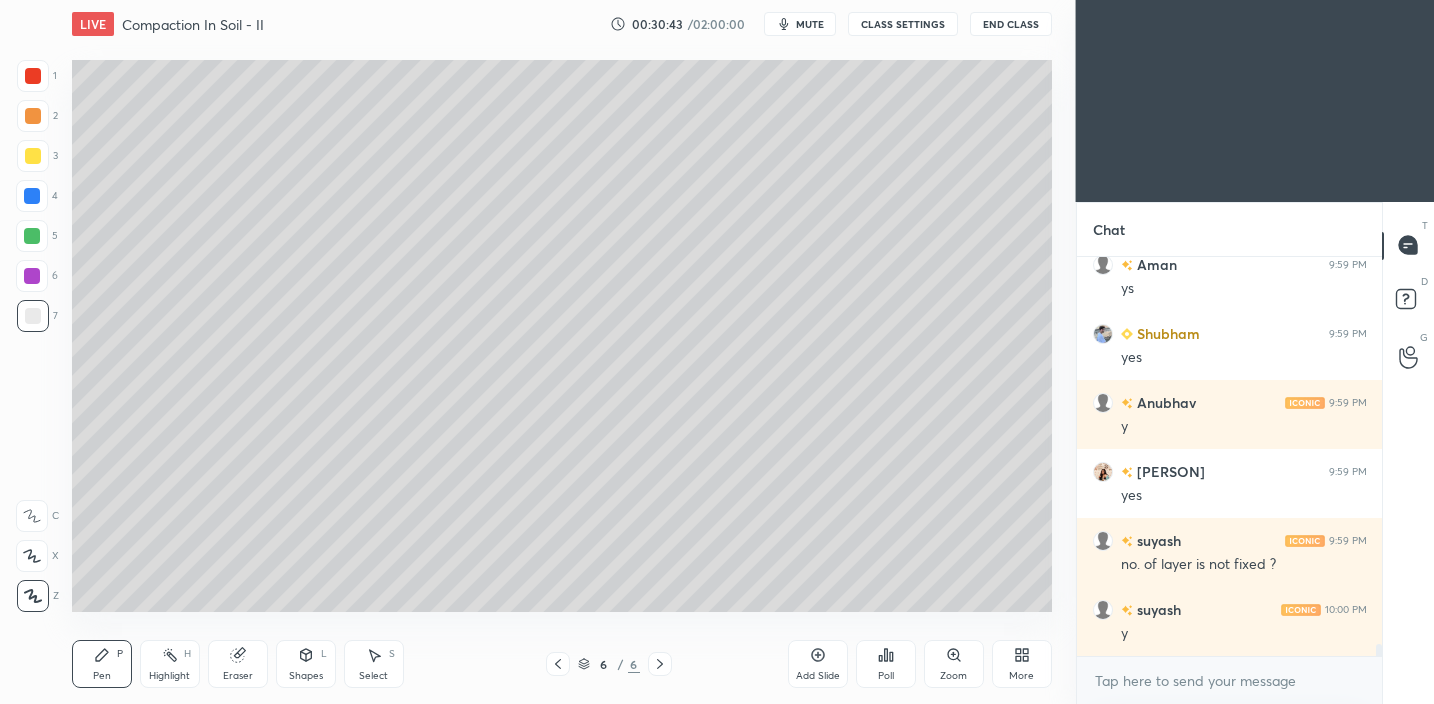 click at bounding box center [33, 156] 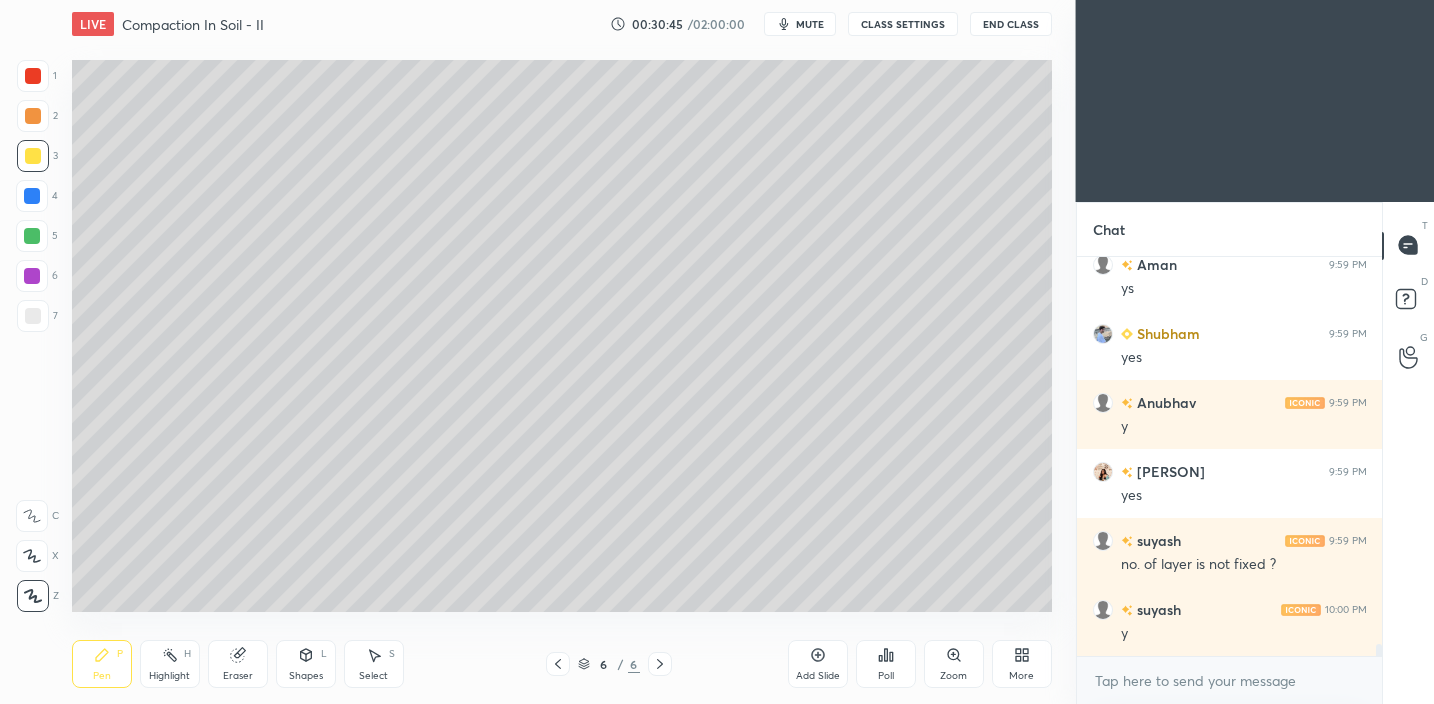 scroll, scrollTop: 12664, scrollLeft: 0, axis: vertical 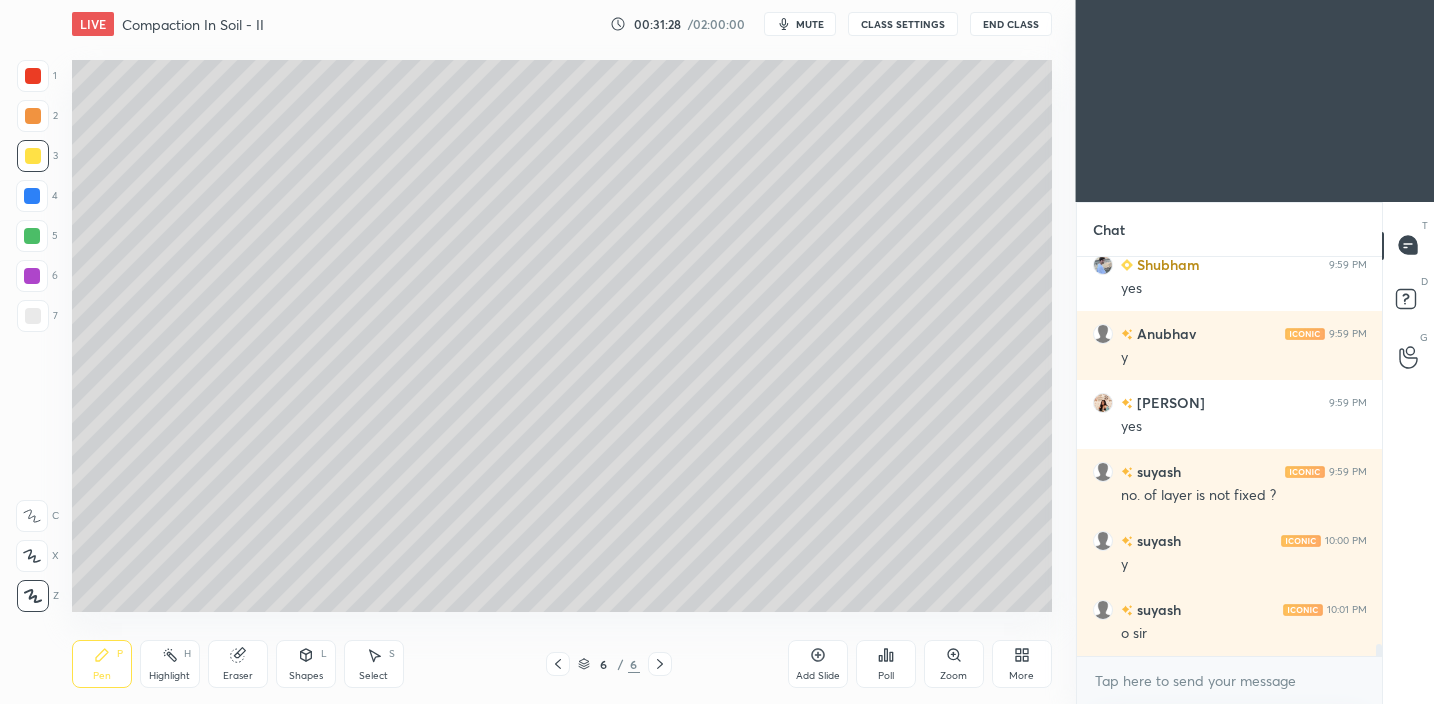 click at bounding box center (33, 316) 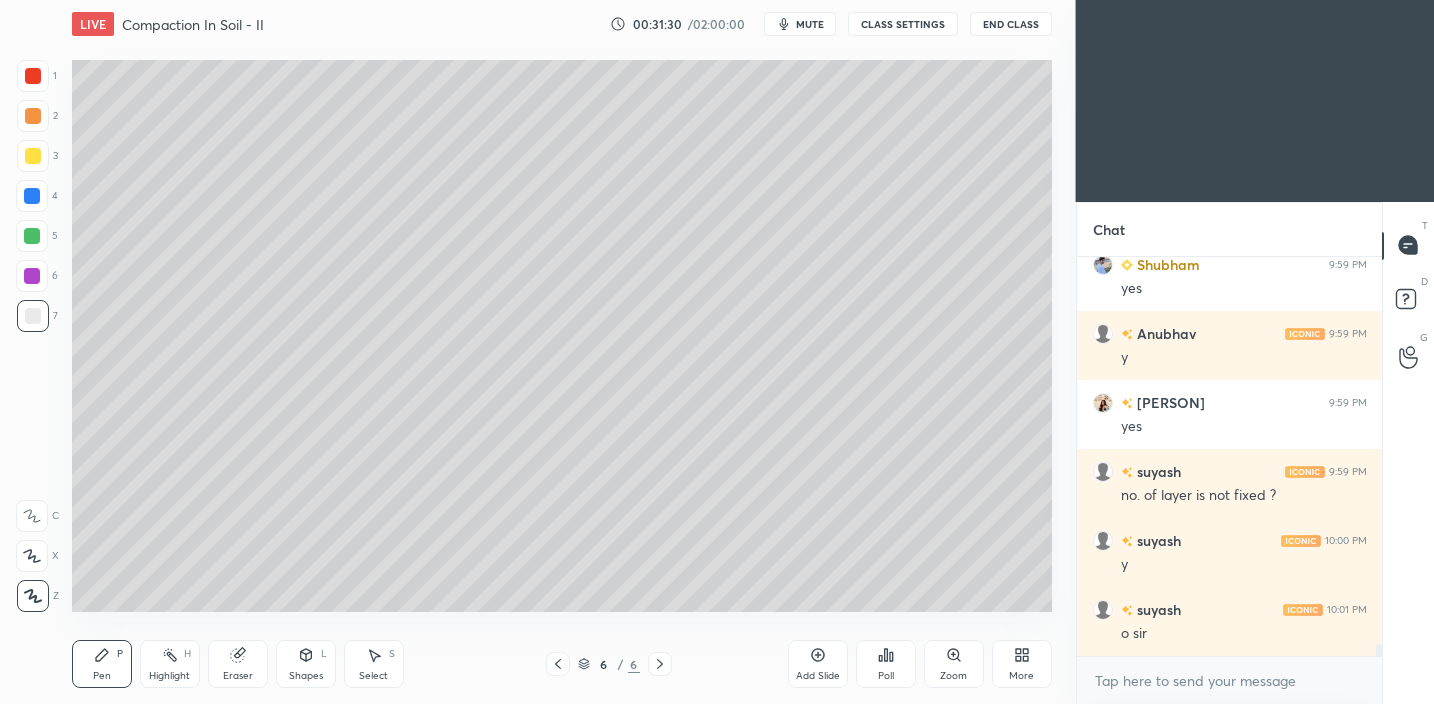 drag, startPoint x: 29, startPoint y: 234, endPoint x: 33, endPoint y: 222, distance: 12.649111 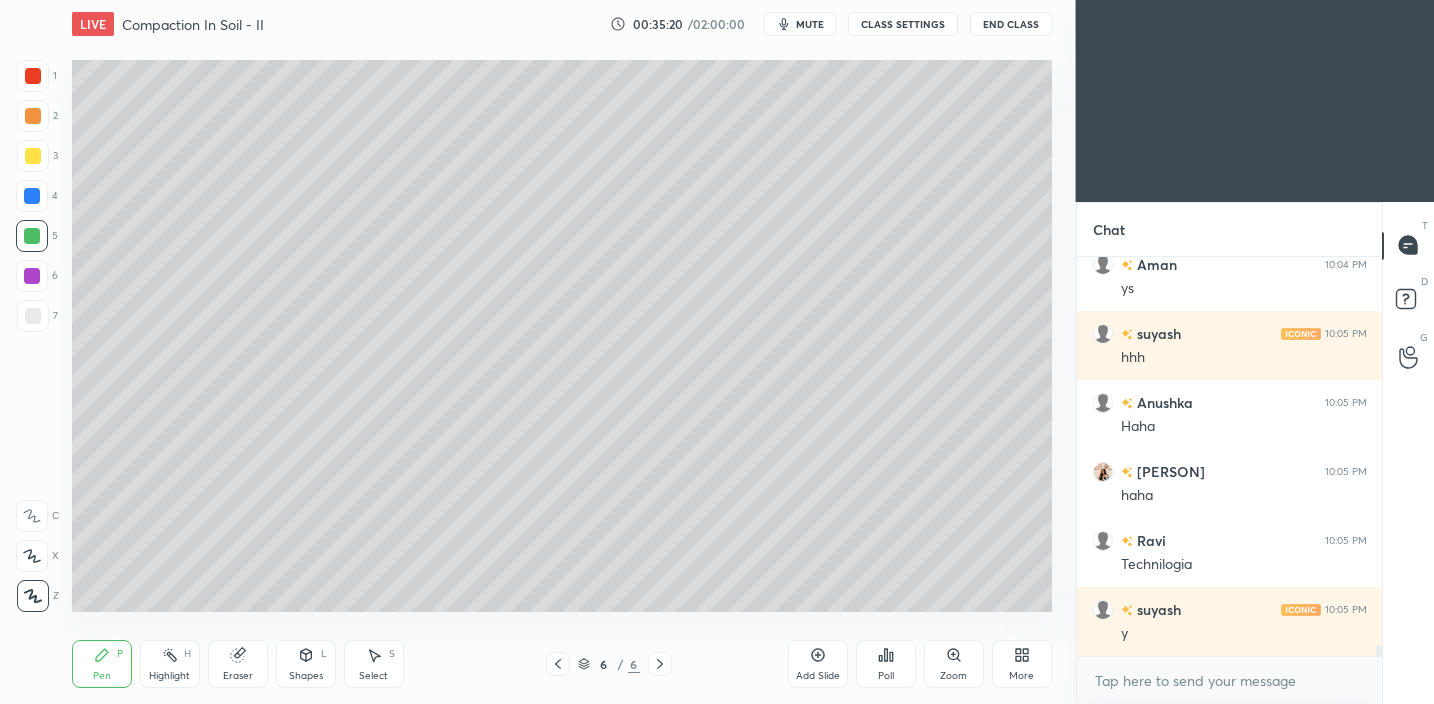scroll, scrollTop: 14478, scrollLeft: 0, axis: vertical 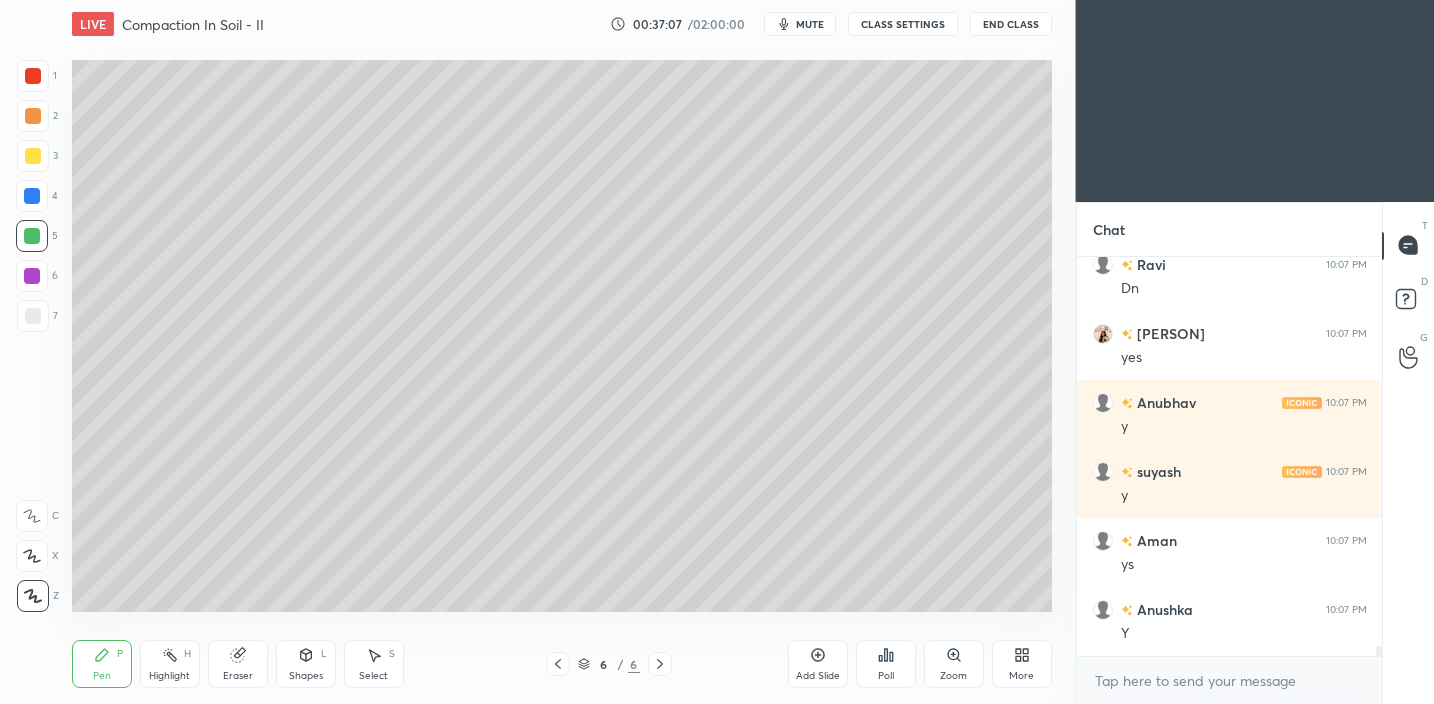 drag, startPoint x: 814, startPoint y: 659, endPoint x: 819, endPoint y: 646, distance: 13.928389 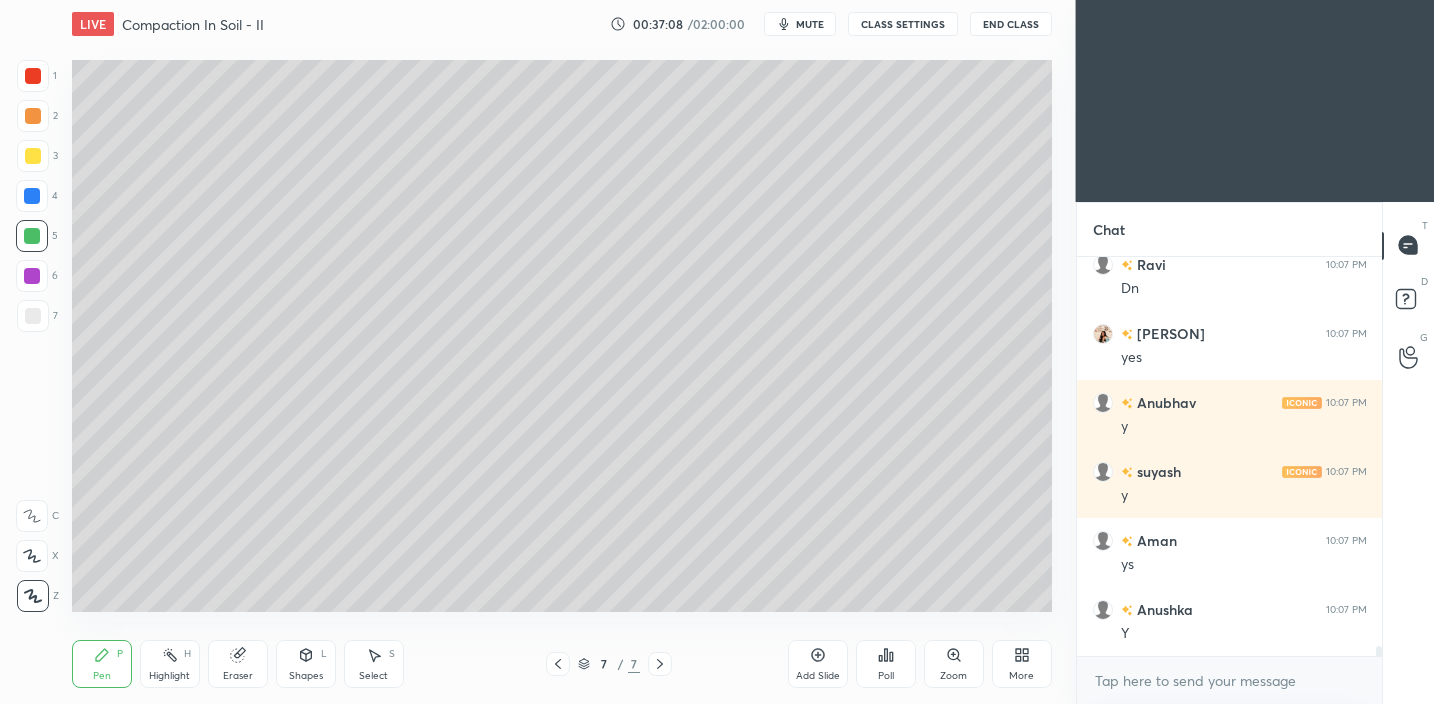 drag, startPoint x: 39, startPoint y: 306, endPoint x: 64, endPoint y: 252, distance: 59.5063 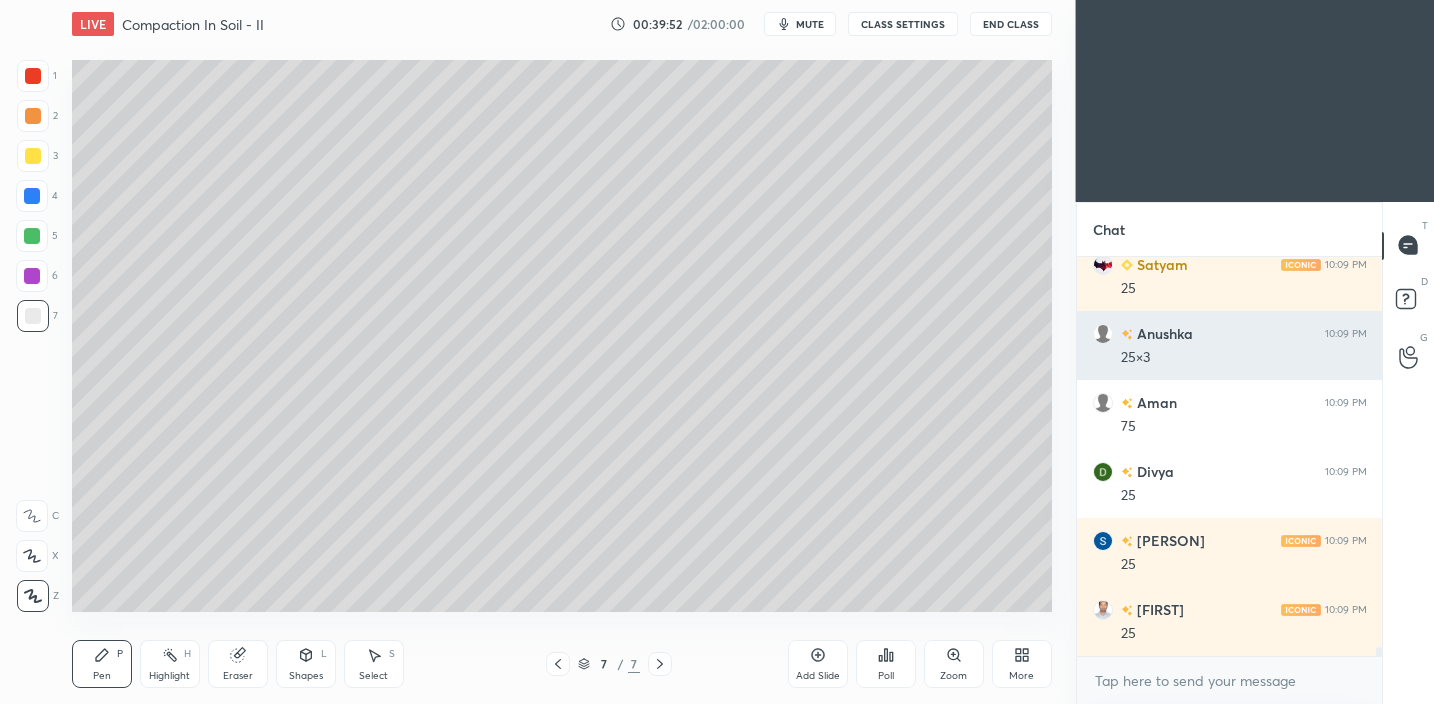 scroll, scrollTop: 16795, scrollLeft: 0, axis: vertical 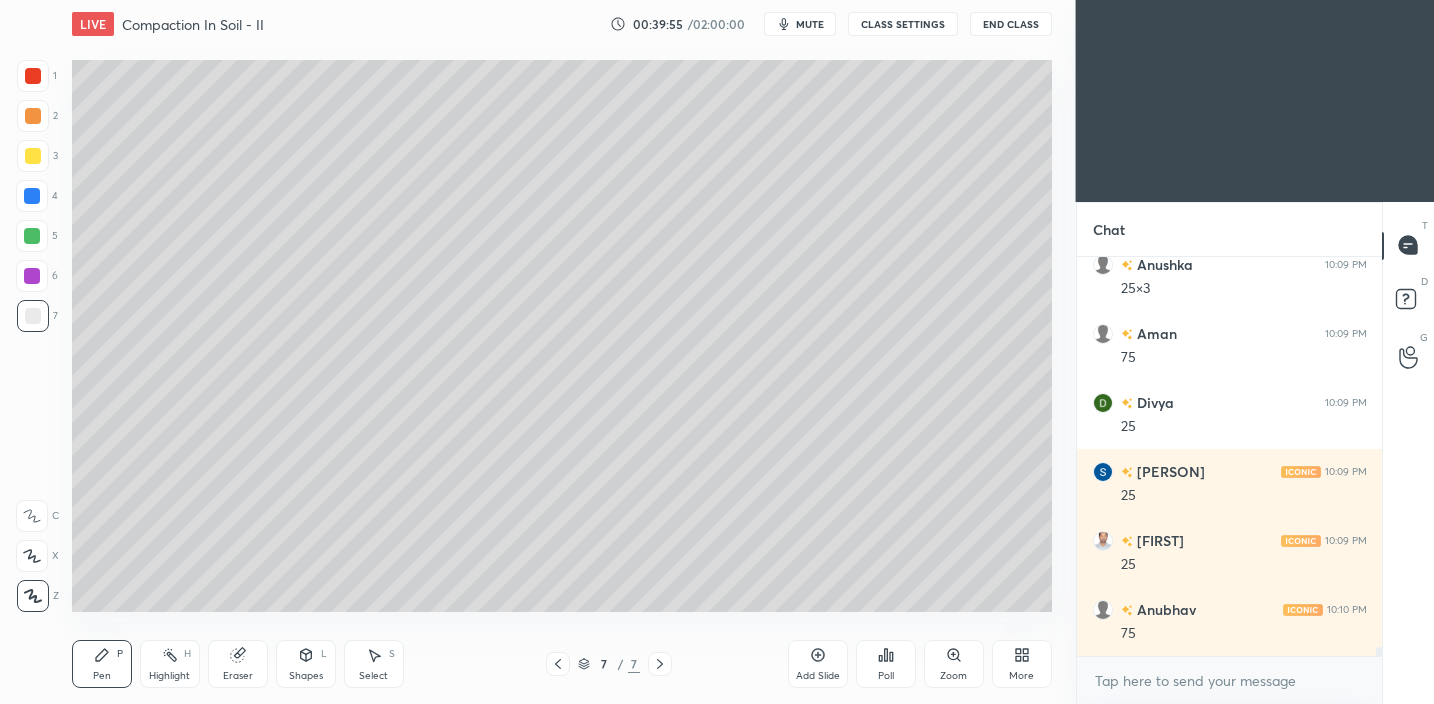 click on "Shapes" at bounding box center (306, 676) 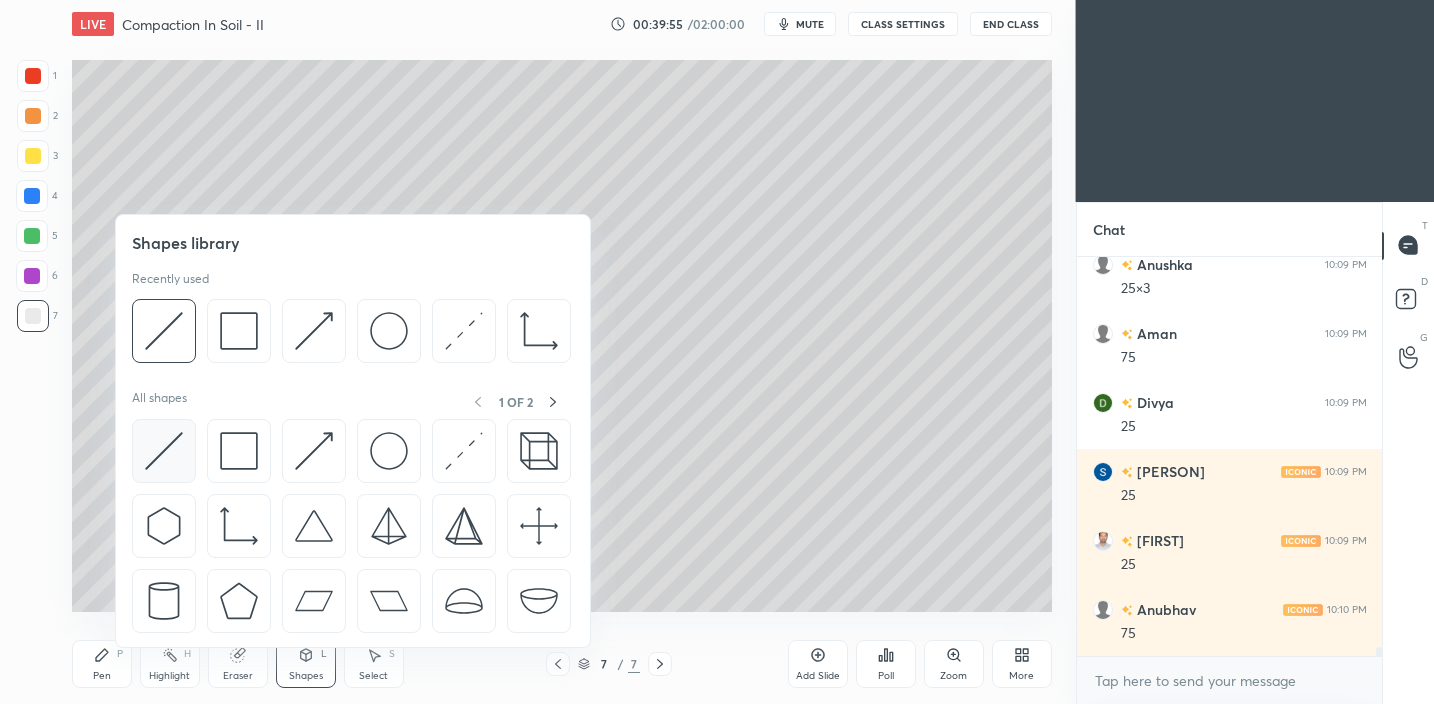 click at bounding box center (164, 451) 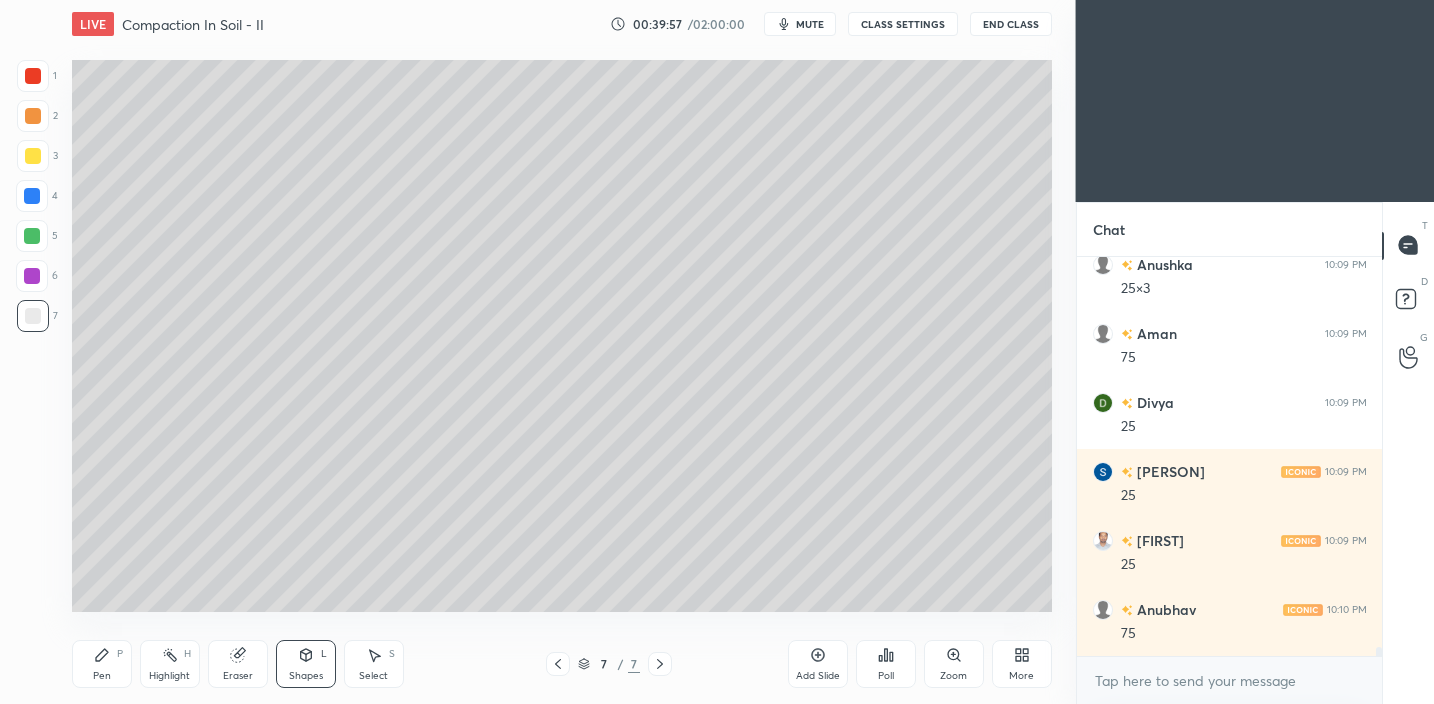scroll, scrollTop: 16864, scrollLeft: 0, axis: vertical 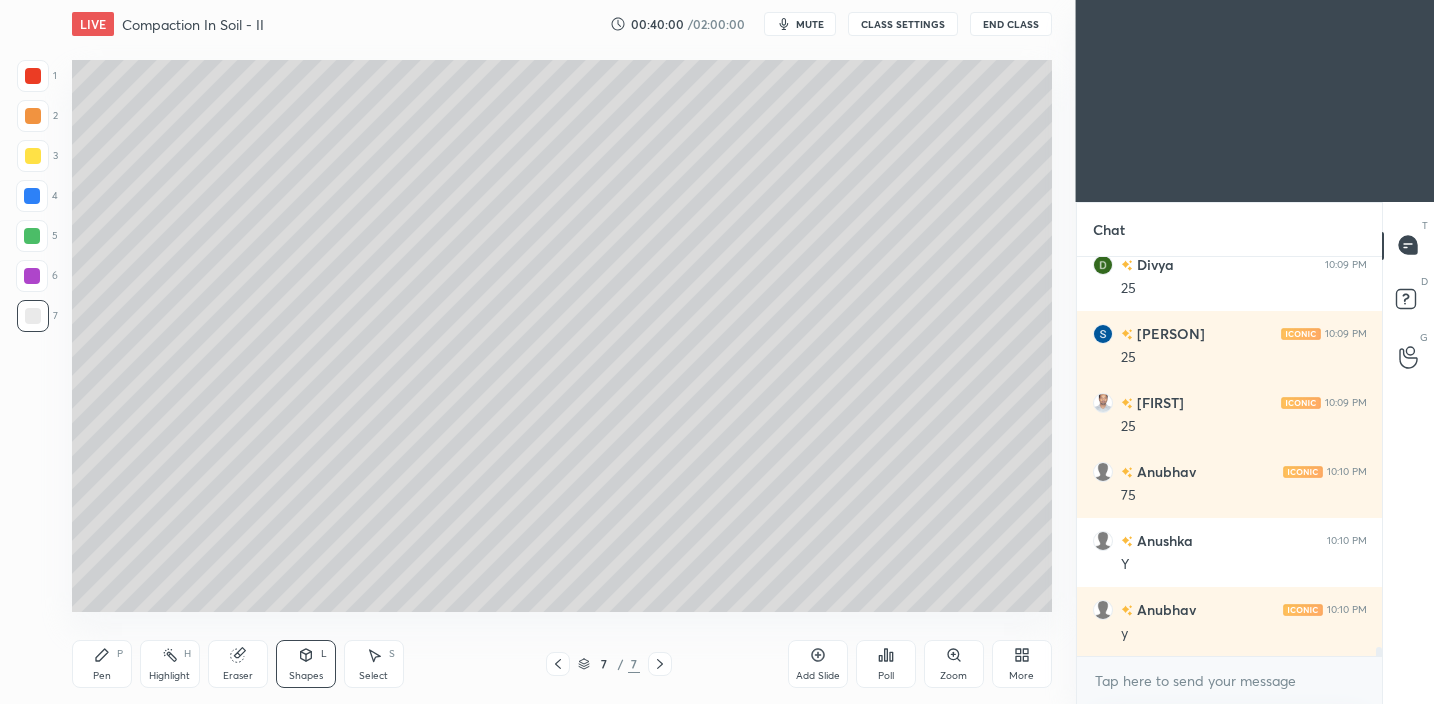drag, startPoint x: 110, startPoint y: 660, endPoint x: 150, endPoint y: 613, distance: 61.7171 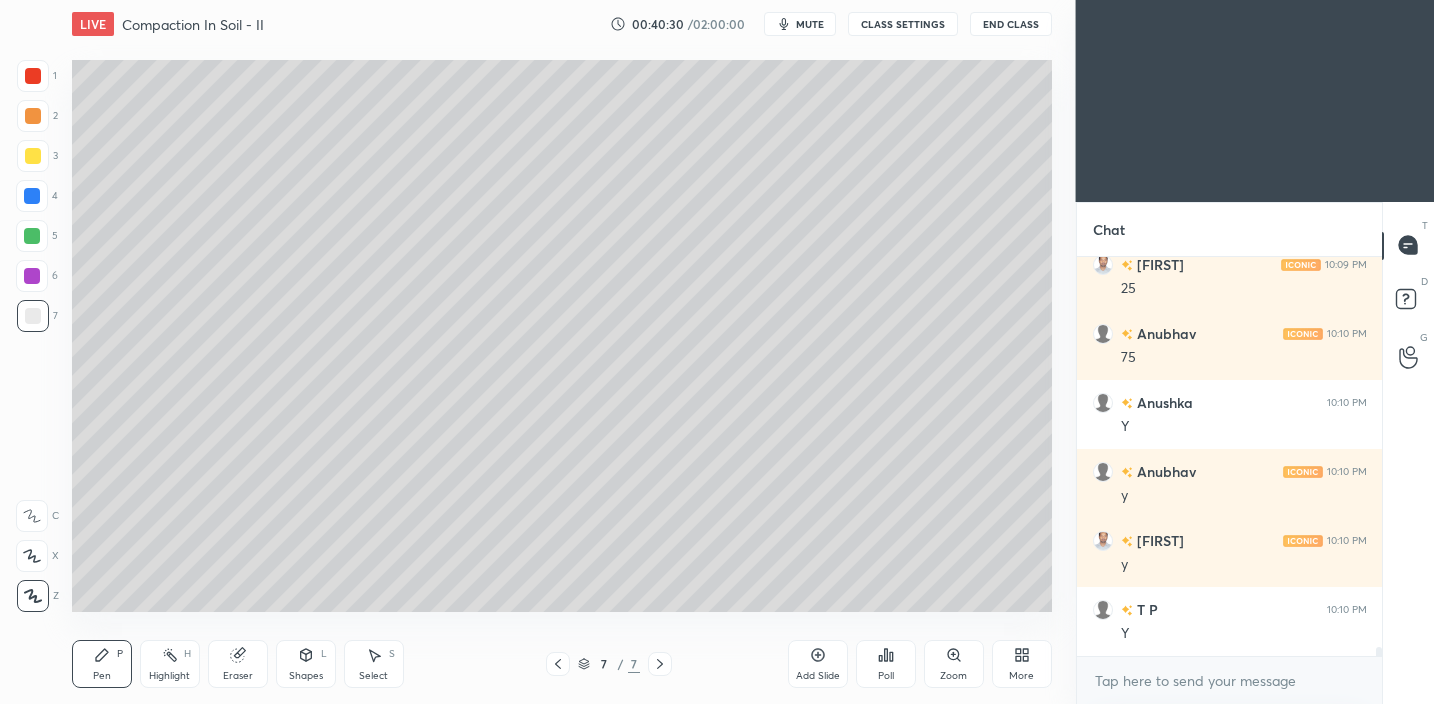 scroll, scrollTop: 17140, scrollLeft: 0, axis: vertical 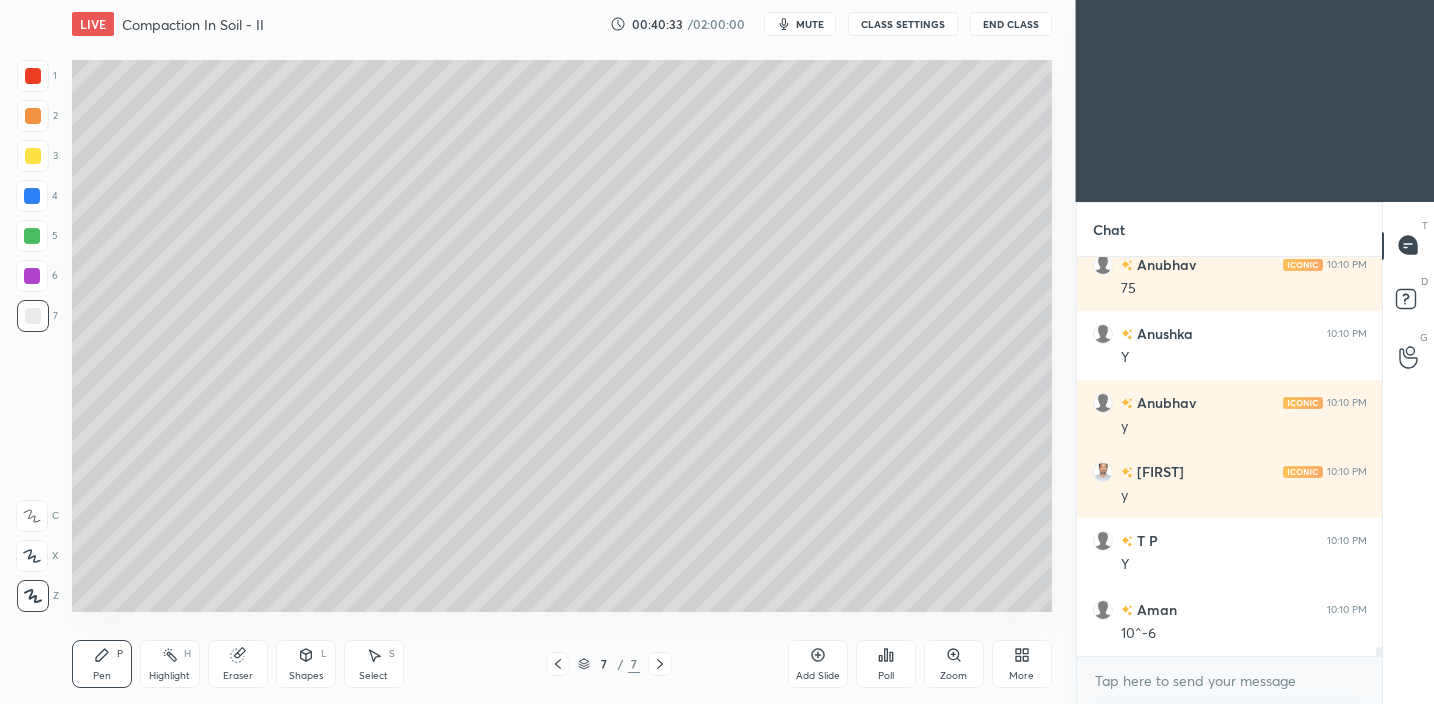 click on "Eraser" at bounding box center (238, 664) 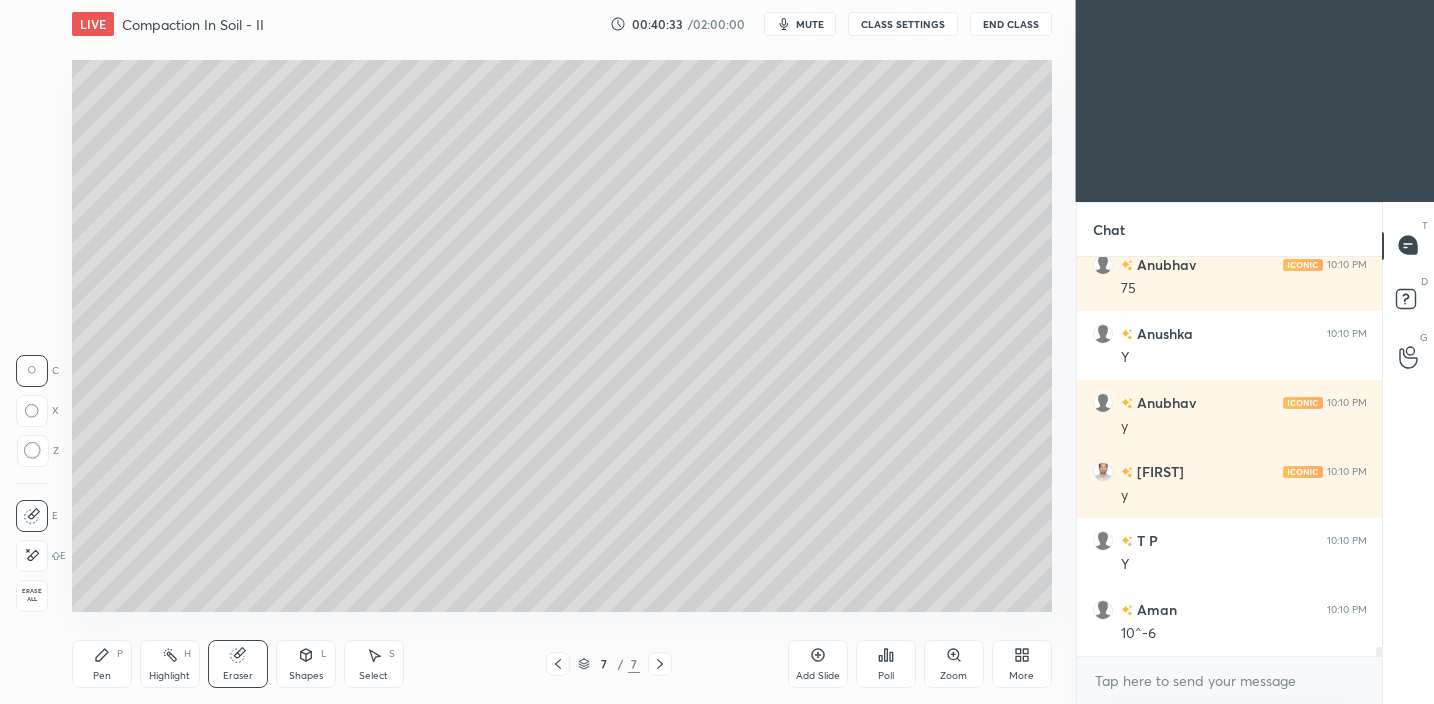 scroll, scrollTop: 17209, scrollLeft: 0, axis: vertical 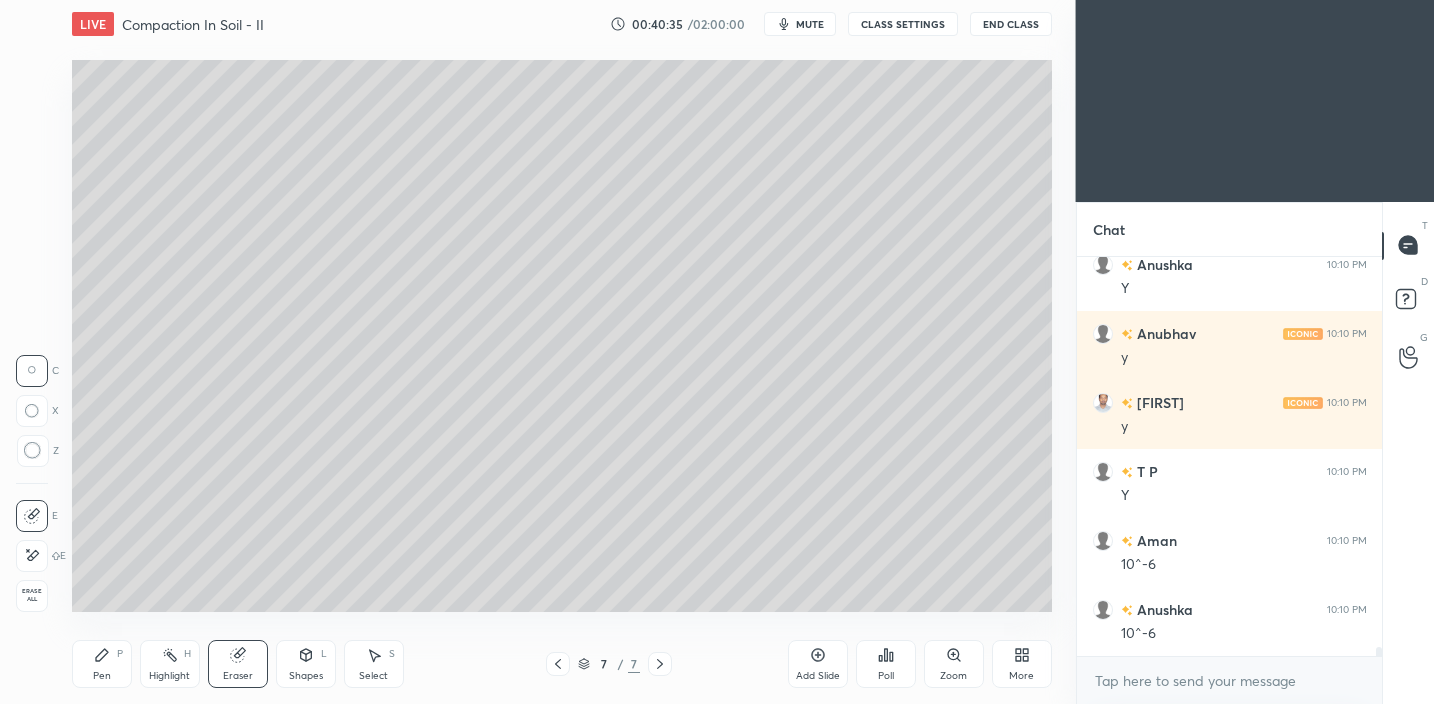 click 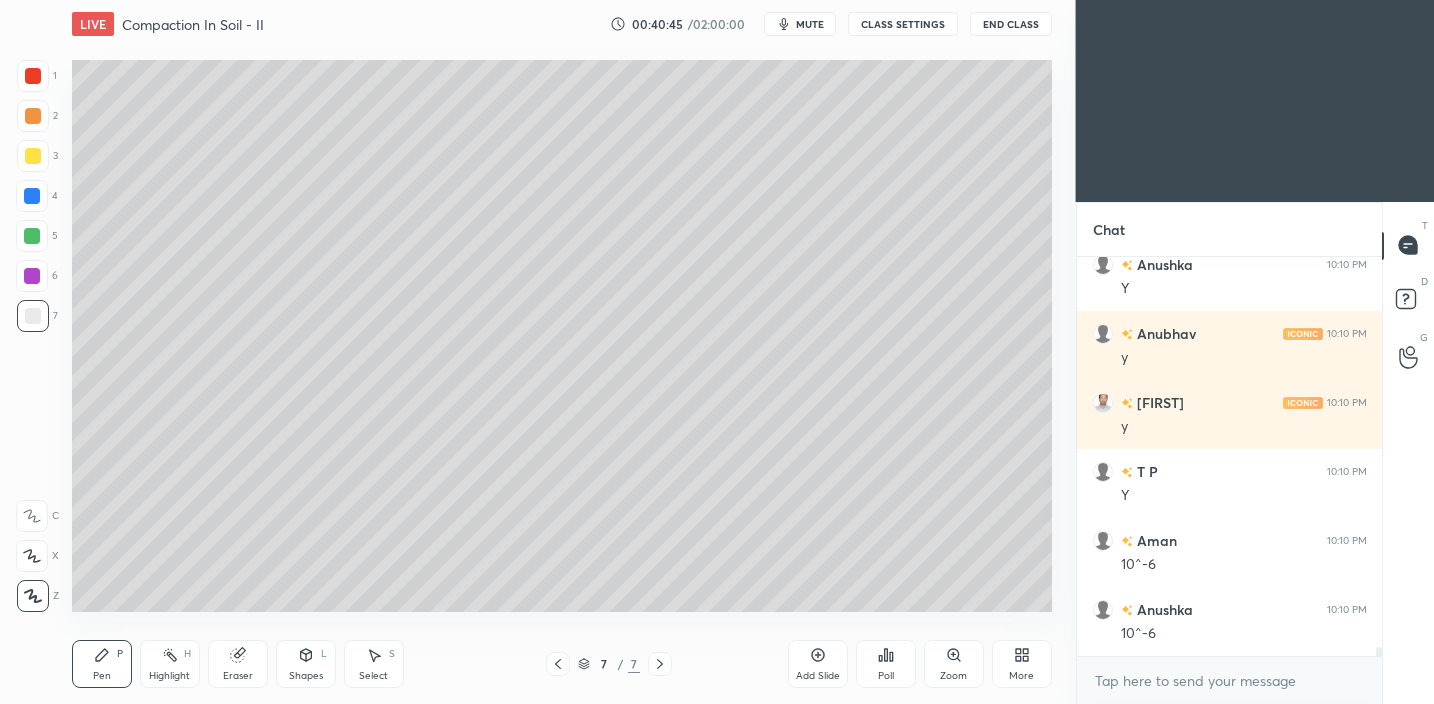 click on "Eraser" at bounding box center (238, 664) 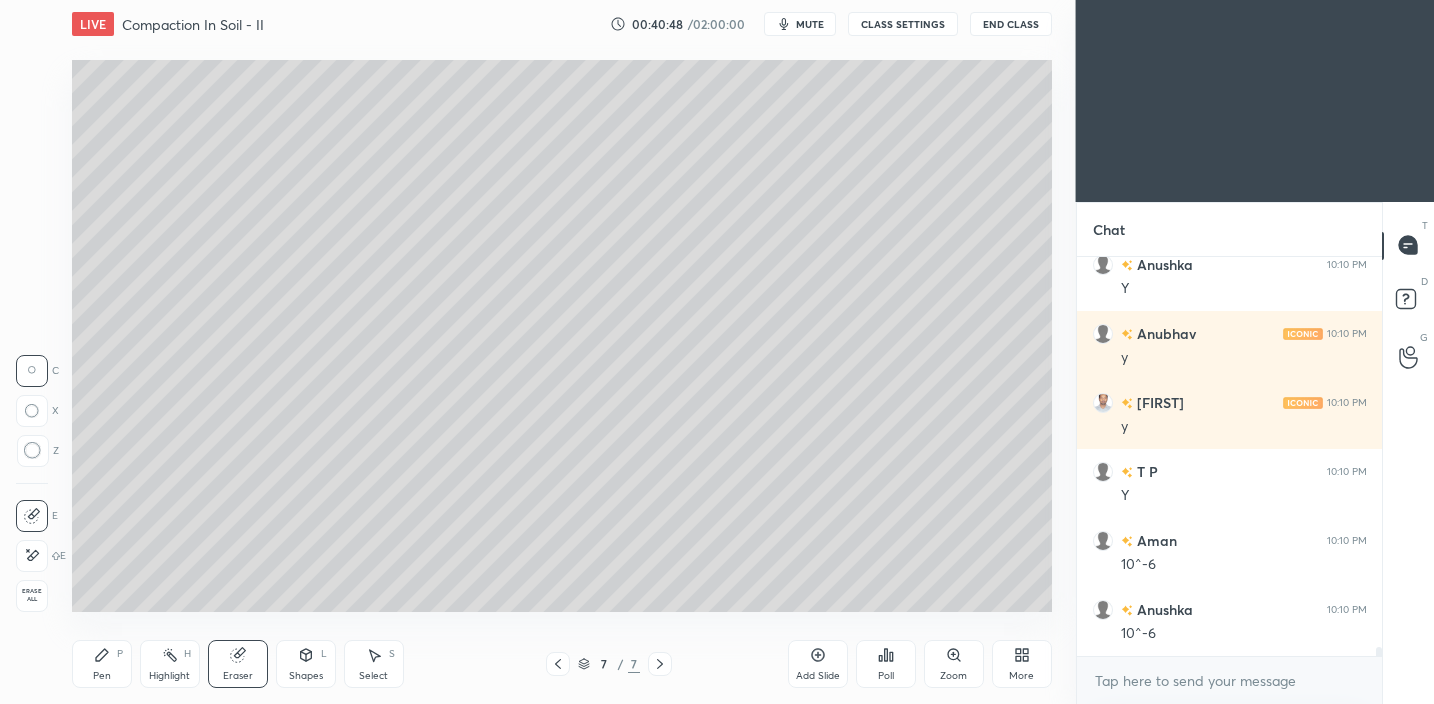 drag, startPoint x: 105, startPoint y: 673, endPoint x: 123, endPoint y: 658, distance: 23.43075 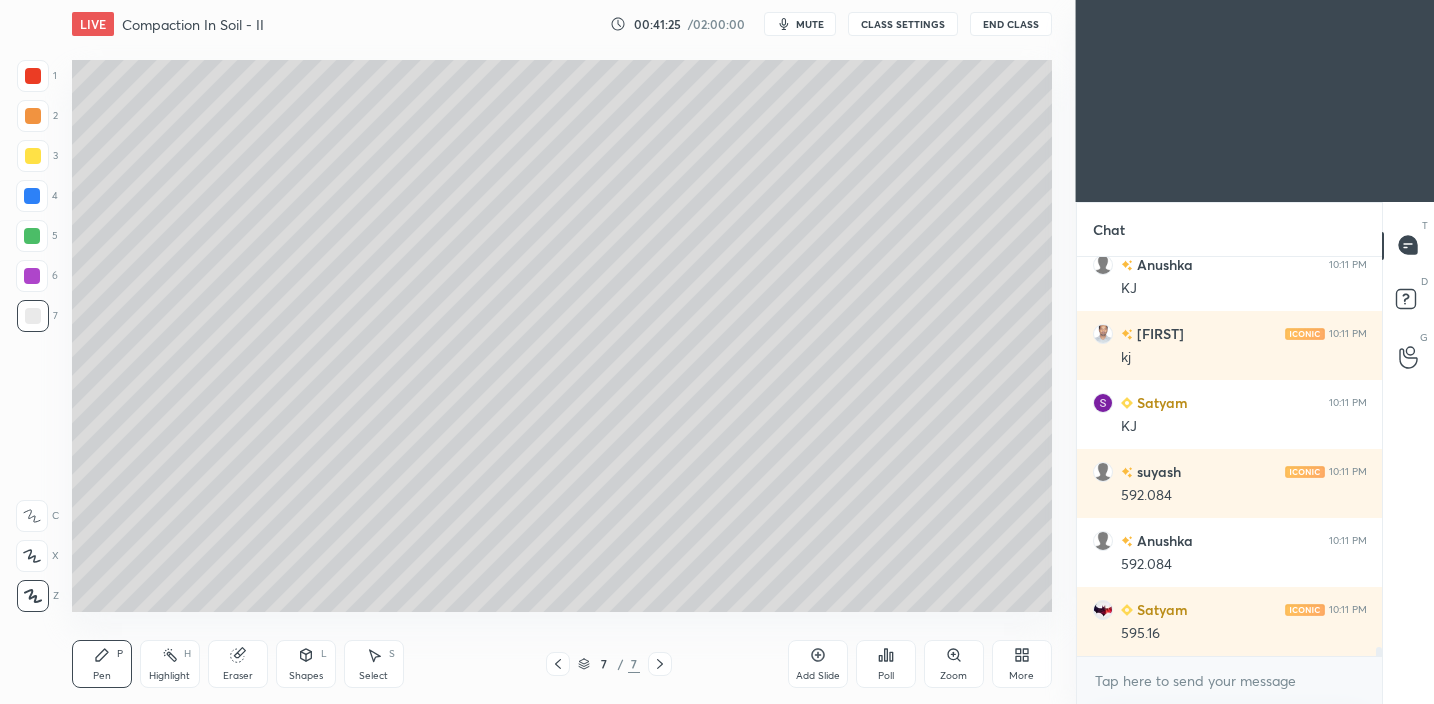 scroll, scrollTop: 17692, scrollLeft: 0, axis: vertical 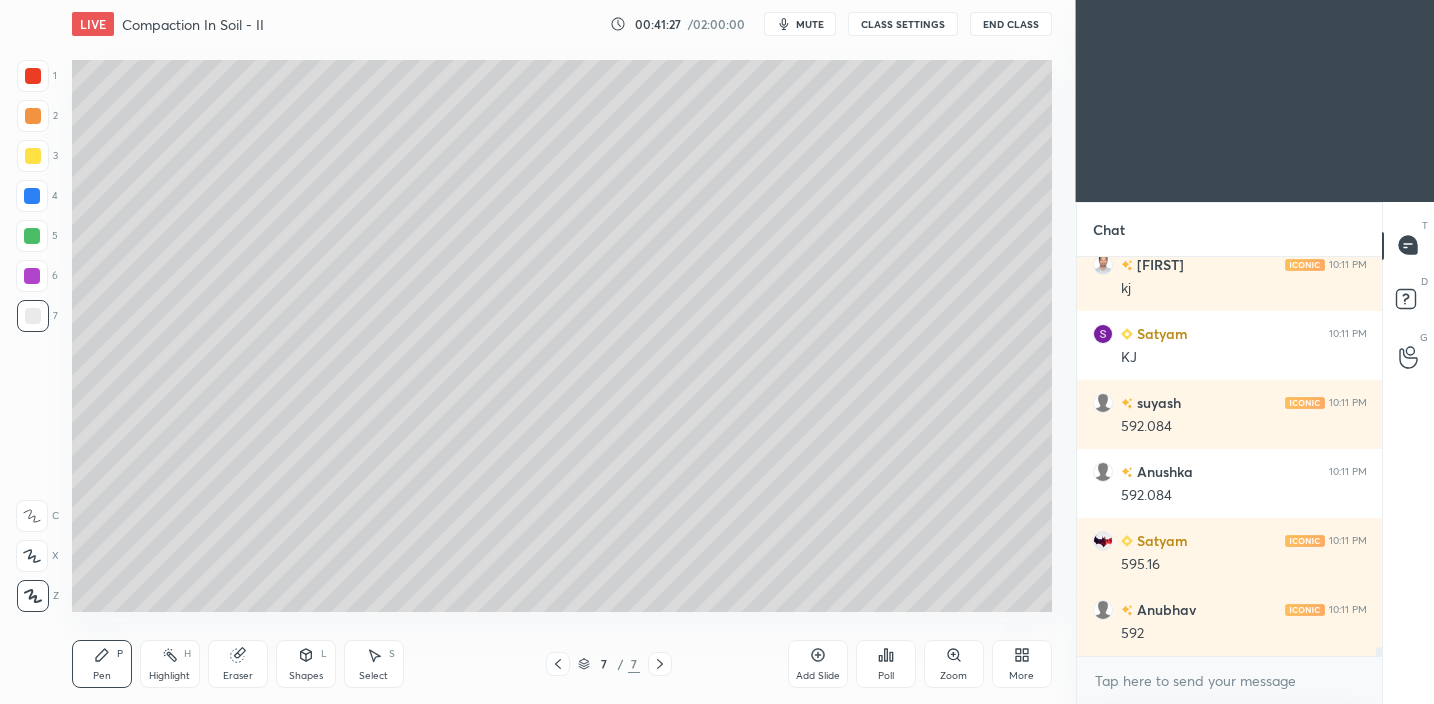 click on "Eraser" at bounding box center [238, 664] 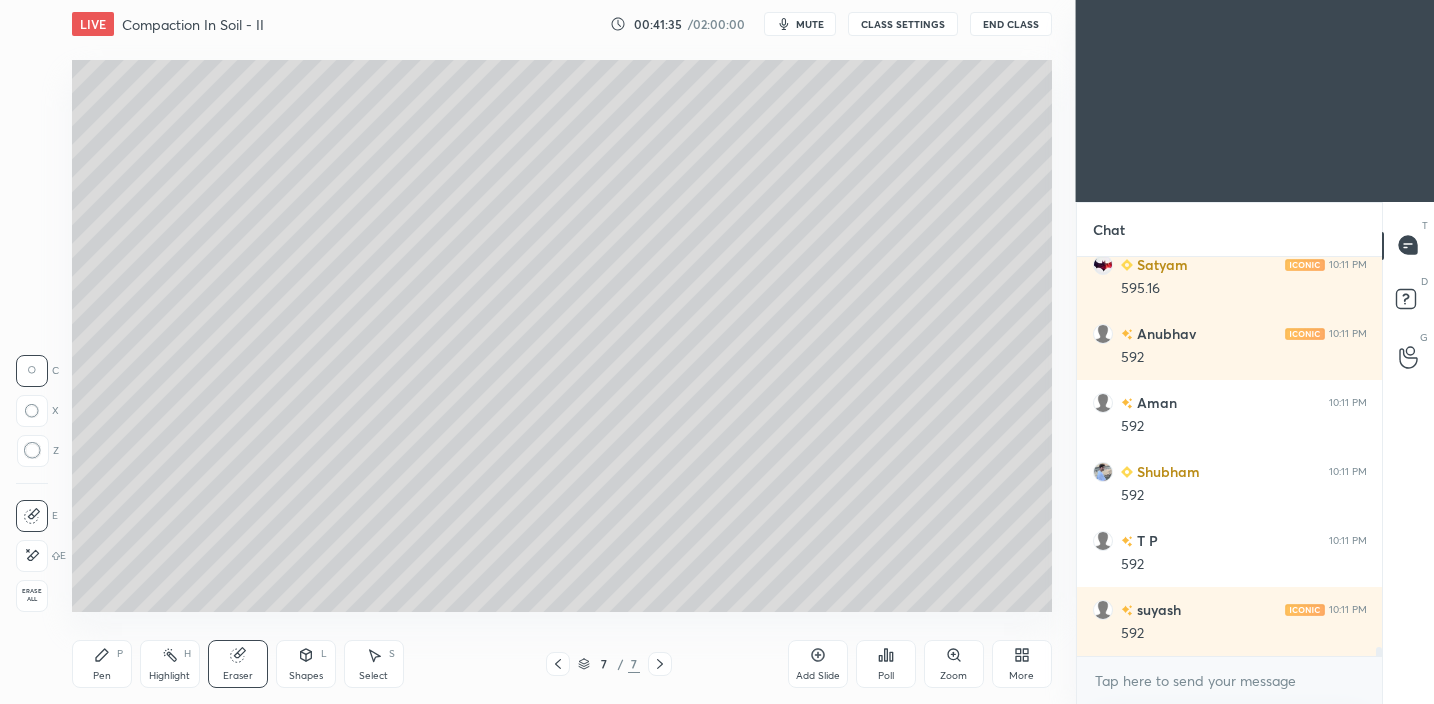 scroll, scrollTop: 18037, scrollLeft: 0, axis: vertical 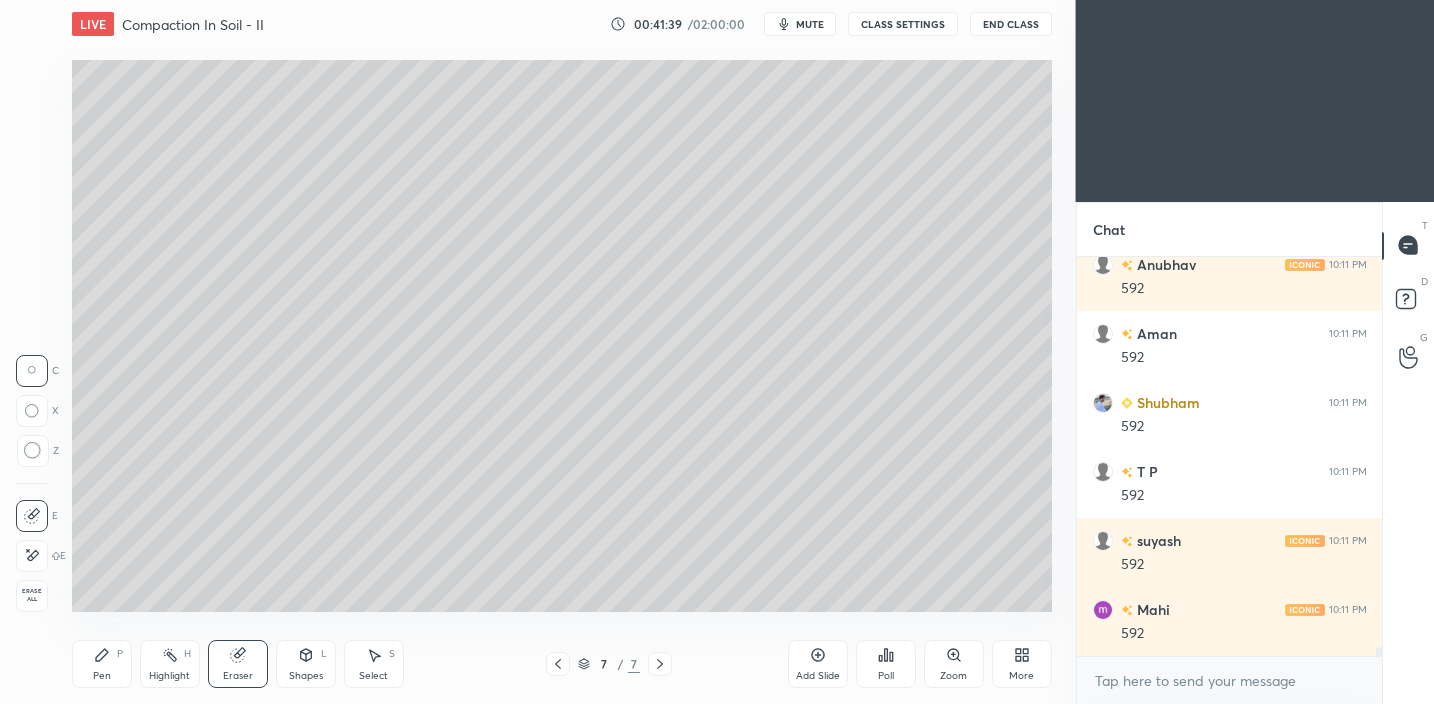 click on "Pen P" at bounding box center (102, 664) 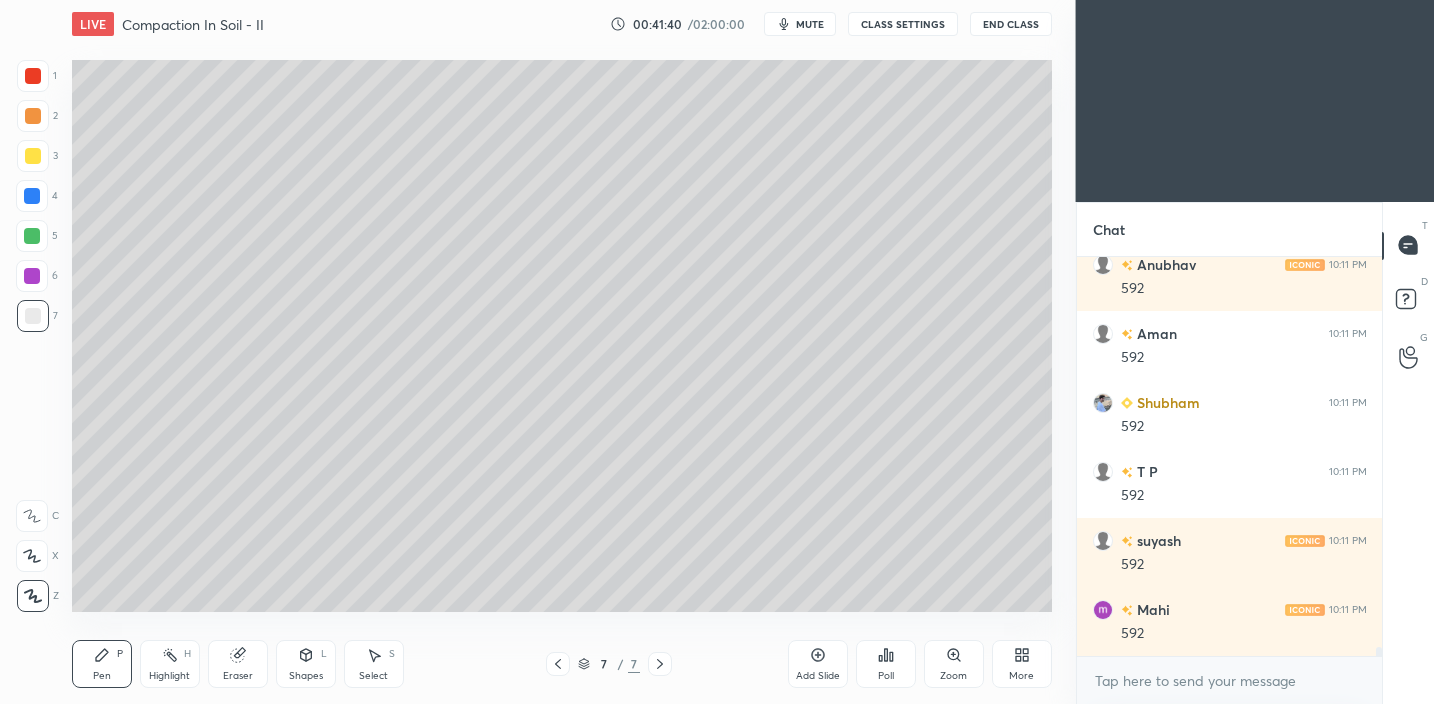 scroll, scrollTop: 18106, scrollLeft: 0, axis: vertical 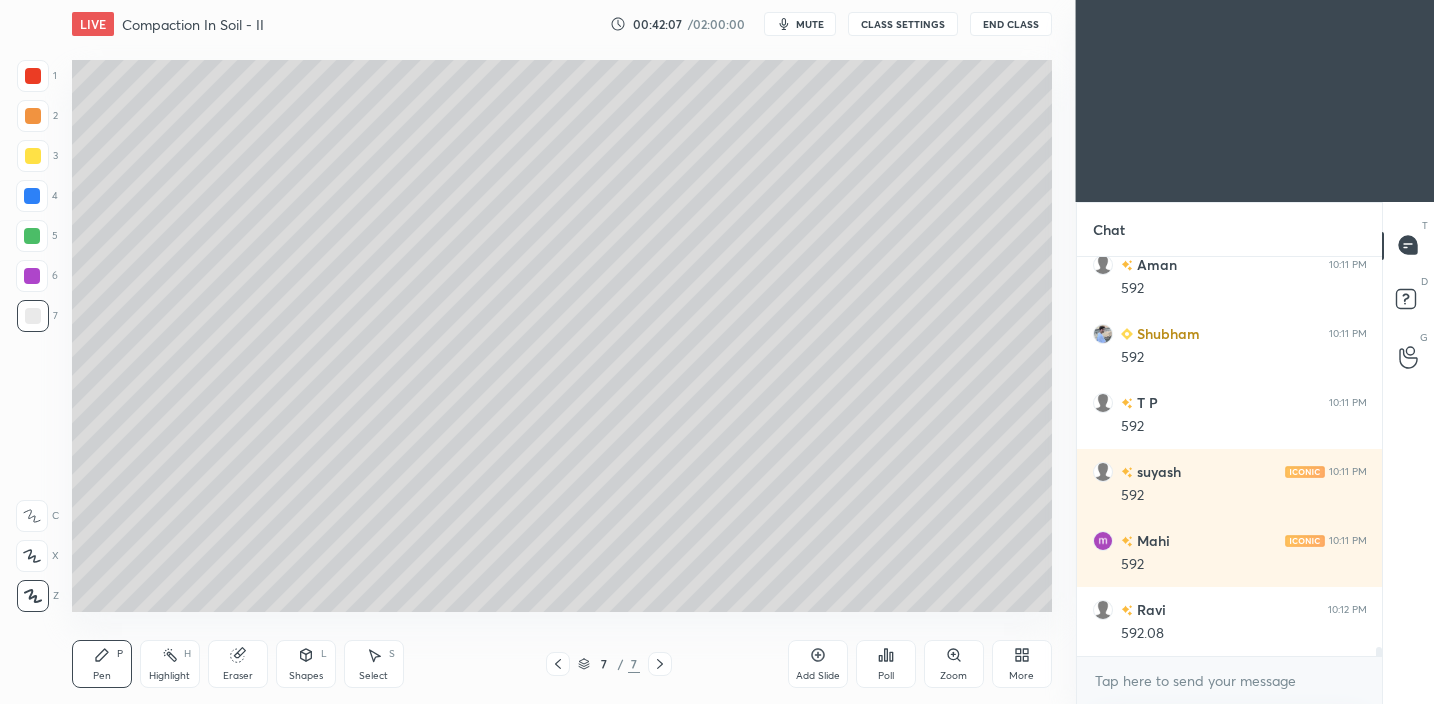 click on "Shapes L" at bounding box center (306, 664) 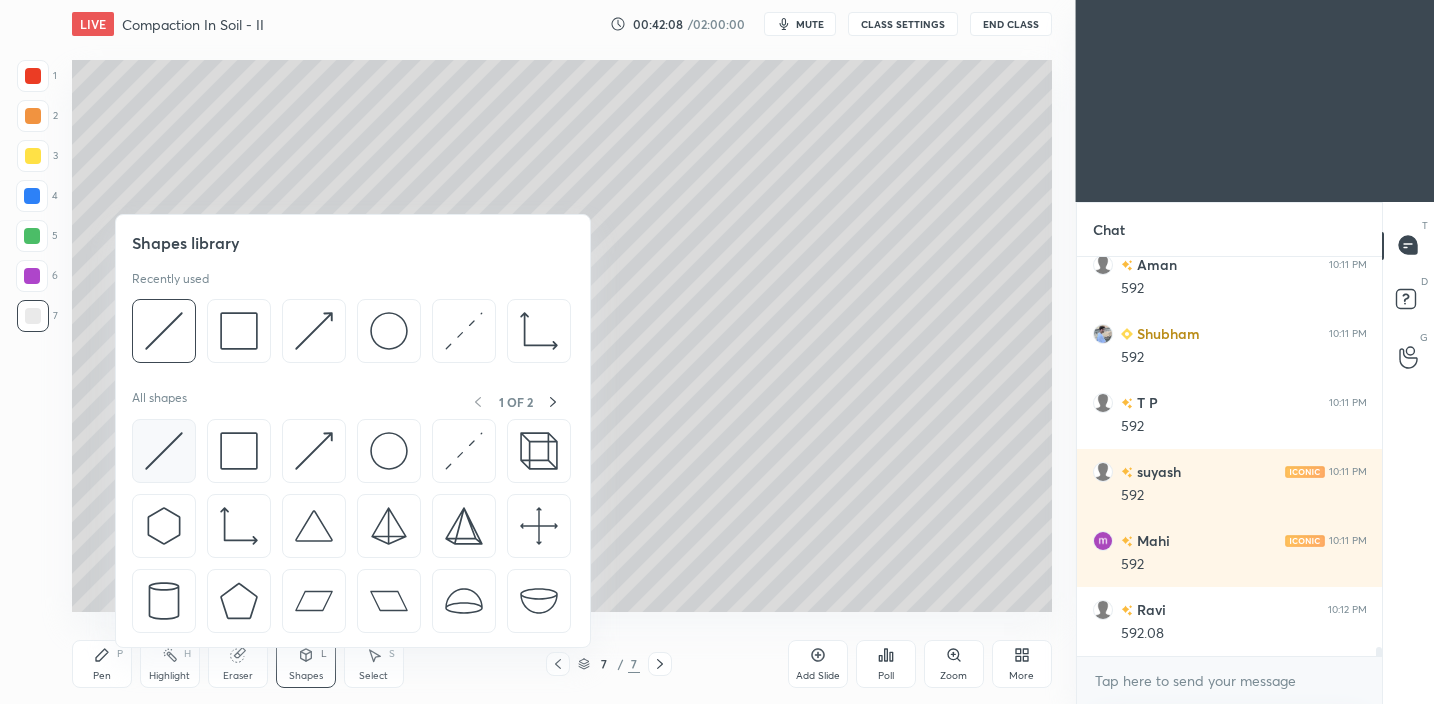 click at bounding box center (164, 451) 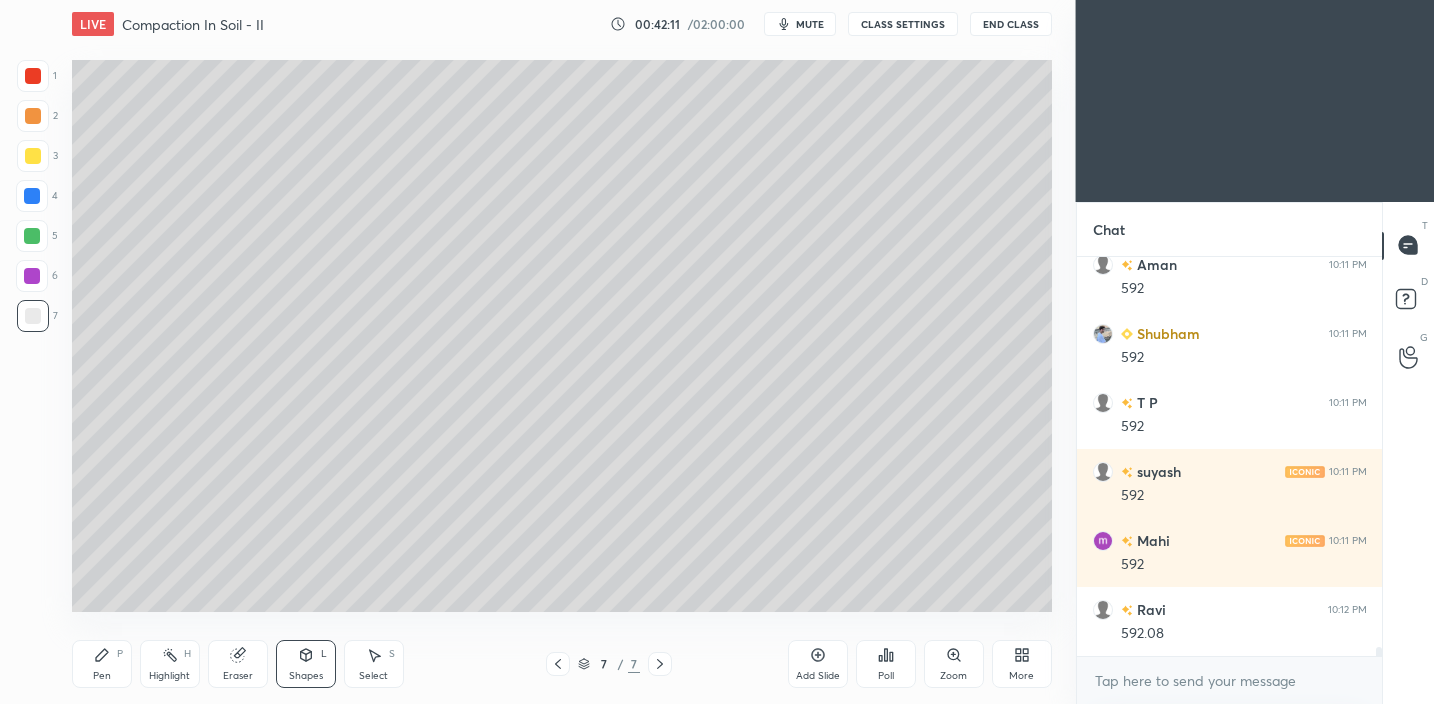 click on "Pen" at bounding box center (102, 676) 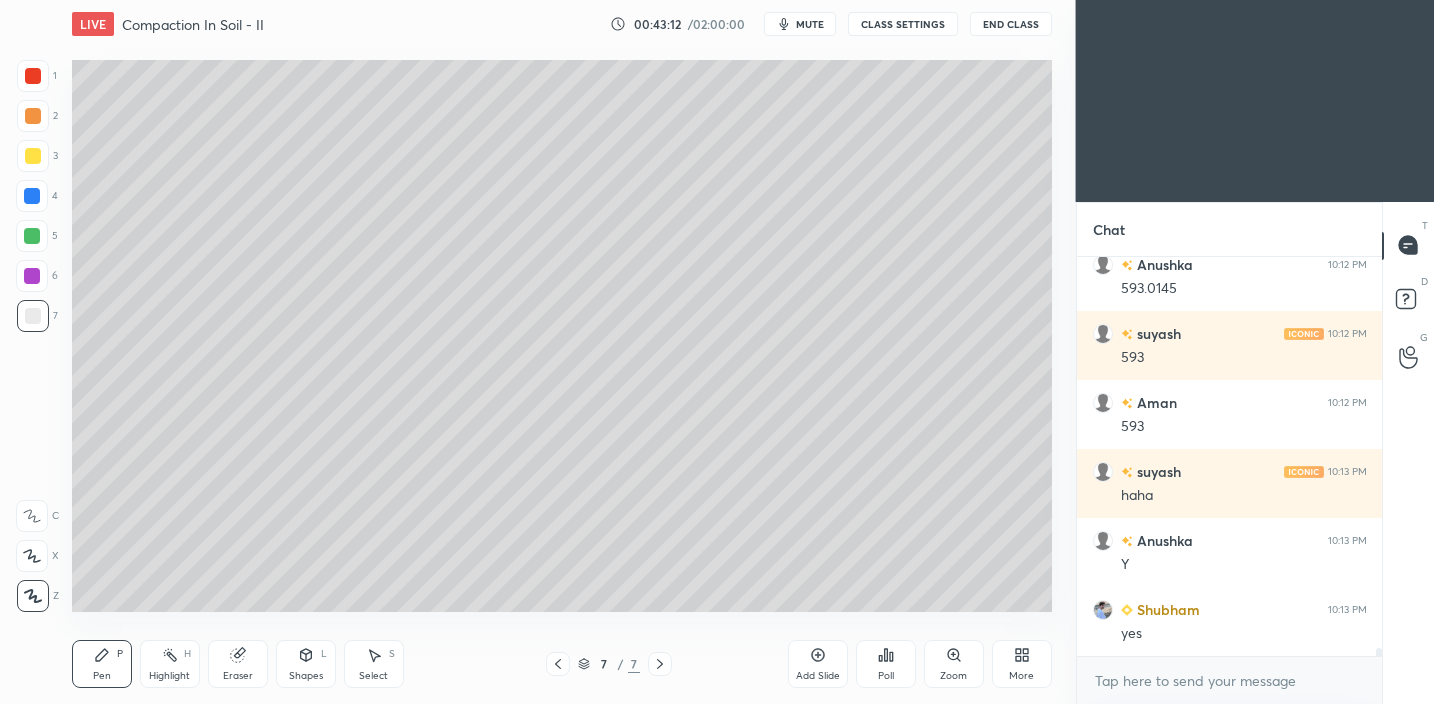 scroll, scrollTop: 18589, scrollLeft: 0, axis: vertical 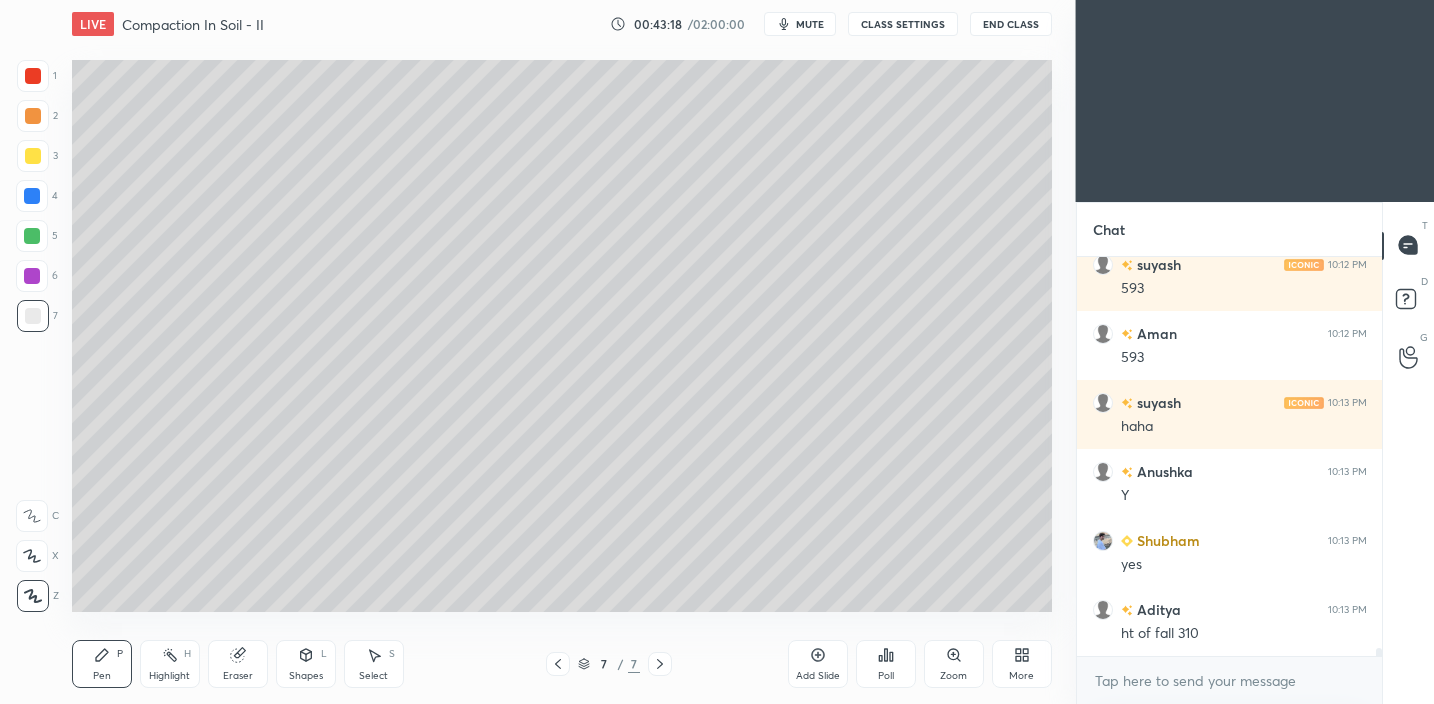 drag, startPoint x: 202, startPoint y: 674, endPoint x: 281, endPoint y: 622, distance: 94.57801 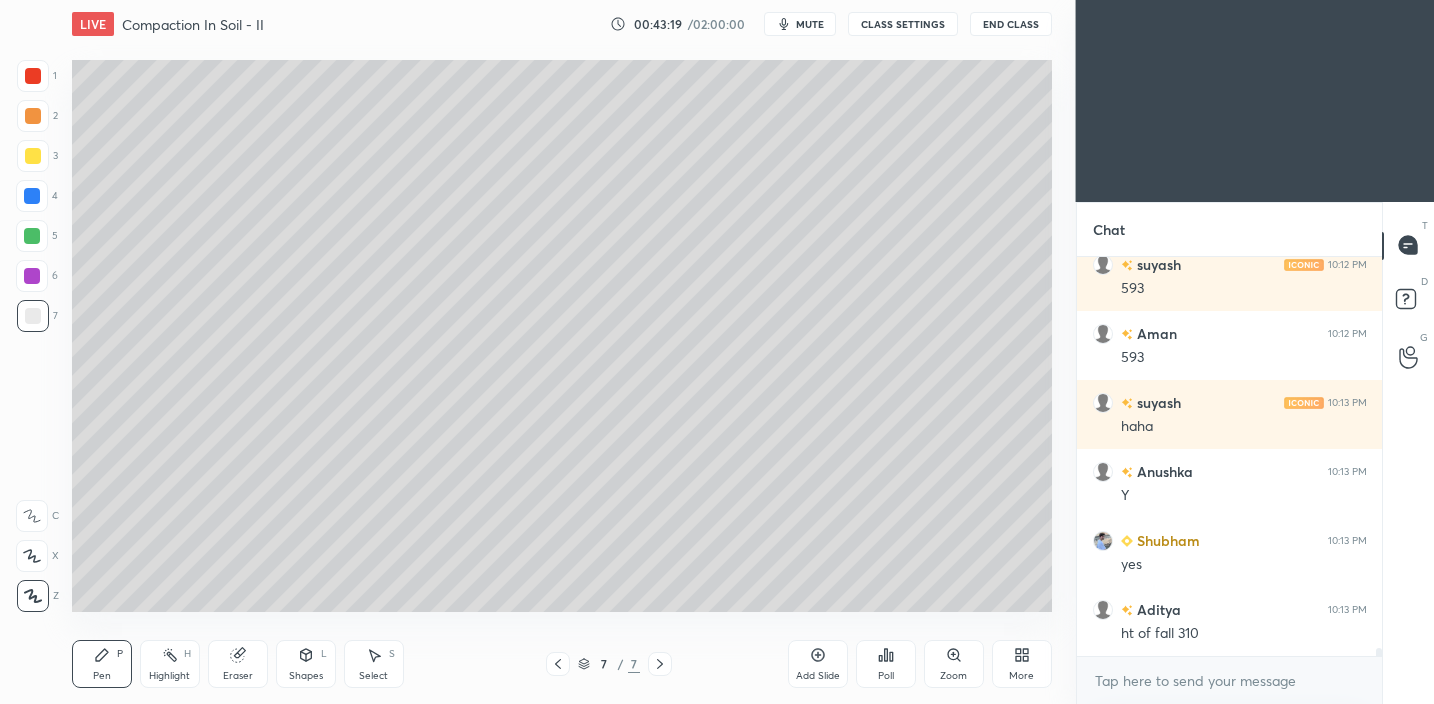 click 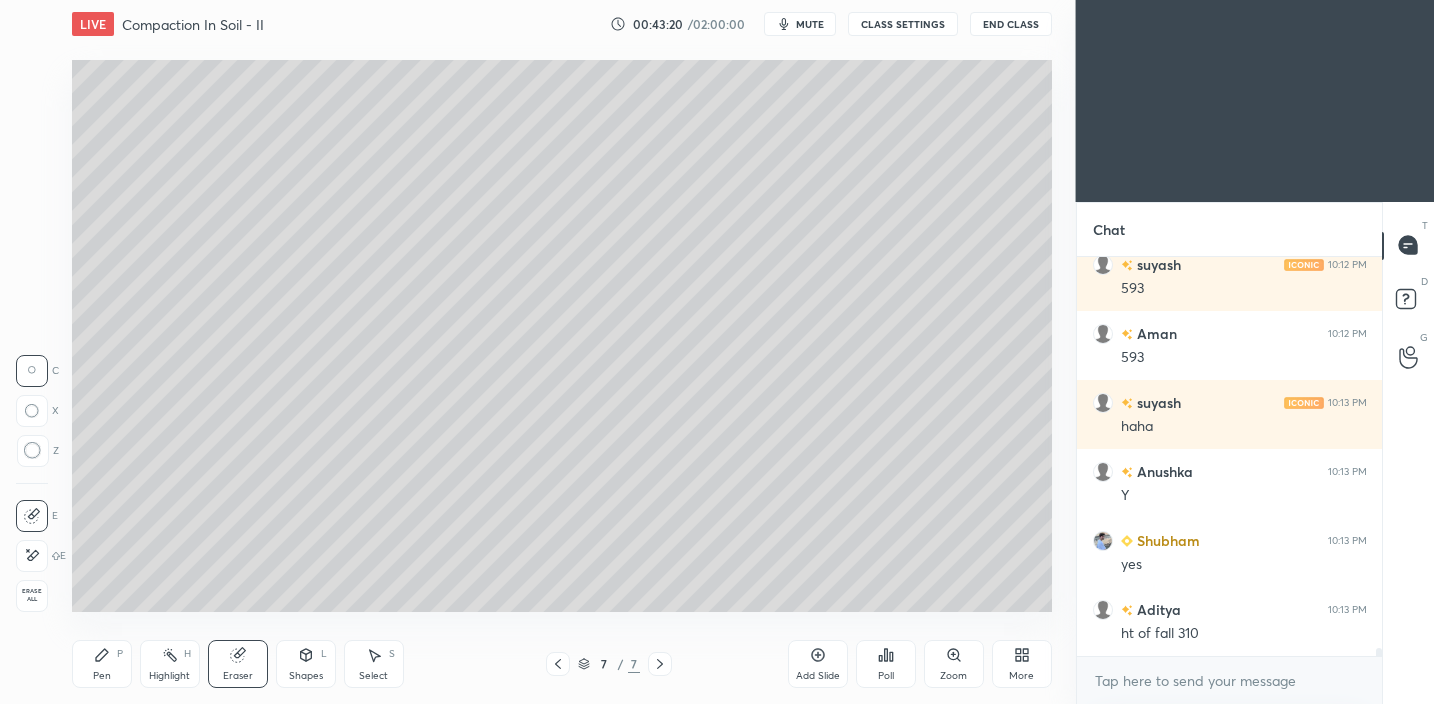 scroll, scrollTop: 18658, scrollLeft: 0, axis: vertical 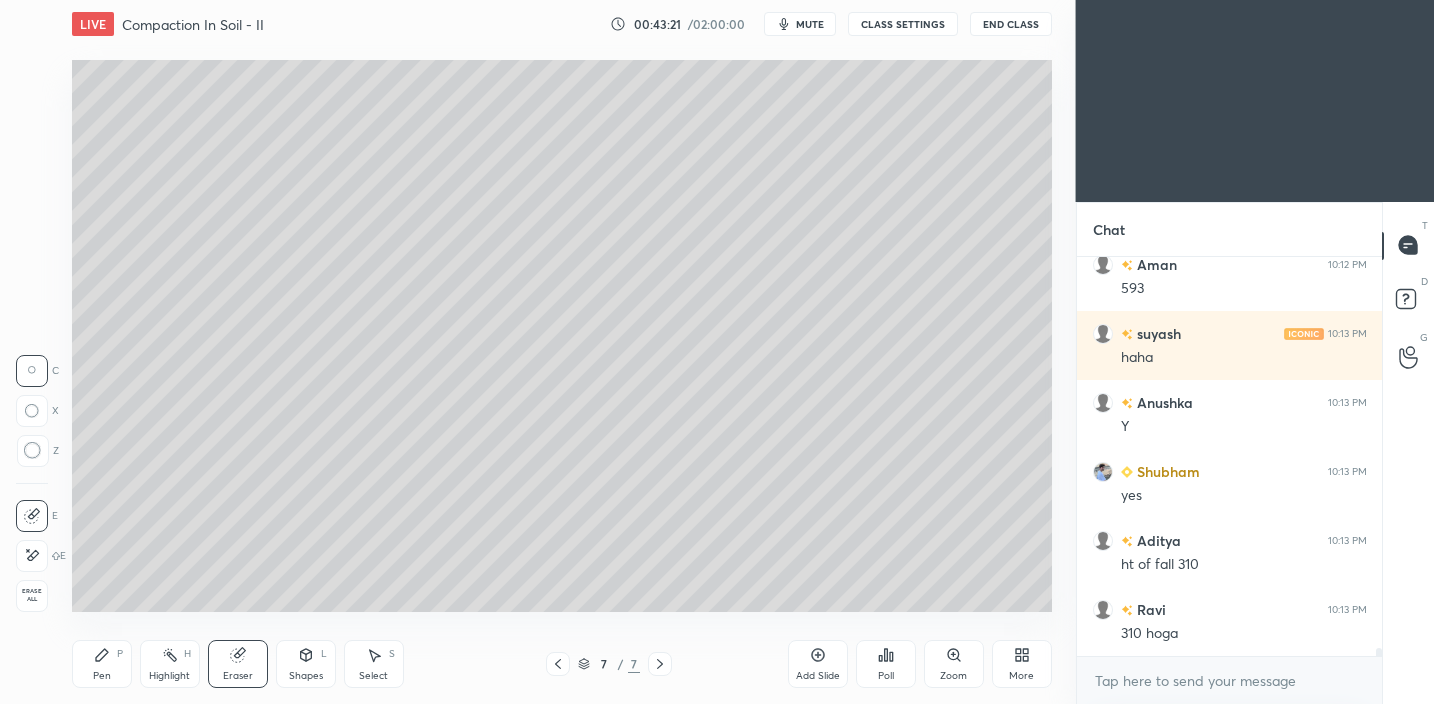 drag, startPoint x: 103, startPoint y: 656, endPoint x: 116, endPoint y: 649, distance: 14.764823 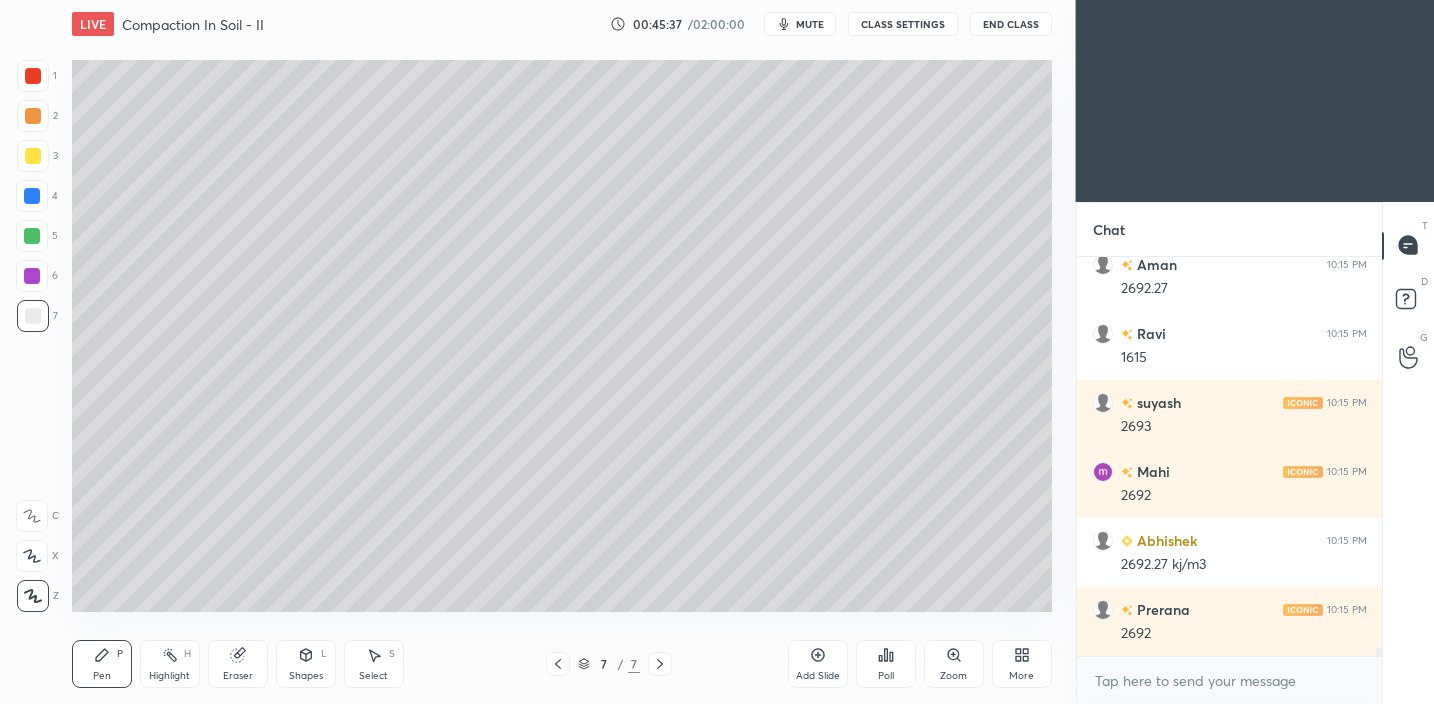 scroll, scrollTop: 19279, scrollLeft: 0, axis: vertical 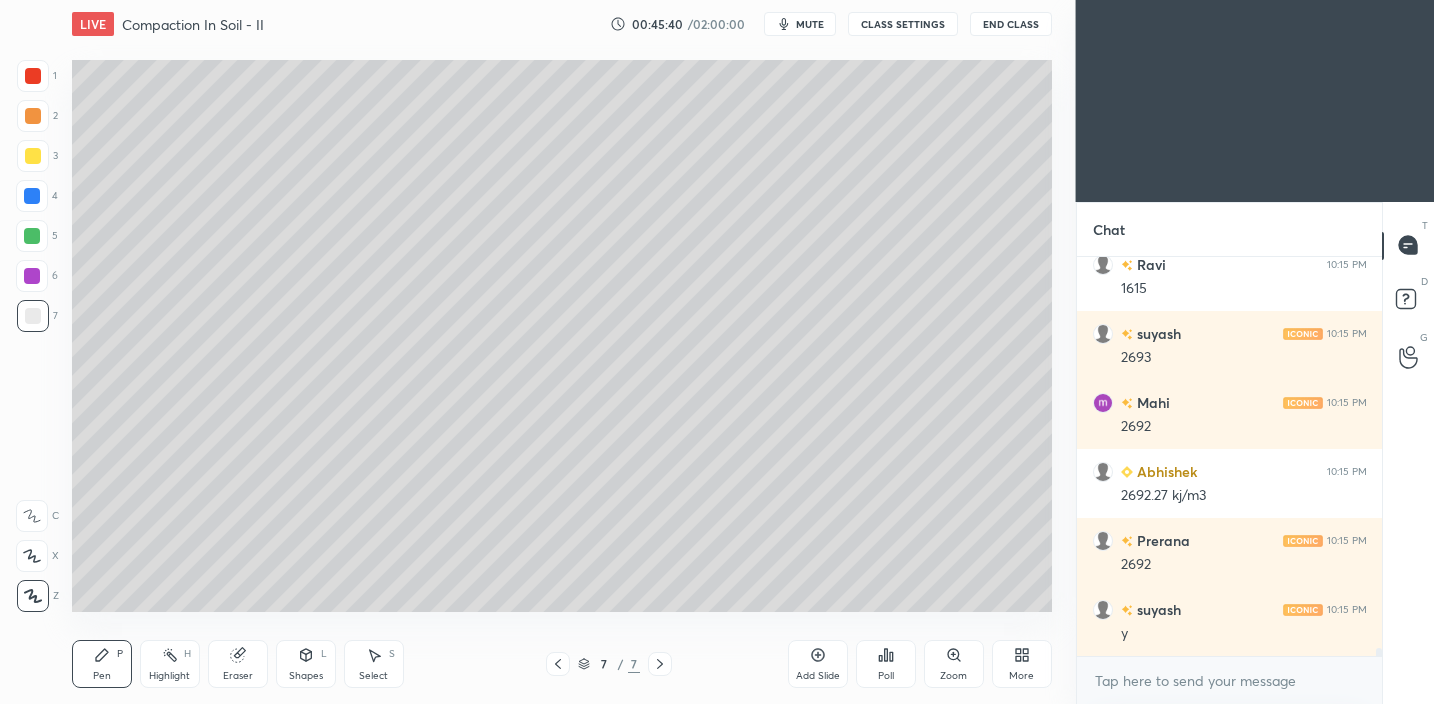 click on "Add Slide" at bounding box center (818, 664) 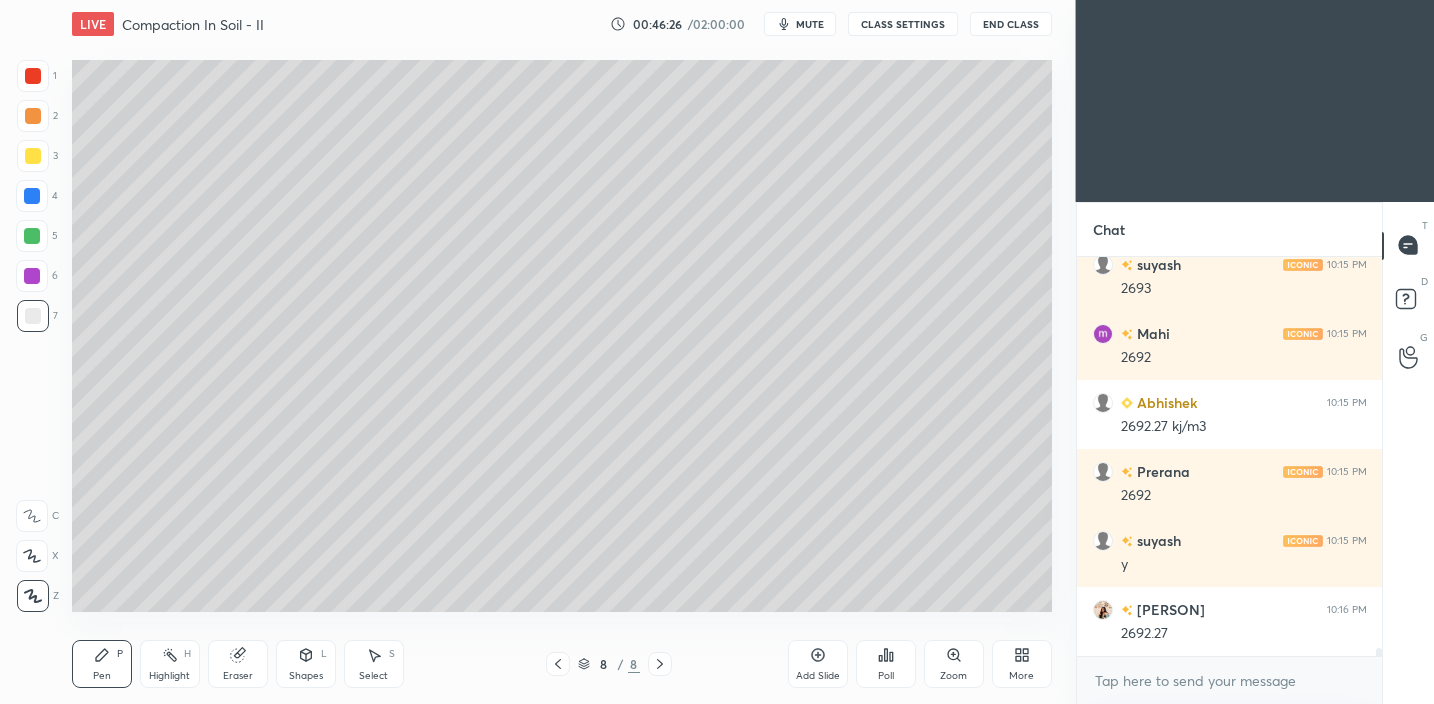 scroll, scrollTop: 19417, scrollLeft: 0, axis: vertical 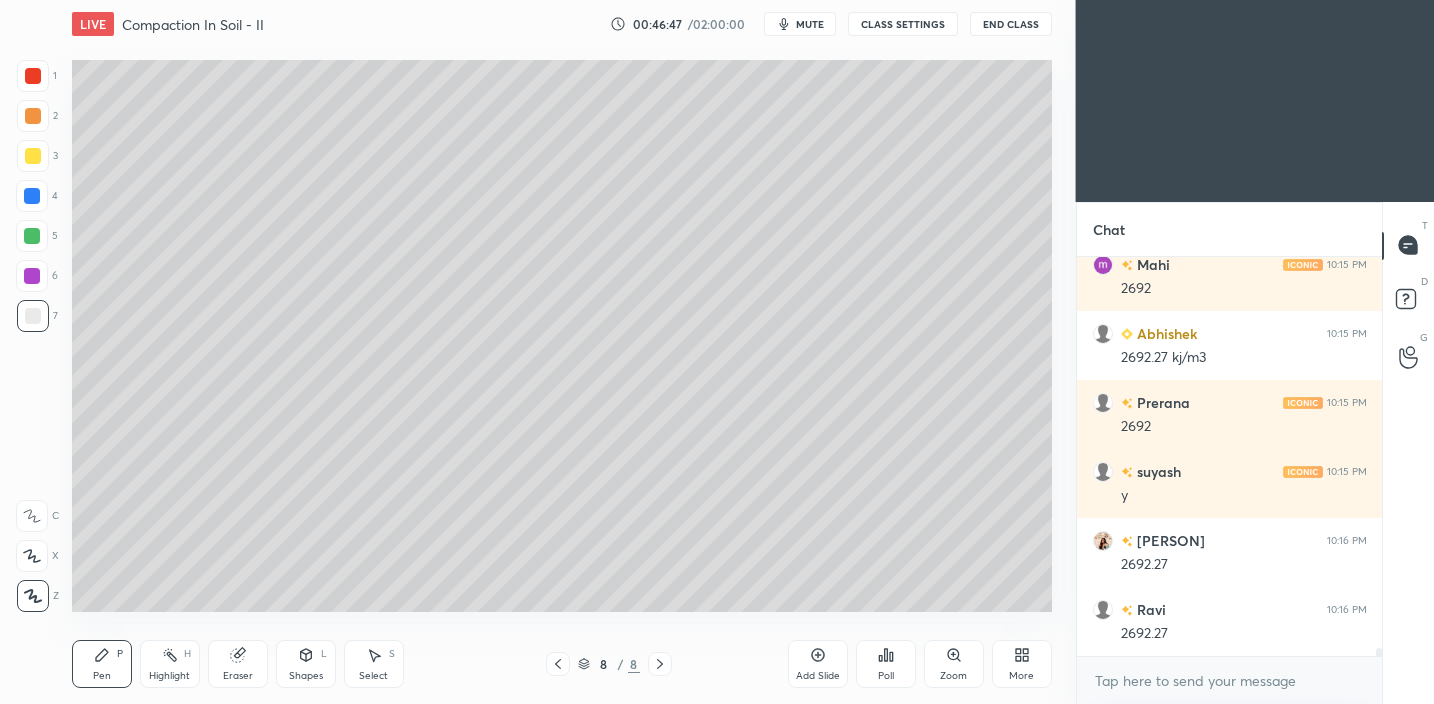 click on "Shapes L" at bounding box center (306, 664) 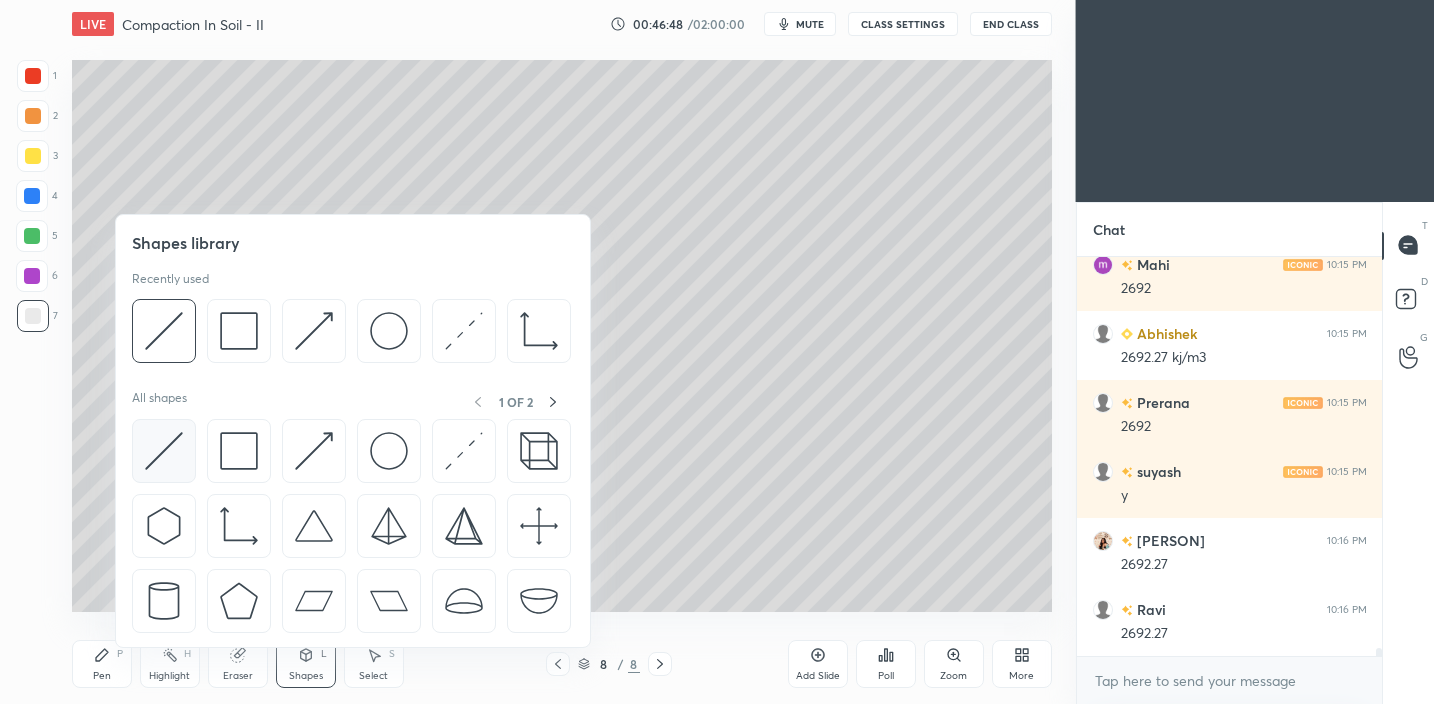 click at bounding box center (164, 451) 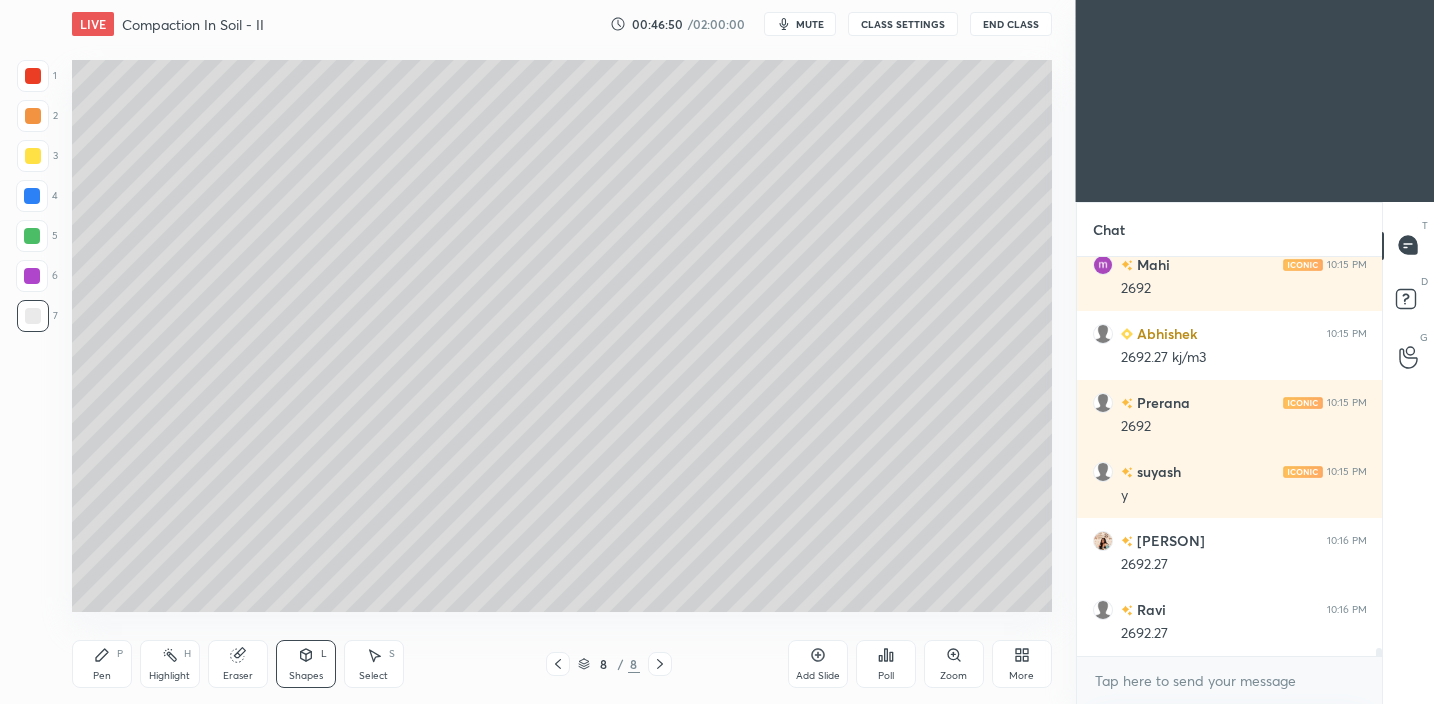 drag, startPoint x: 80, startPoint y: 672, endPoint x: 106, endPoint y: 627, distance: 51.971146 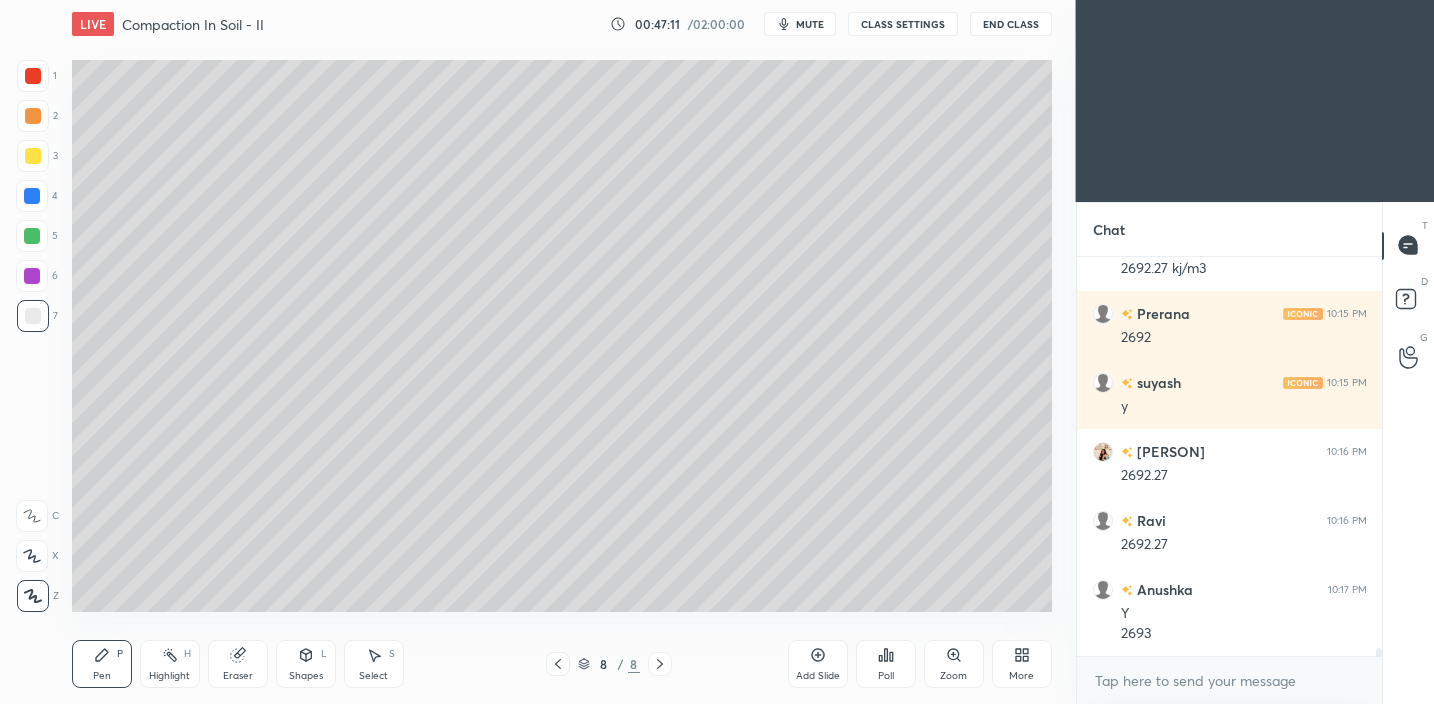 scroll, scrollTop: 19526, scrollLeft: 0, axis: vertical 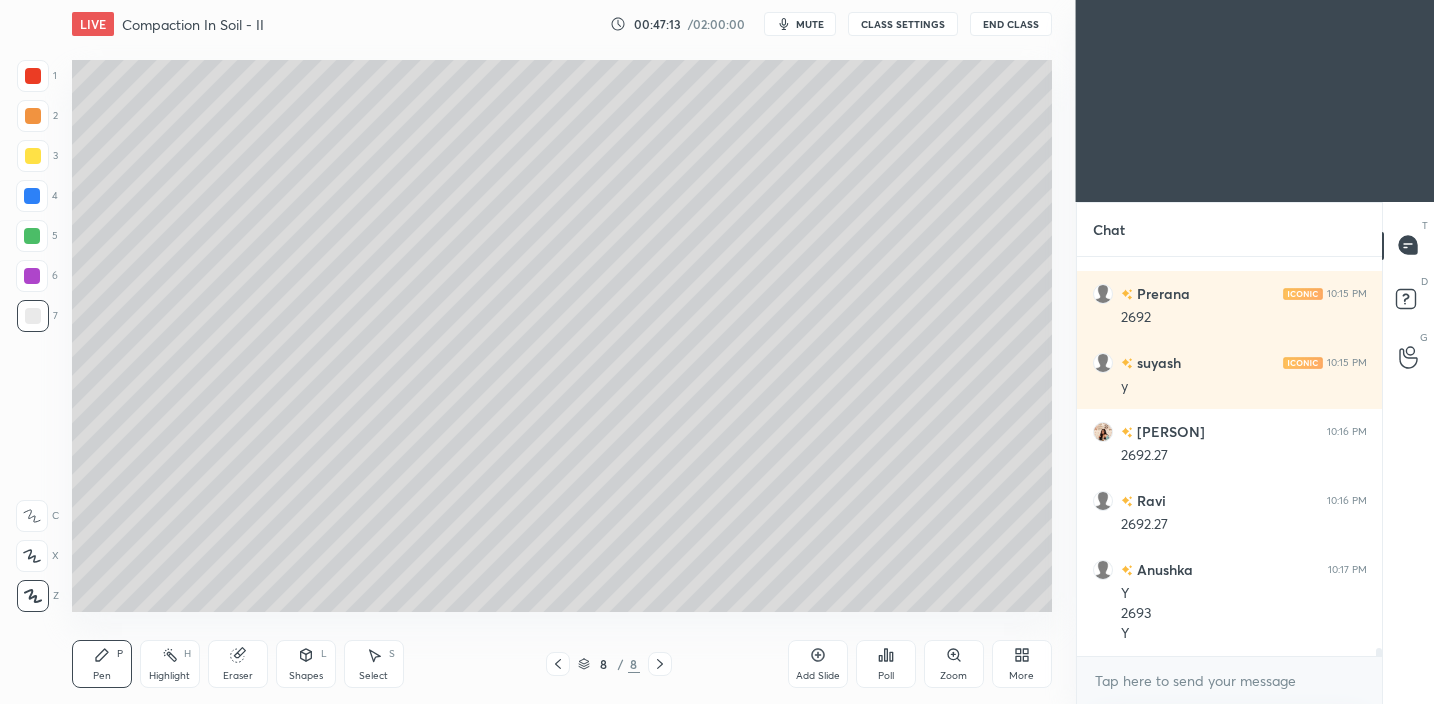 click at bounding box center [33, 156] 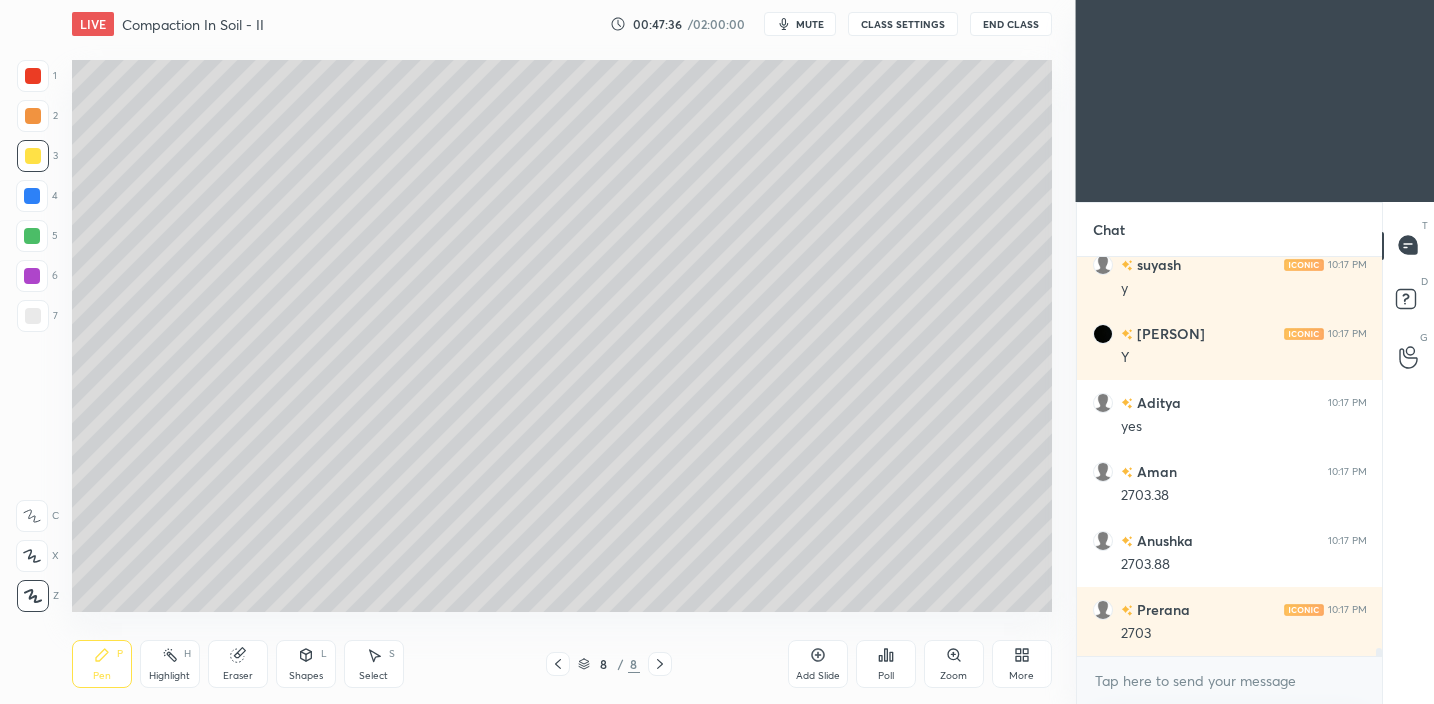 scroll, scrollTop: 20078, scrollLeft: 0, axis: vertical 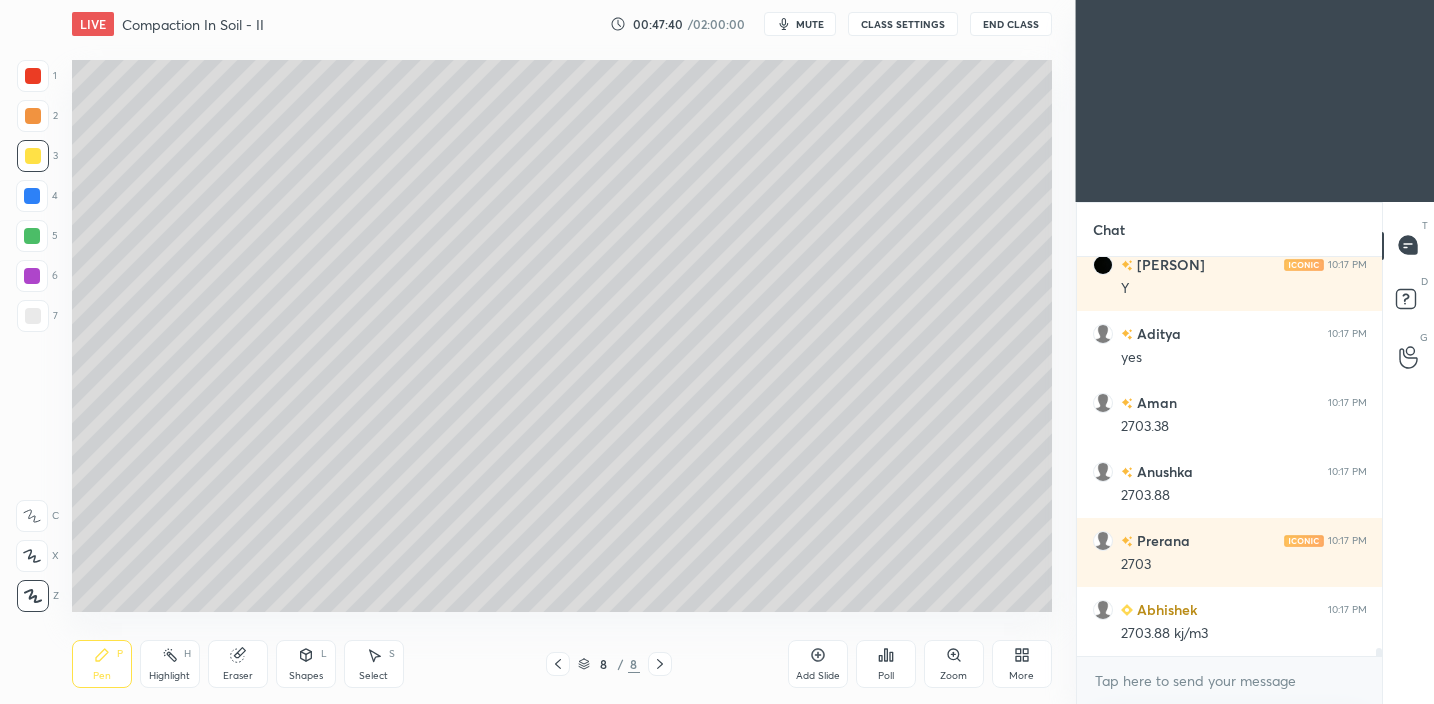 click at bounding box center [33, 316] 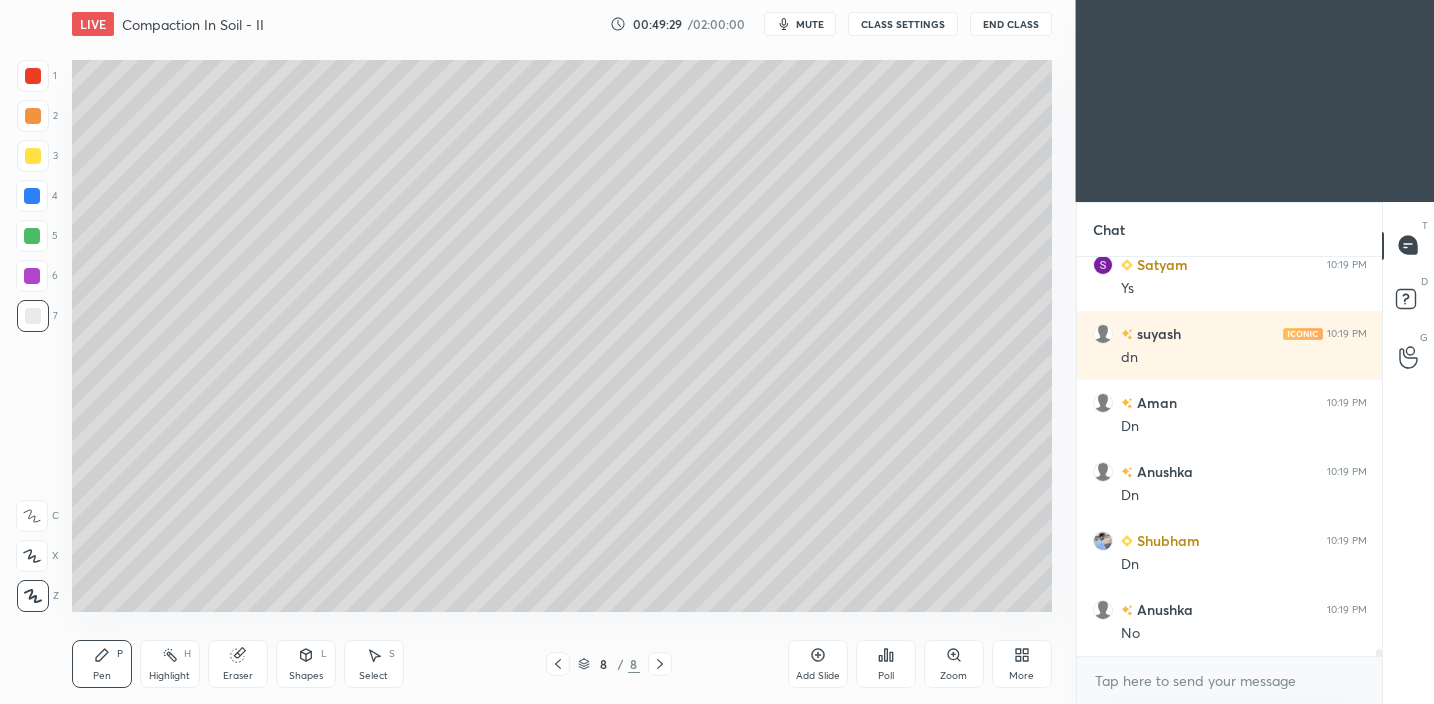 scroll, scrollTop: 21823, scrollLeft: 0, axis: vertical 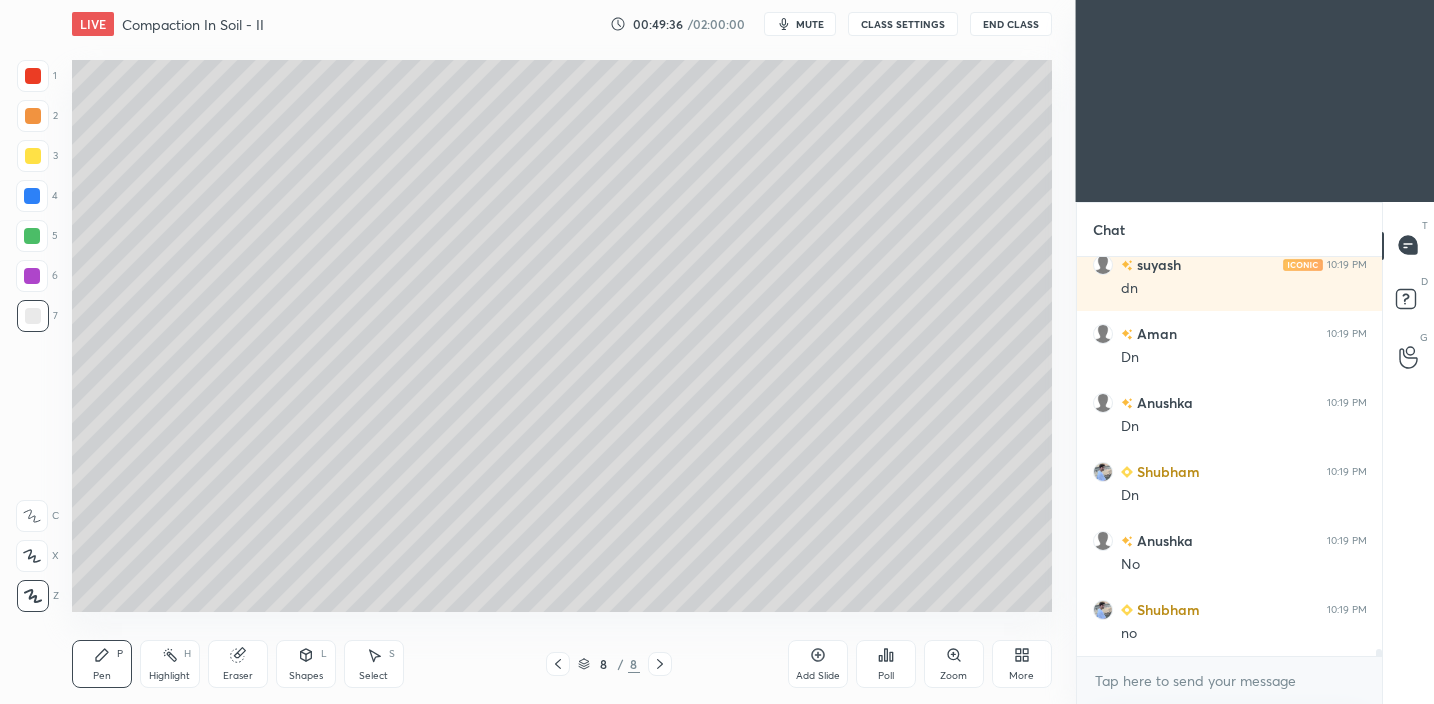 drag, startPoint x: 818, startPoint y: 664, endPoint x: 810, endPoint y: 653, distance: 13.601471 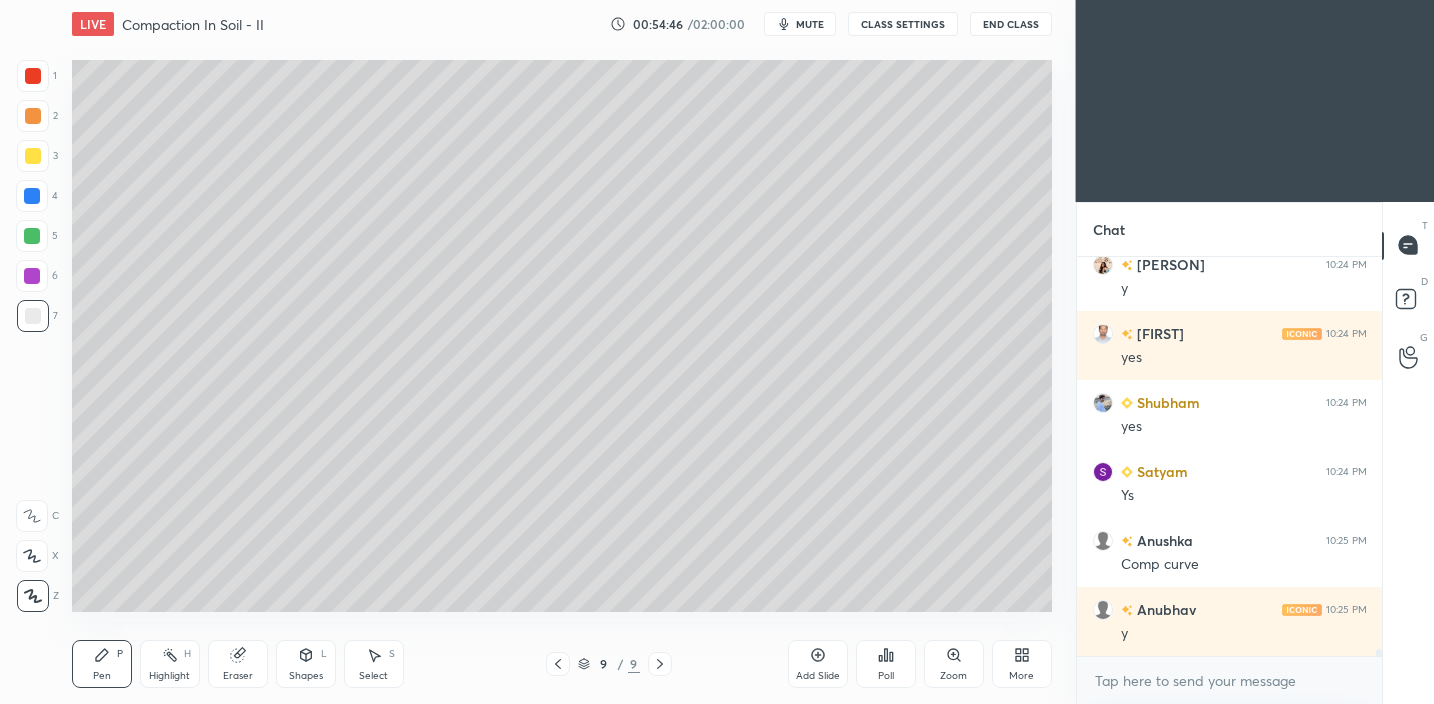 scroll, scrollTop: 23726, scrollLeft: 0, axis: vertical 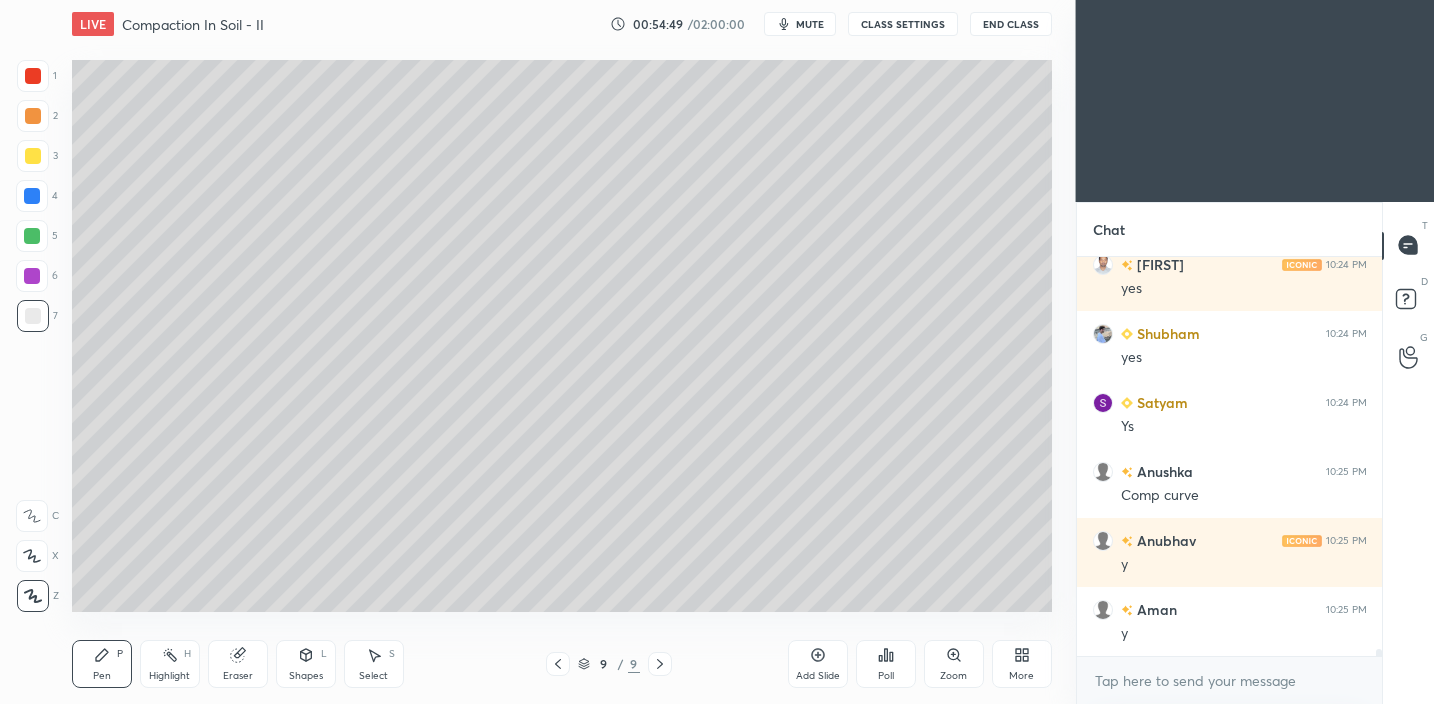 click on "3" at bounding box center (37, 160) 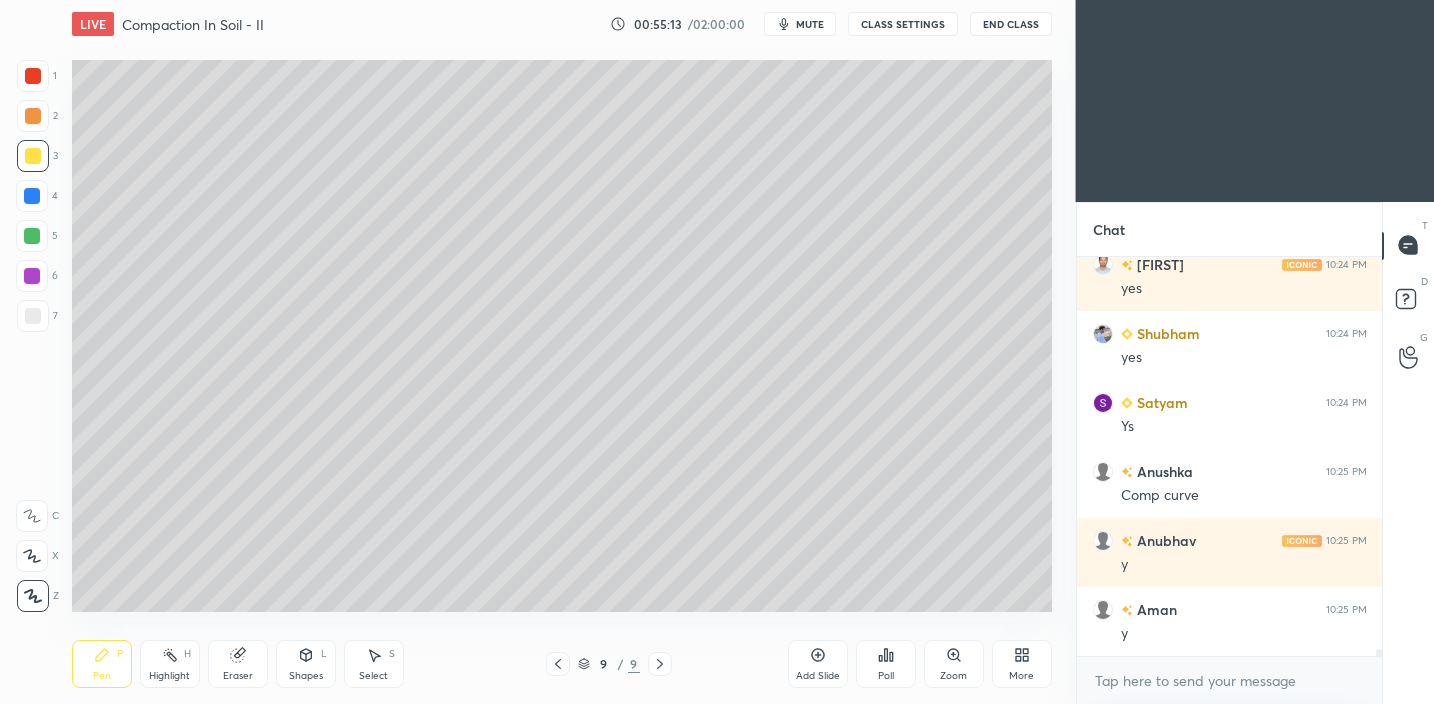 scroll, scrollTop: 23774, scrollLeft: 0, axis: vertical 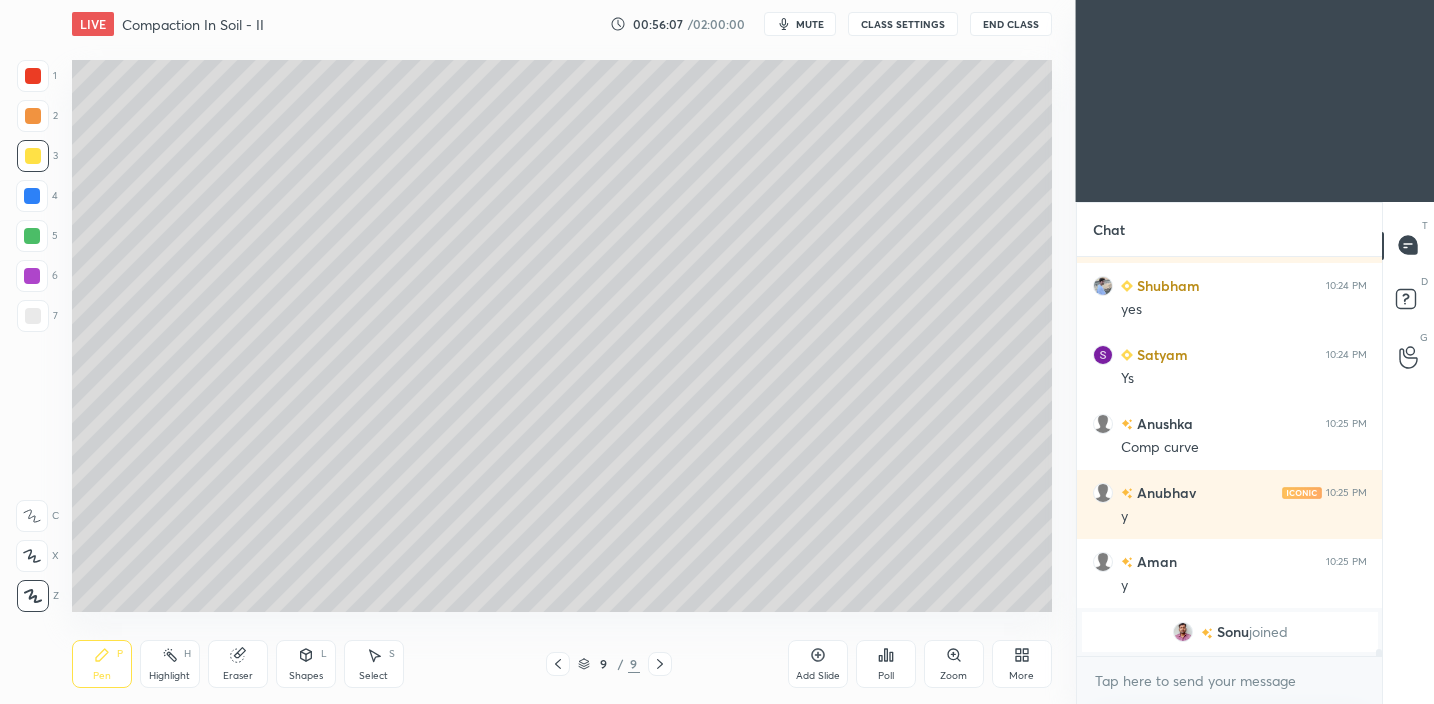 click 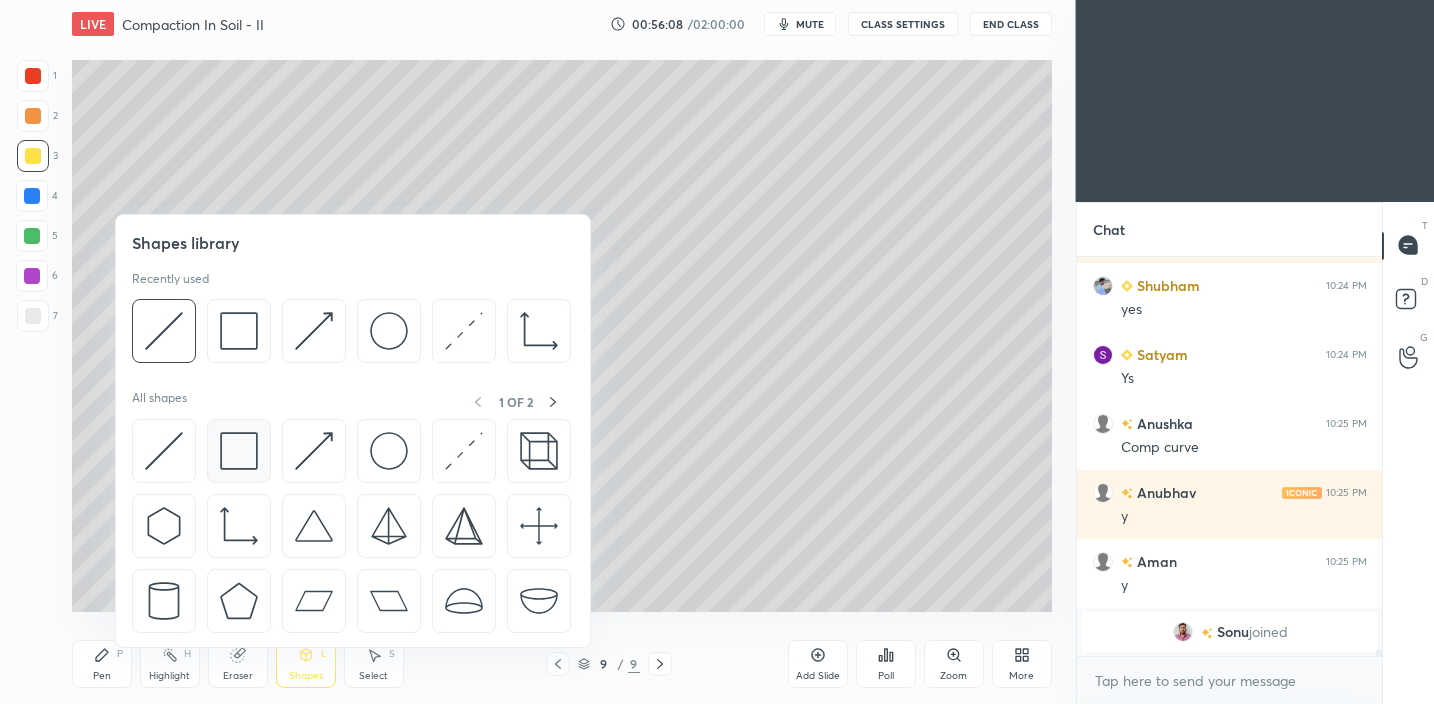 click at bounding box center (239, 451) 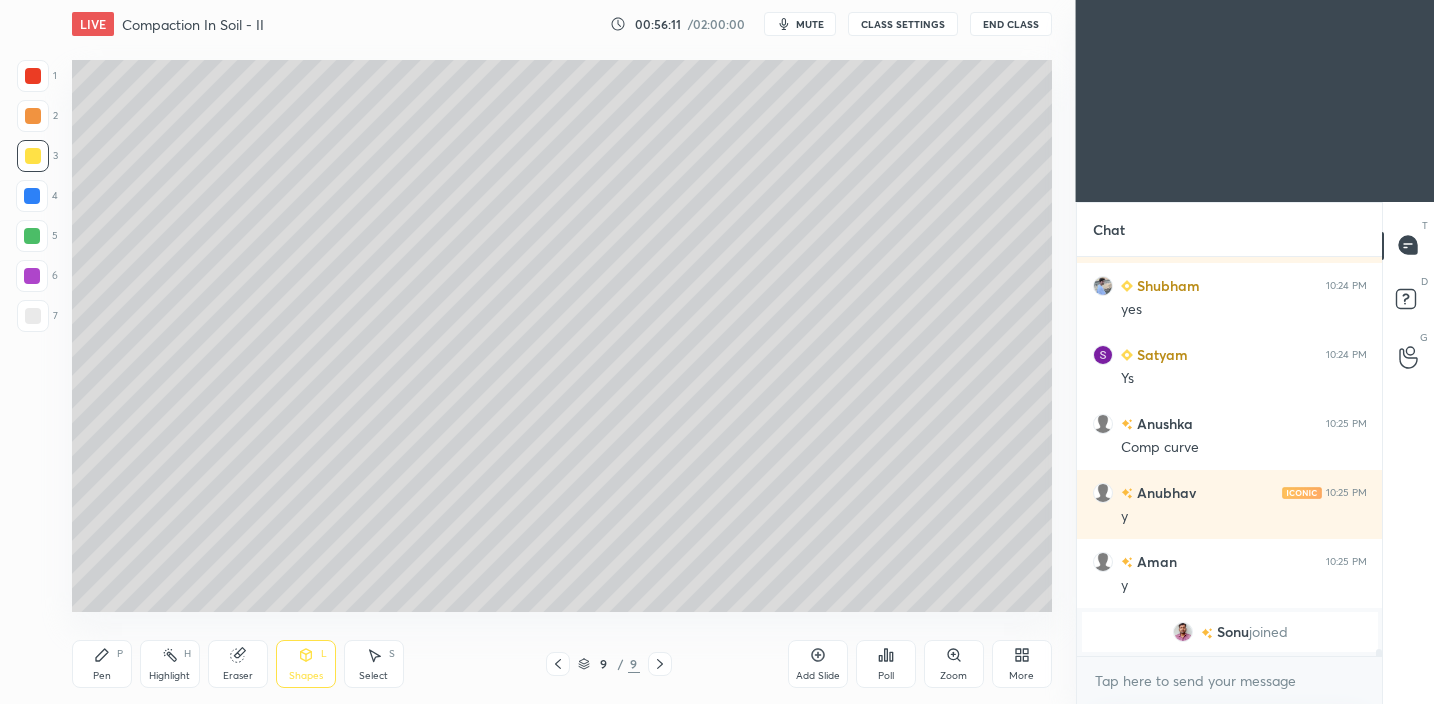 drag, startPoint x: 101, startPoint y: 660, endPoint x: 176, endPoint y: 628, distance: 81.5414 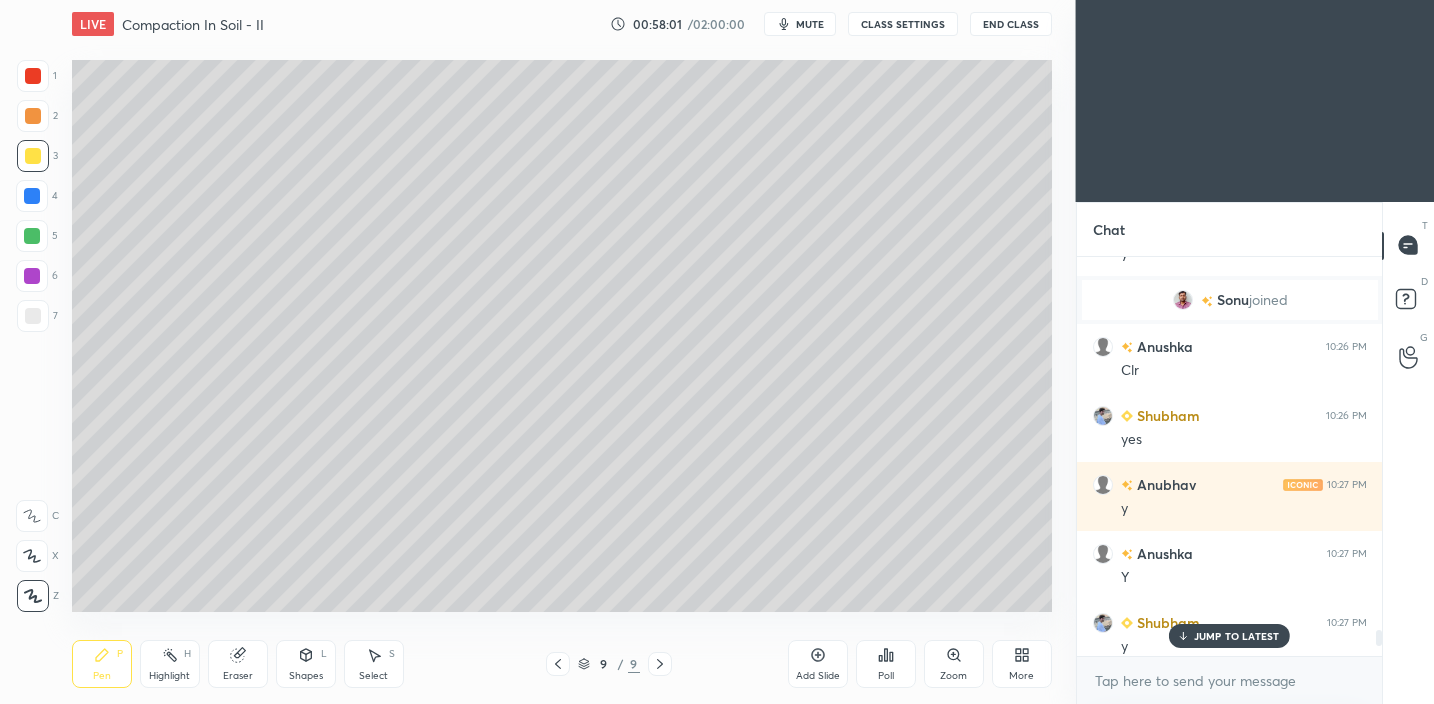 scroll, scrollTop: 20710, scrollLeft: 0, axis: vertical 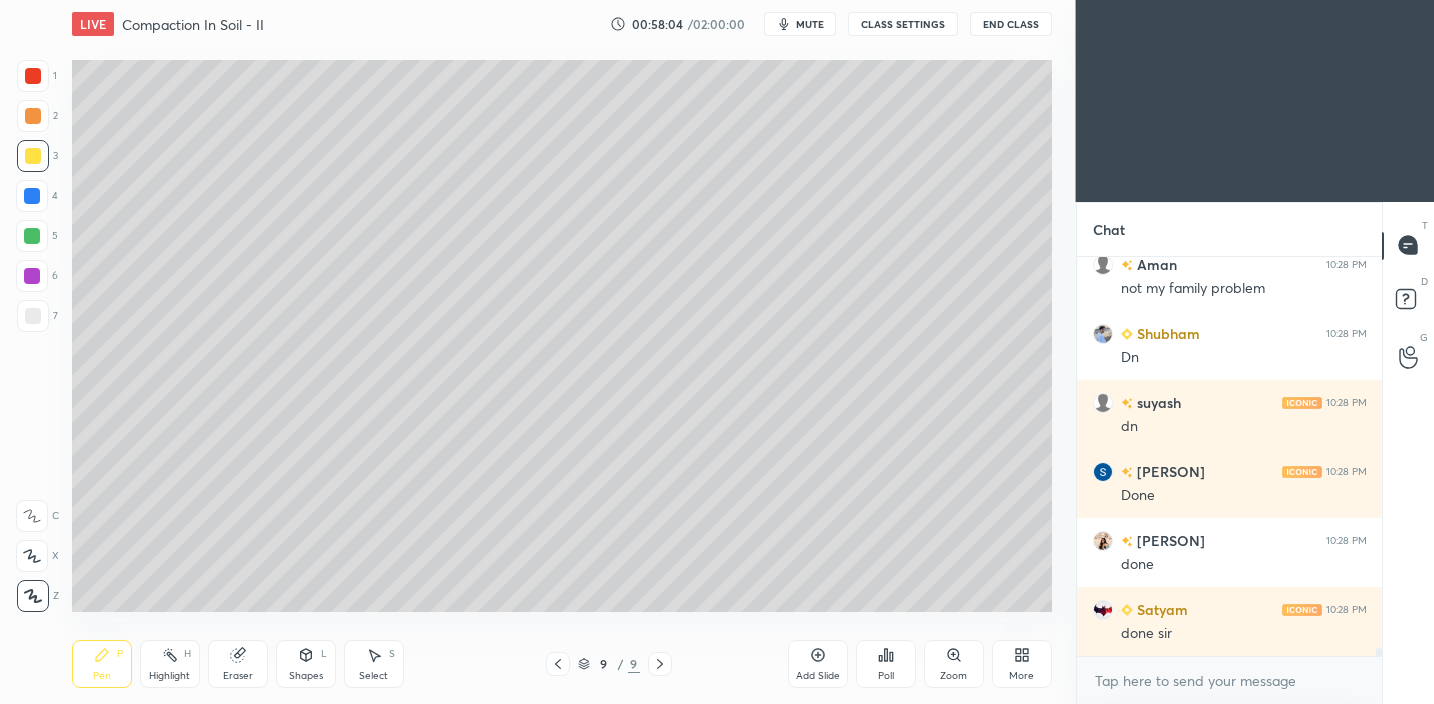 click on "Add Slide" at bounding box center [818, 664] 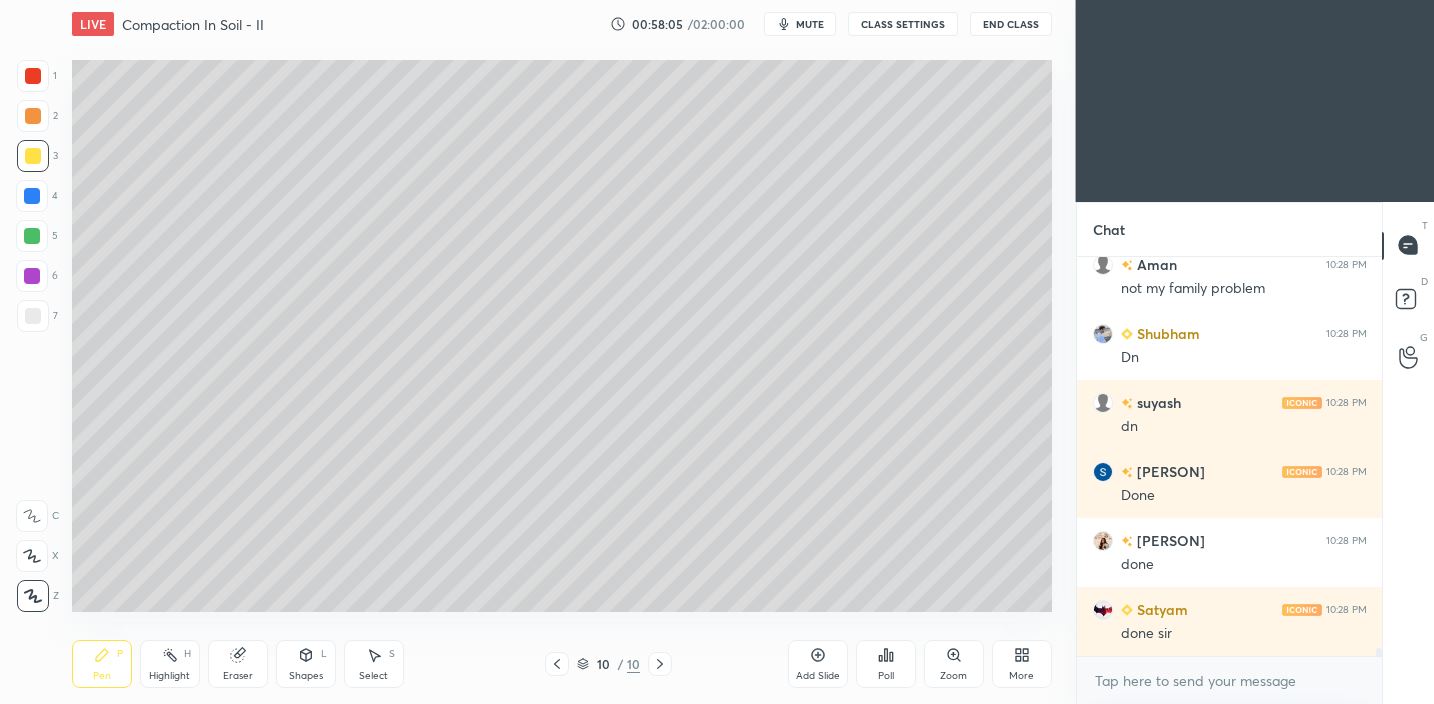 drag, startPoint x: 37, startPoint y: 299, endPoint x: 55, endPoint y: 288, distance: 21.095022 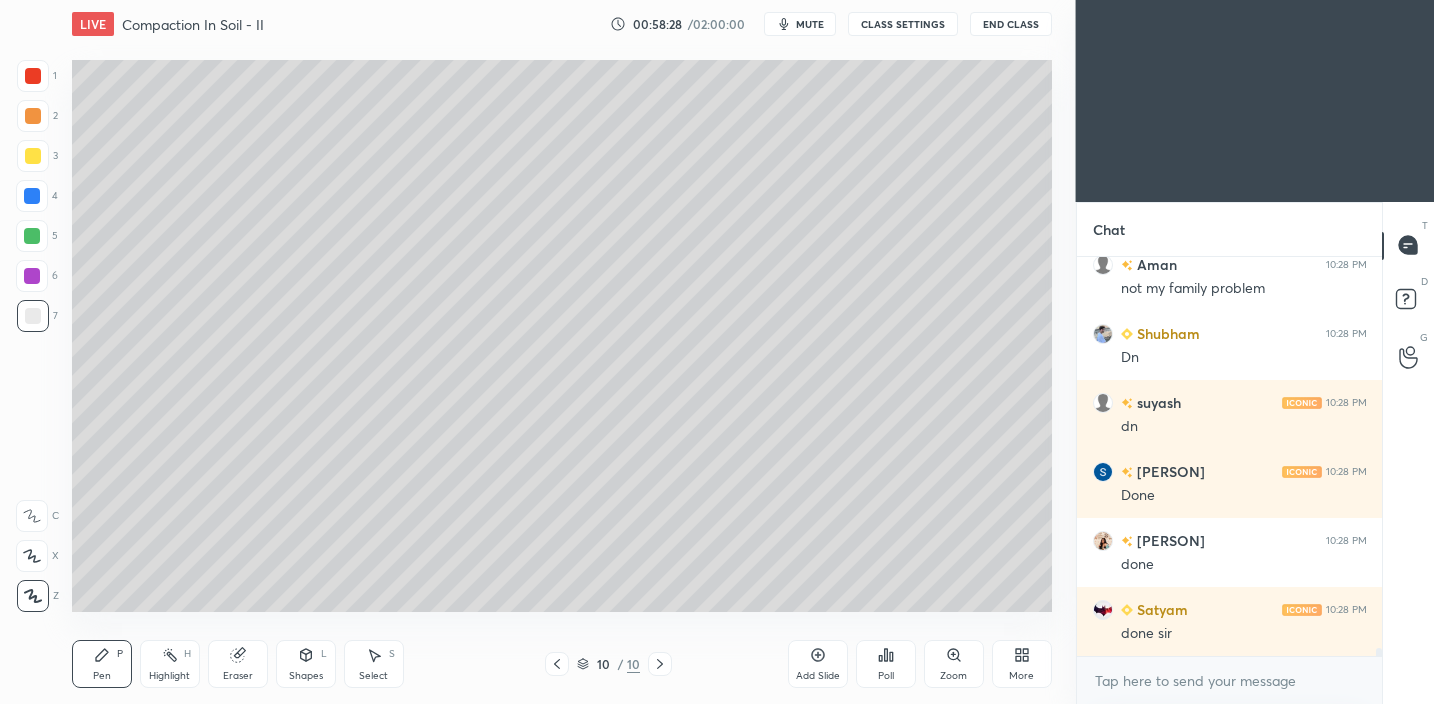 click 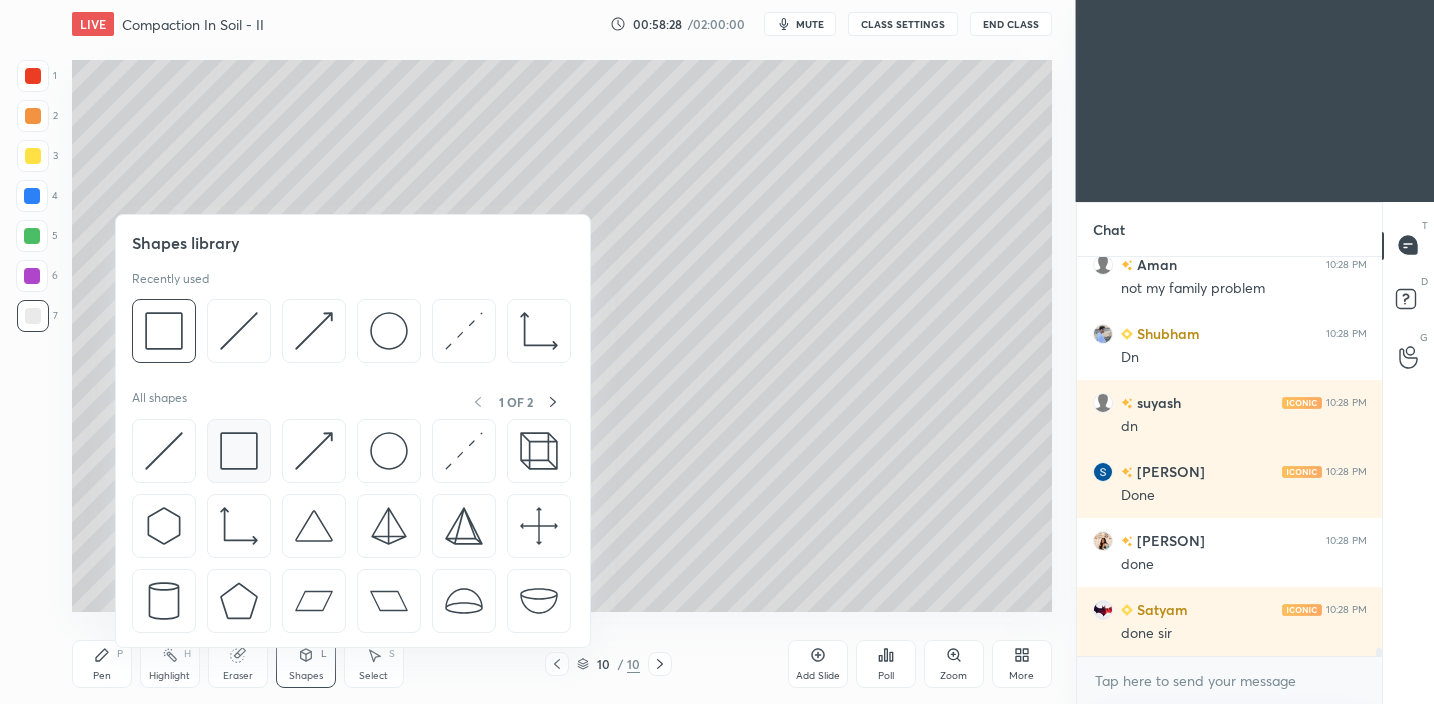 scroll, scrollTop: 20779, scrollLeft: 0, axis: vertical 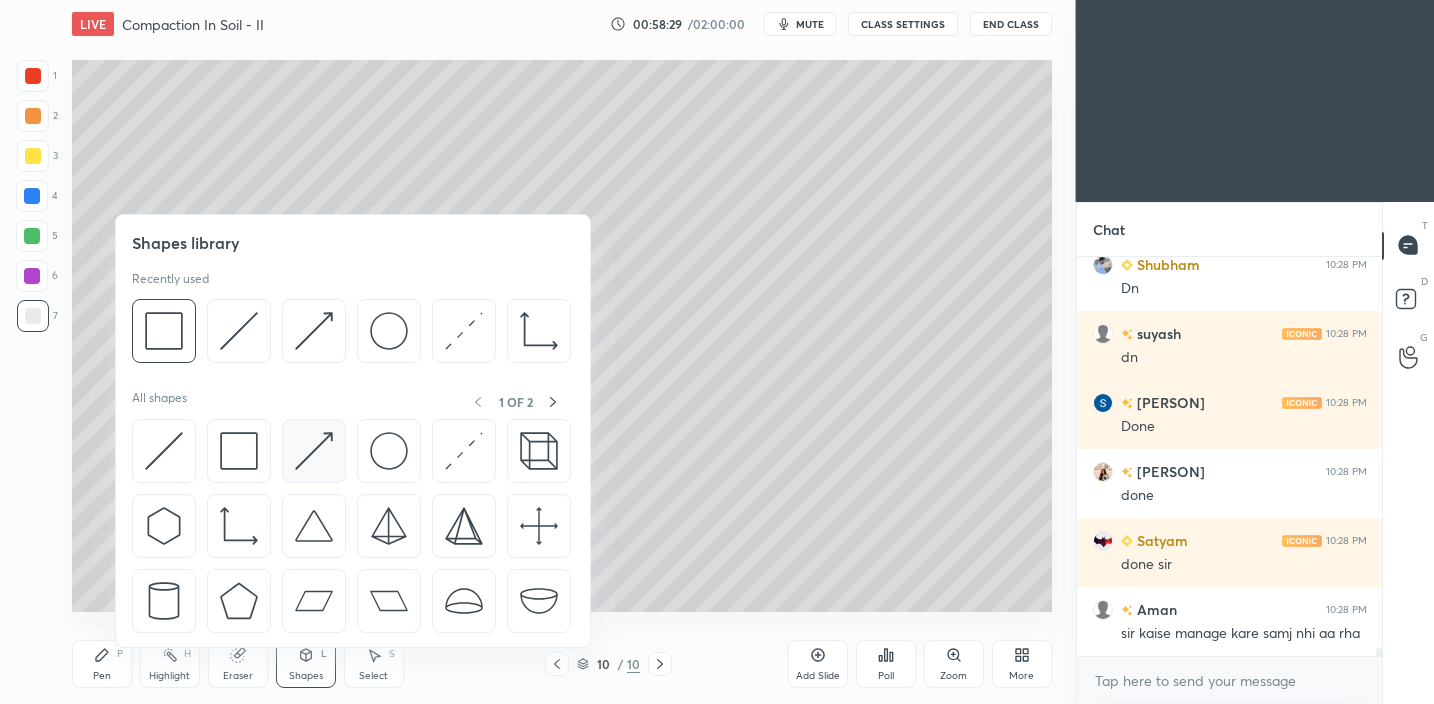 click at bounding box center [314, 451] 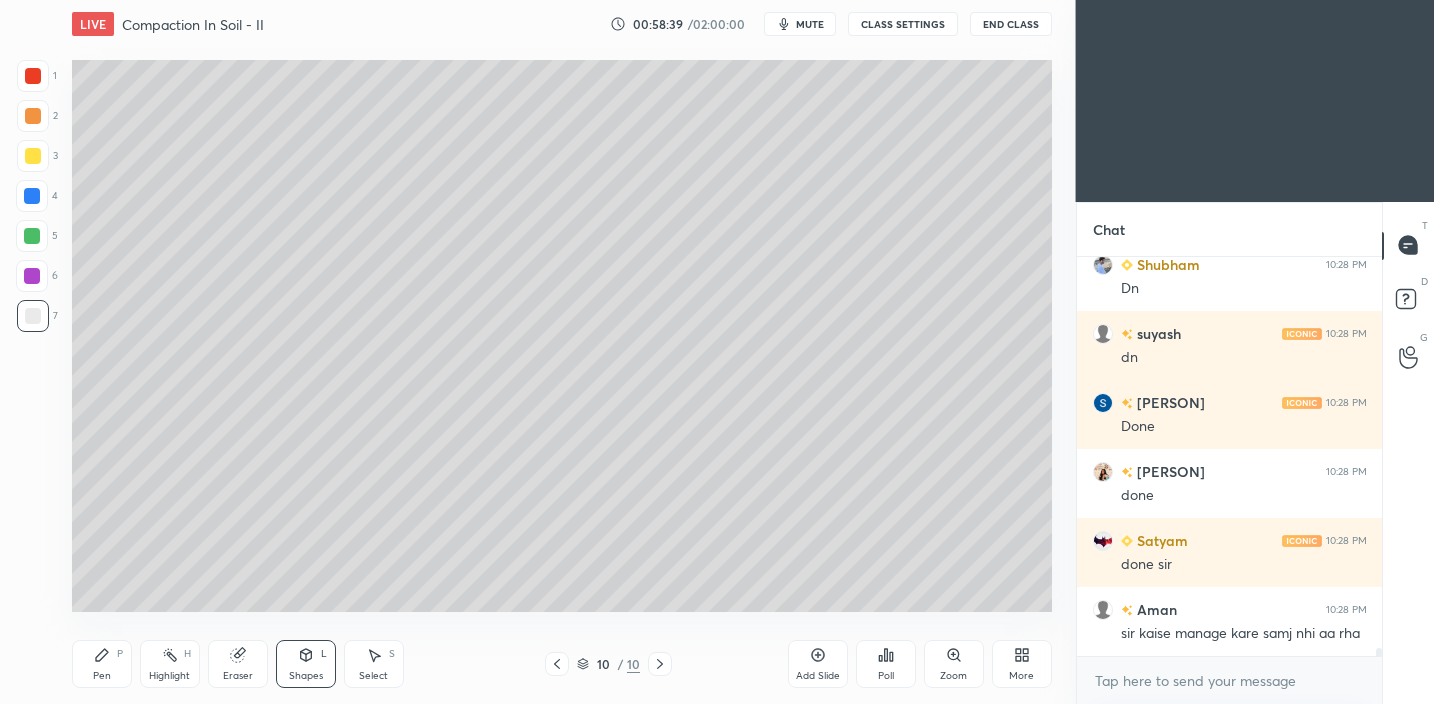 drag, startPoint x: 113, startPoint y: 657, endPoint x: 120, endPoint y: 641, distance: 17.464249 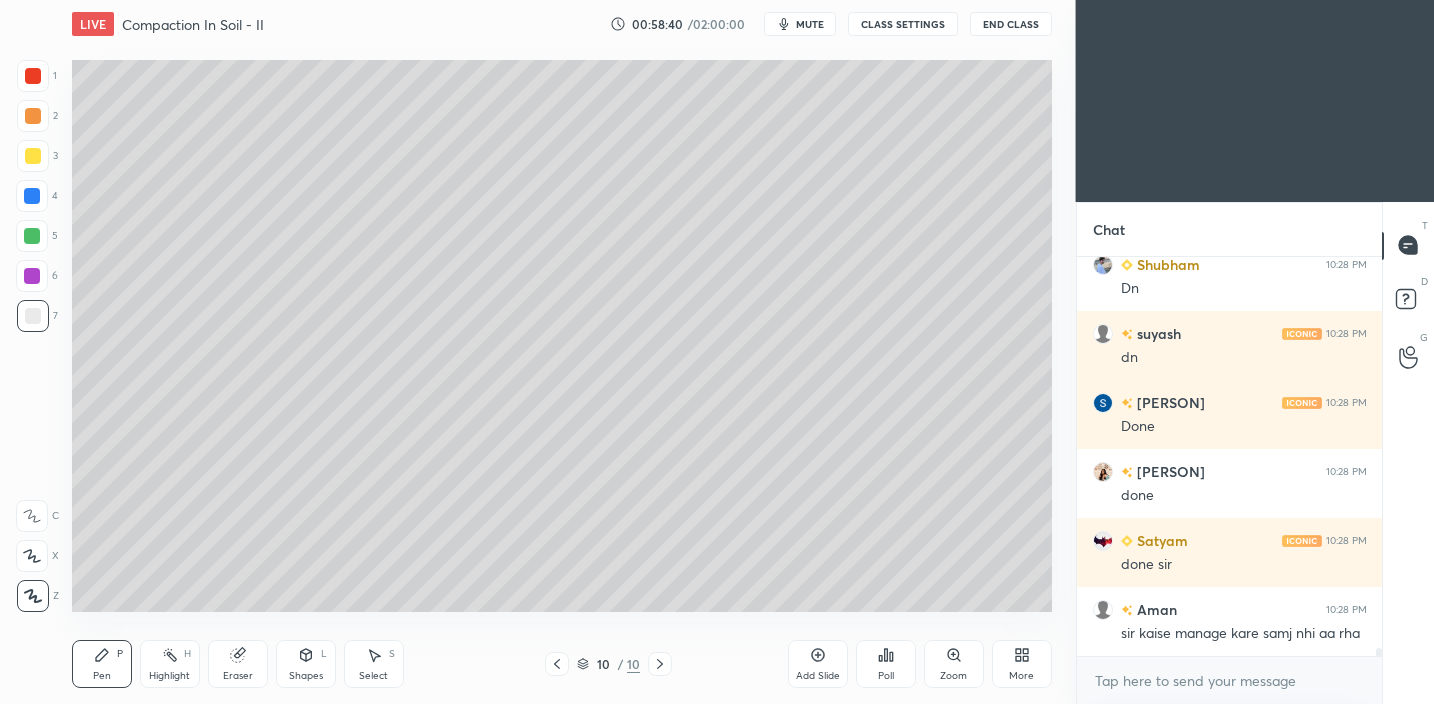 drag, startPoint x: 31, startPoint y: 160, endPoint x: 51, endPoint y: 168, distance: 21.540659 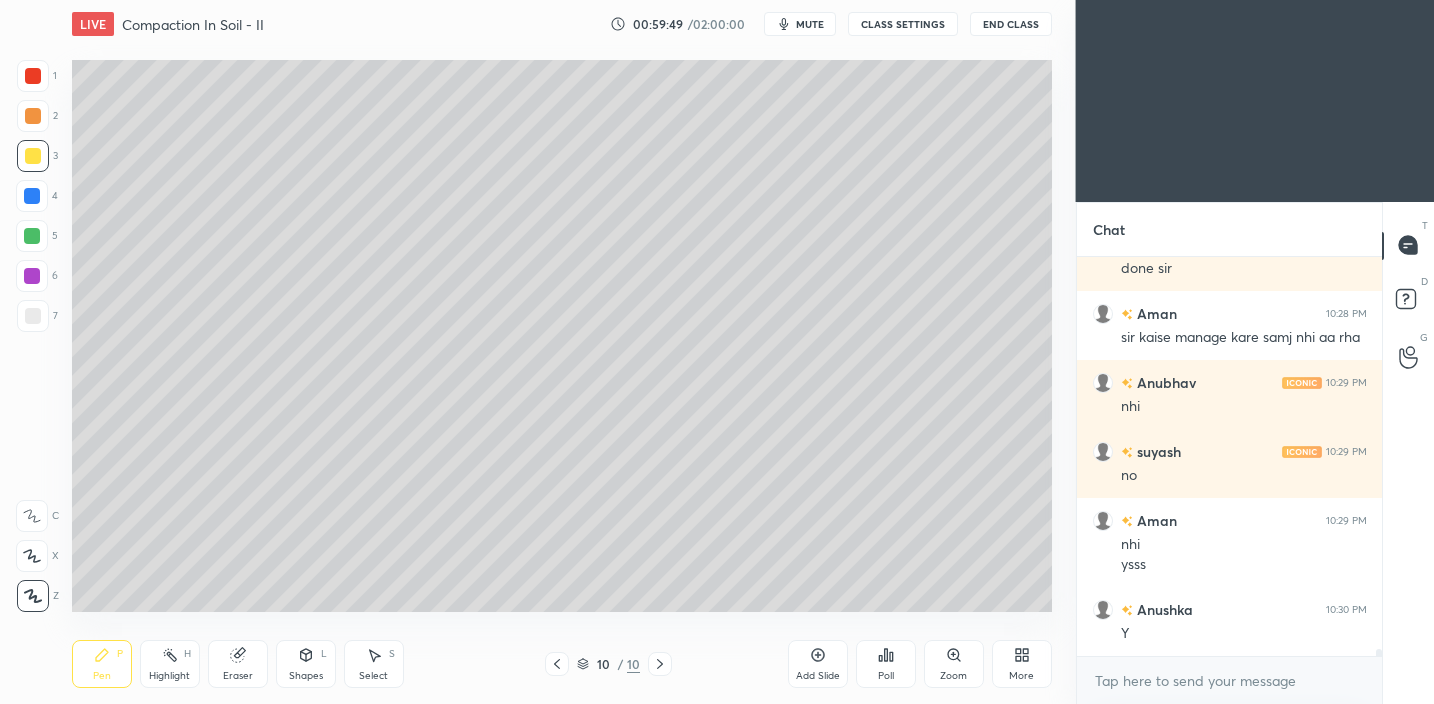 scroll, scrollTop: 21144, scrollLeft: 0, axis: vertical 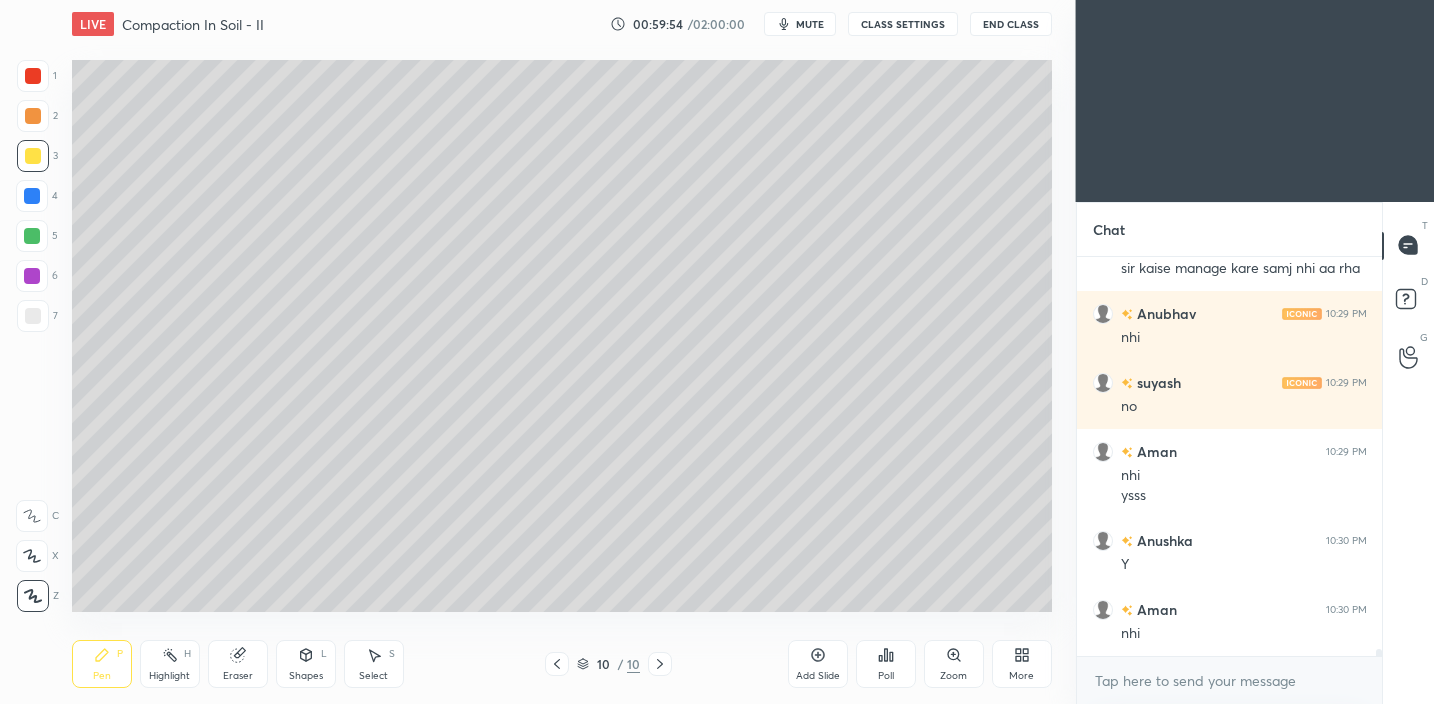 click 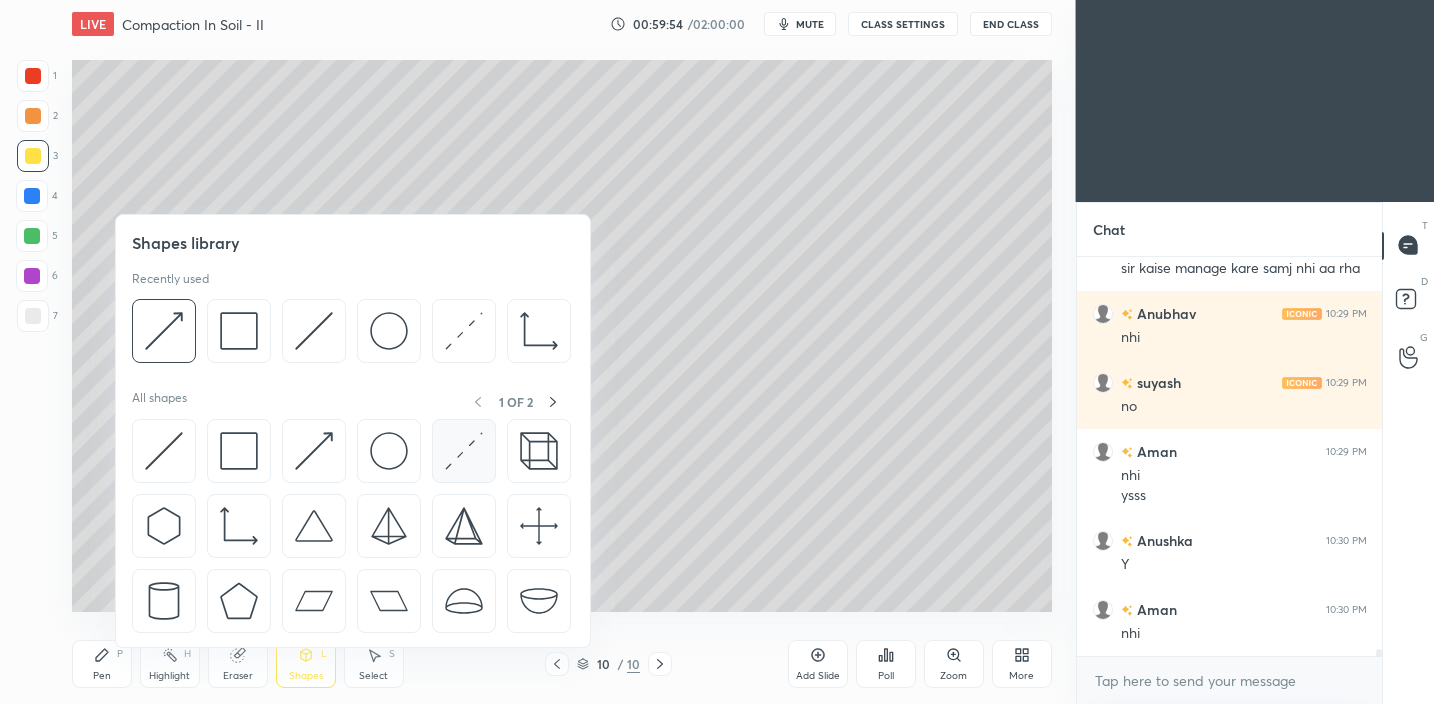 click at bounding box center (464, 451) 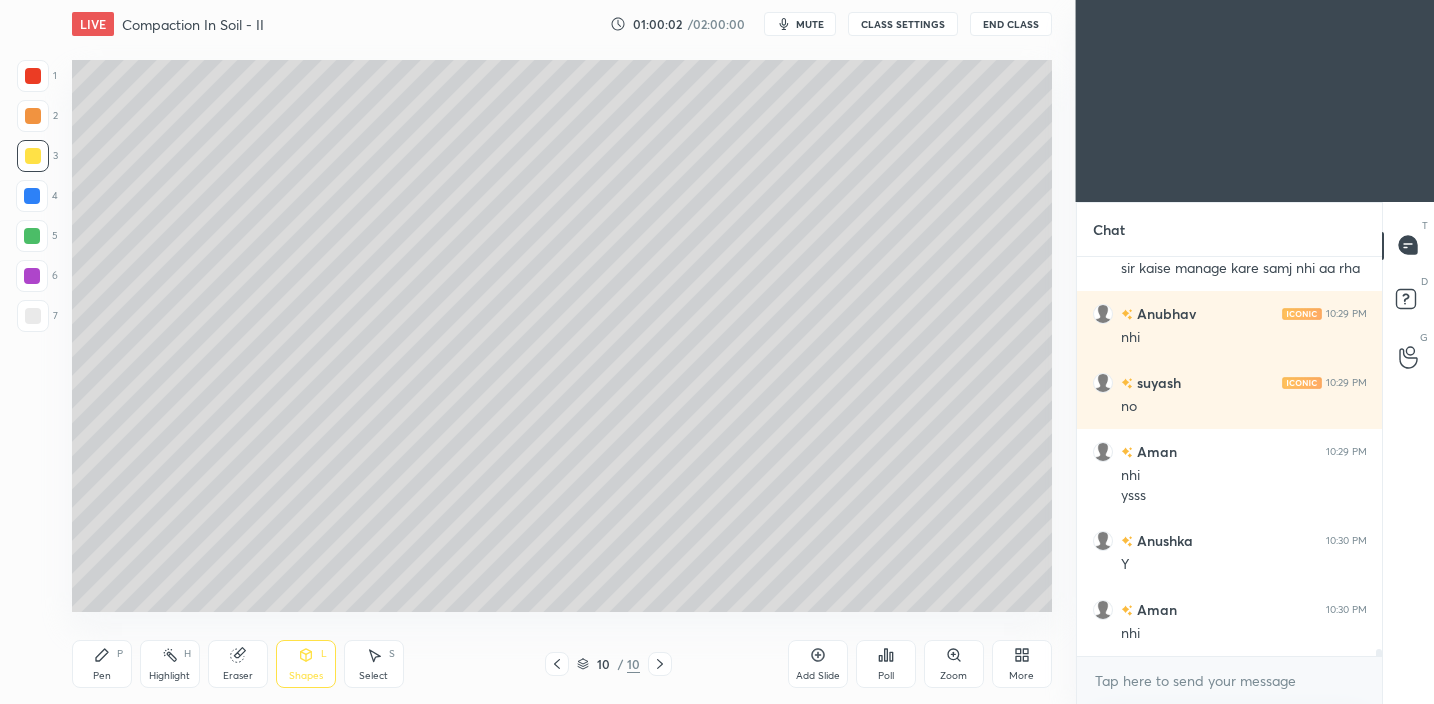 click on "Pen P" at bounding box center (102, 664) 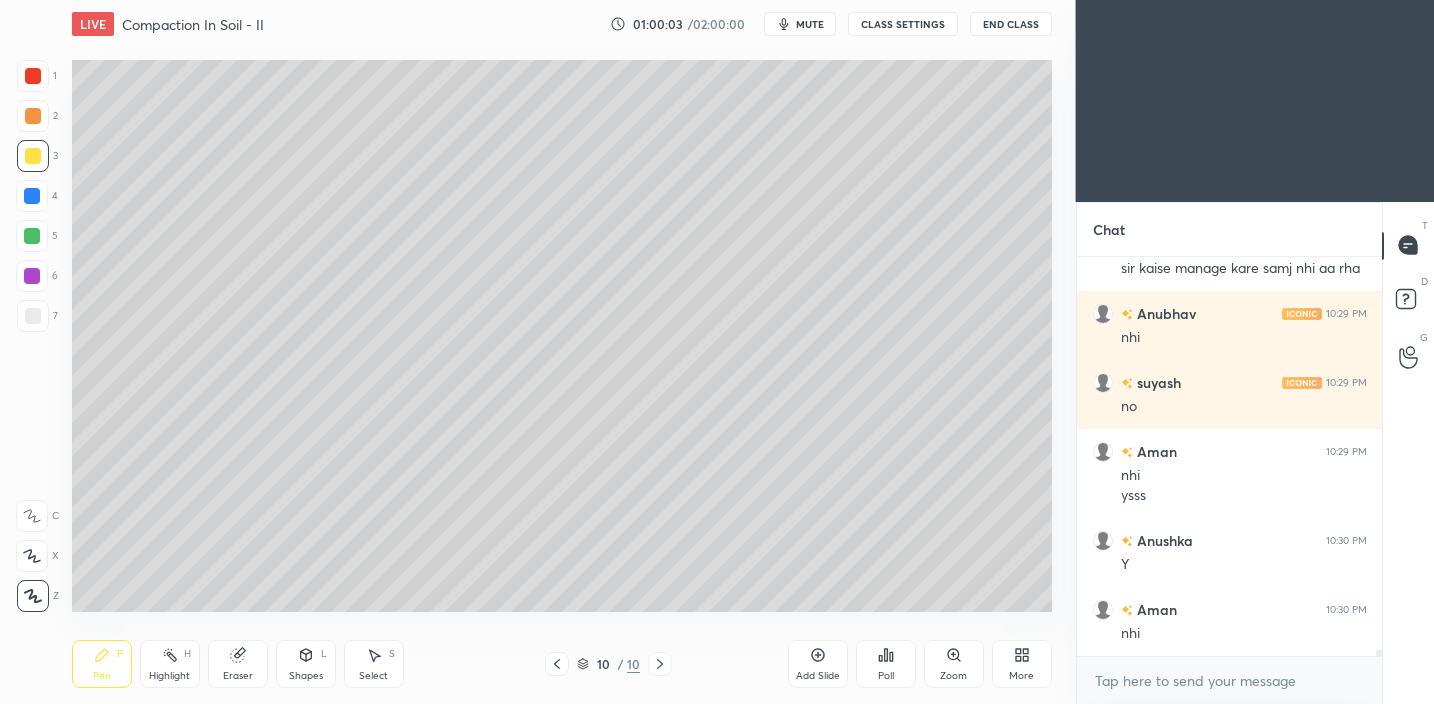 click at bounding box center (33, 316) 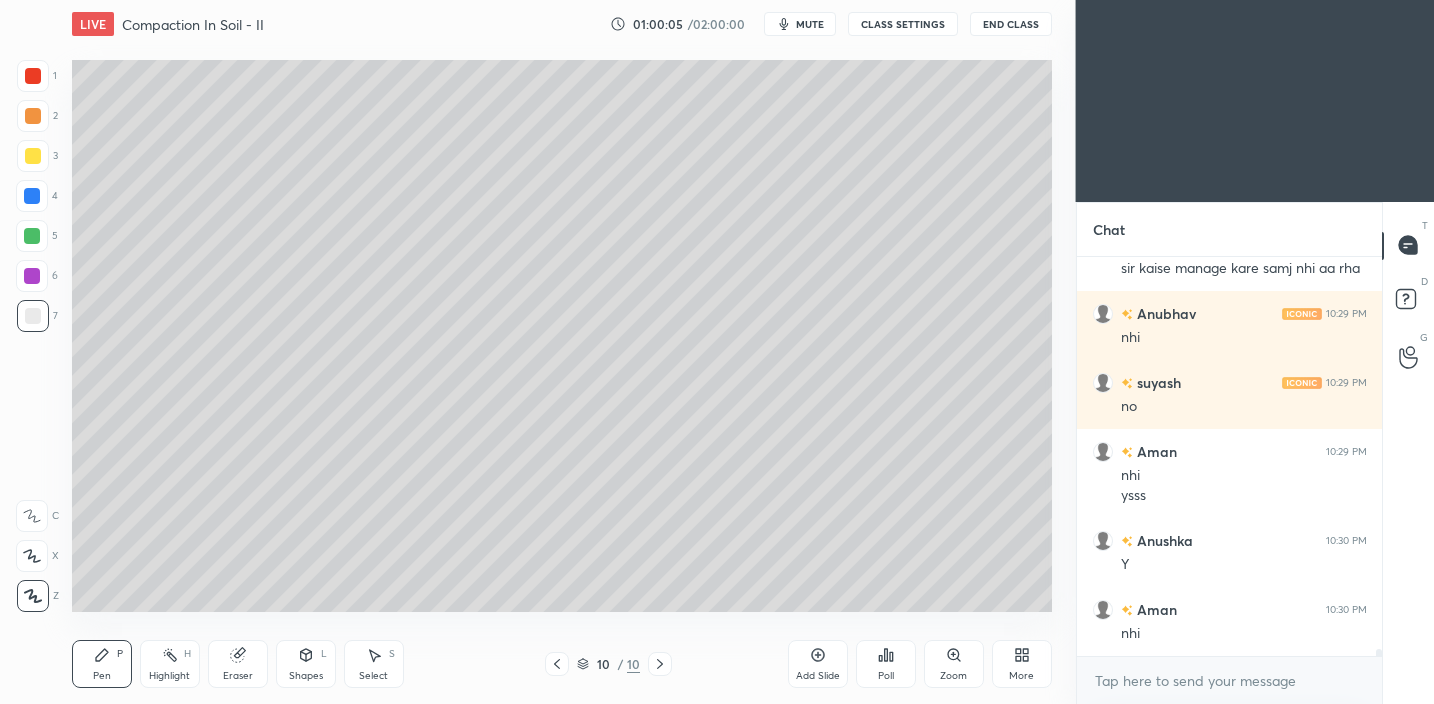 click at bounding box center [32, 236] 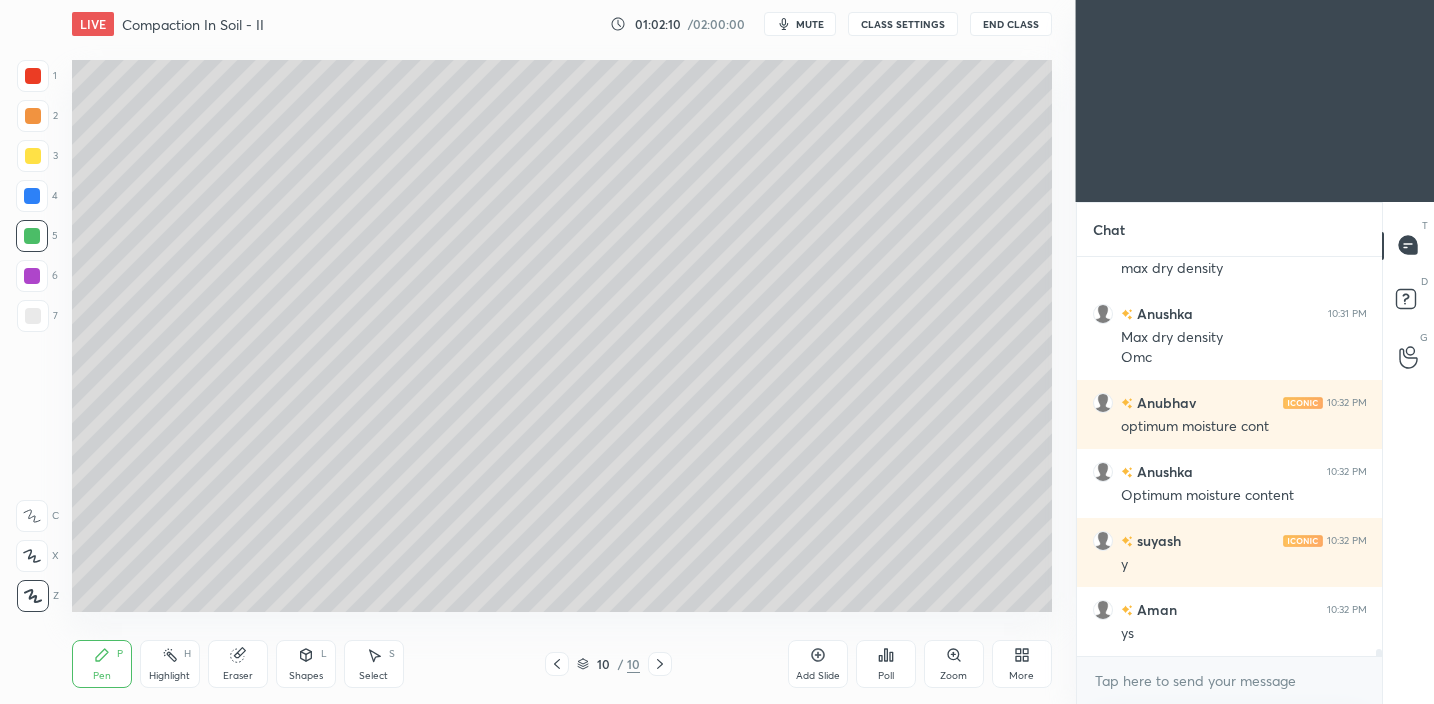 scroll, scrollTop: 21382, scrollLeft: 0, axis: vertical 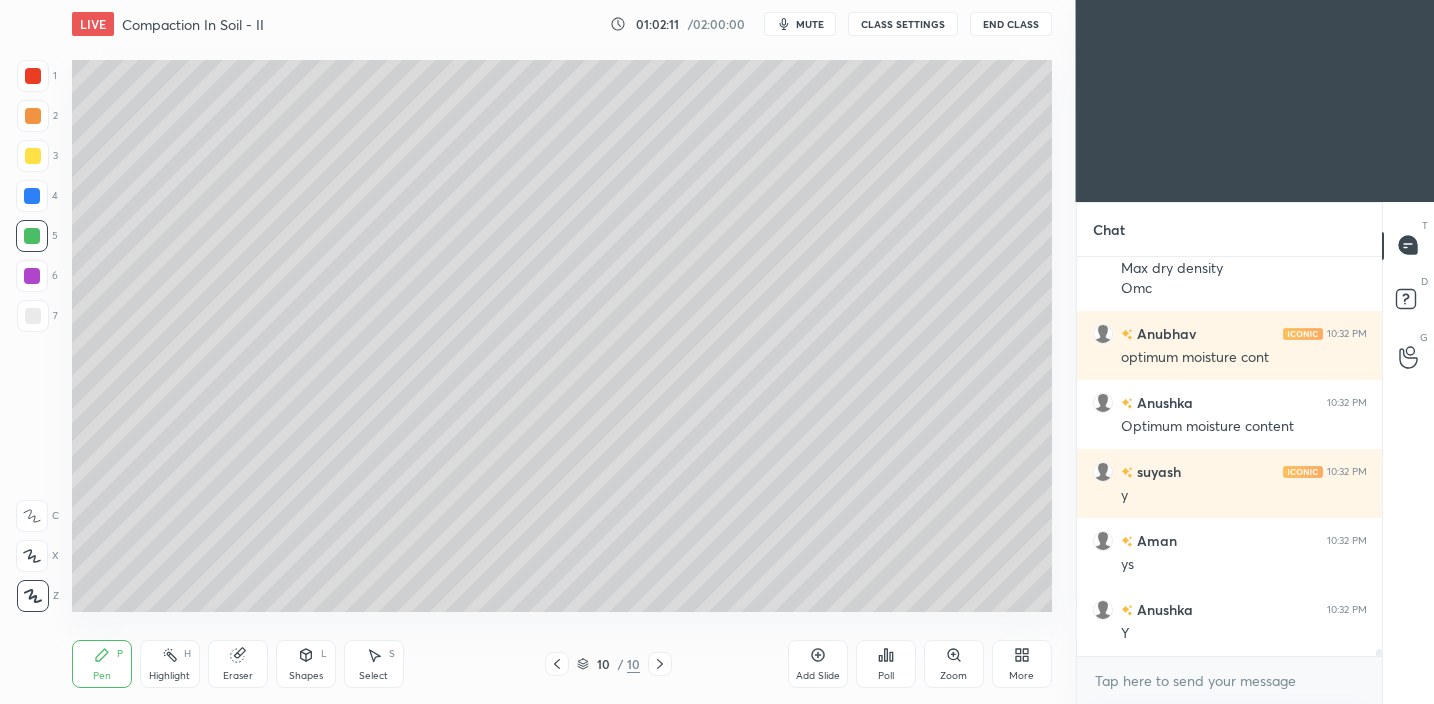 drag, startPoint x: 38, startPoint y: 314, endPoint x: 60, endPoint y: 310, distance: 22.36068 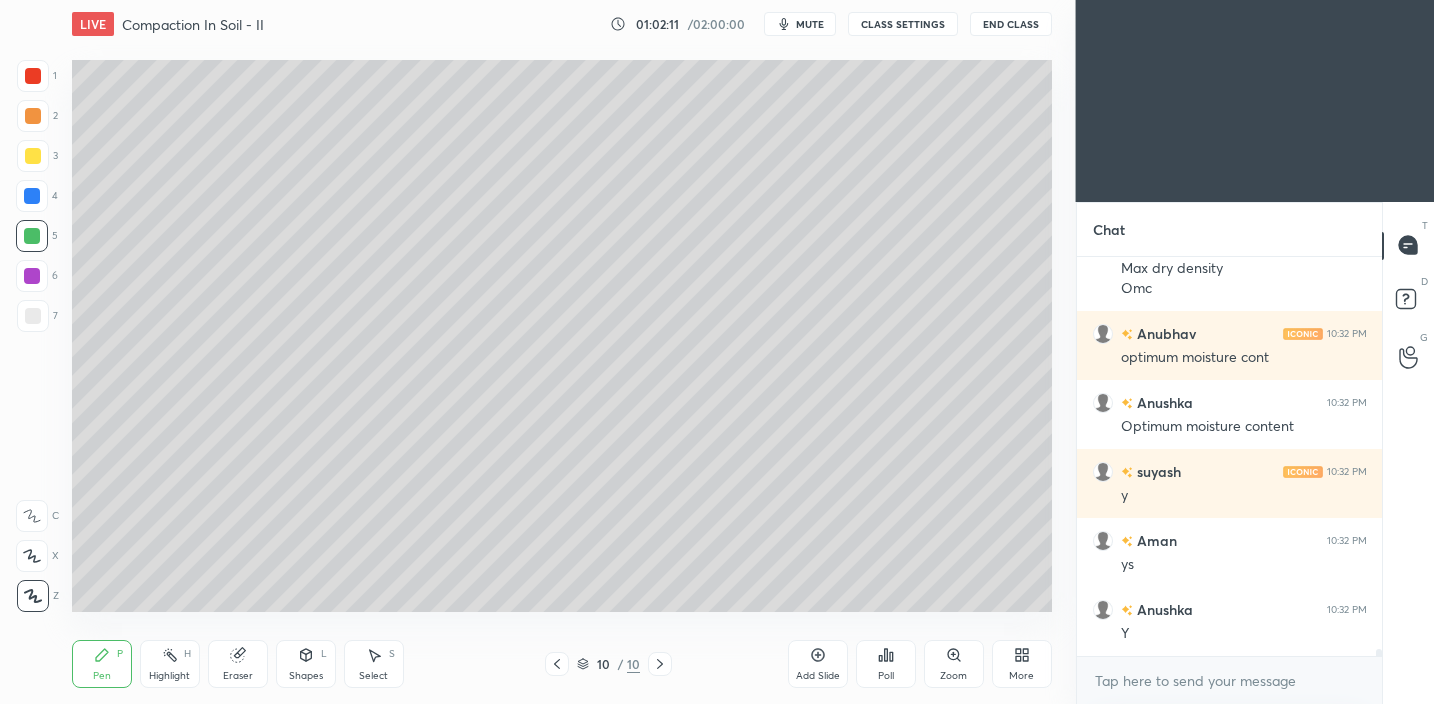 click at bounding box center (33, 316) 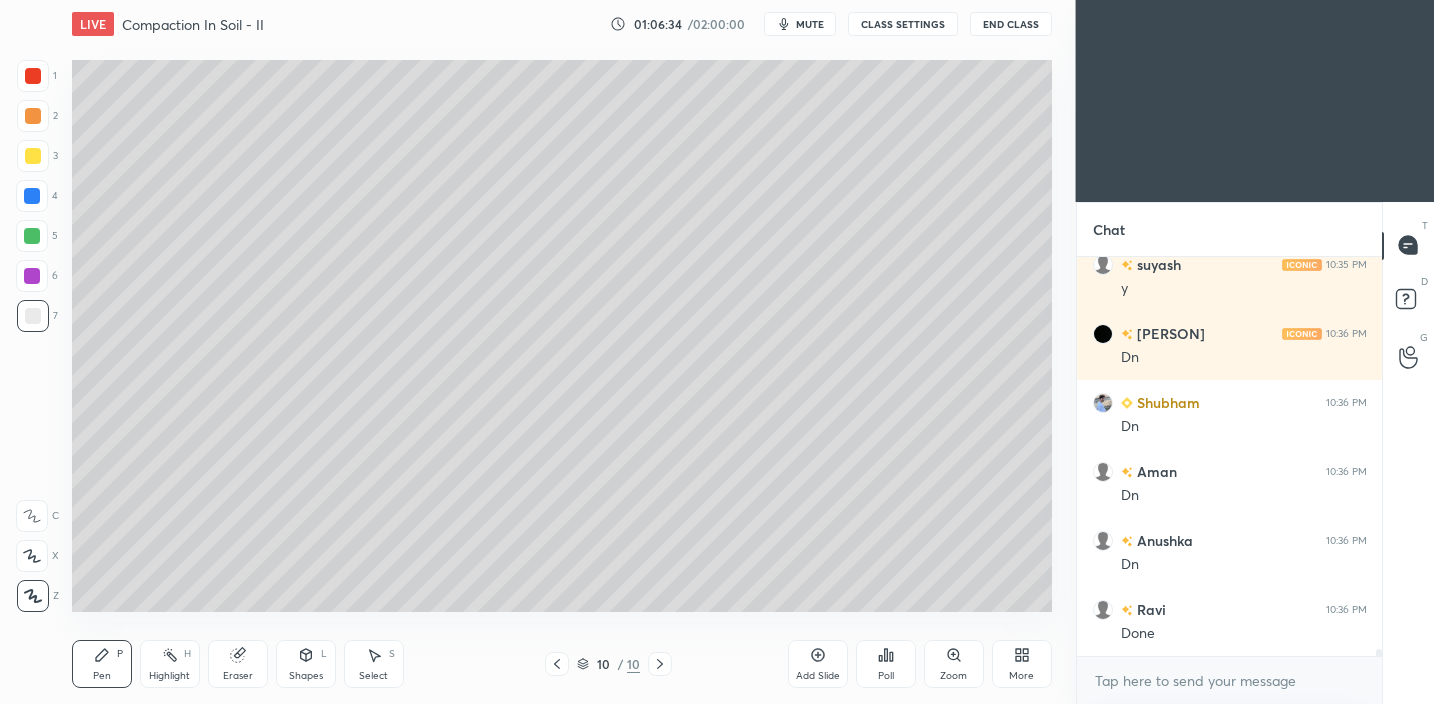 scroll, scrollTop: 23051, scrollLeft: 0, axis: vertical 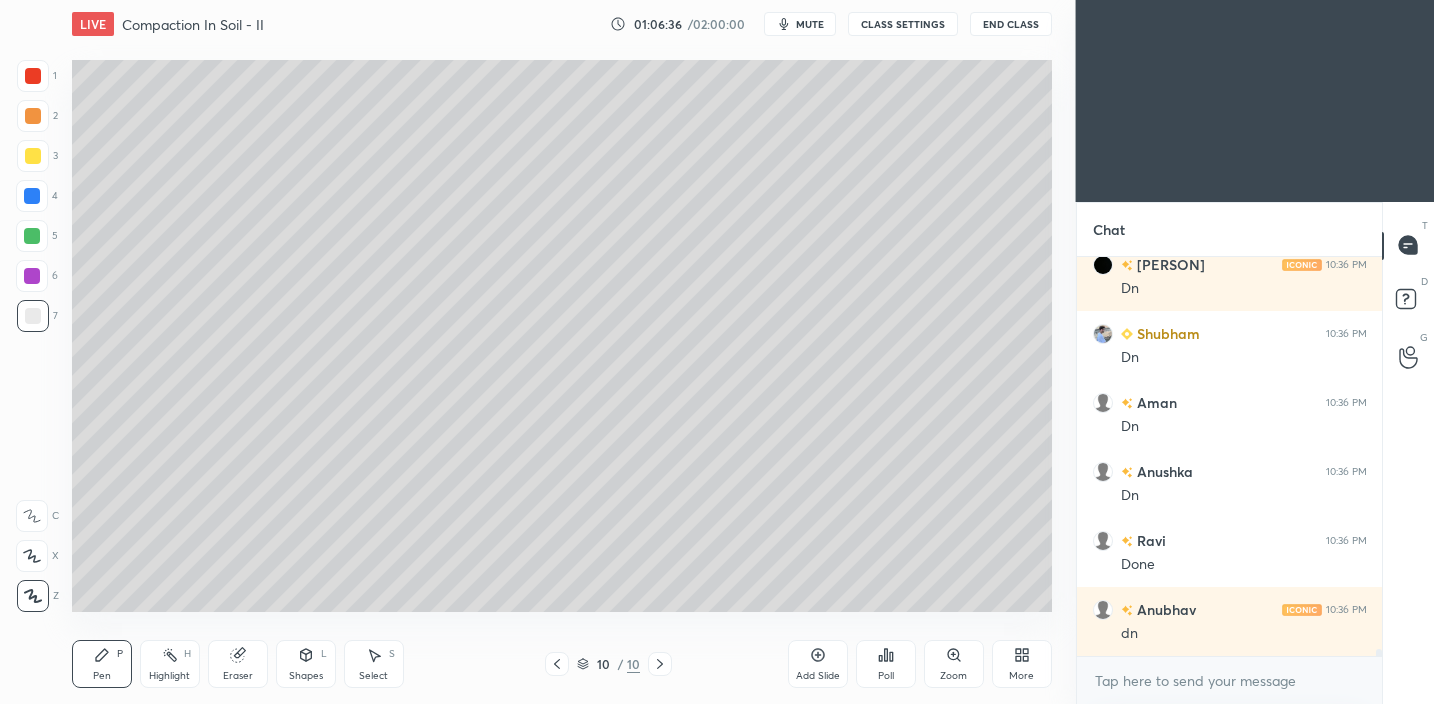 drag, startPoint x: 827, startPoint y: 667, endPoint x: 833, endPoint y: 652, distance: 16.155495 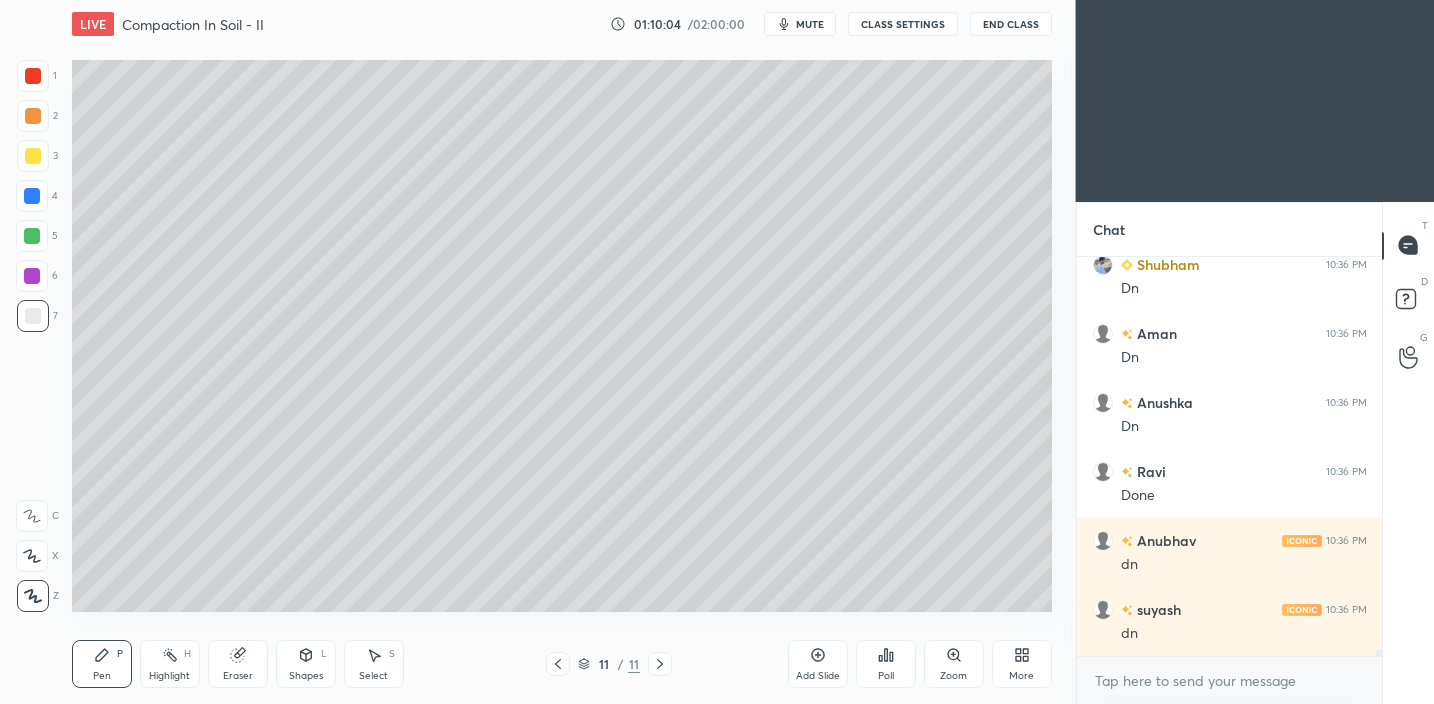 scroll, scrollTop: 23189, scrollLeft: 0, axis: vertical 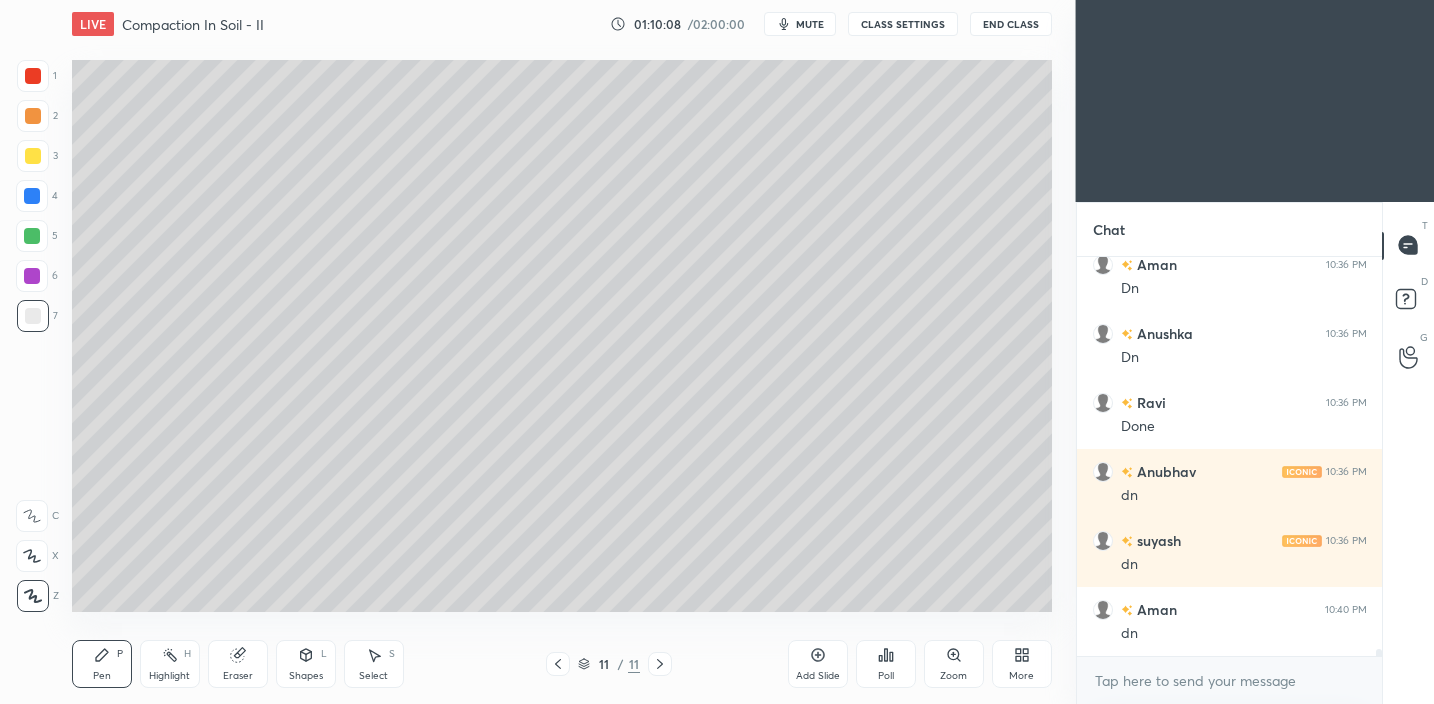 drag, startPoint x: 817, startPoint y: 660, endPoint x: 821, endPoint y: 645, distance: 15.524175 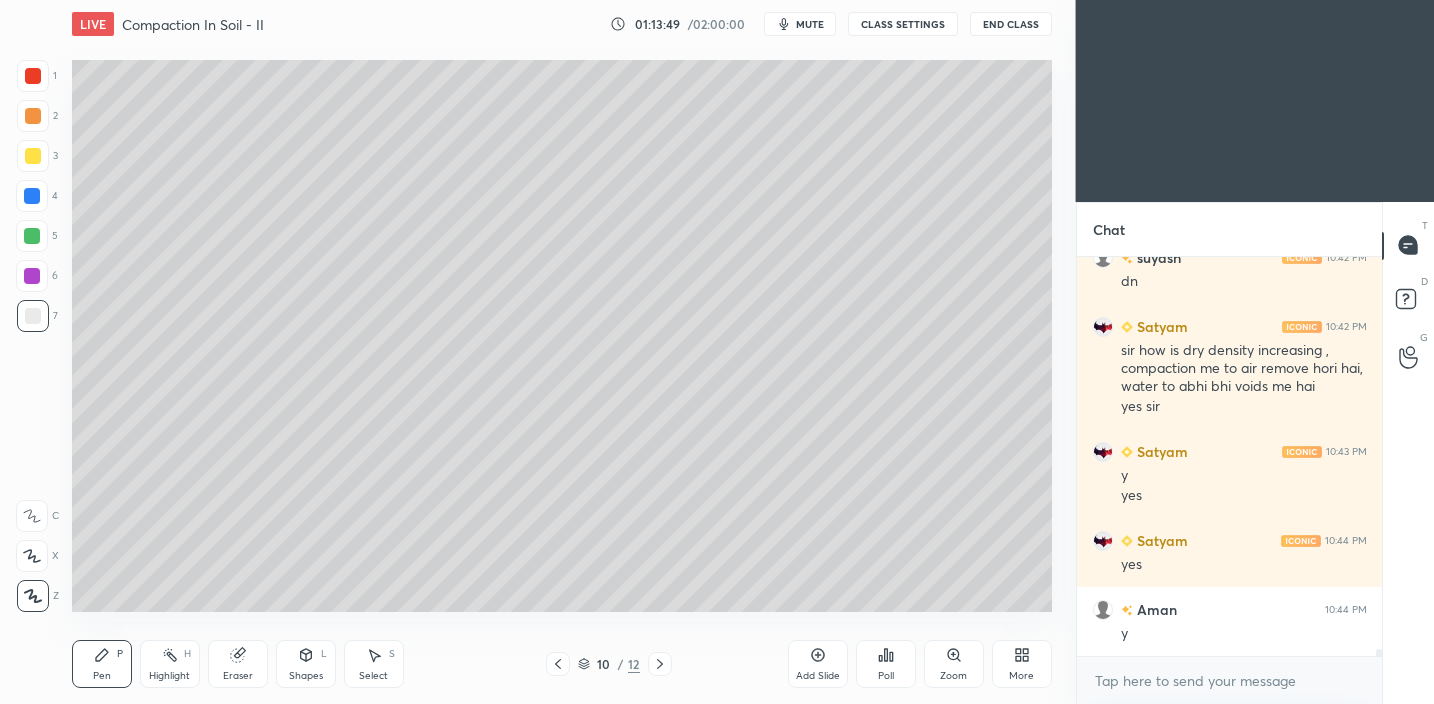 scroll, scrollTop: 23955, scrollLeft: 0, axis: vertical 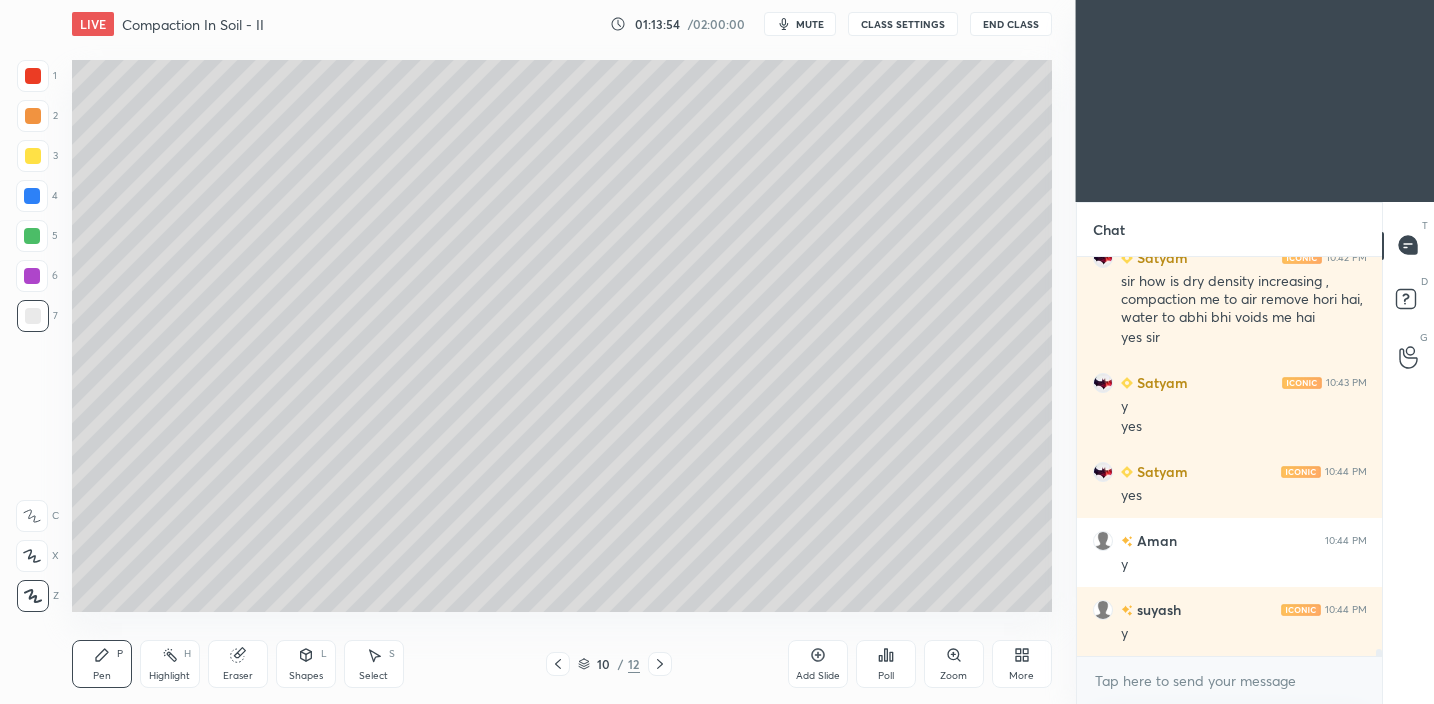 click on "L" at bounding box center [324, 654] 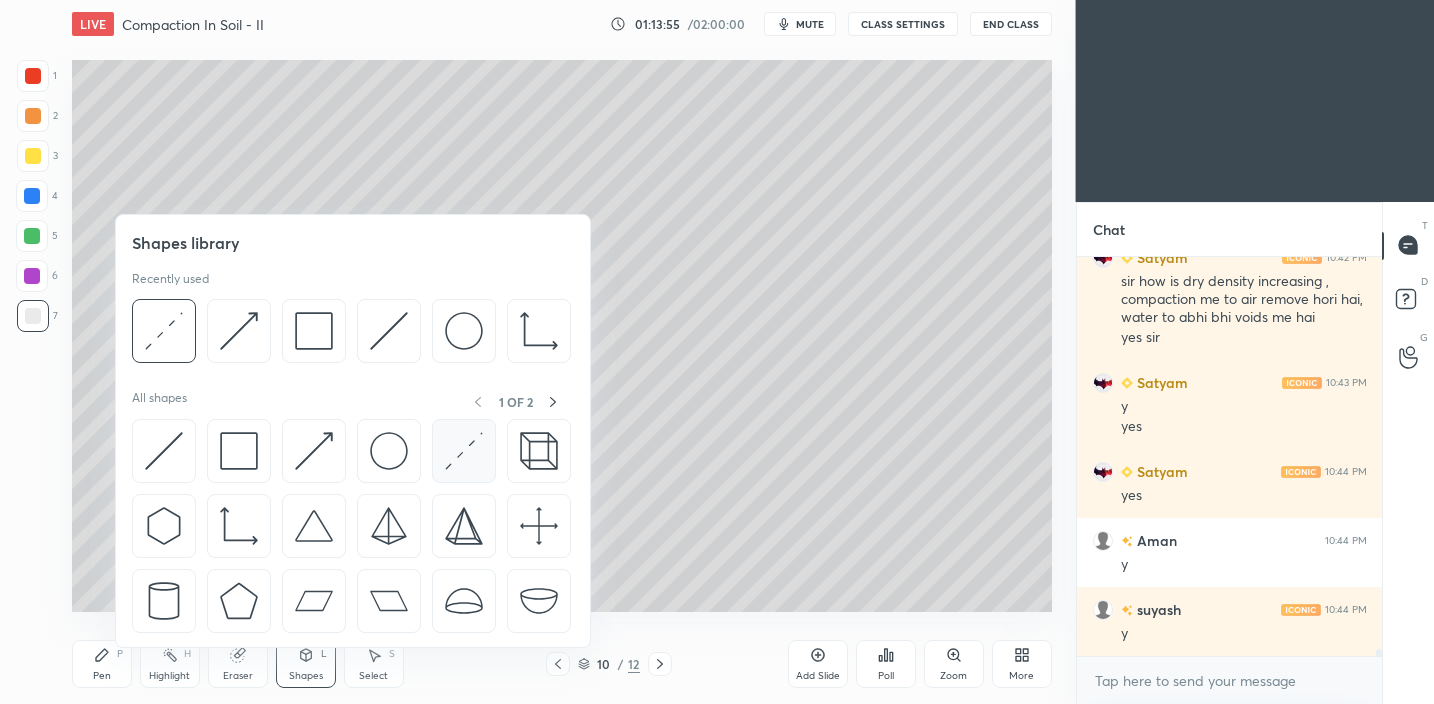 click at bounding box center (464, 451) 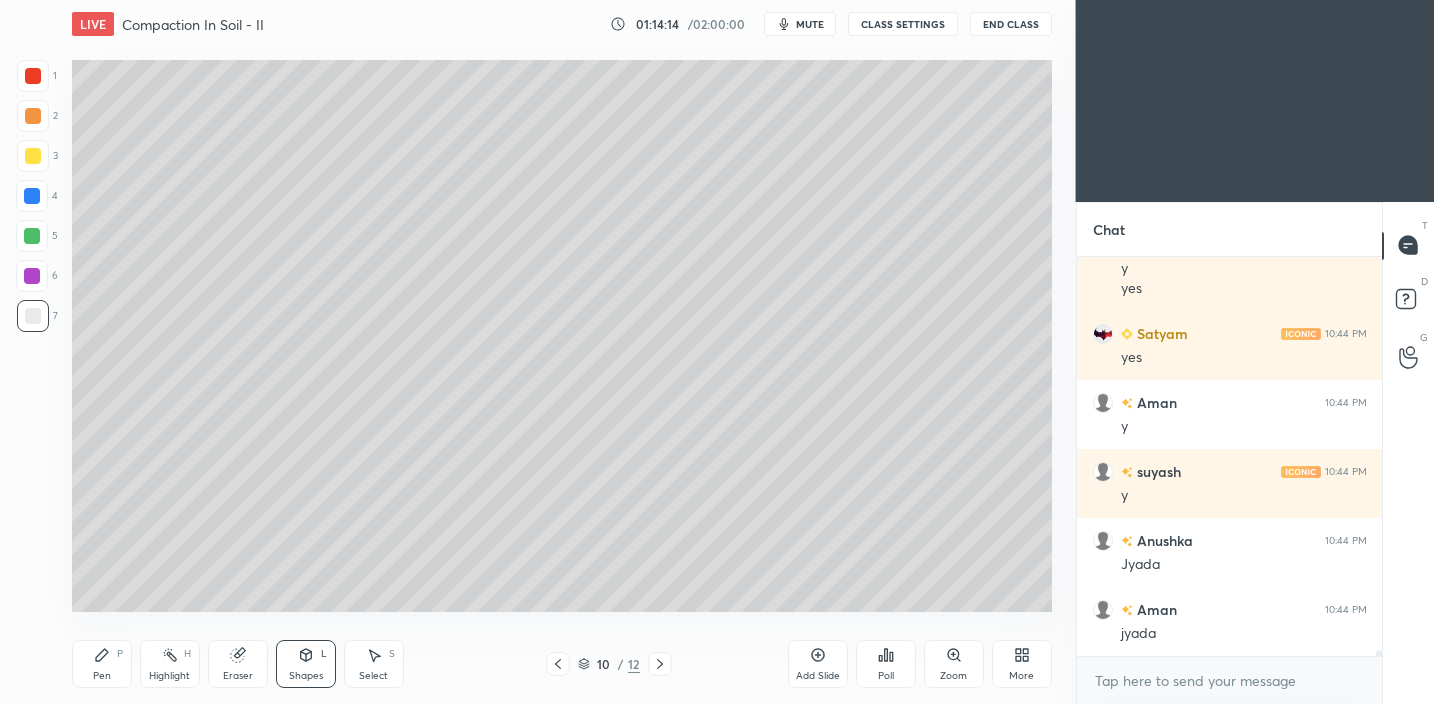 scroll, scrollTop: 24162, scrollLeft: 0, axis: vertical 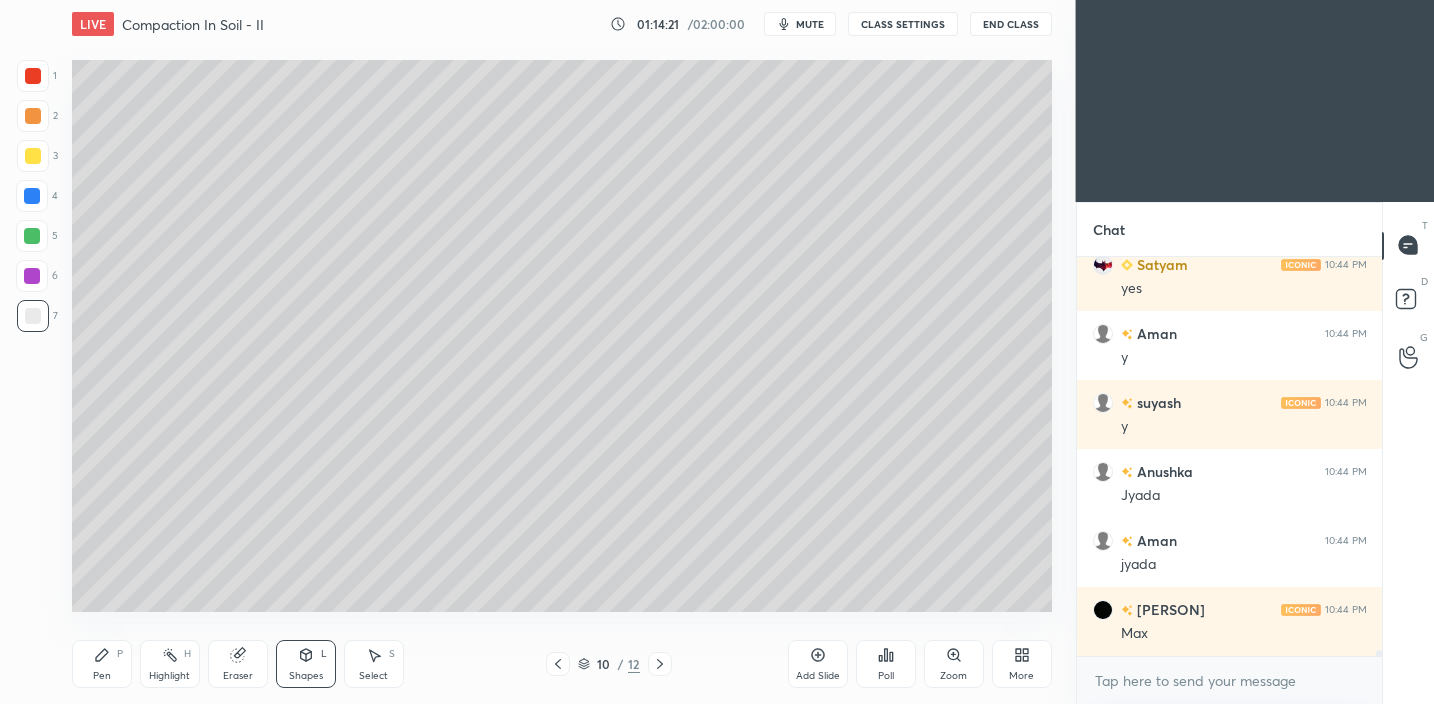 click on "Shapes L" at bounding box center [306, 664] 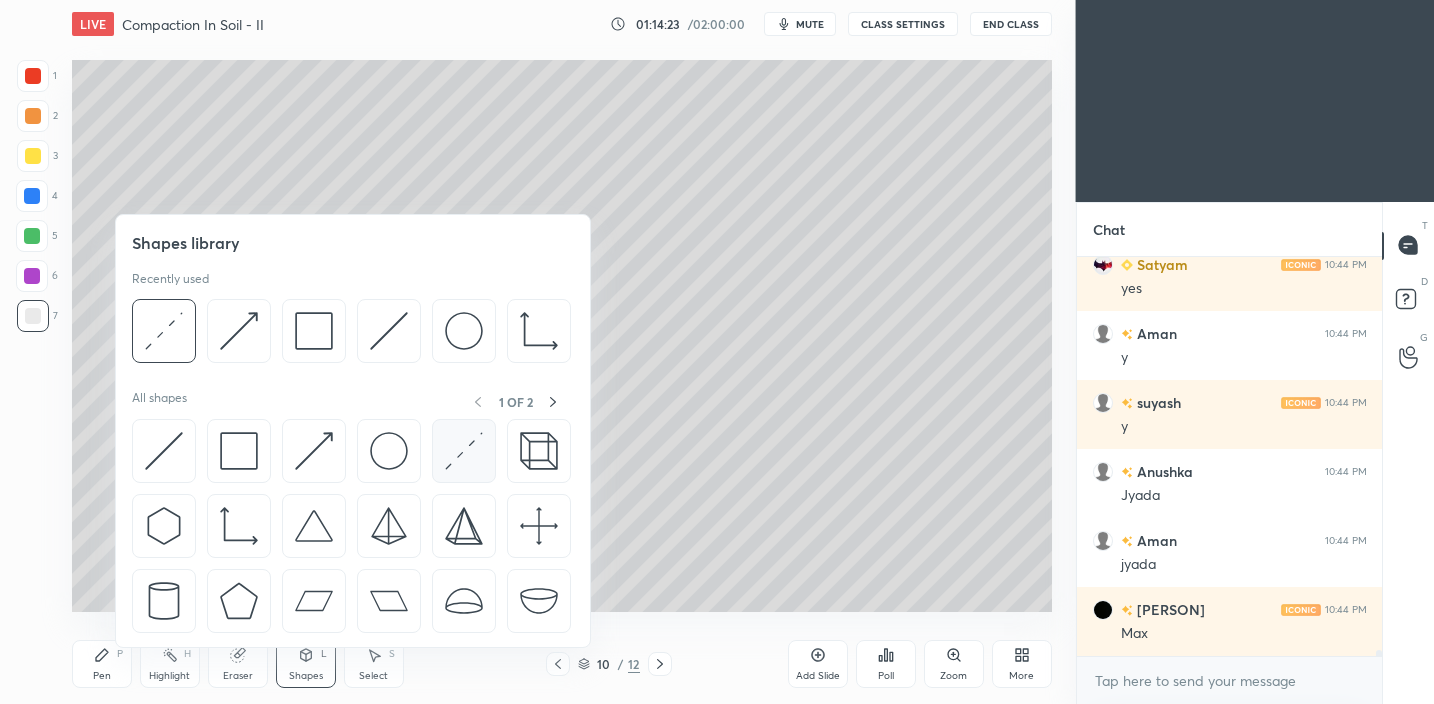 click at bounding box center [464, 451] 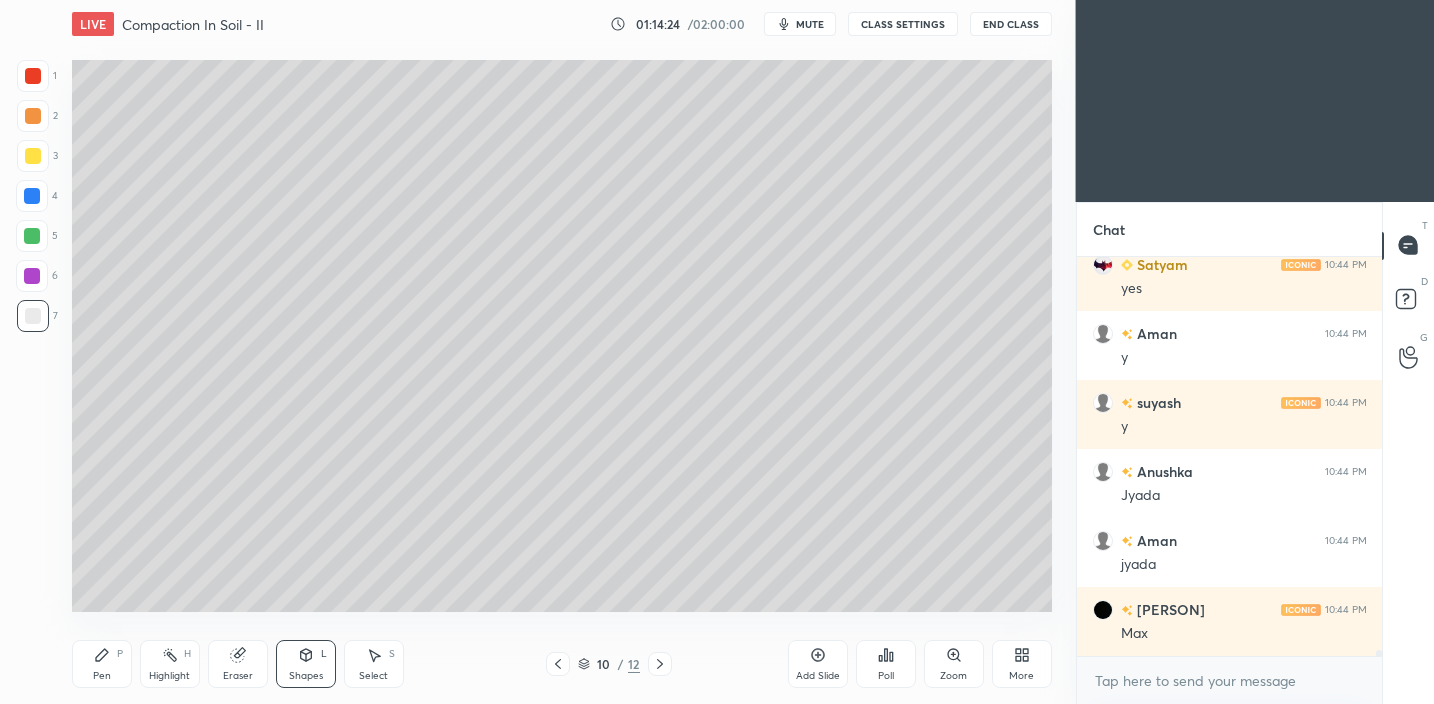 scroll, scrollTop: 24231, scrollLeft: 0, axis: vertical 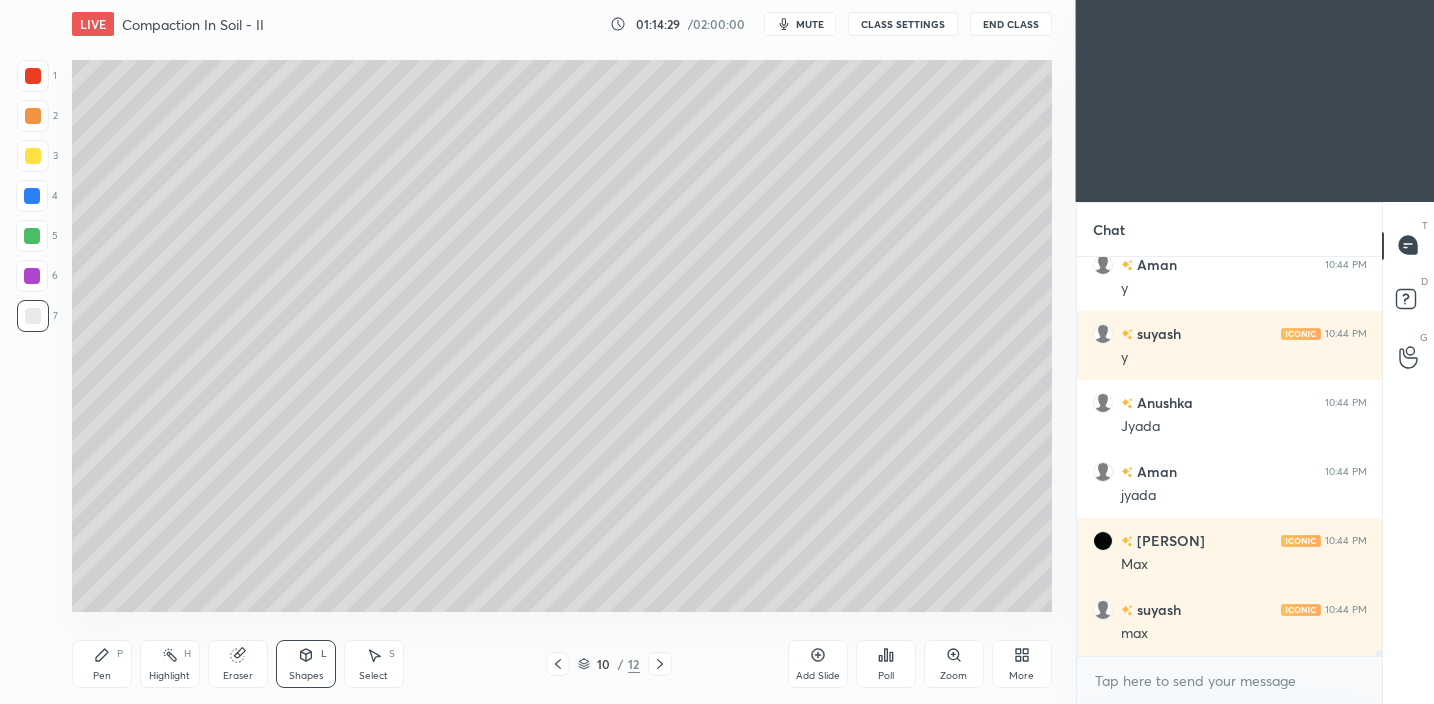 click 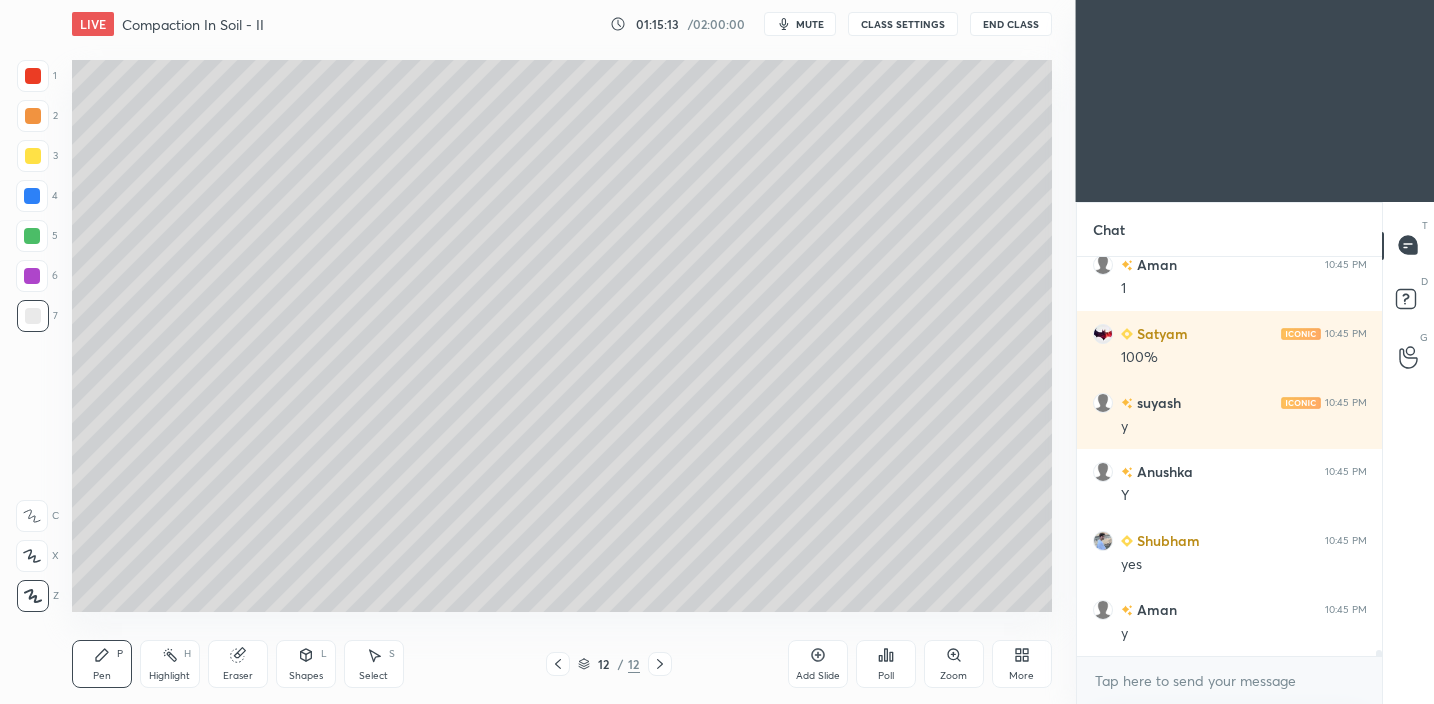 scroll, scrollTop: 24852, scrollLeft: 0, axis: vertical 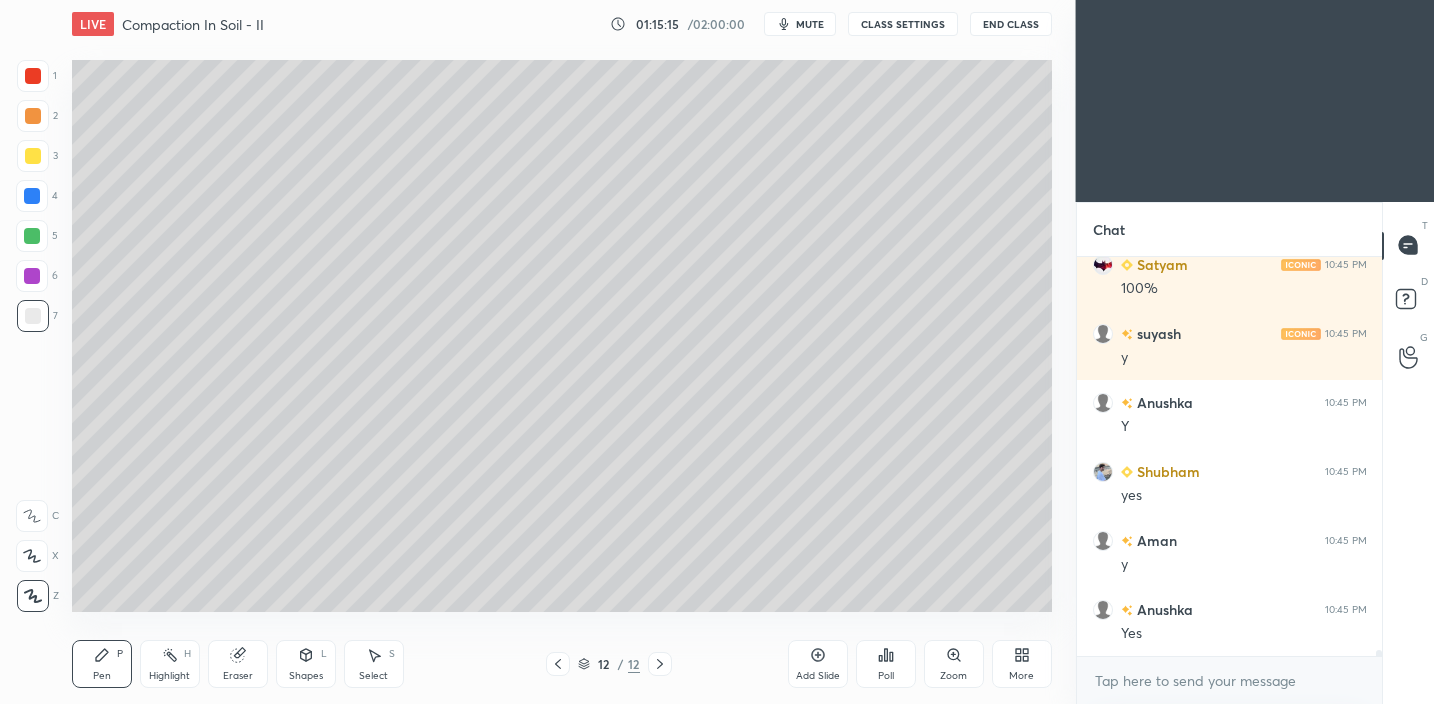 drag, startPoint x: 29, startPoint y: 158, endPoint x: 55, endPoint y: 161, distance: 26.172504 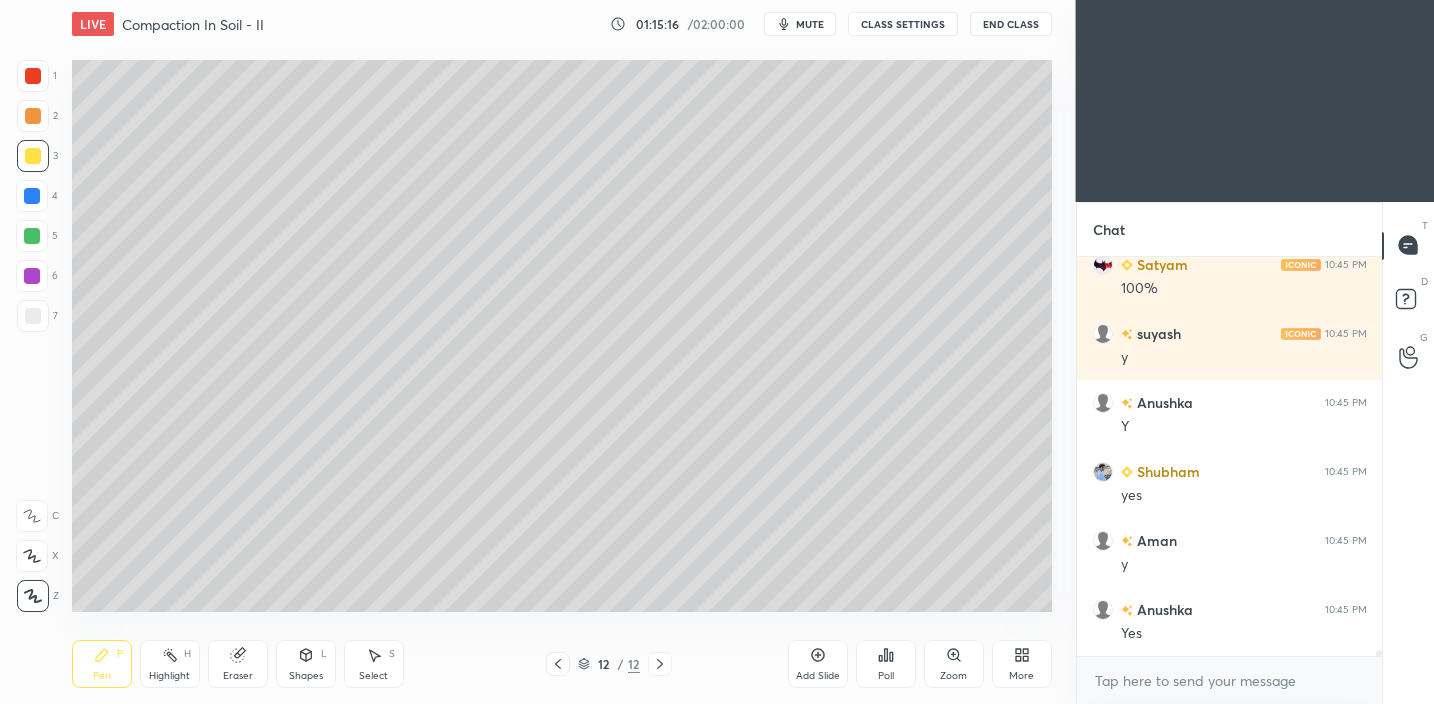 click 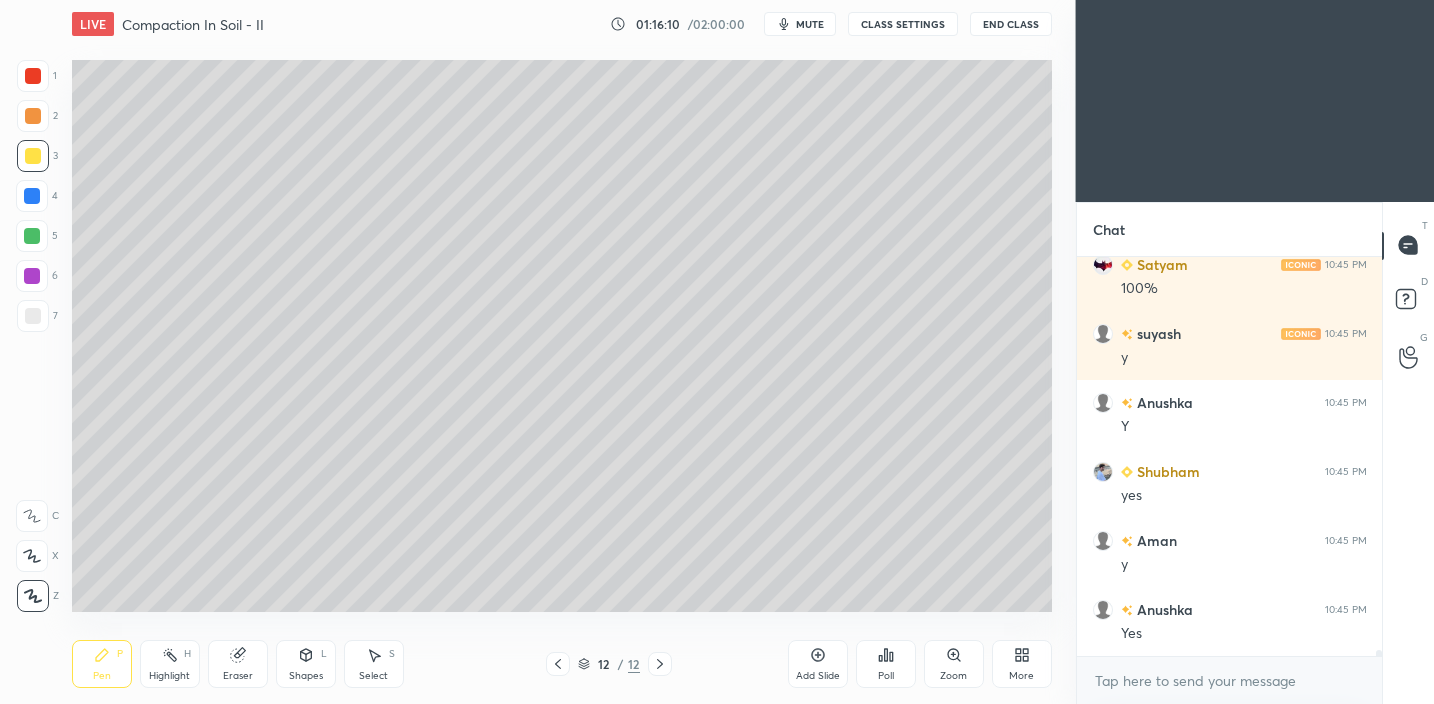 scroll, scrollTop: 353, scrollLeft: 299, axis: both 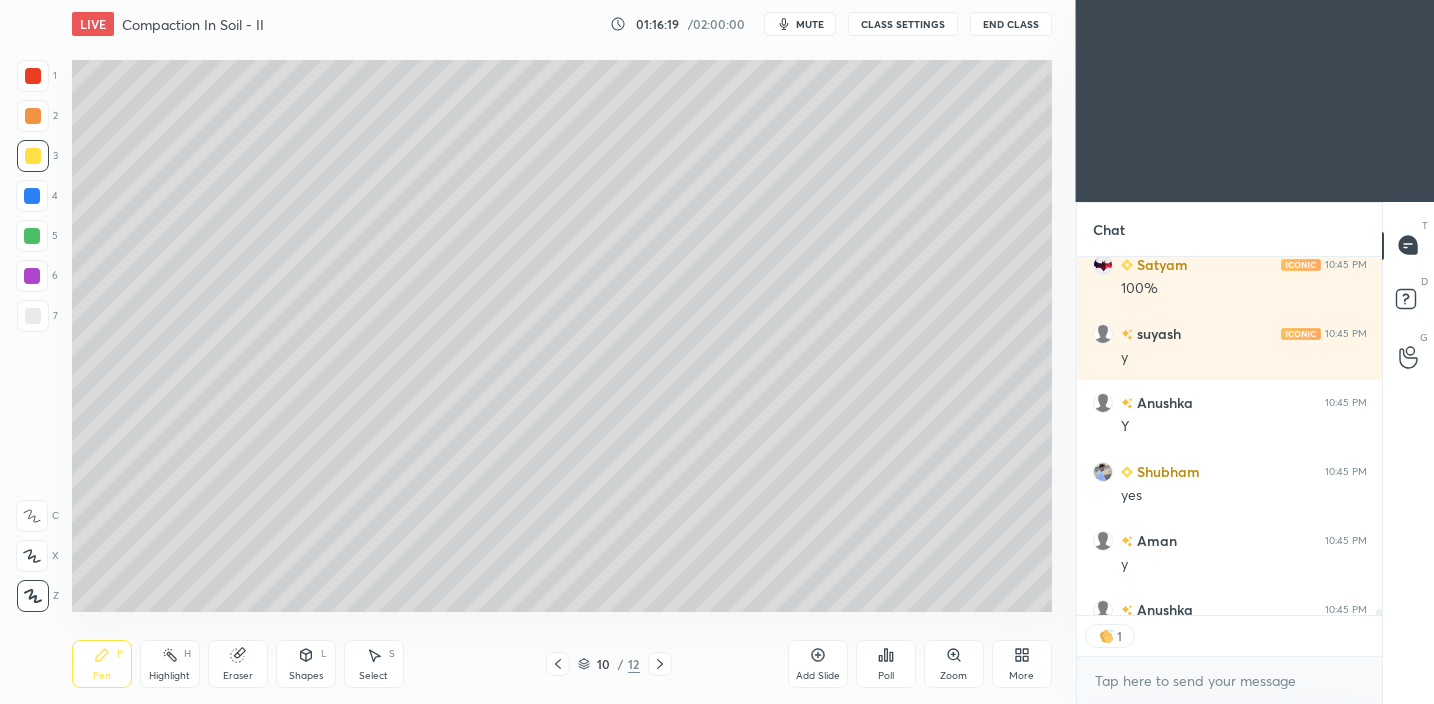 click at bounding box center [33, 316] 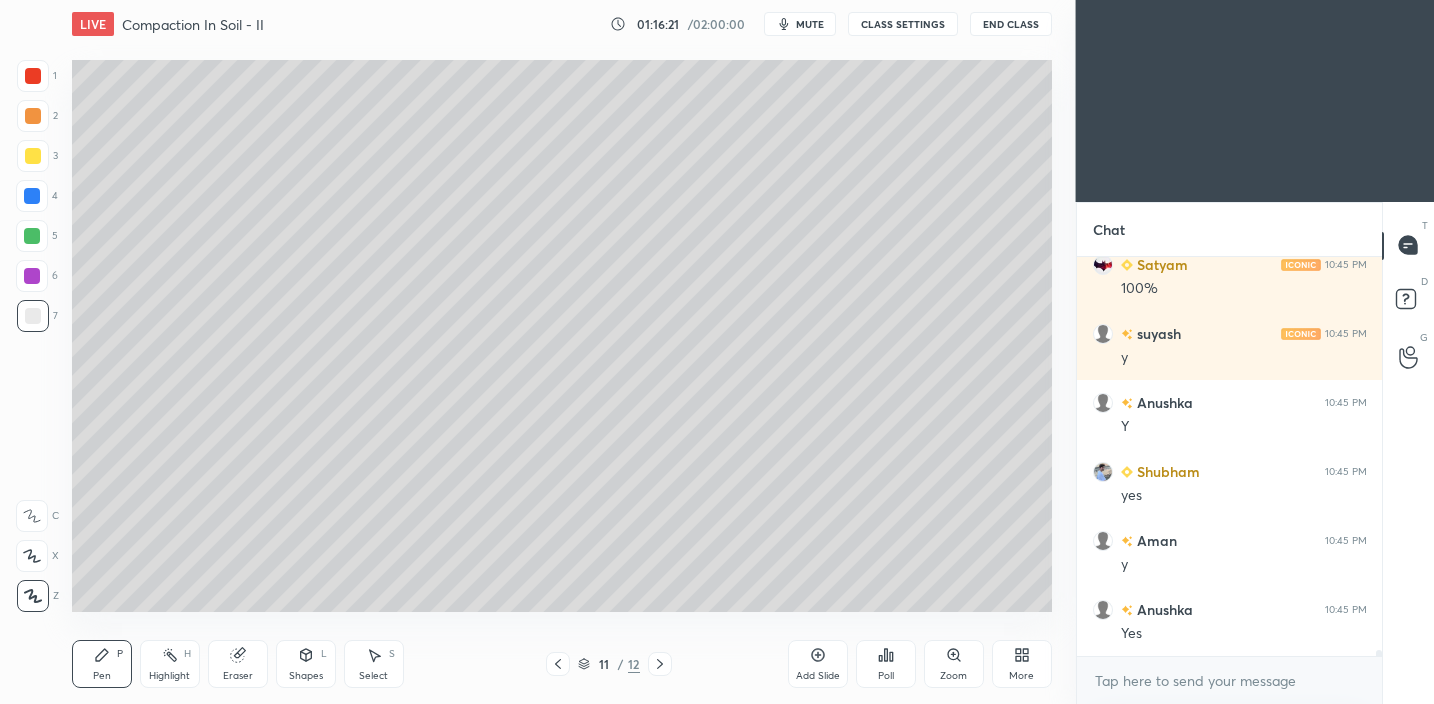 scroll, scrollTop: 394, scrollLeft: 299, axis: both 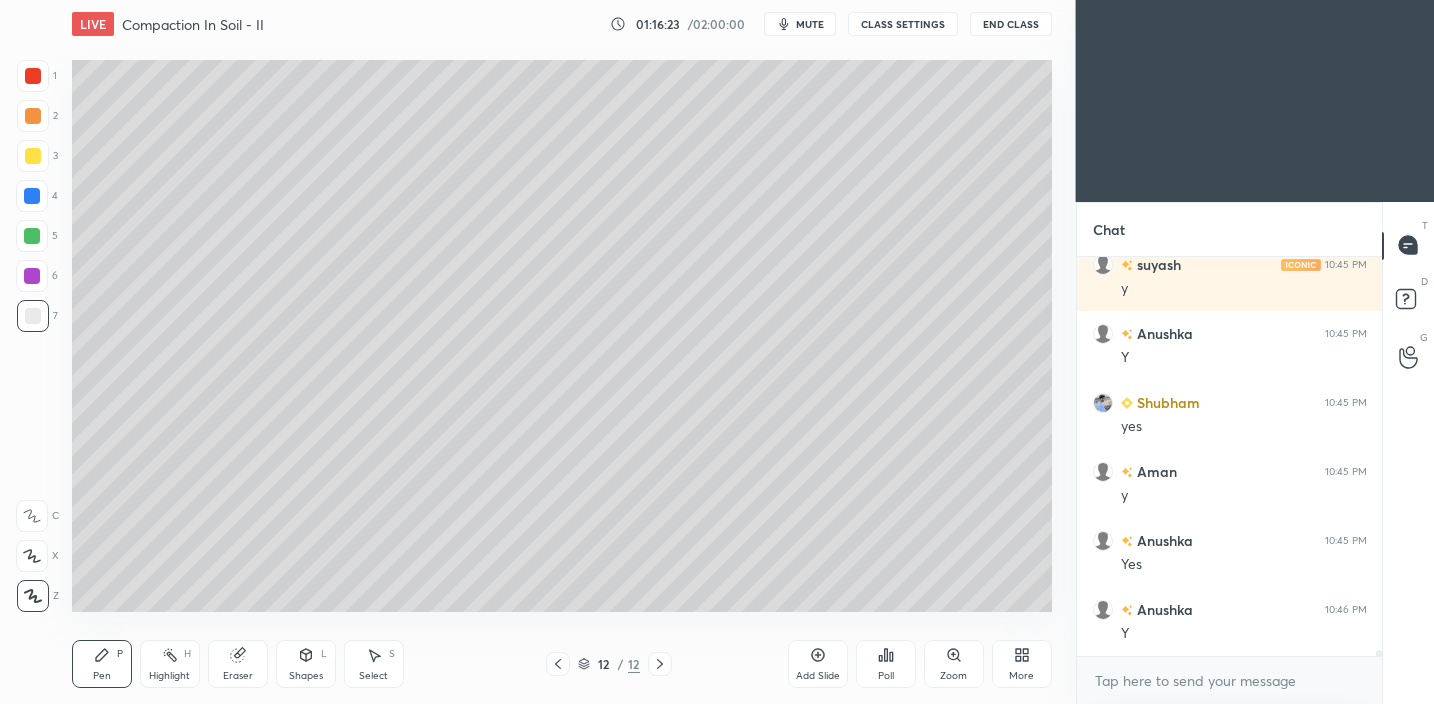 click on "Add Slide" at bounding box center [818, 676] 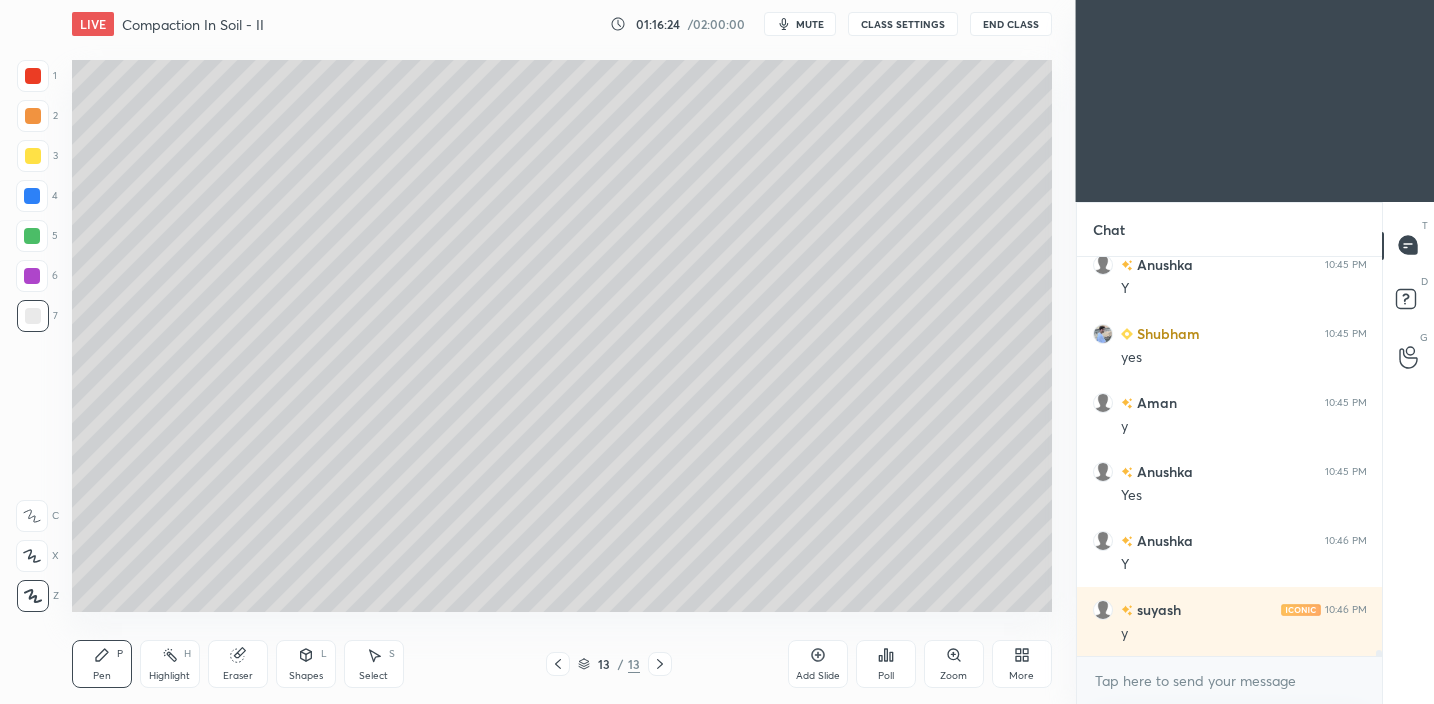drag, startPoint x: 36, startPoint y: 152, endPoint x: 43, endPoint y: 141, distance: 13.038404 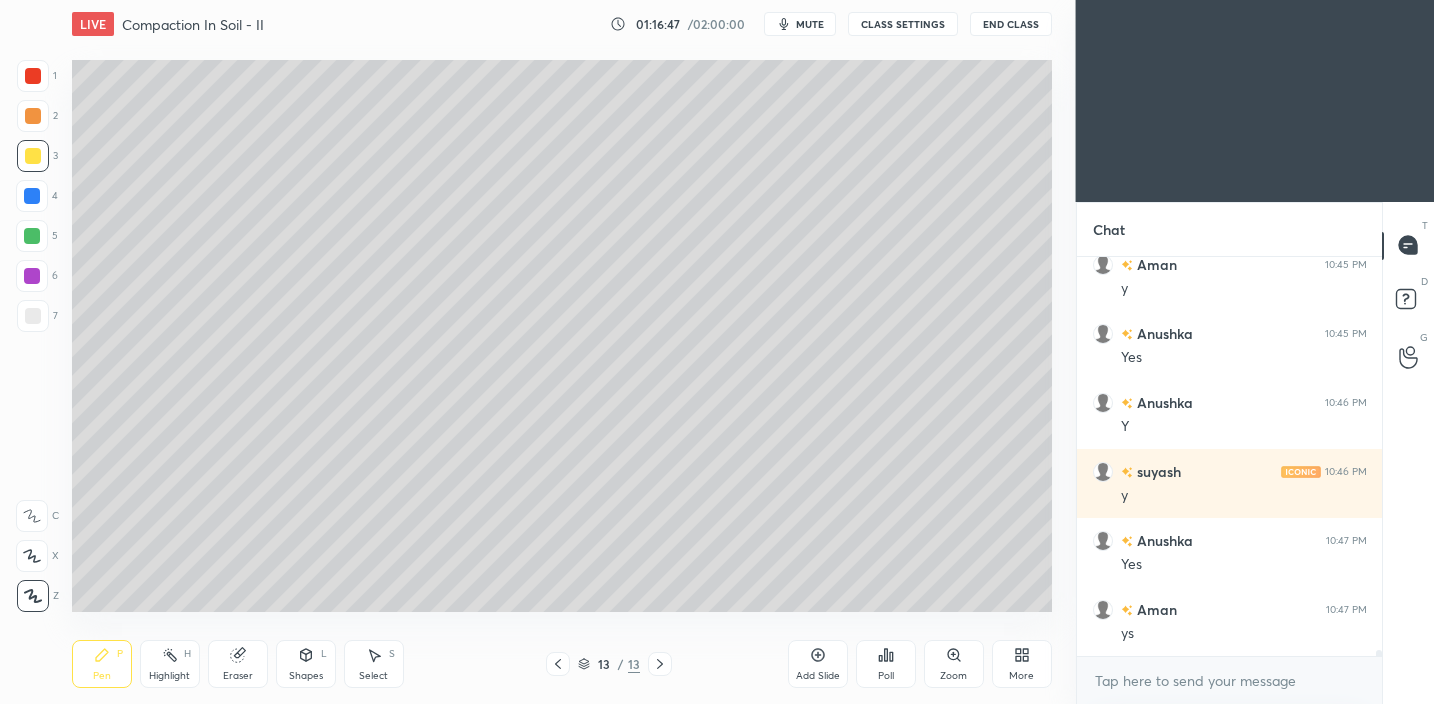 scroll, scrollTop: 25197, scrollLeft: 0, axis: vertical 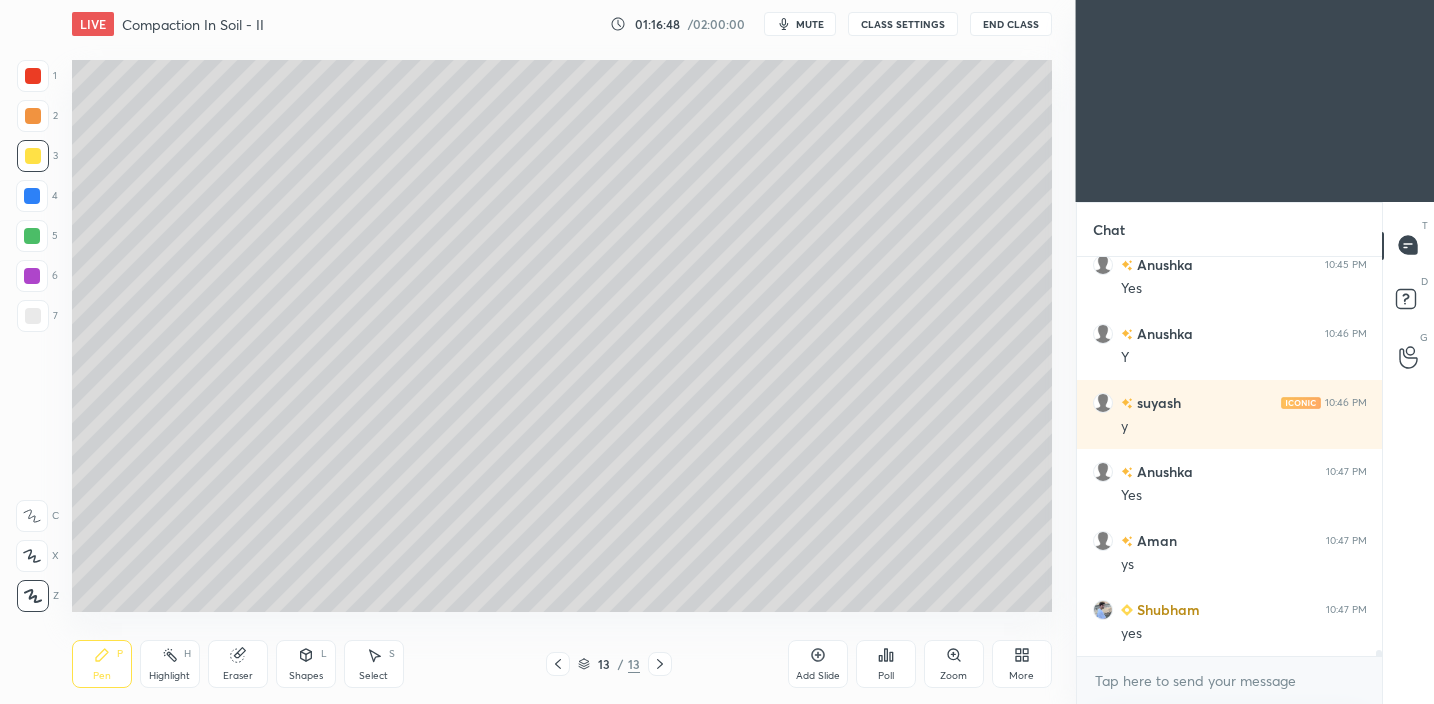 click 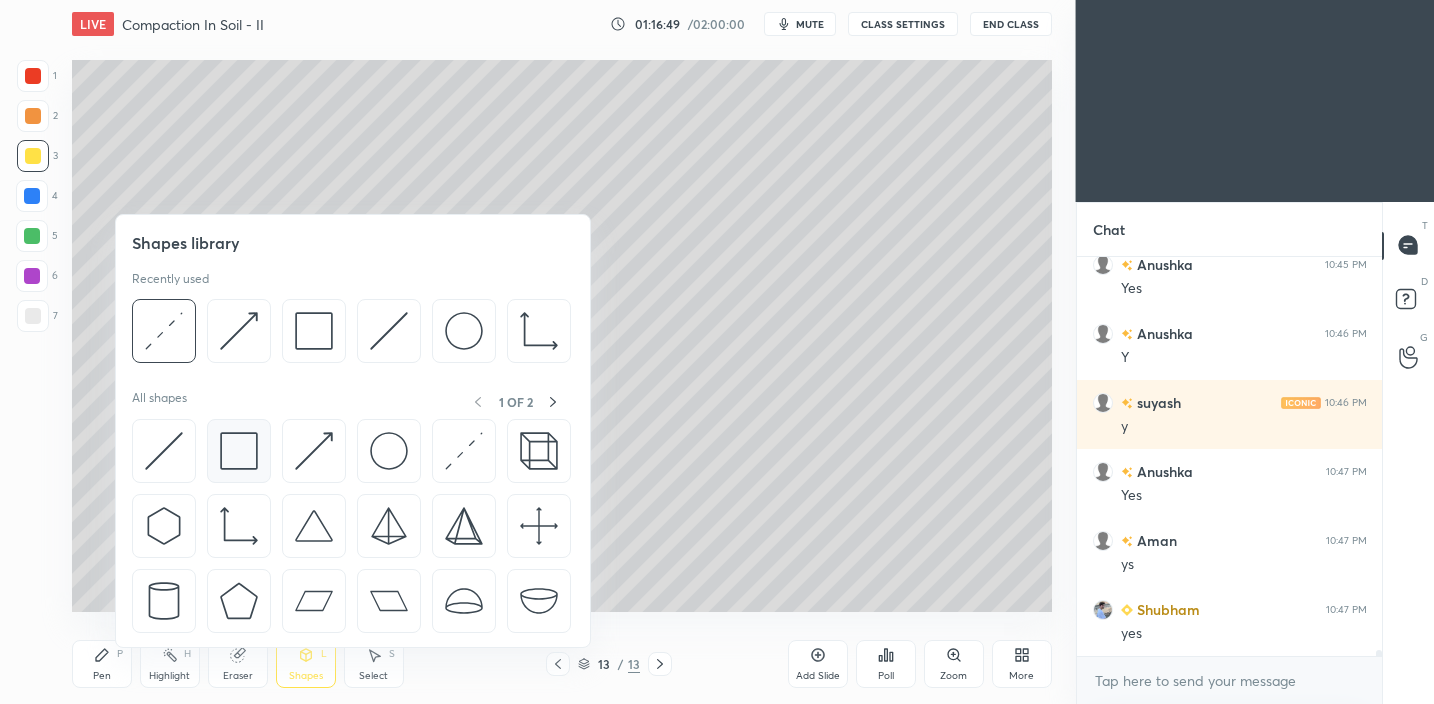 click at bounding box center [239, 451] 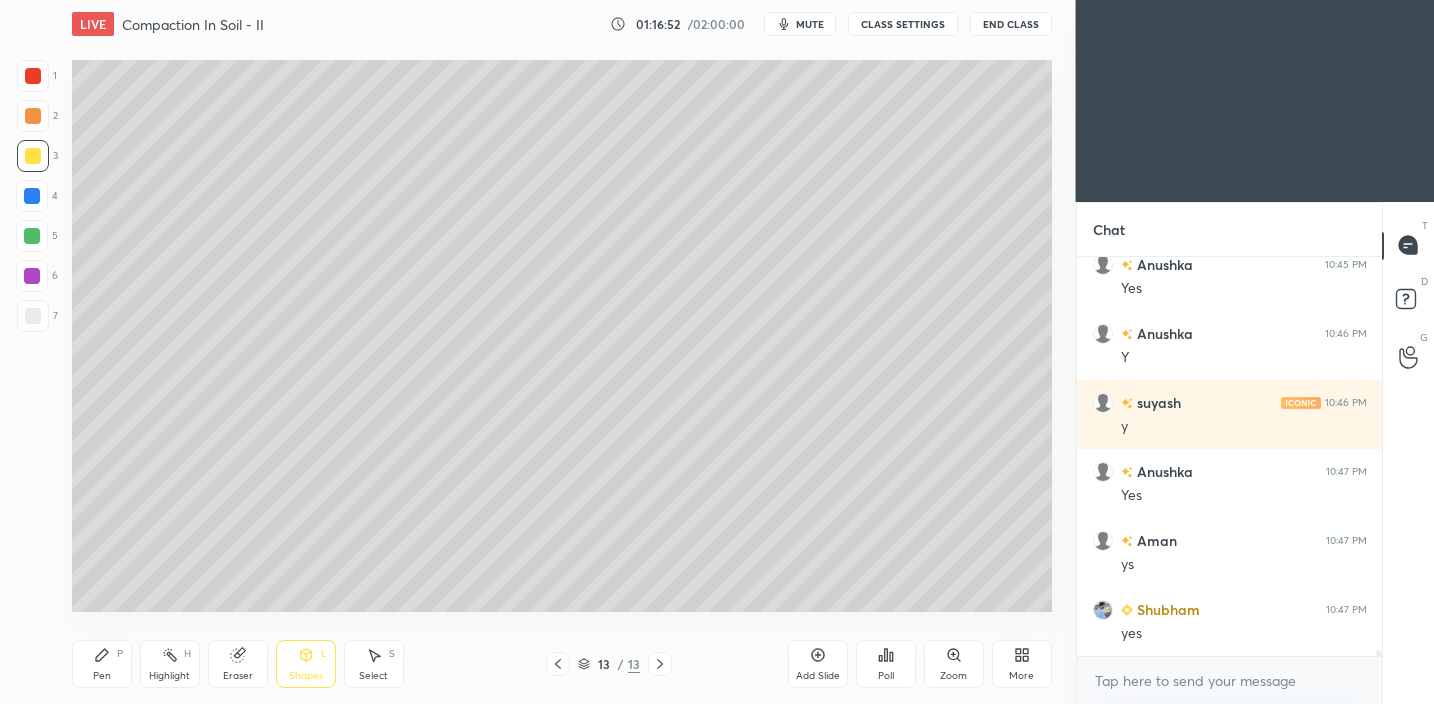 click on "Pen P" at bounding box center [102, 664] 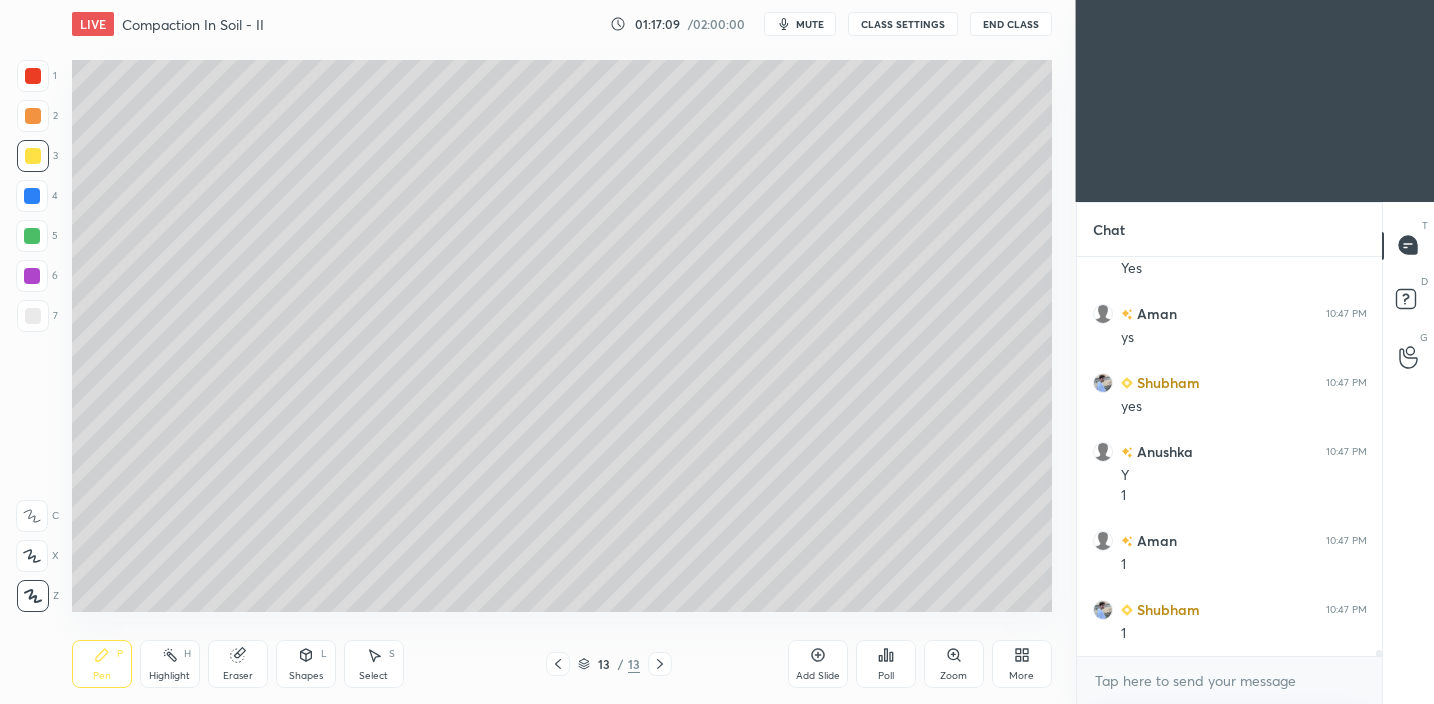 scroll, scrollTop: 25493, scrollLeft: 0, axis: vertical 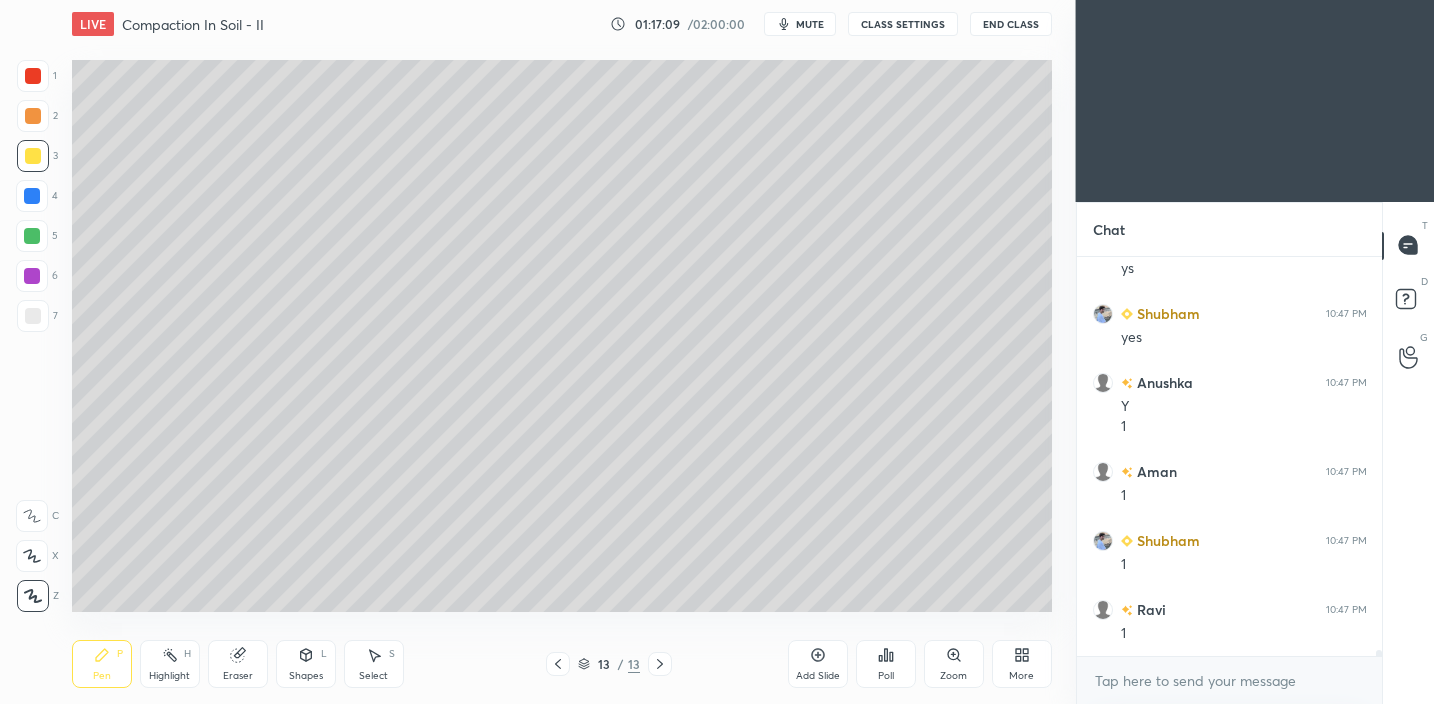 click 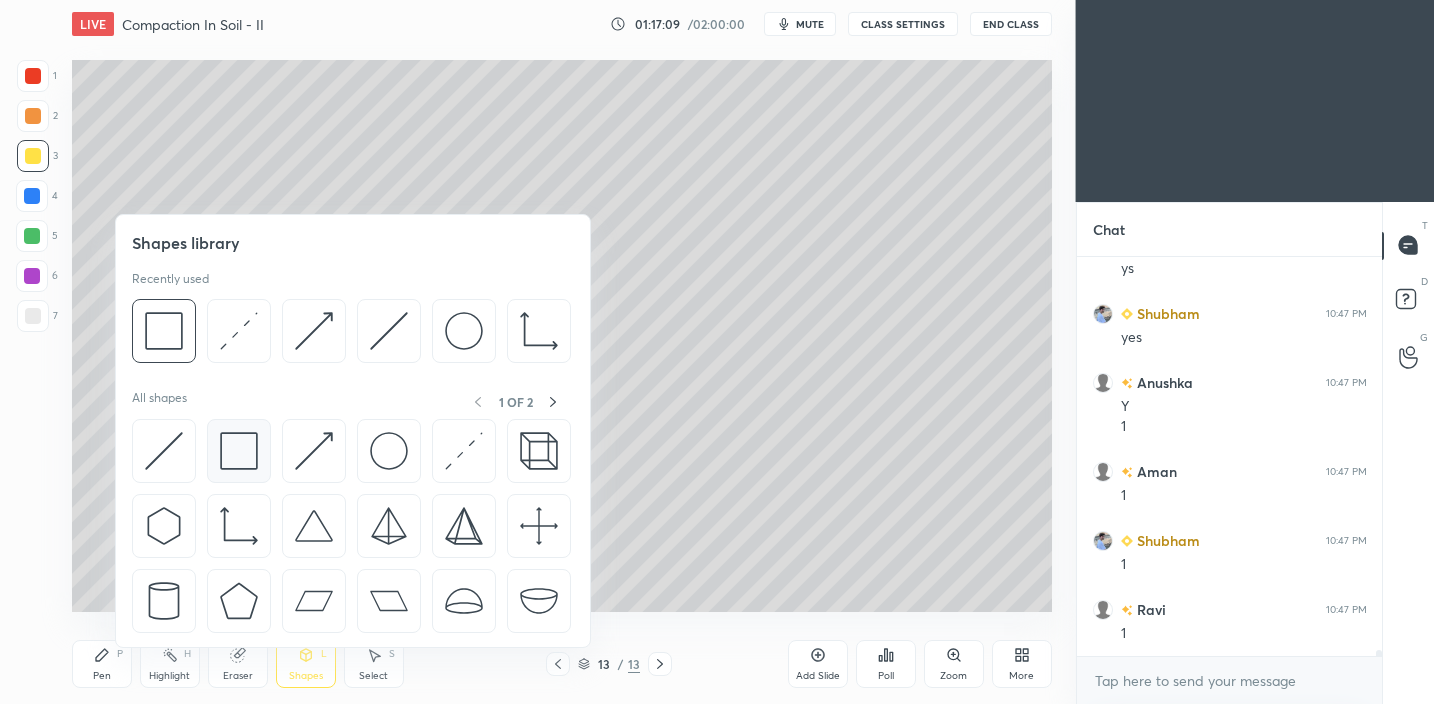click at bounding box center [239, 451] 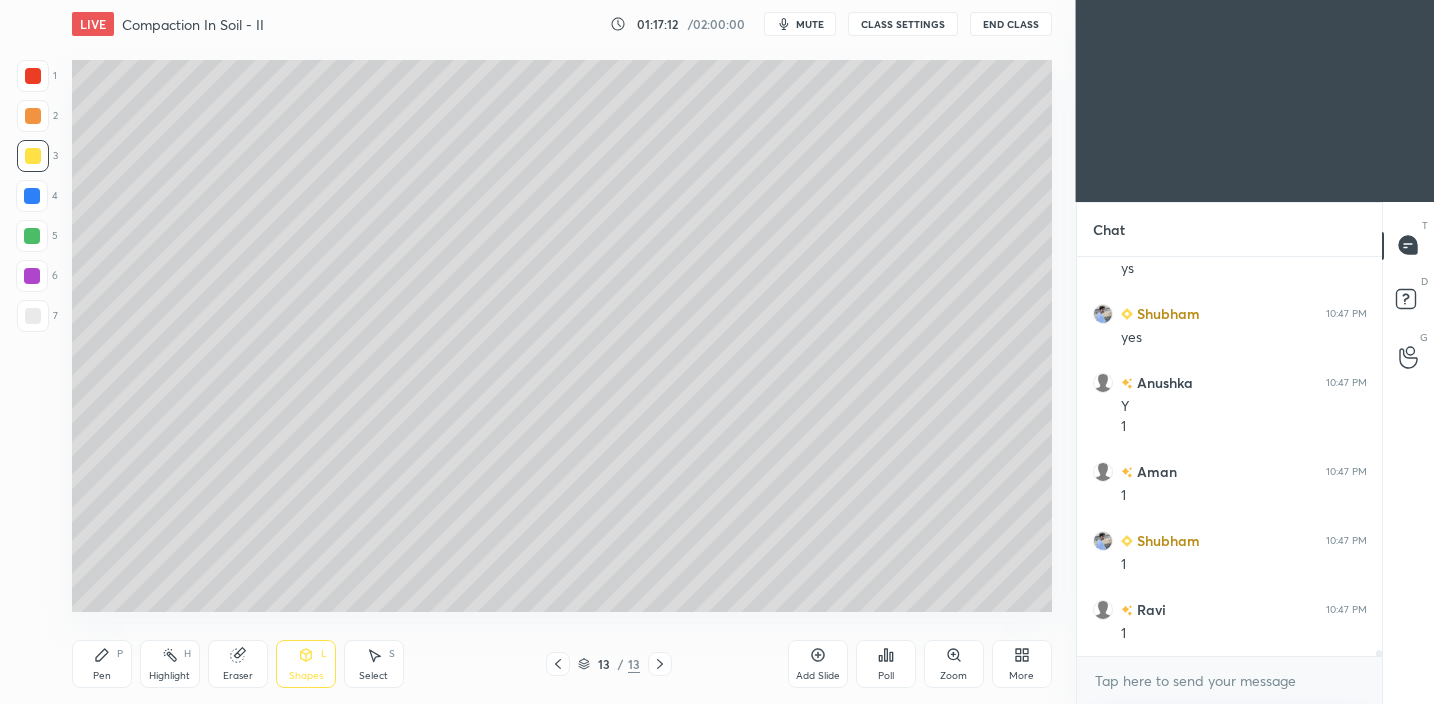 drag, startPoint x: 103, startPoint y: 670, endPoint x: 129, endPoint y: 617, distance: 59.03389 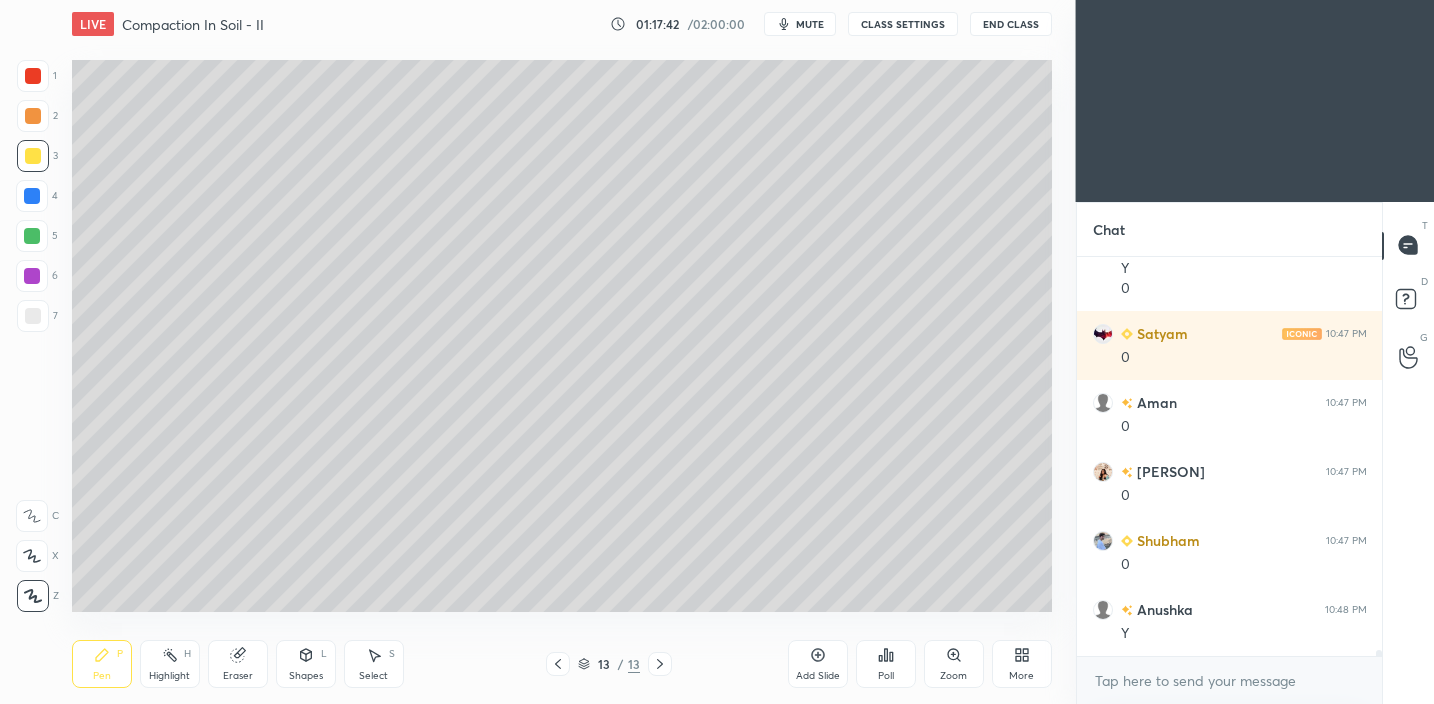 scroll, scrollTop: 26016, scrollLeft: 0, axis: vertical 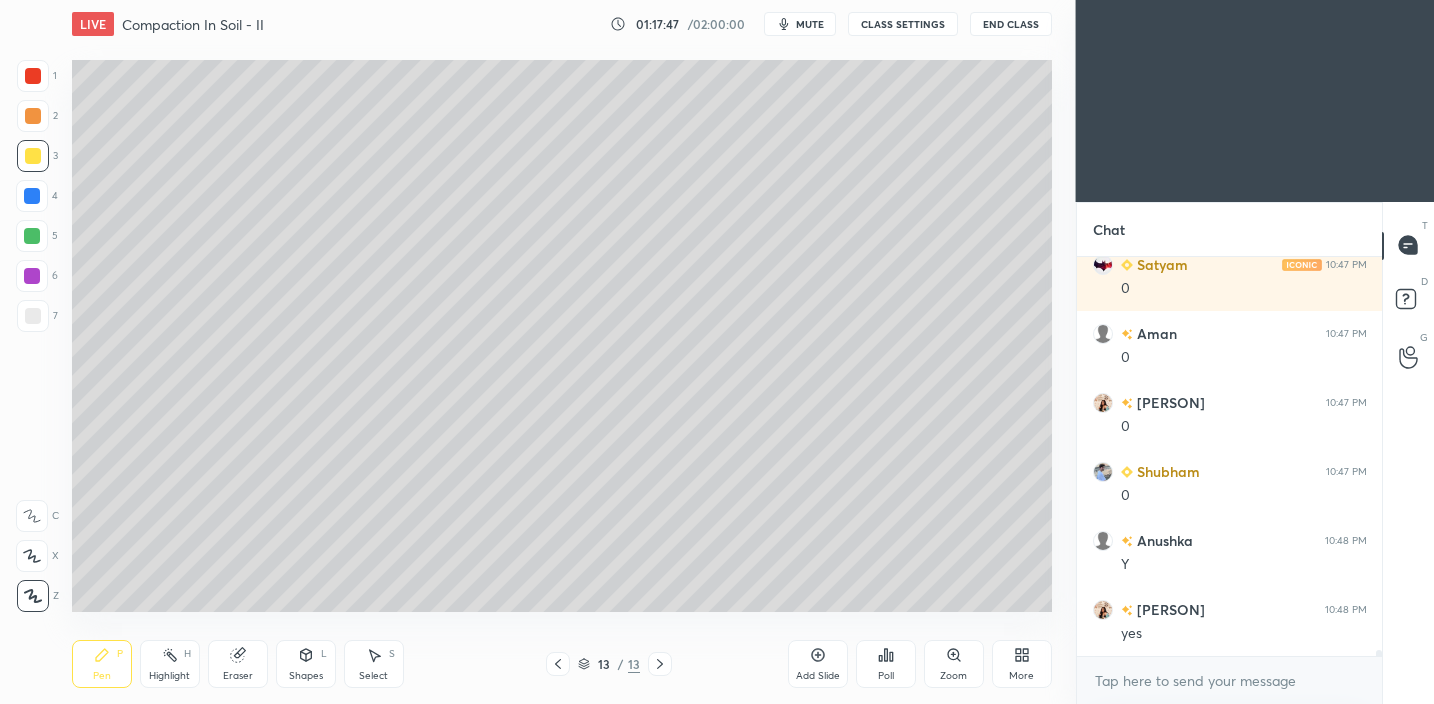 click on "Shapes L" at bounding box center [306, 664] 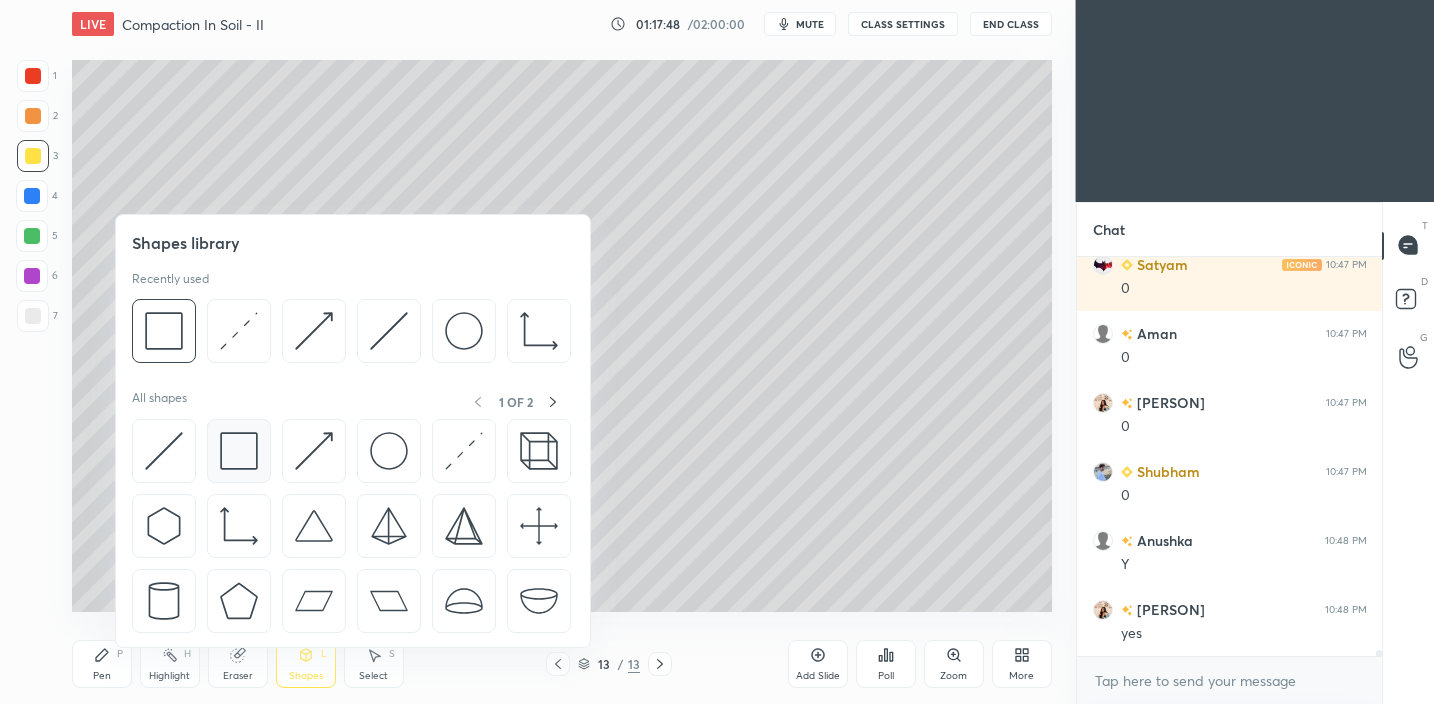 click at bounding box center [239, 451] 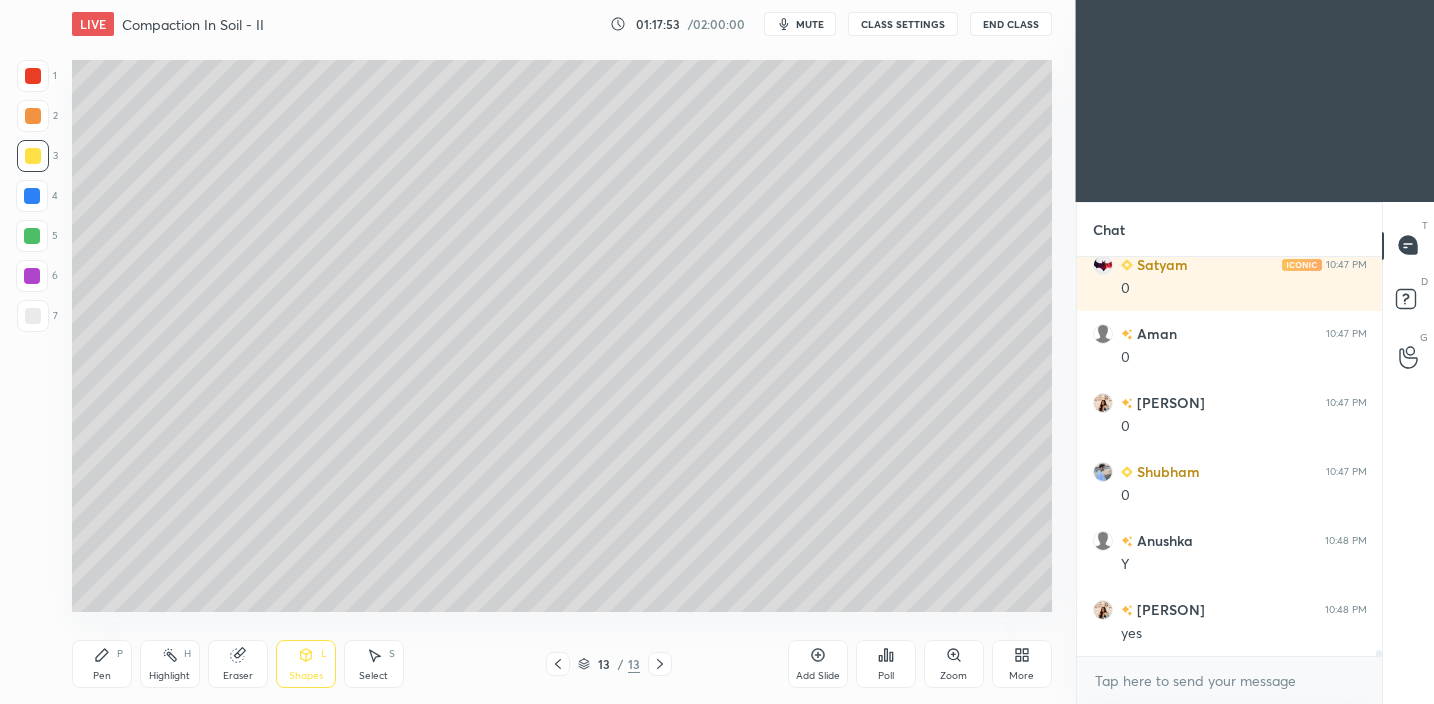 drag, startPoint x: 117, startPoint y: 650, endPoint x: 167, endPoint y: 626, distance: 55.461697 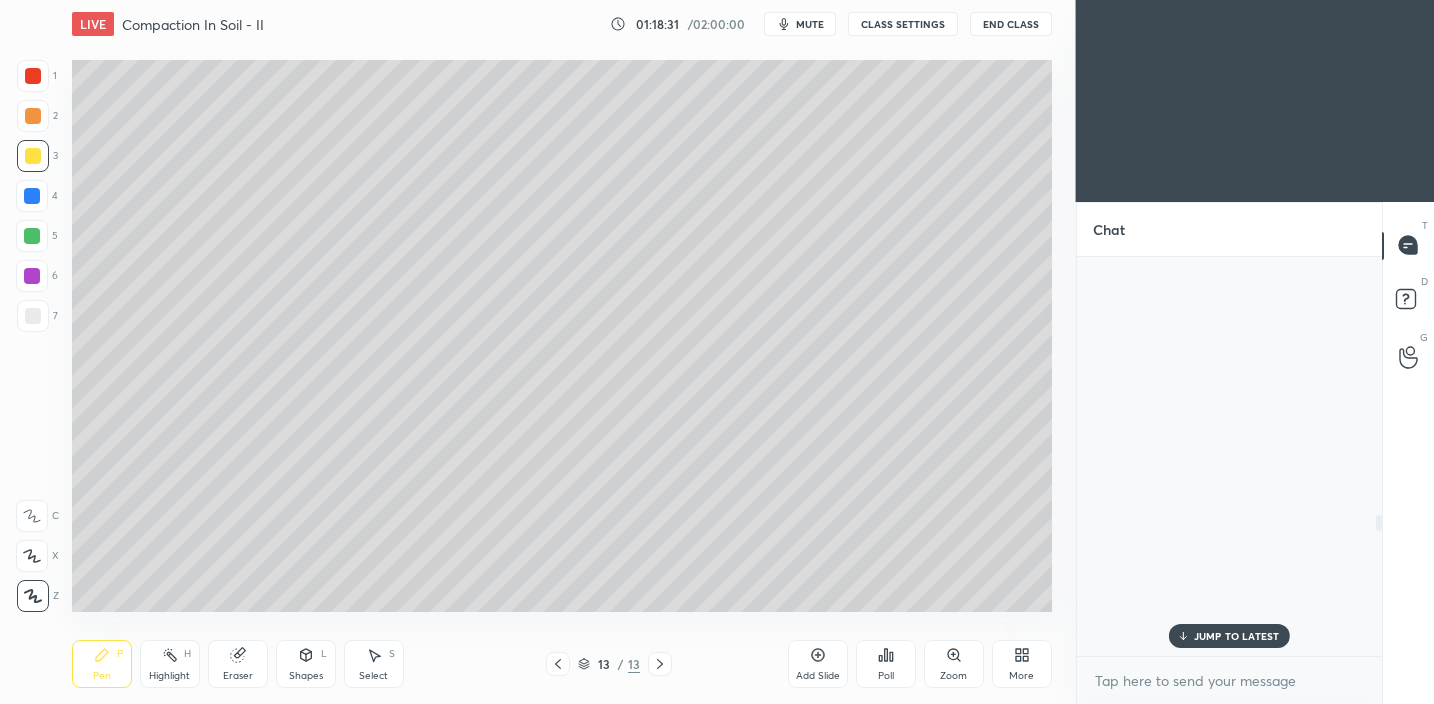 scroll, scrollTop: 16658, scrollLeft: 0, axis: vertical 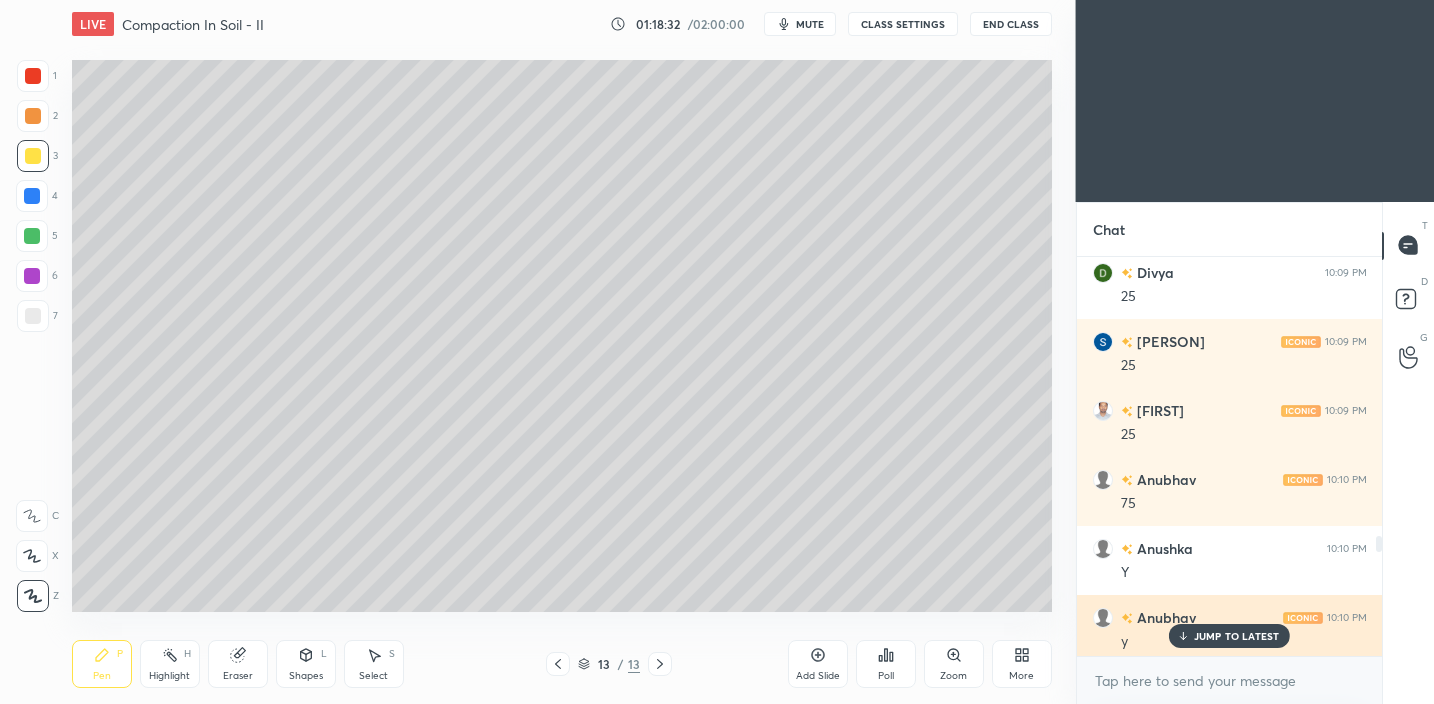 click on "[PERSON] [TIME]" at bounding box center (1230, 617) 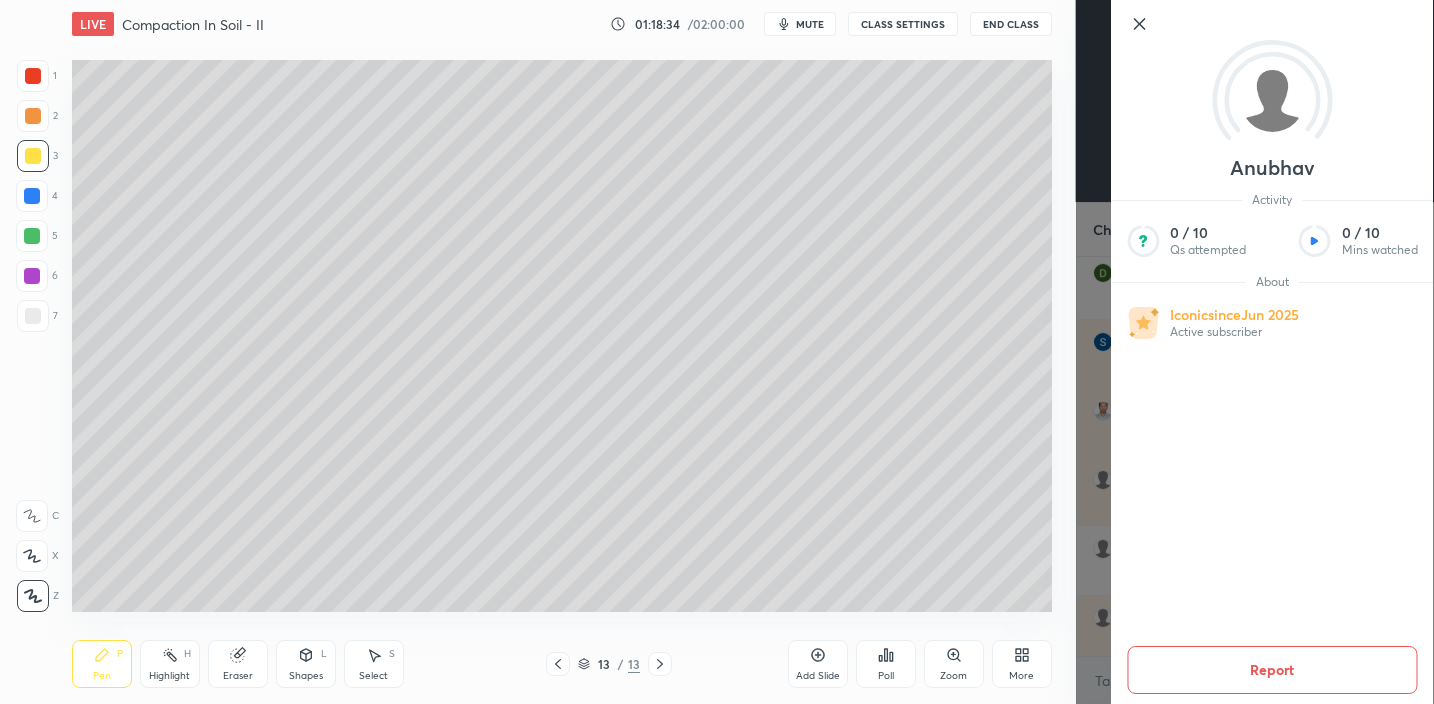 click on "Setting up your live class Poll for   secs No correct answer Start poll" at bounding box center (562, 336) 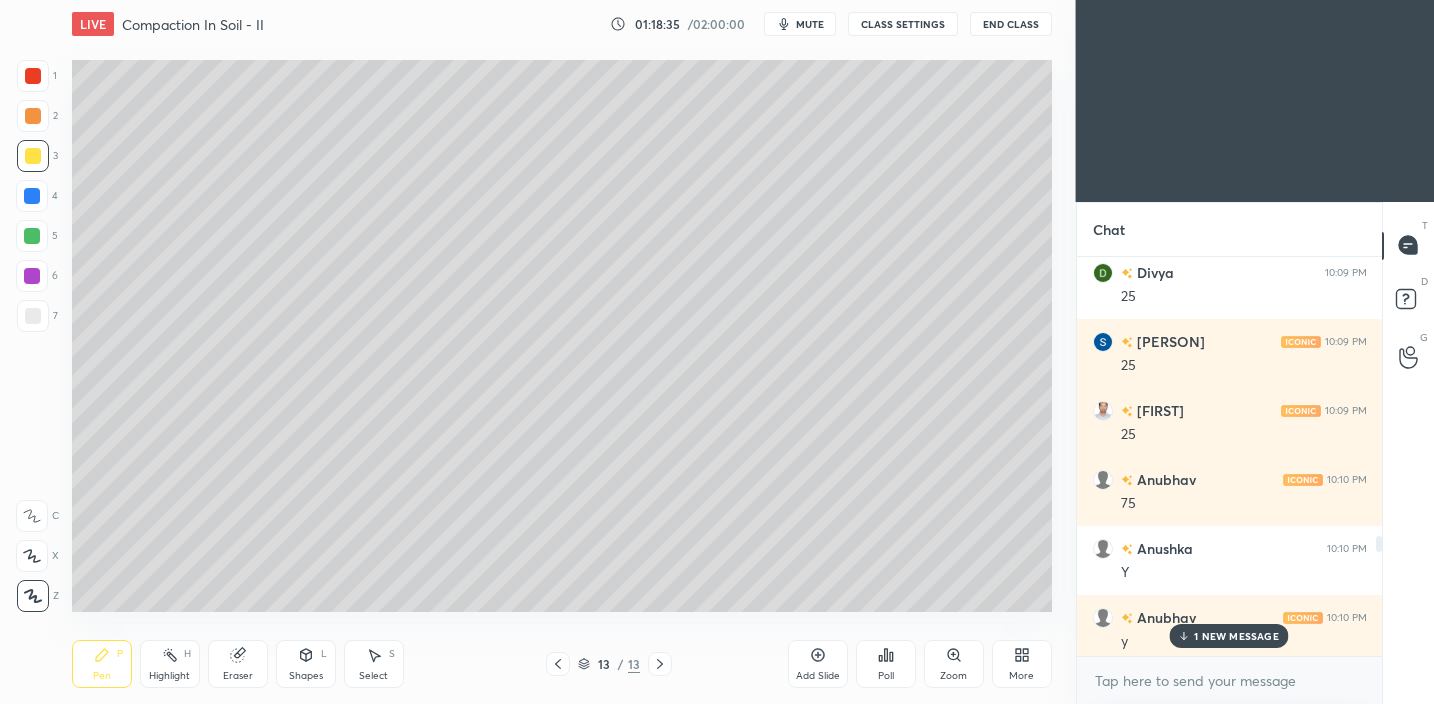 click on "1 NEW MESSAGE" at bounding box center [1236, 636] 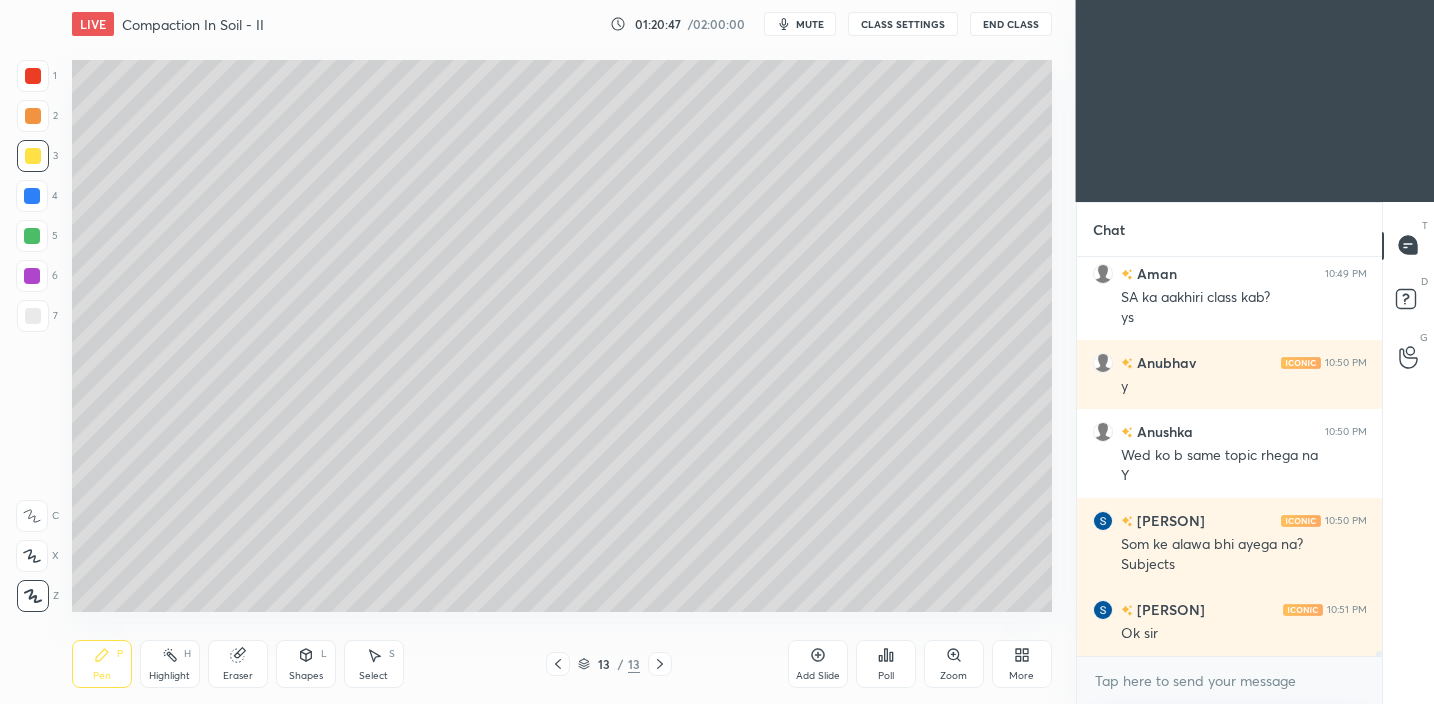 scroll, scrollTop: 32185, scrollLeft: 0, axis: vertical 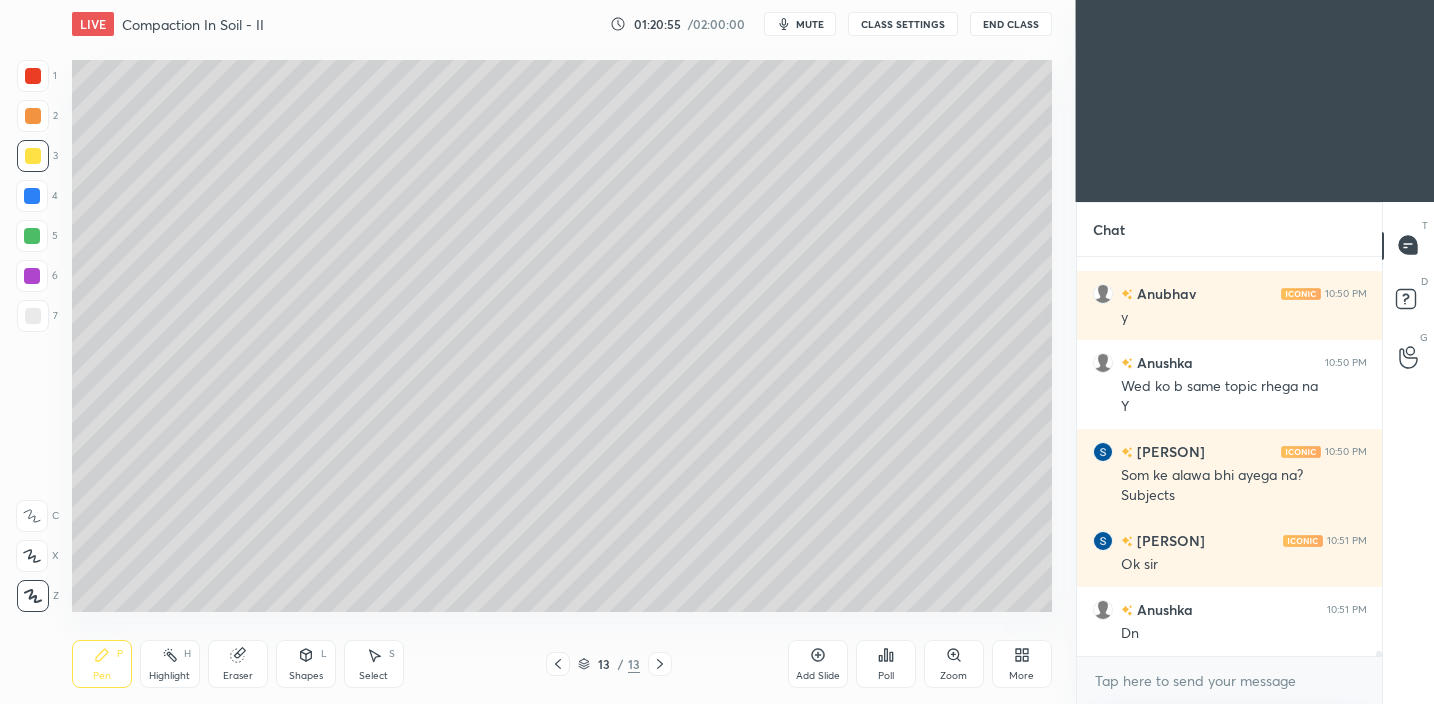 drag, startPoint x: 810, startPoint y: 651, endPoint x: 819, endPoint y: 627, distance: 25.632011 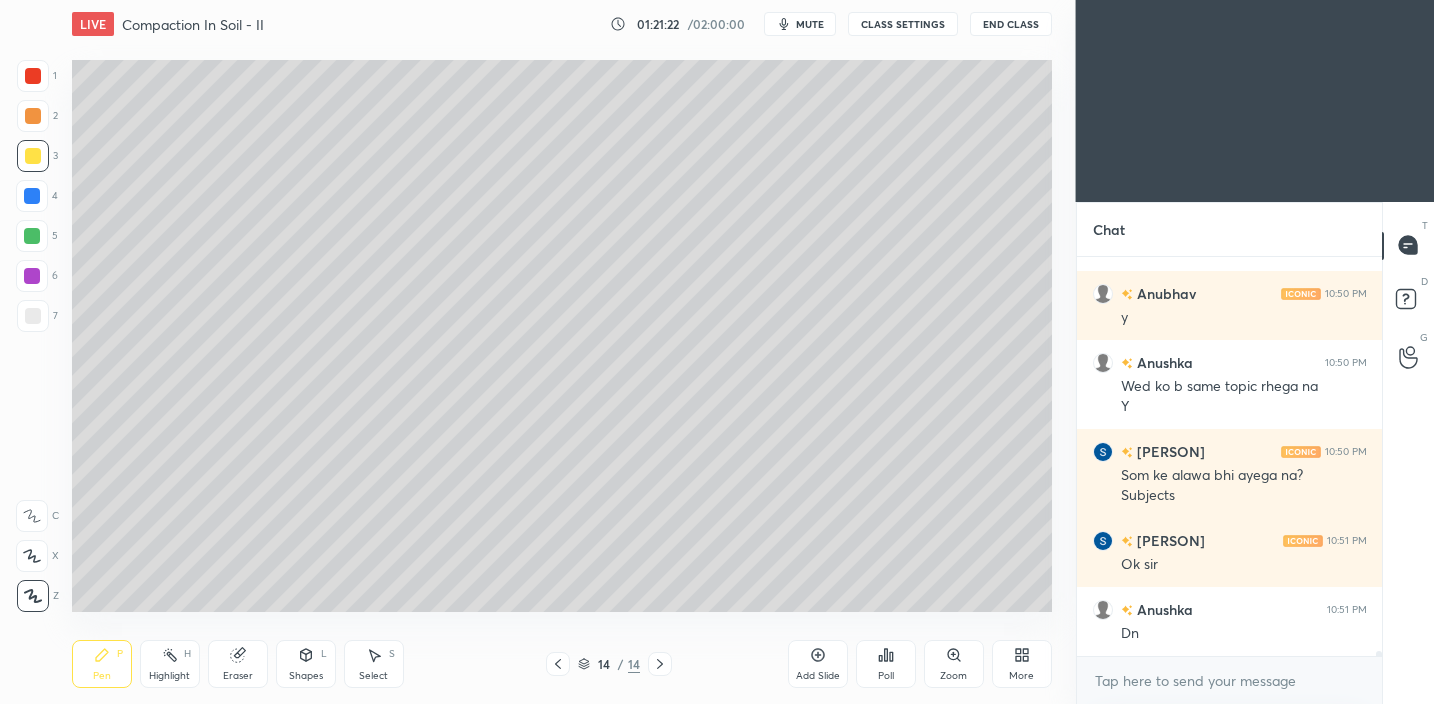 drag, startPoint x: 300, startPoint y: 688, endPoint x: 308, endPoint y: 667, distance: 22.472204 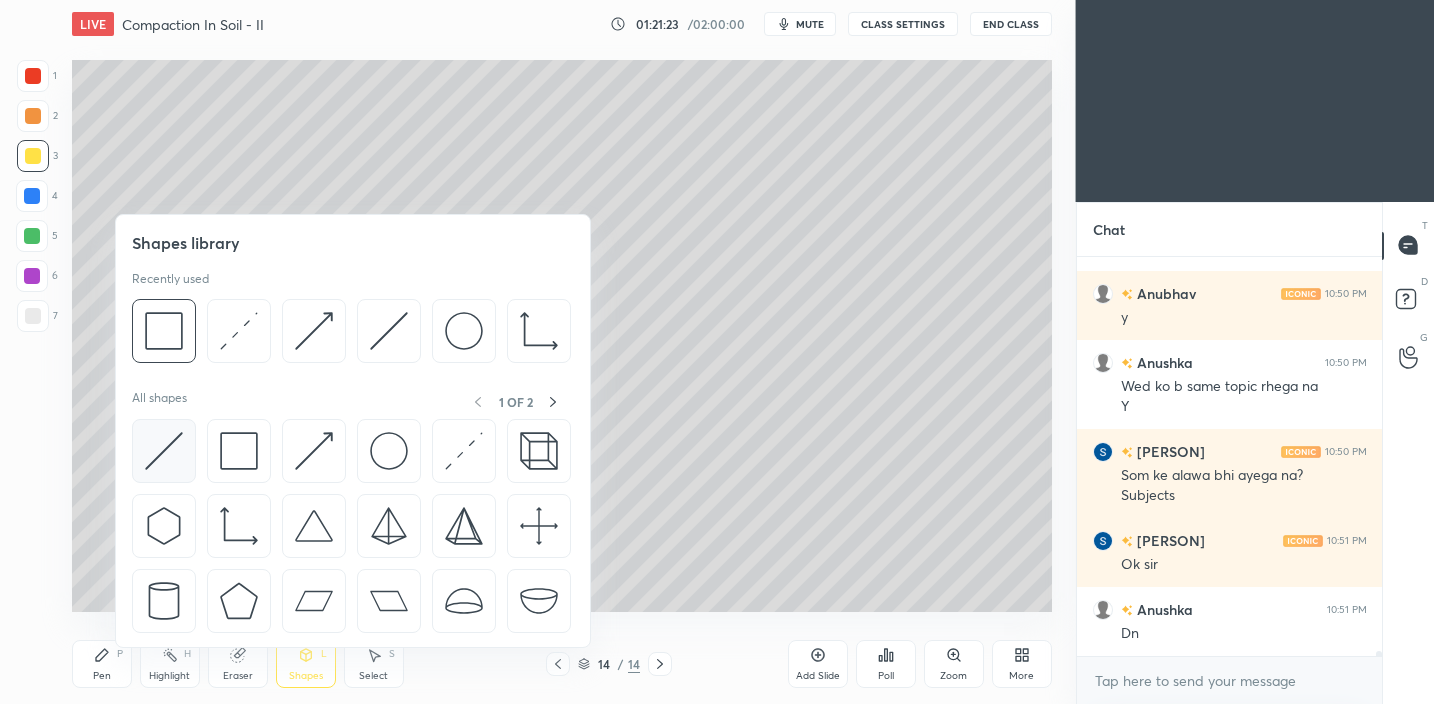 click at bounding box center (164, 451) 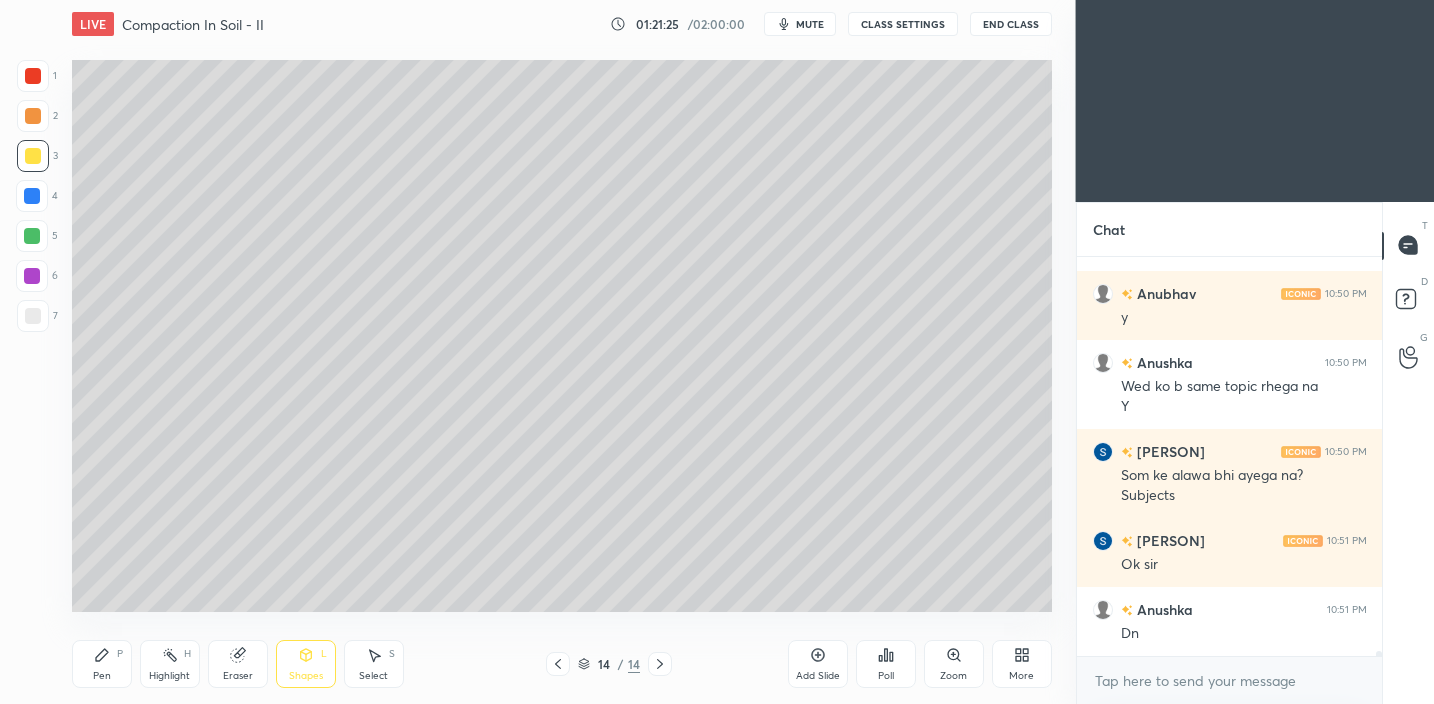 click on "Pen P" at bounding box center [102, 664] 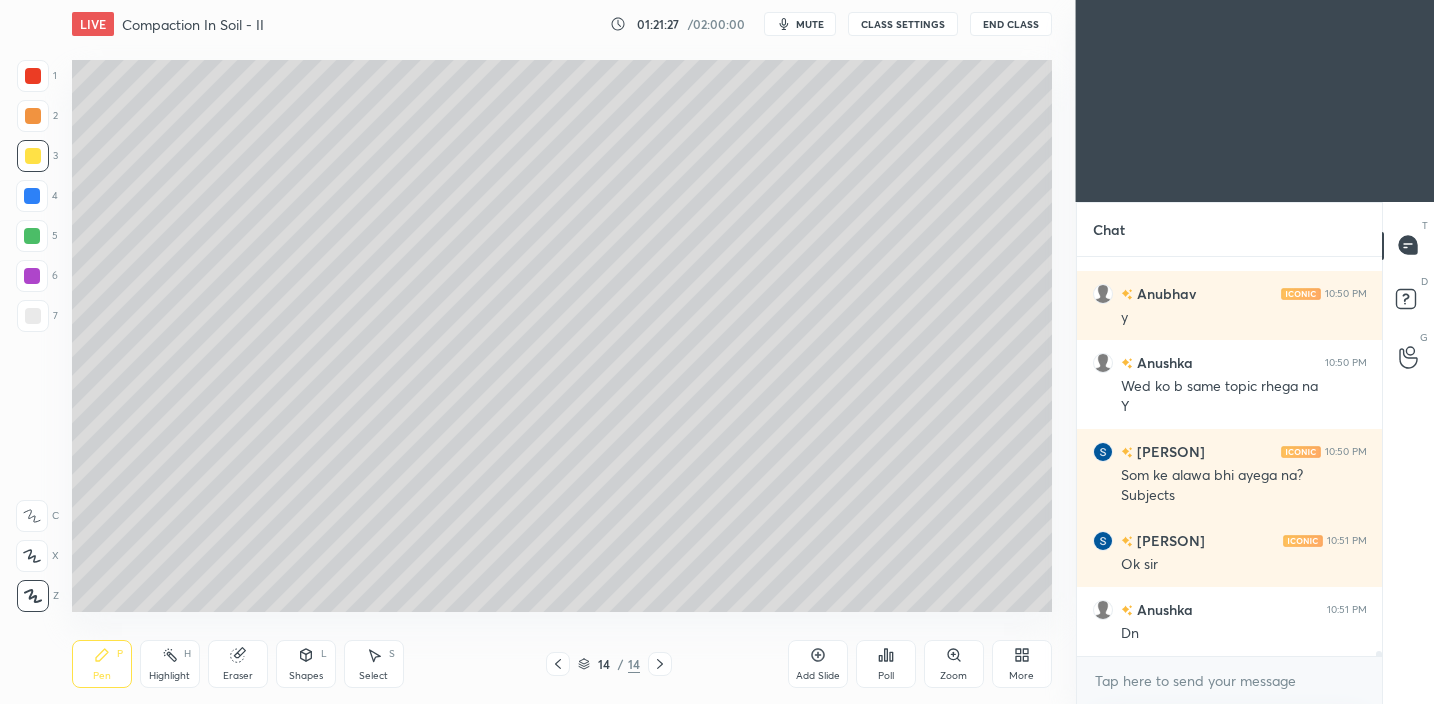 click at bounding box center (33, 316) 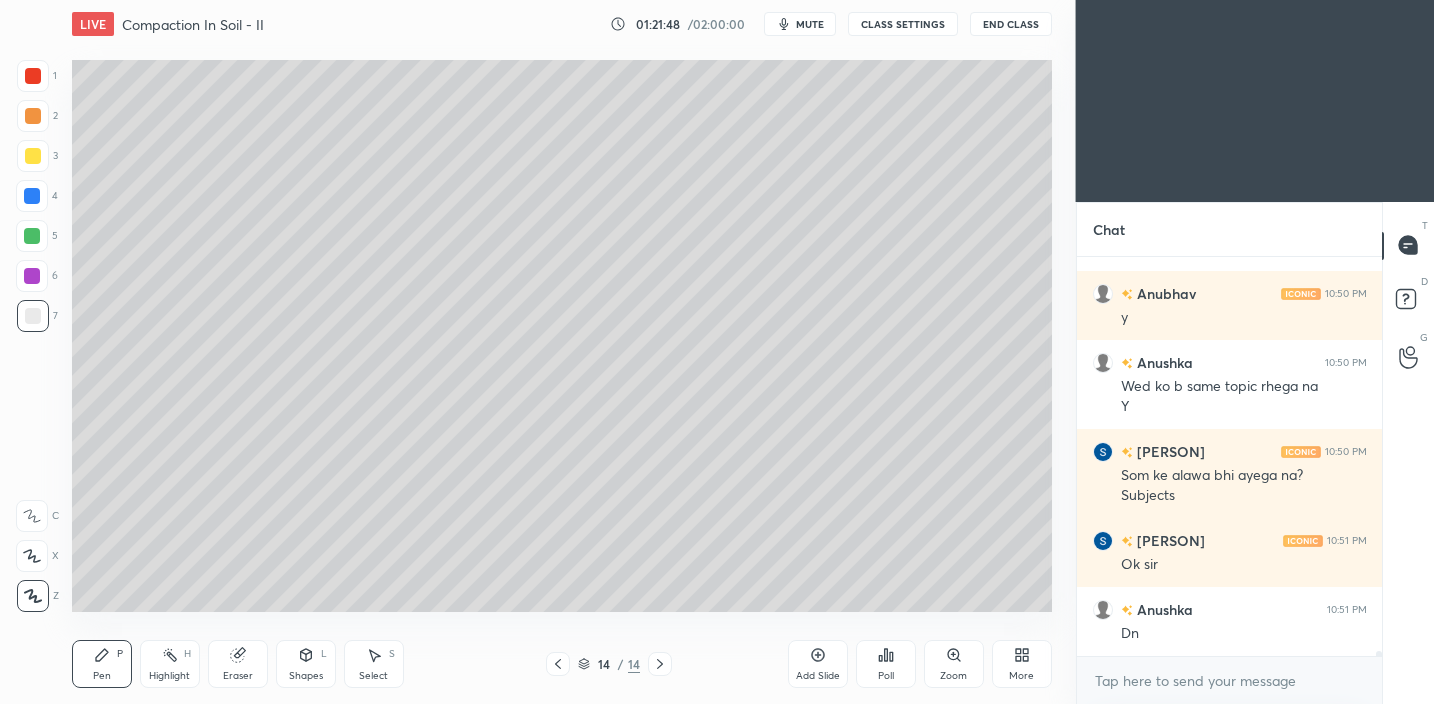 scroll, scrollTop: 32254, scrollLeft: 0, axis: vertical 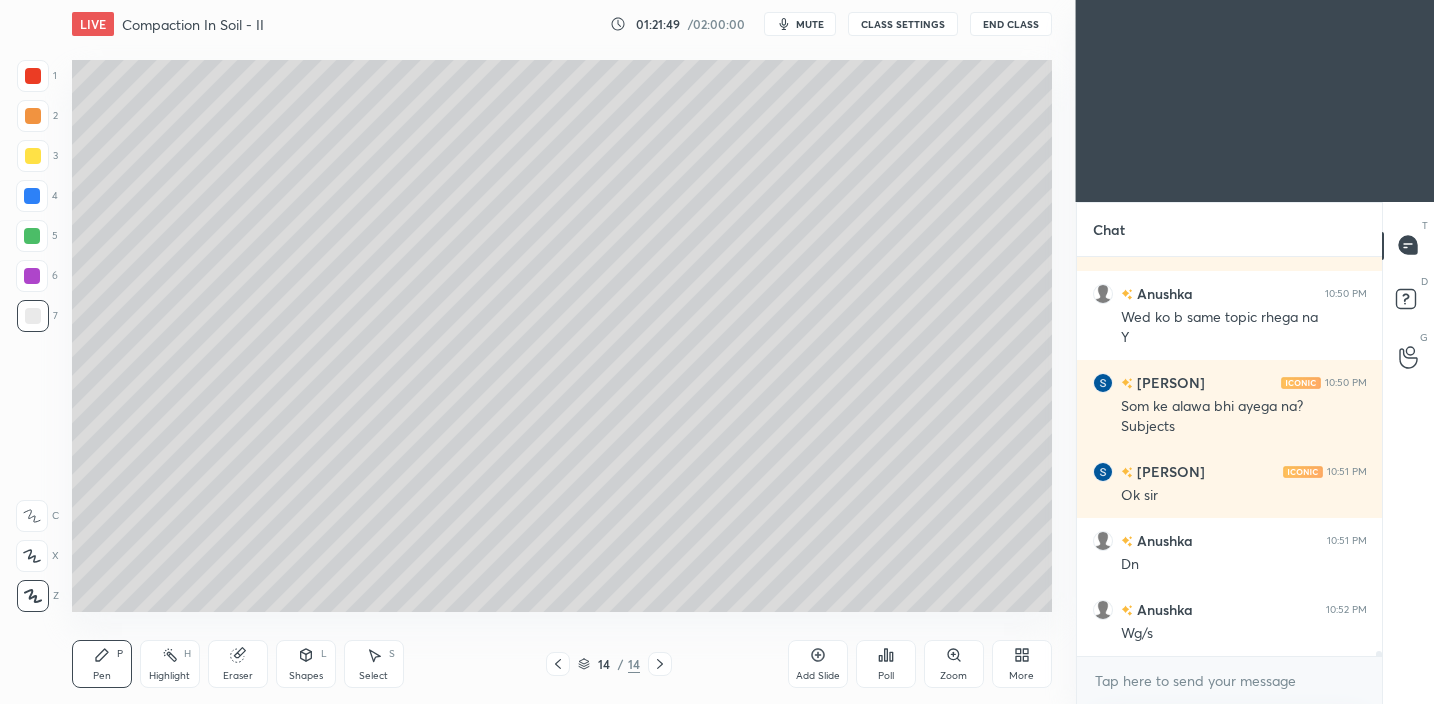 click on "Pen P" at bounding box center [102, 664] 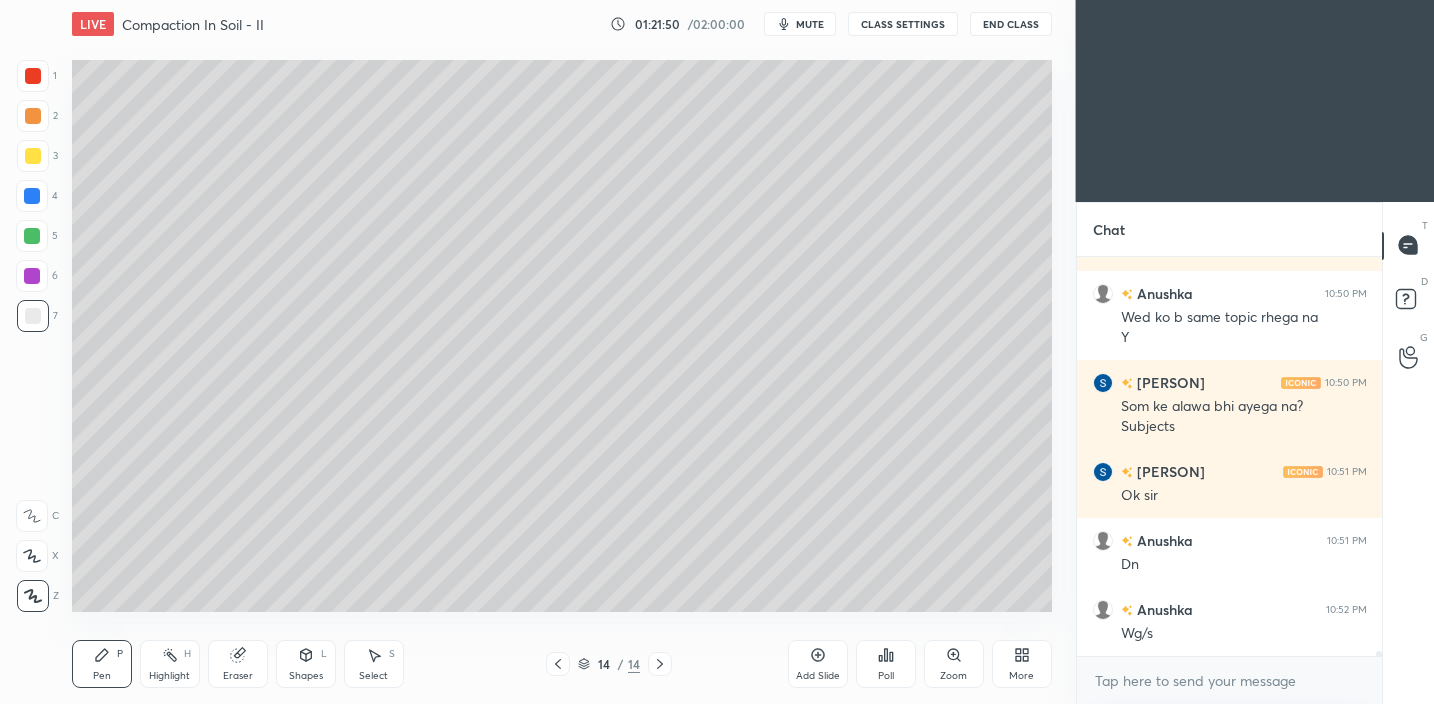 click at bounding box center [33, 156] 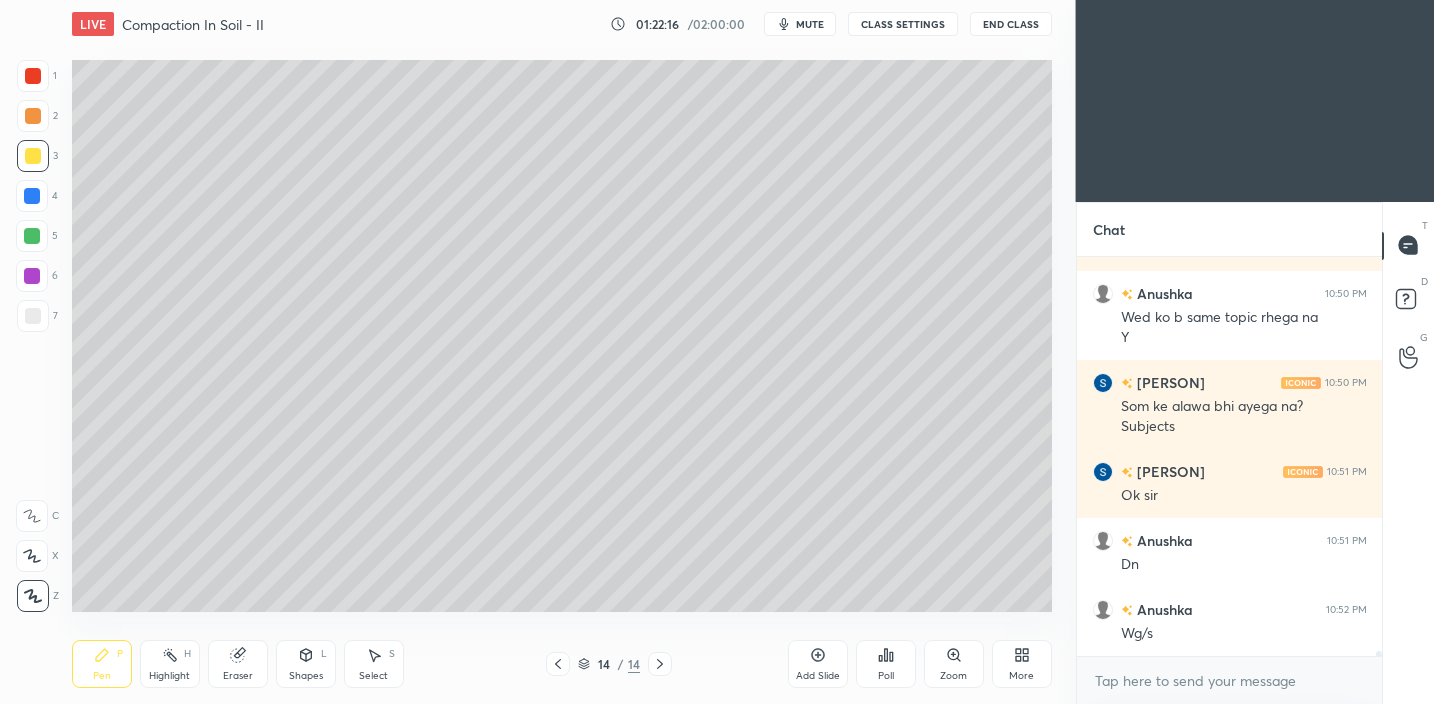 click on "Shapes" at bounding box center [306, 676] 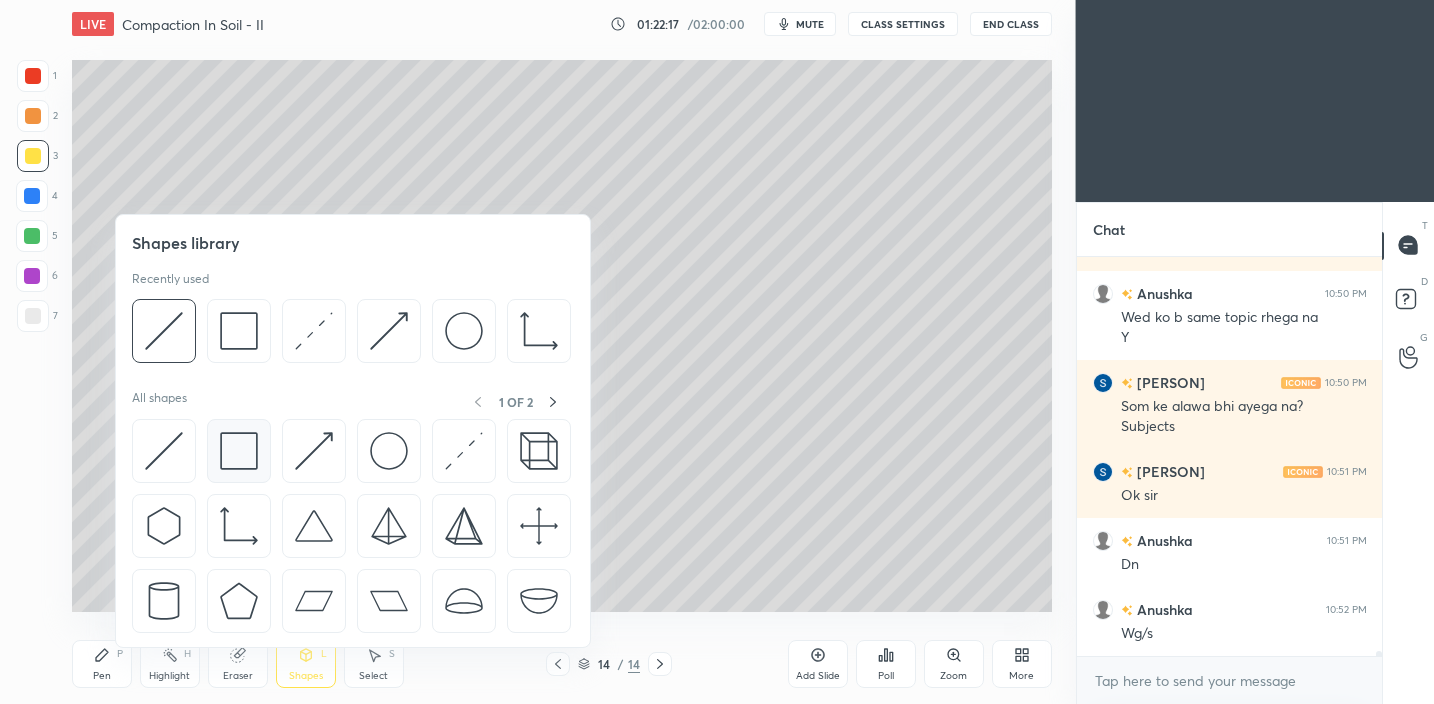 click at bounding box center (239, 451) 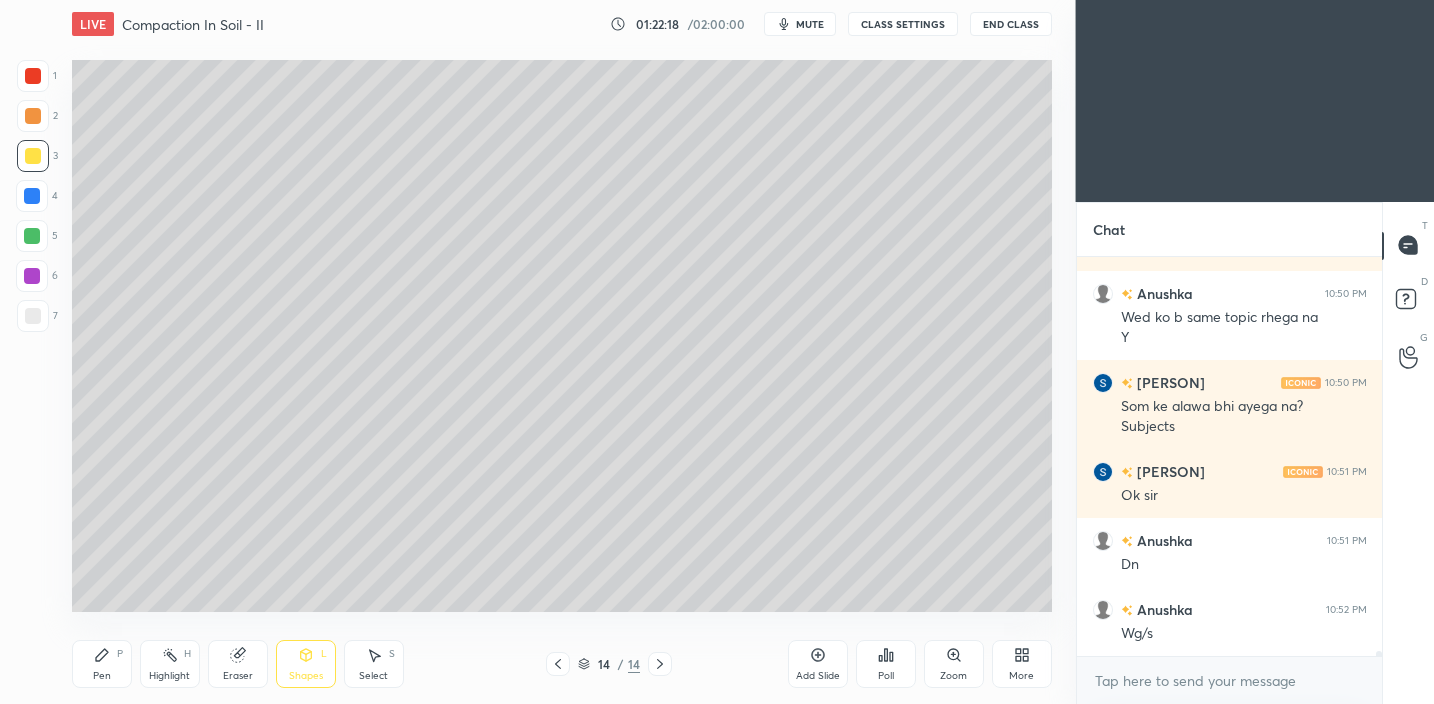 scroll, scrollTop: 32323, scrollLeft: 0, axis: vertical 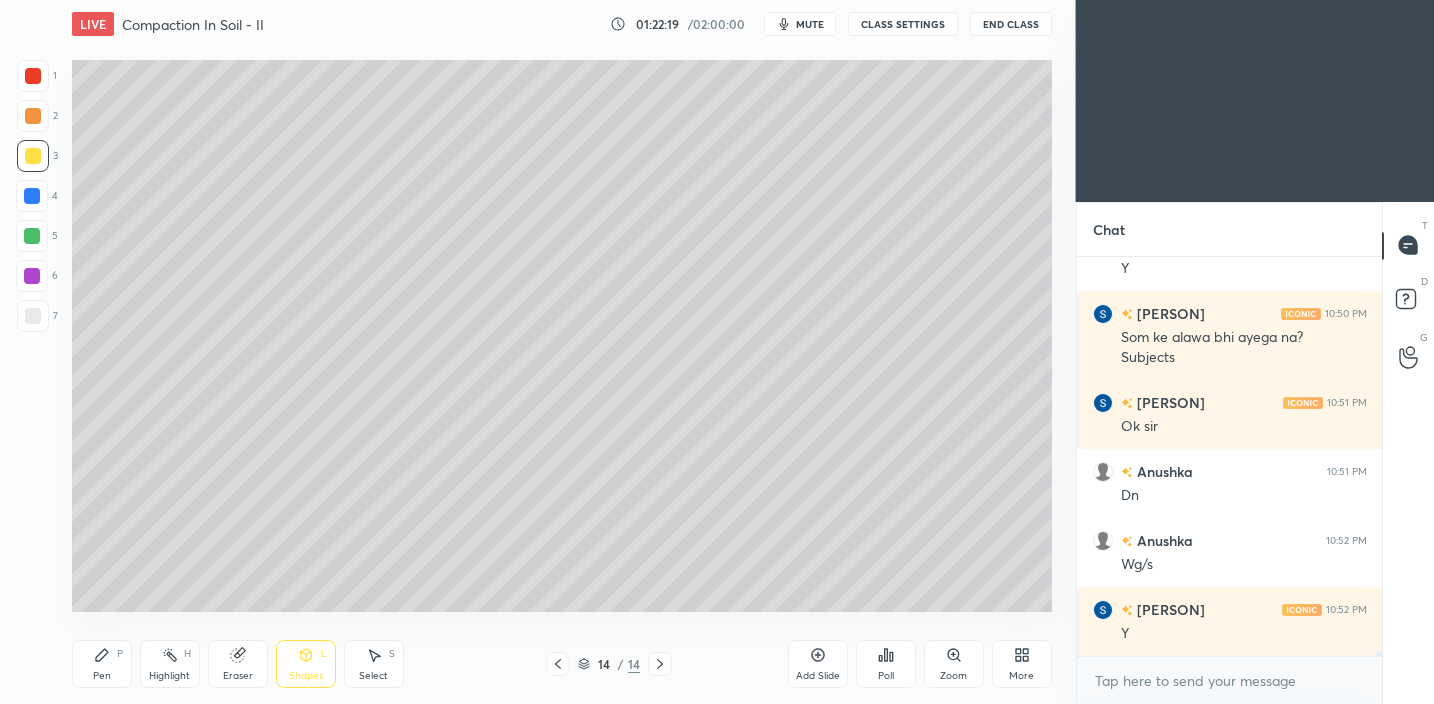 click on "Pen P" at bounding box center [102, 664] 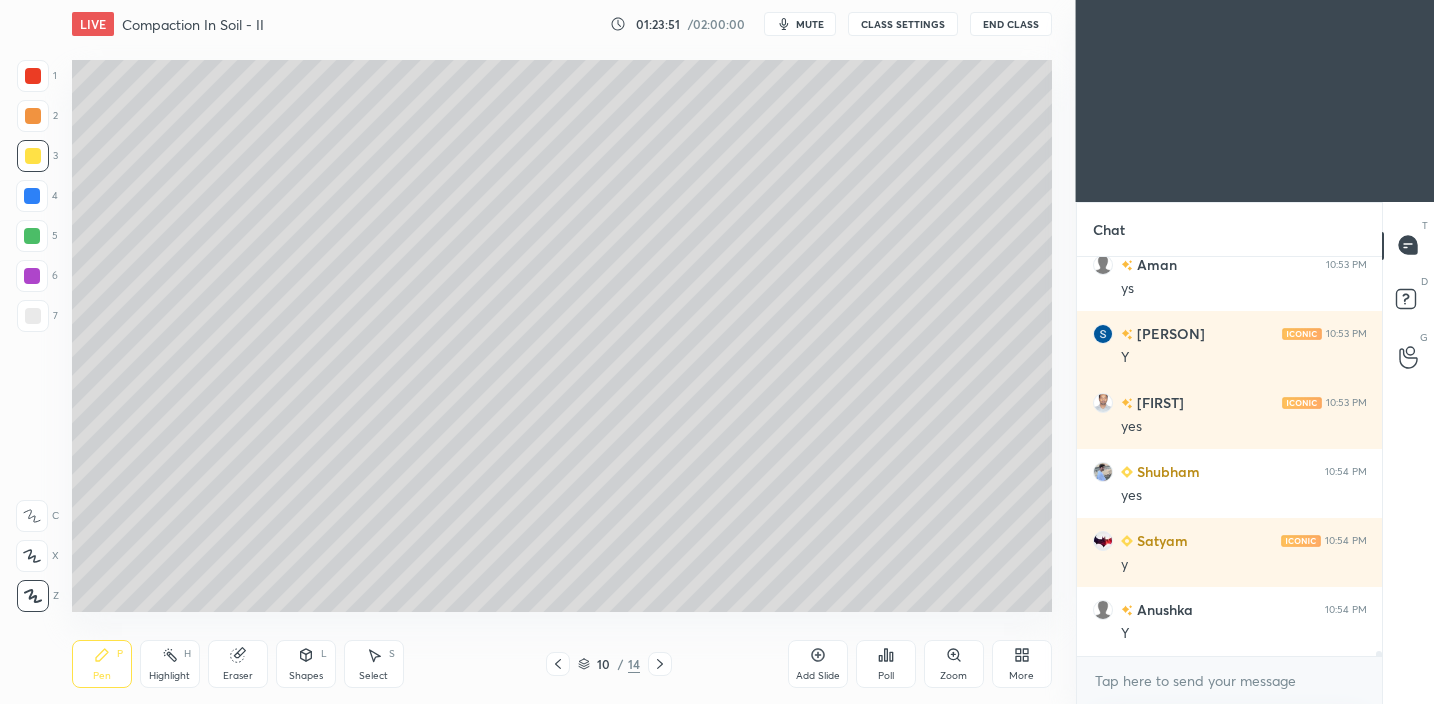 scroll, scrollTop: 34186, scrollLeft: 0, axis: vertical 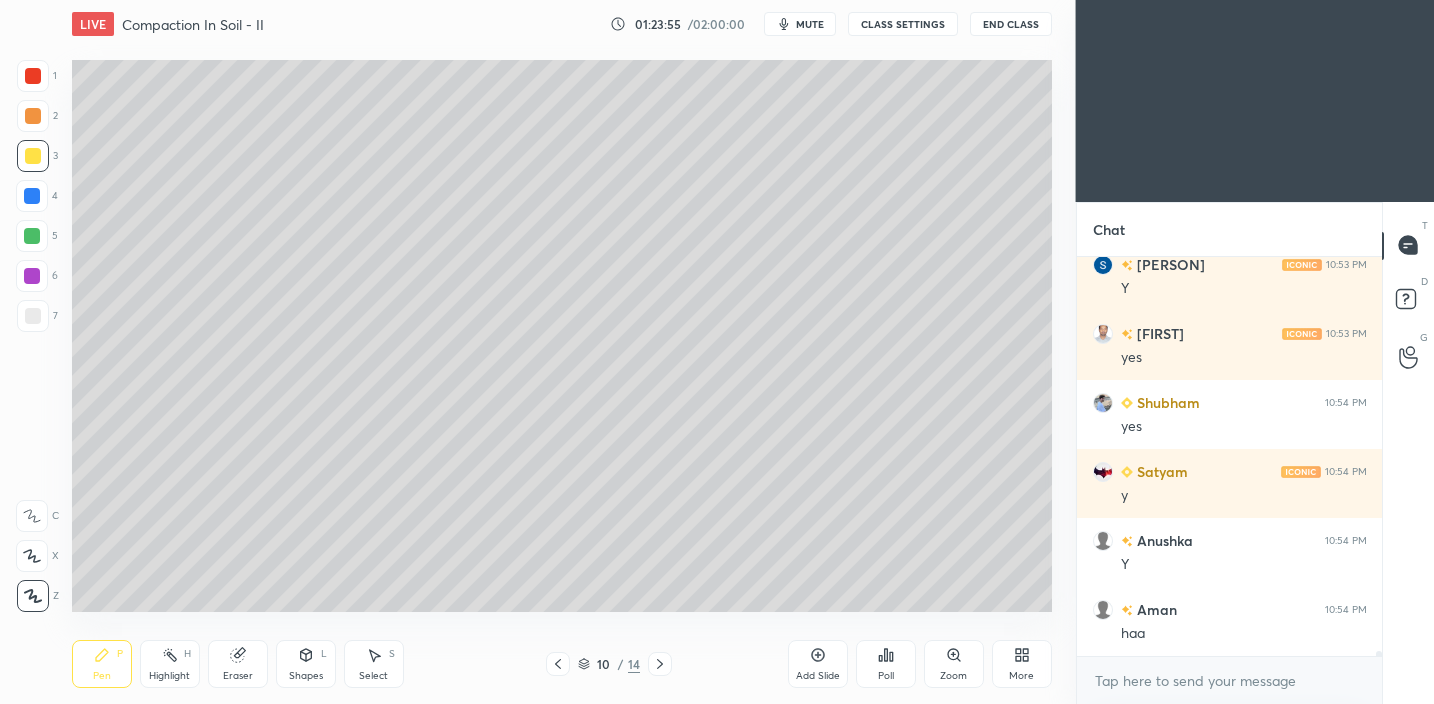drag, startPoint x: 35, startPoint y: 313, endPoint x: 55, endPoint y: 293, distance: 28.284271 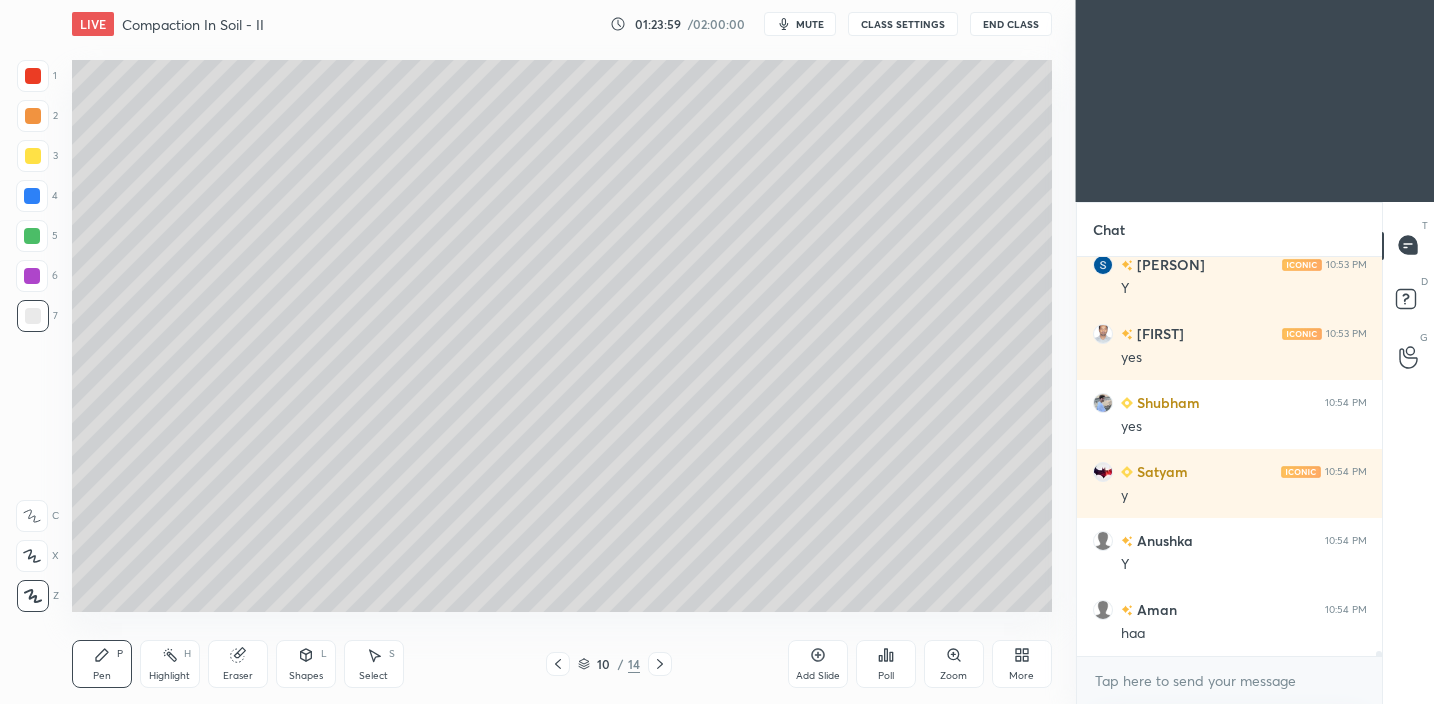 scroll, scrollTop: 34255, scrollLeft: 0, axis: vertical 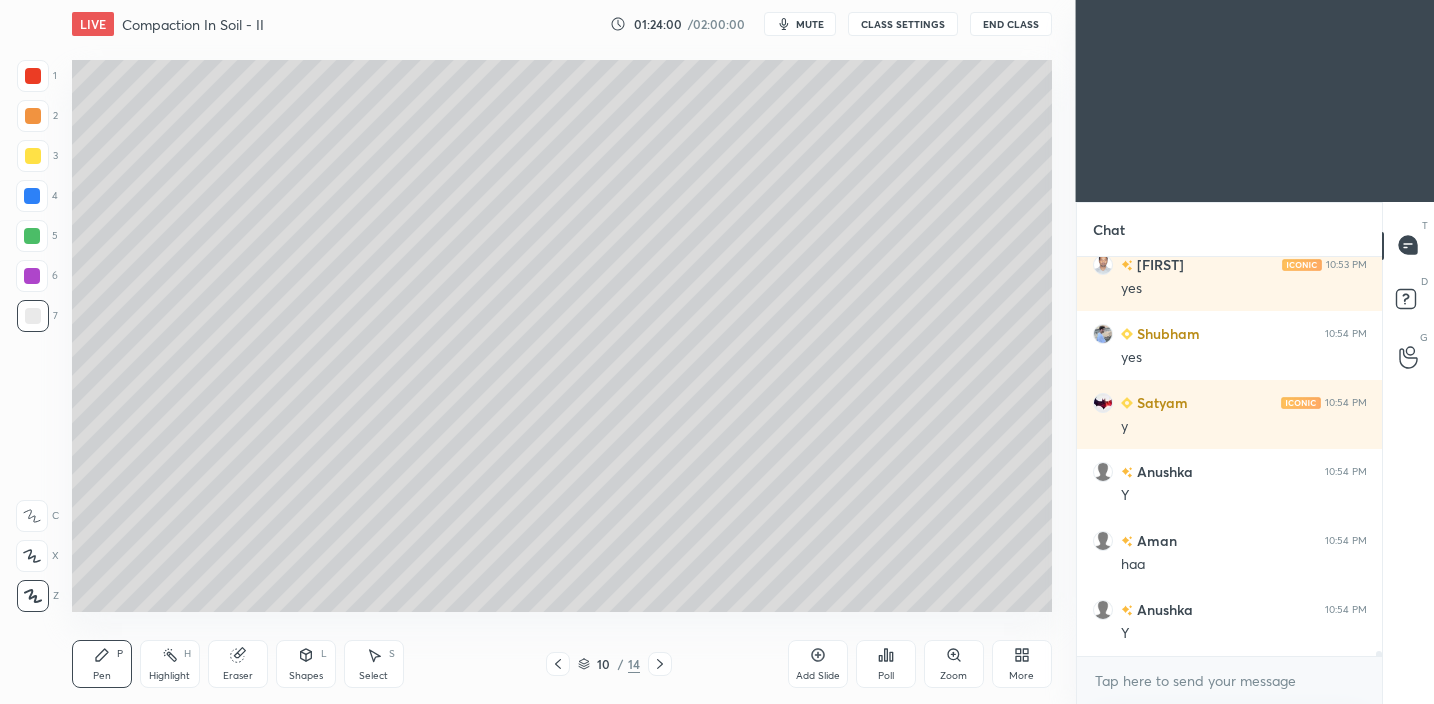 click at bounding box center (33, 156) 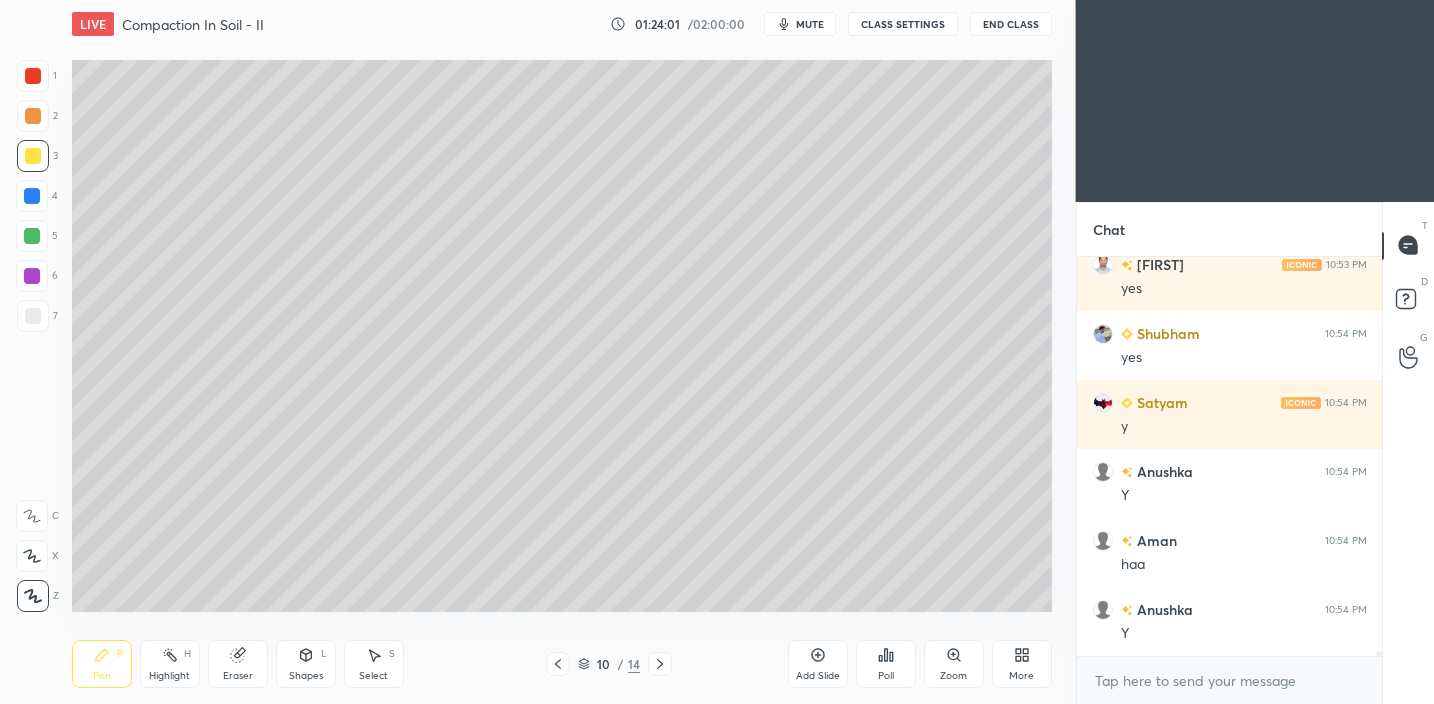 click at bounding box center [33, 116] 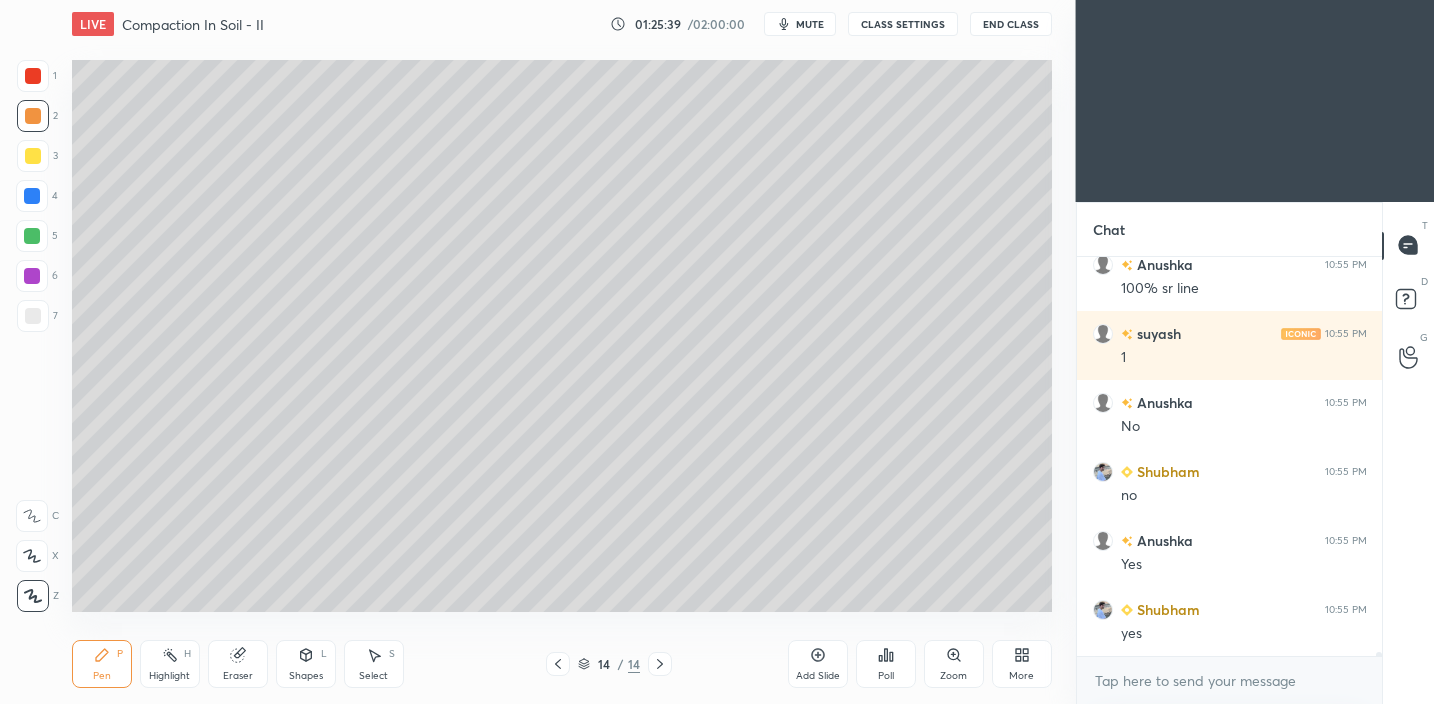 scroll, scrollTop: 35290, scrollLeft: 0, axis: vertical 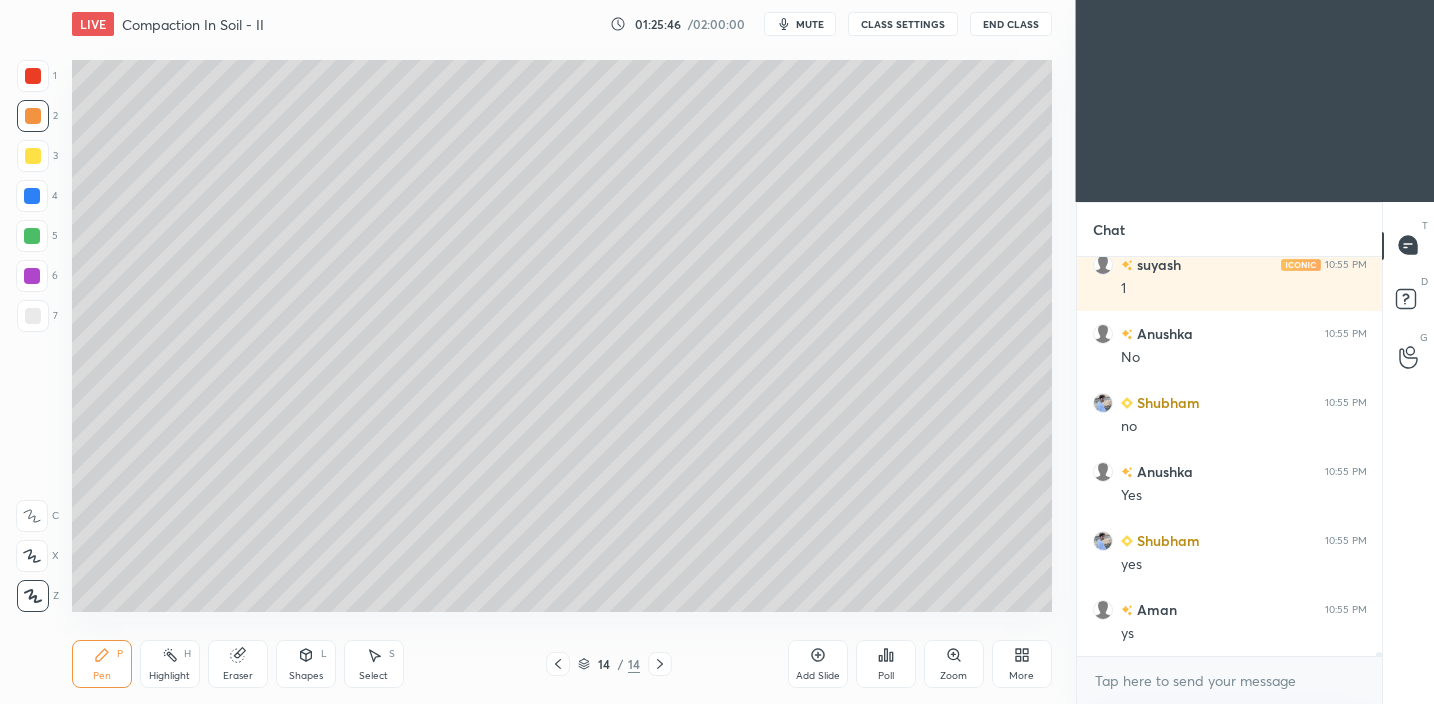 click on "Shapes" at bounding box center (306, 676) 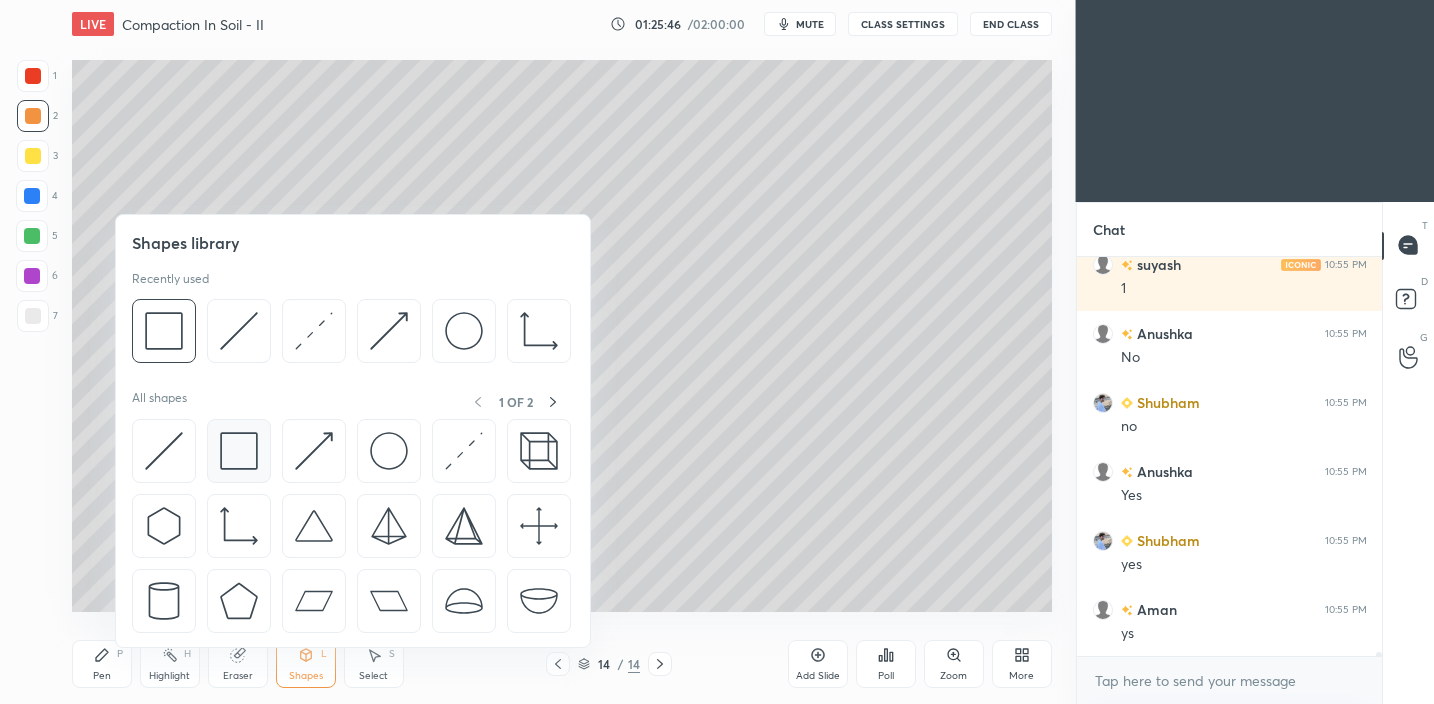 click at bounding box center [239, 451] 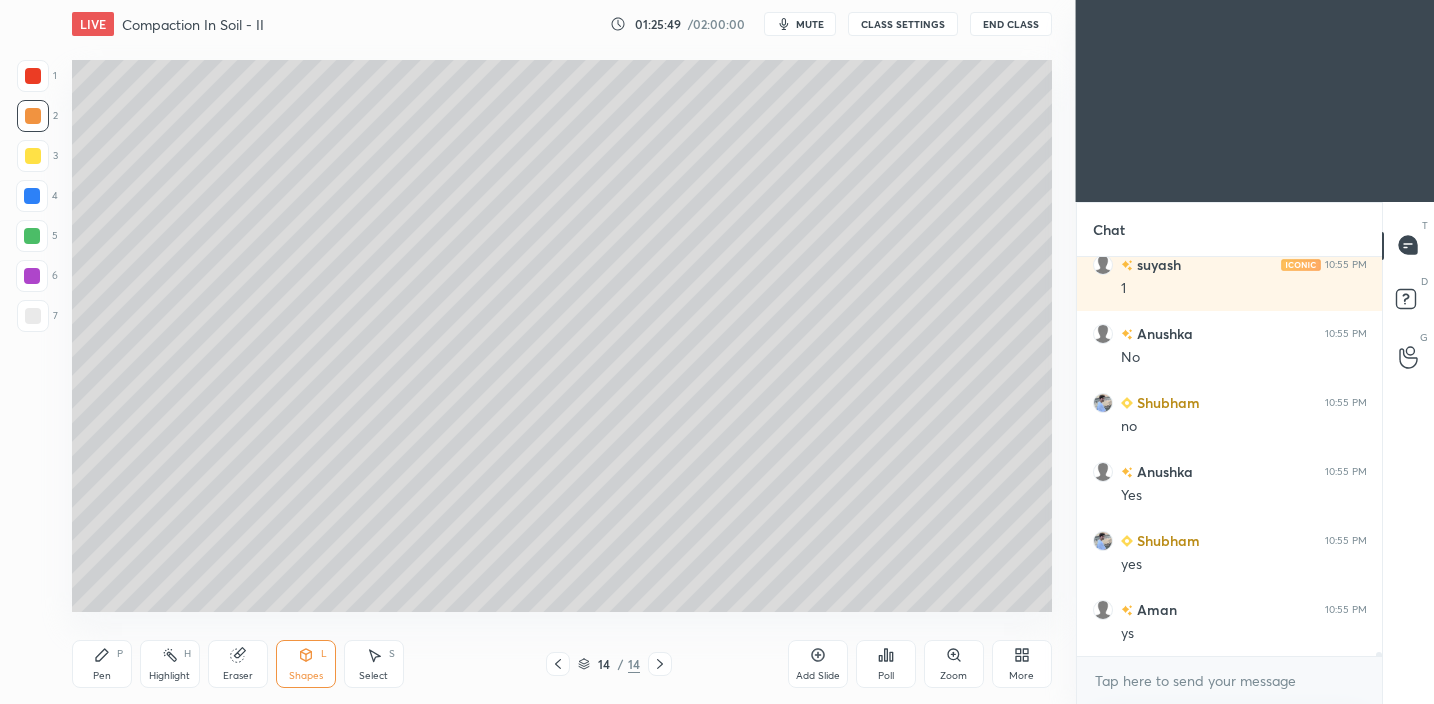 click on "Pen" at bounding box center [102, 676] 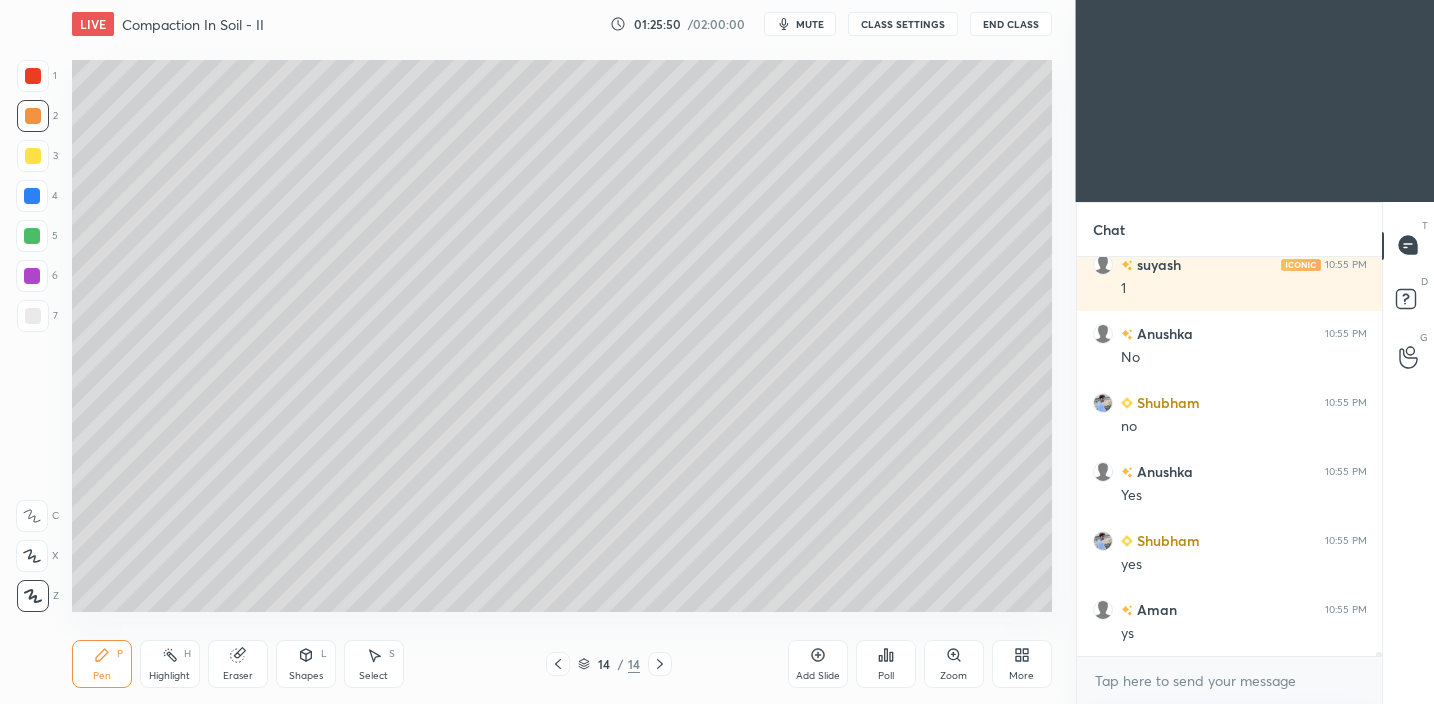 click at bounding box center (33, 316) 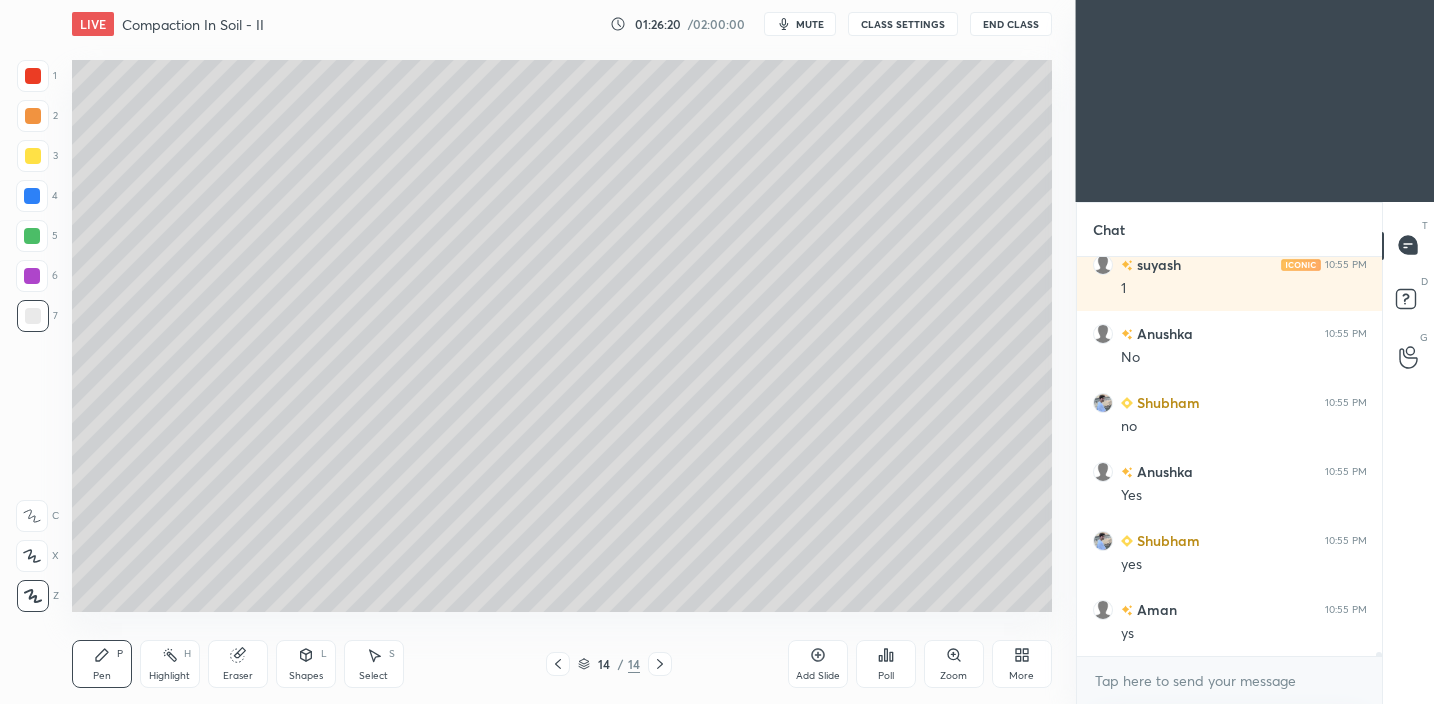 click on "Shapes L" at bounding box center (306, 664) 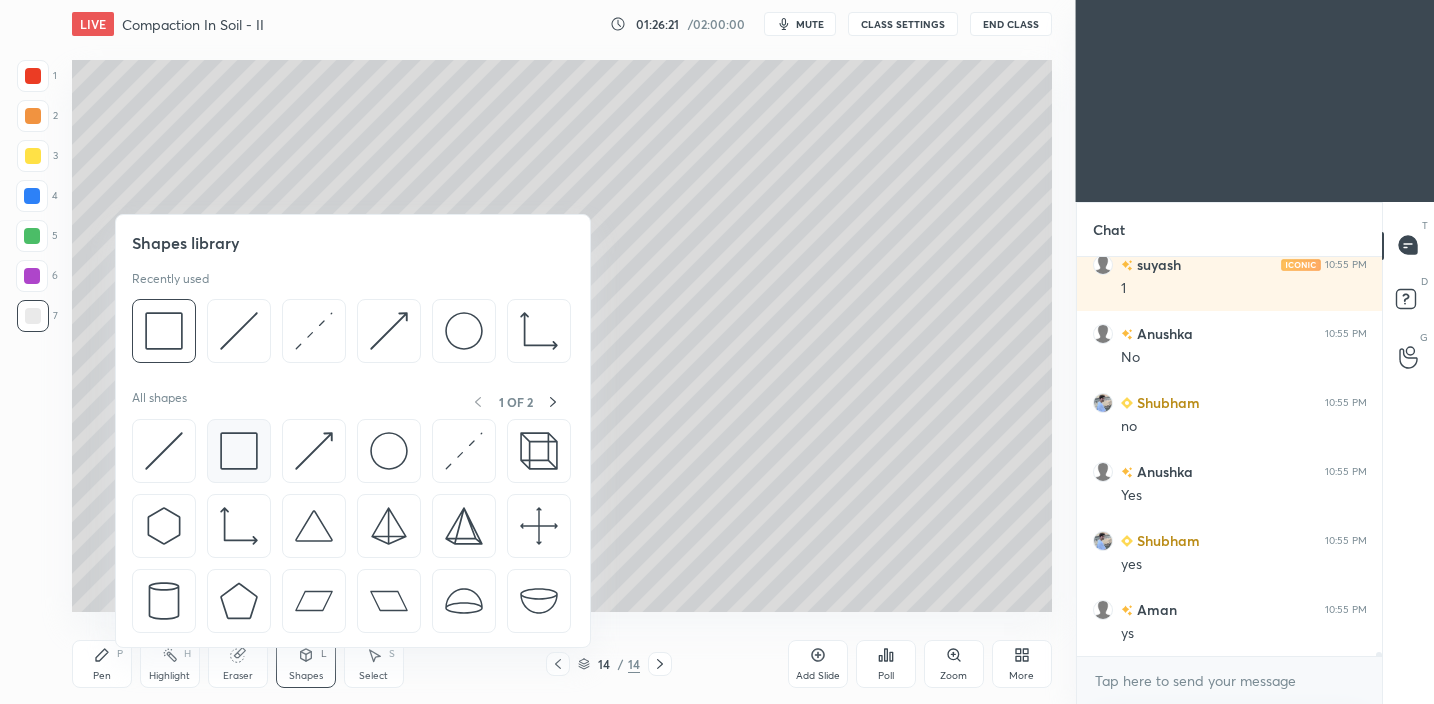 scroll, scrollTop: 35359, scrollLeft: 0, axis: vertical 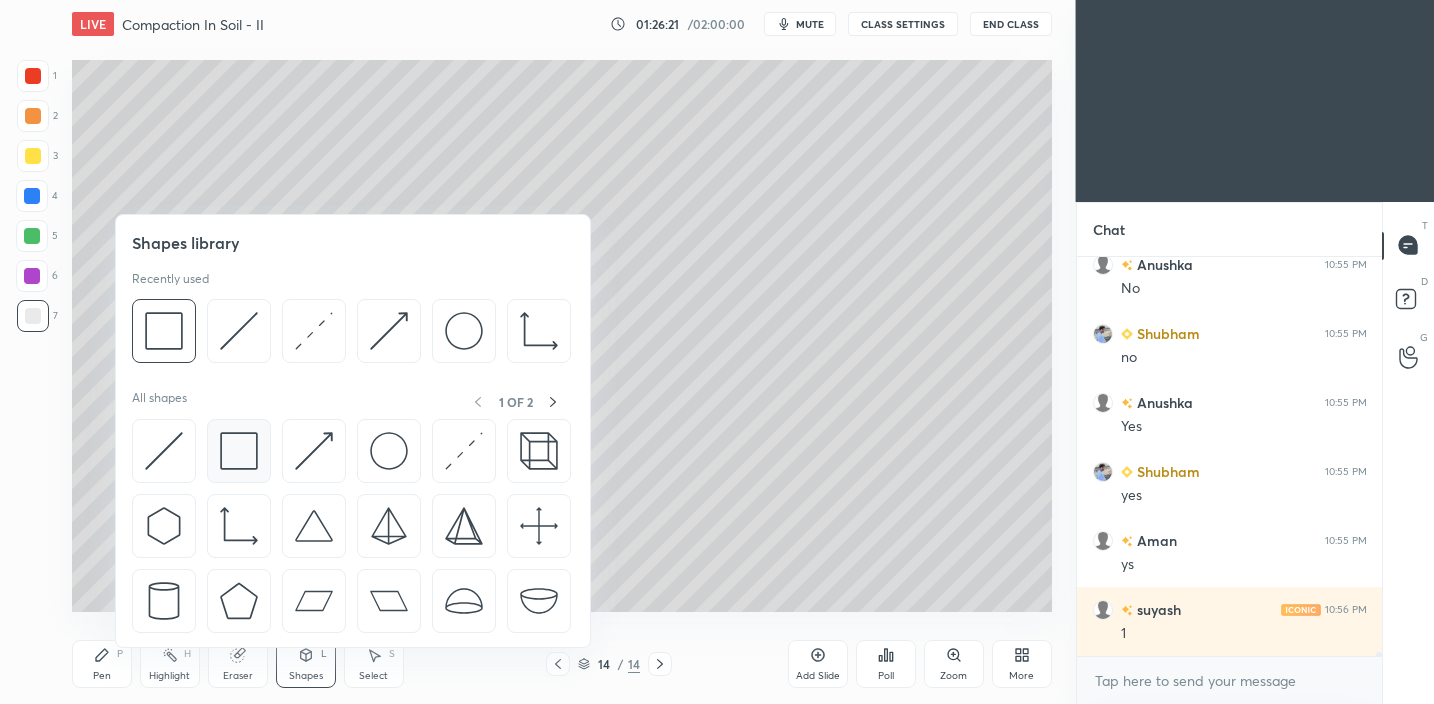 click at bounding box center [239, 451] 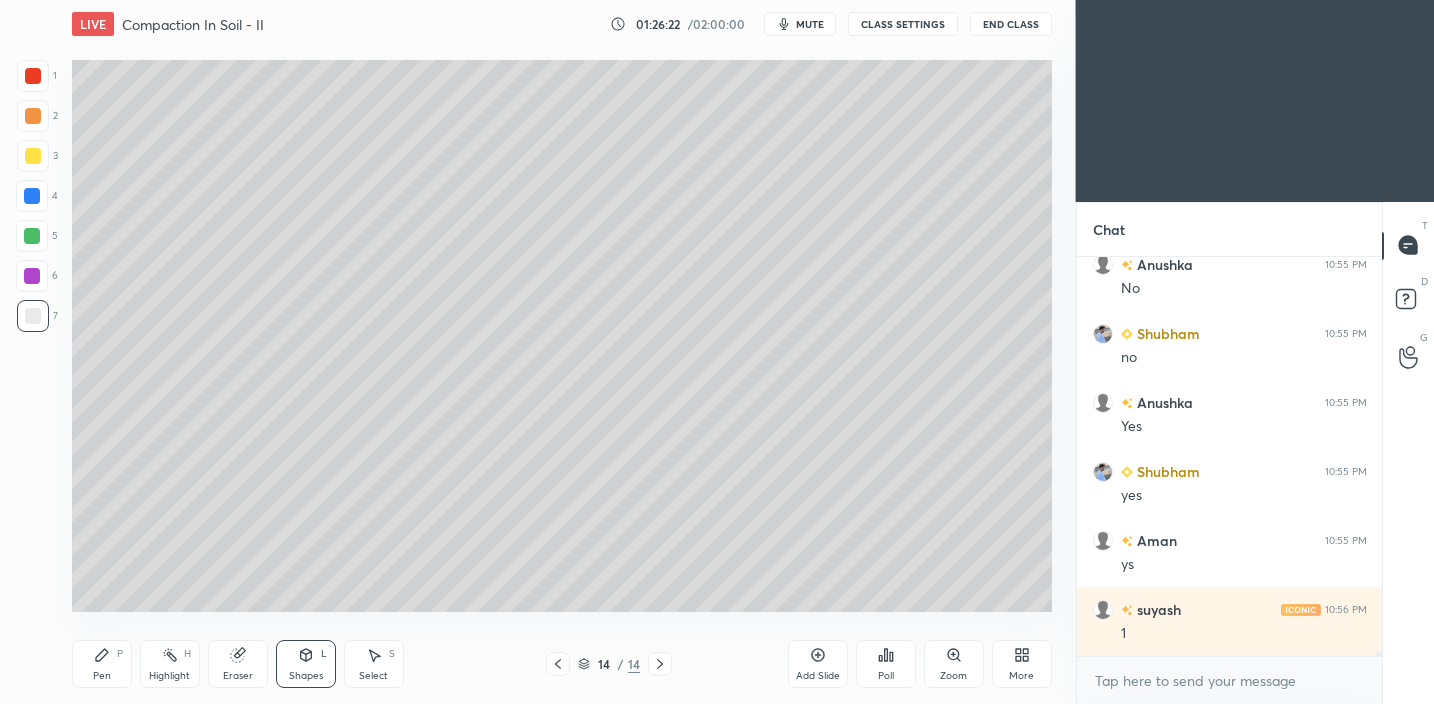 scroll, scrollTop: 35428, scrollLeft: 0, axis: vertical 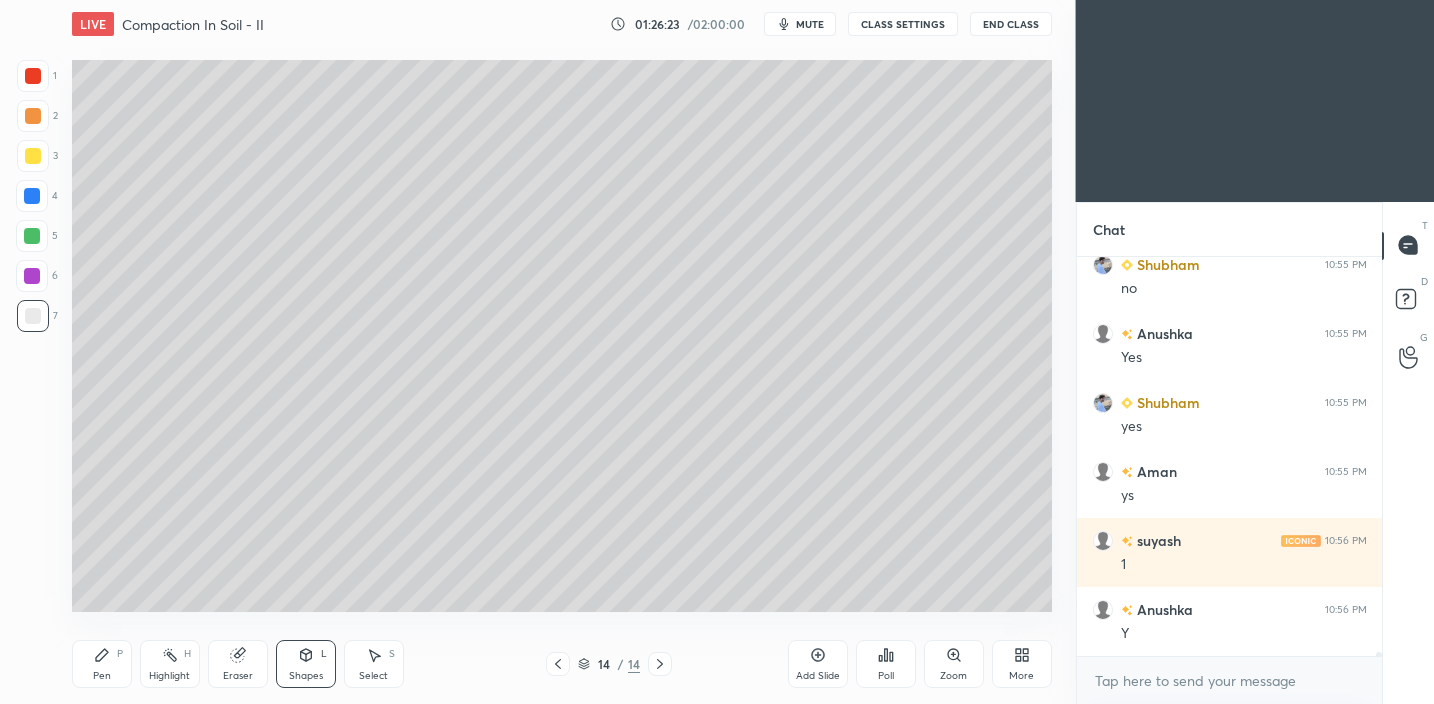 drag, startPoint x: 108, startPoint y: 665, endPoint x: 196, endPoint y: 619, distance: 99.29753 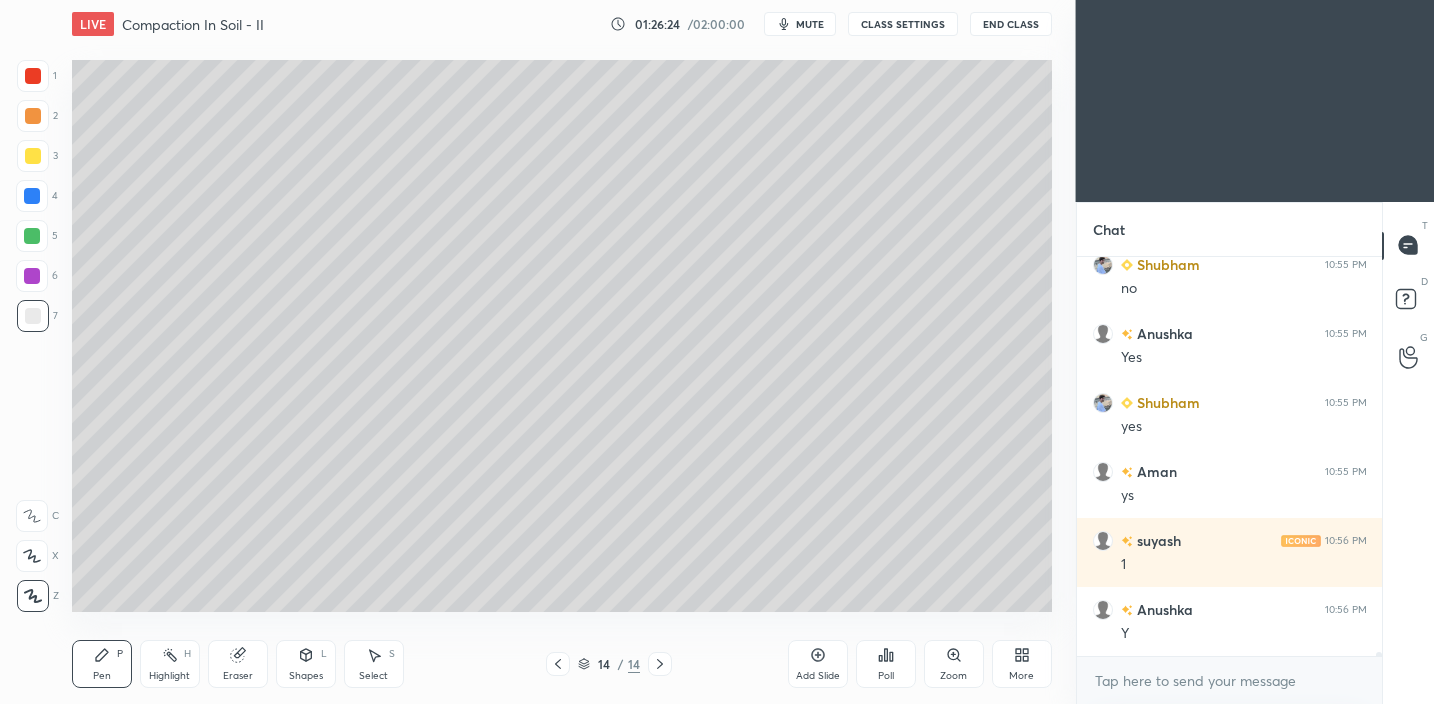 scroll, scrollTop: 35497, scrollLeft: 0, axis: vertical 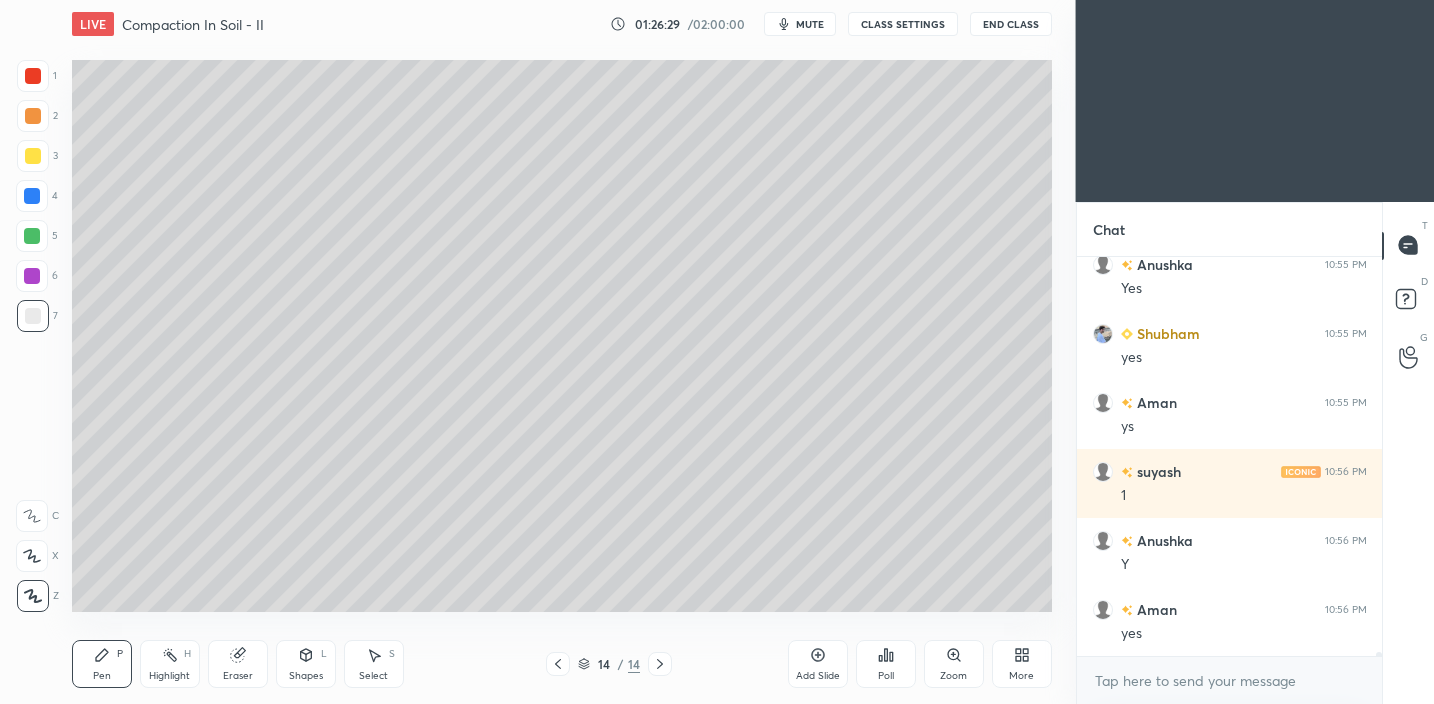click on "Shapes L" at bounding box center (306, 664) 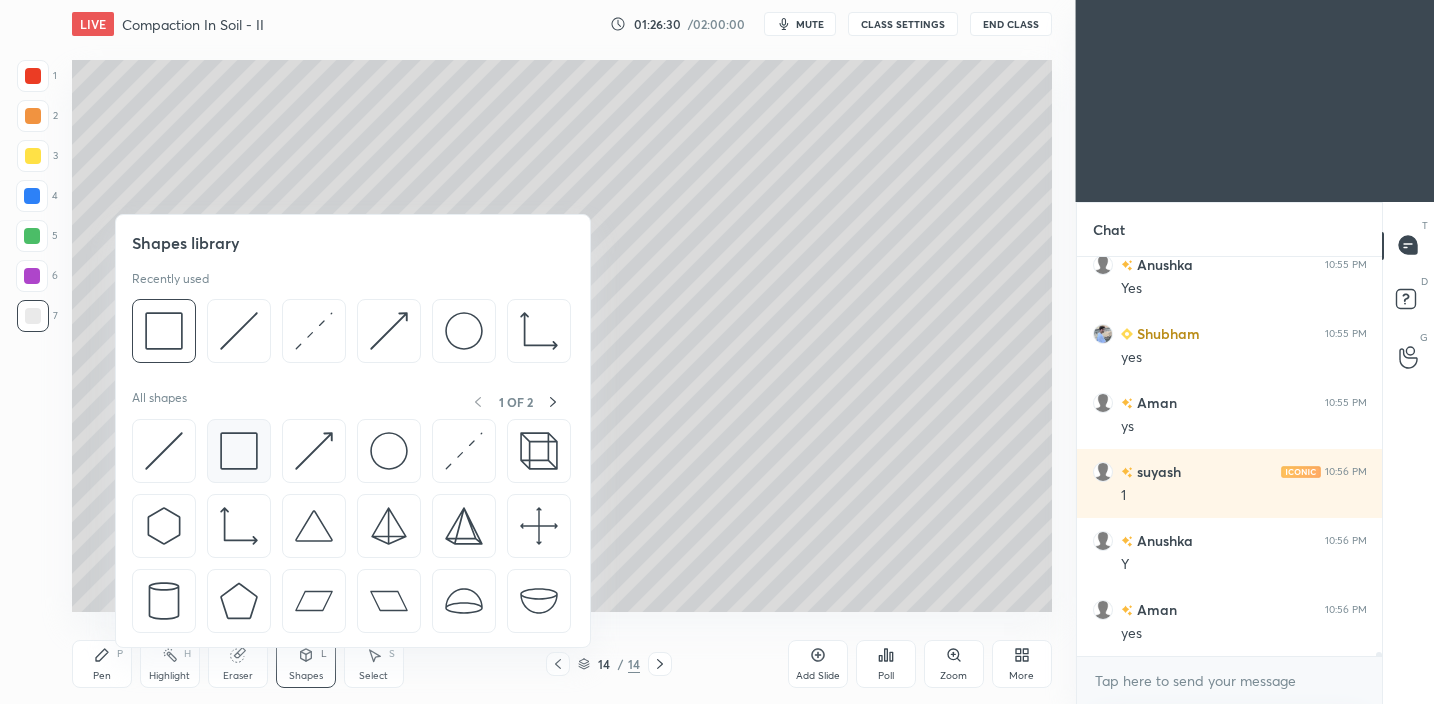 click at bounding box center (239, 451) 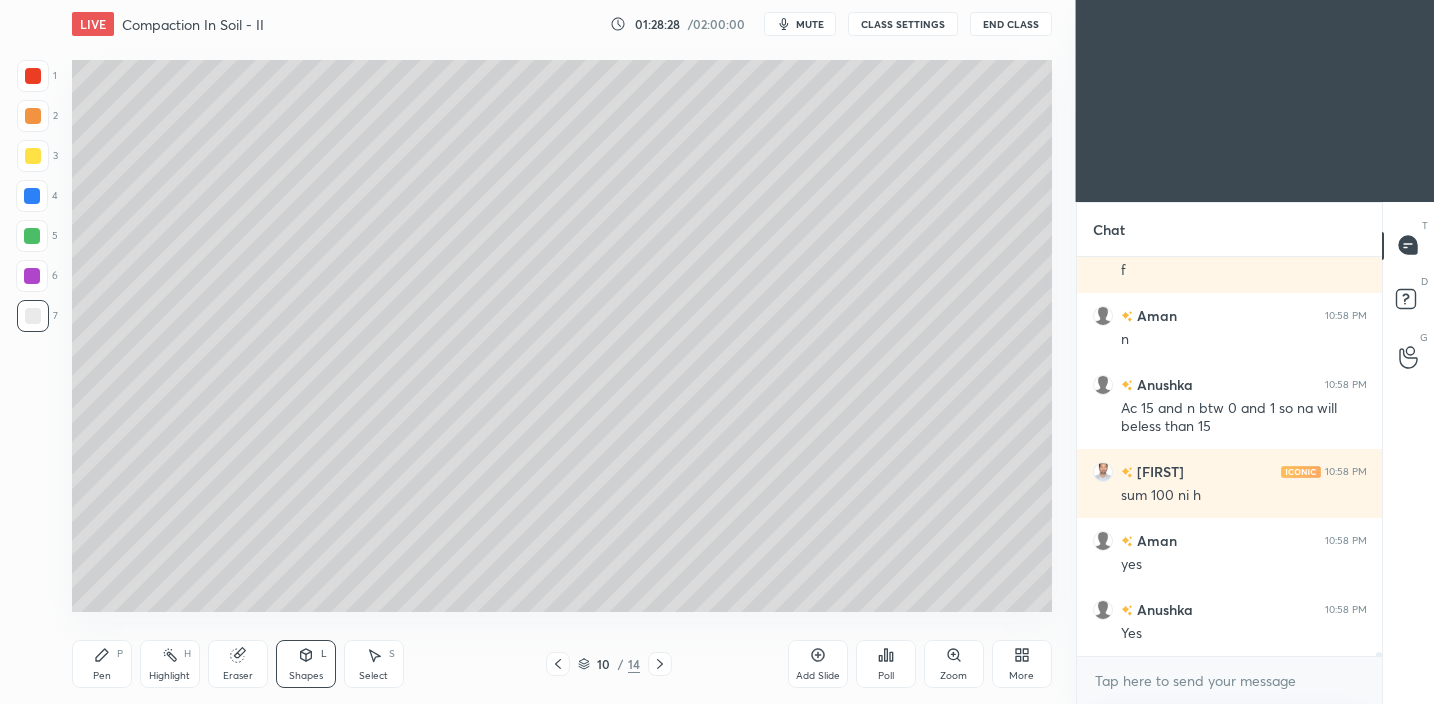 scroll, scrollTop: 37516, scrollLeft: 0, axis: vertical 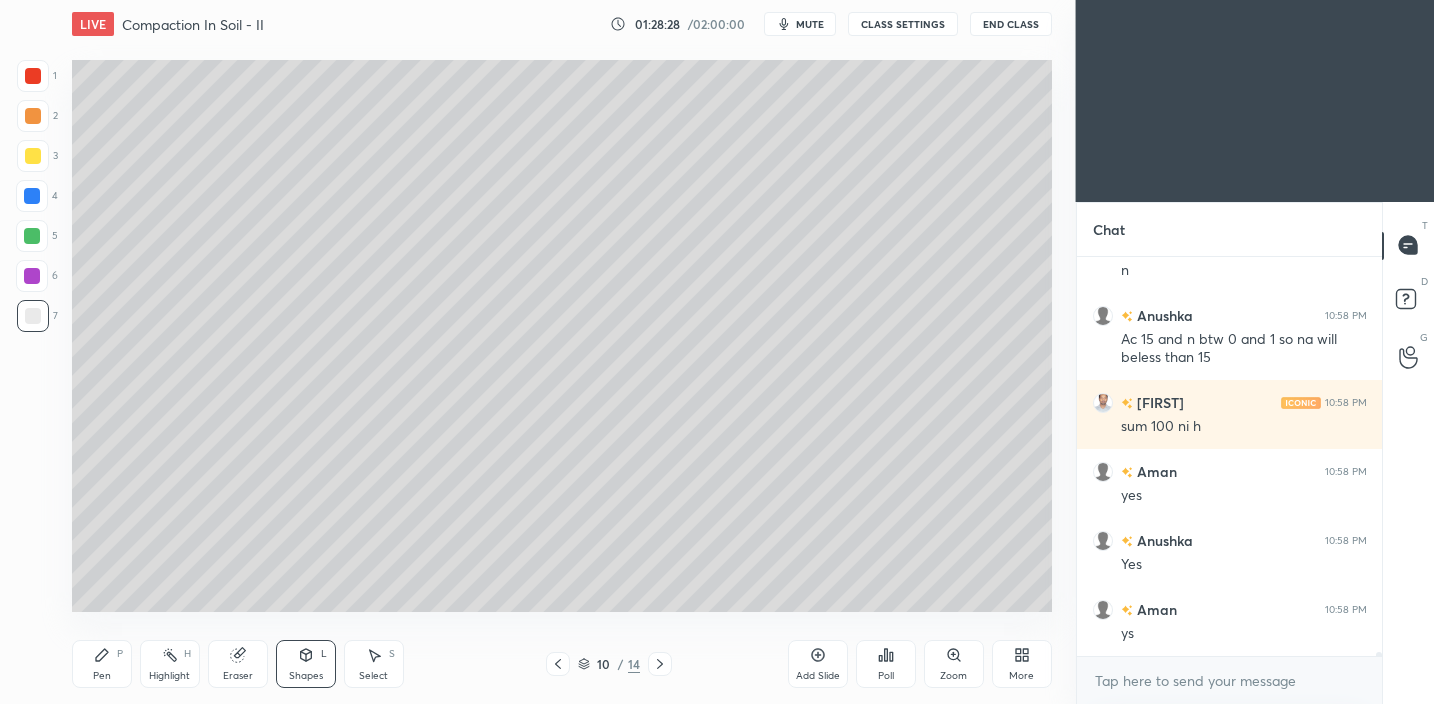 drag, startPoint x: 114, startPoint y: 648, endPoint x: 123, endPoint y: 631, distance: 19.235384 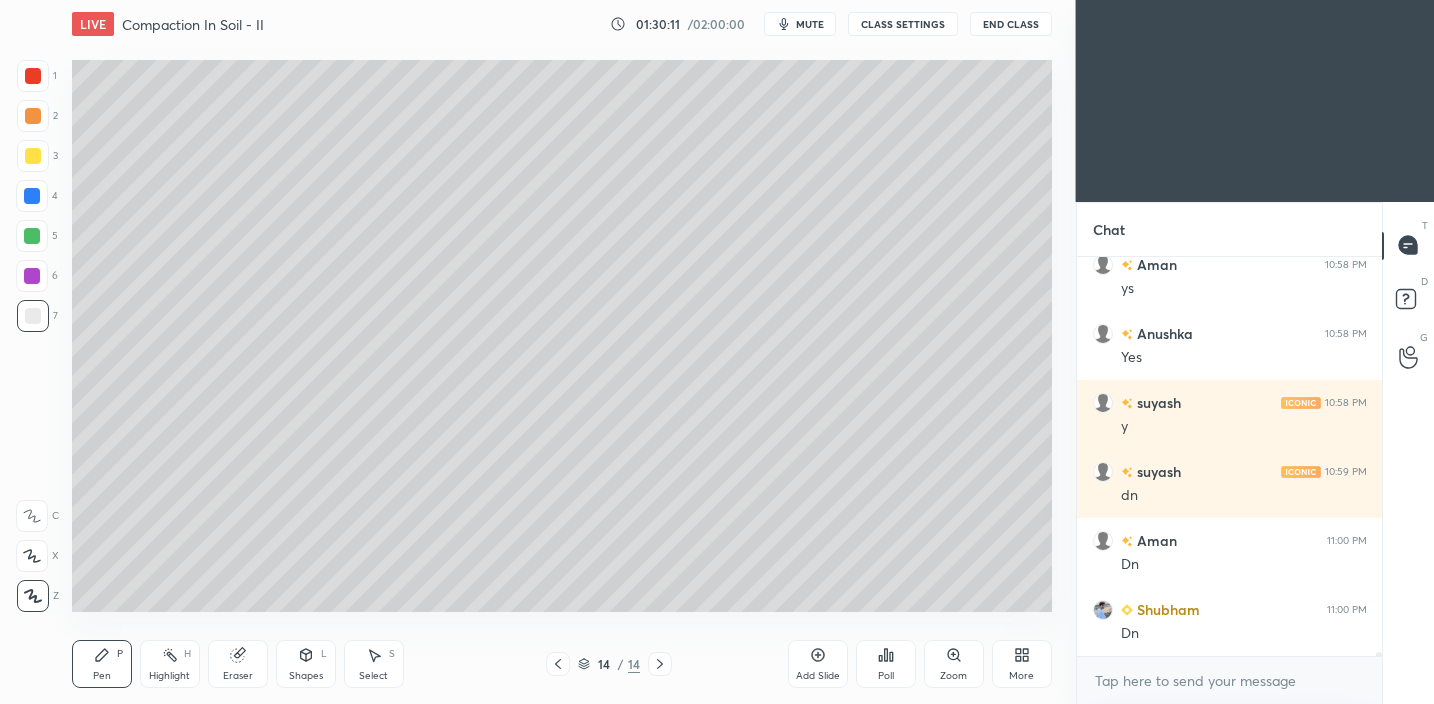 scroll, scrollTop: 37930, scrollLeft: 0, axis: vertical 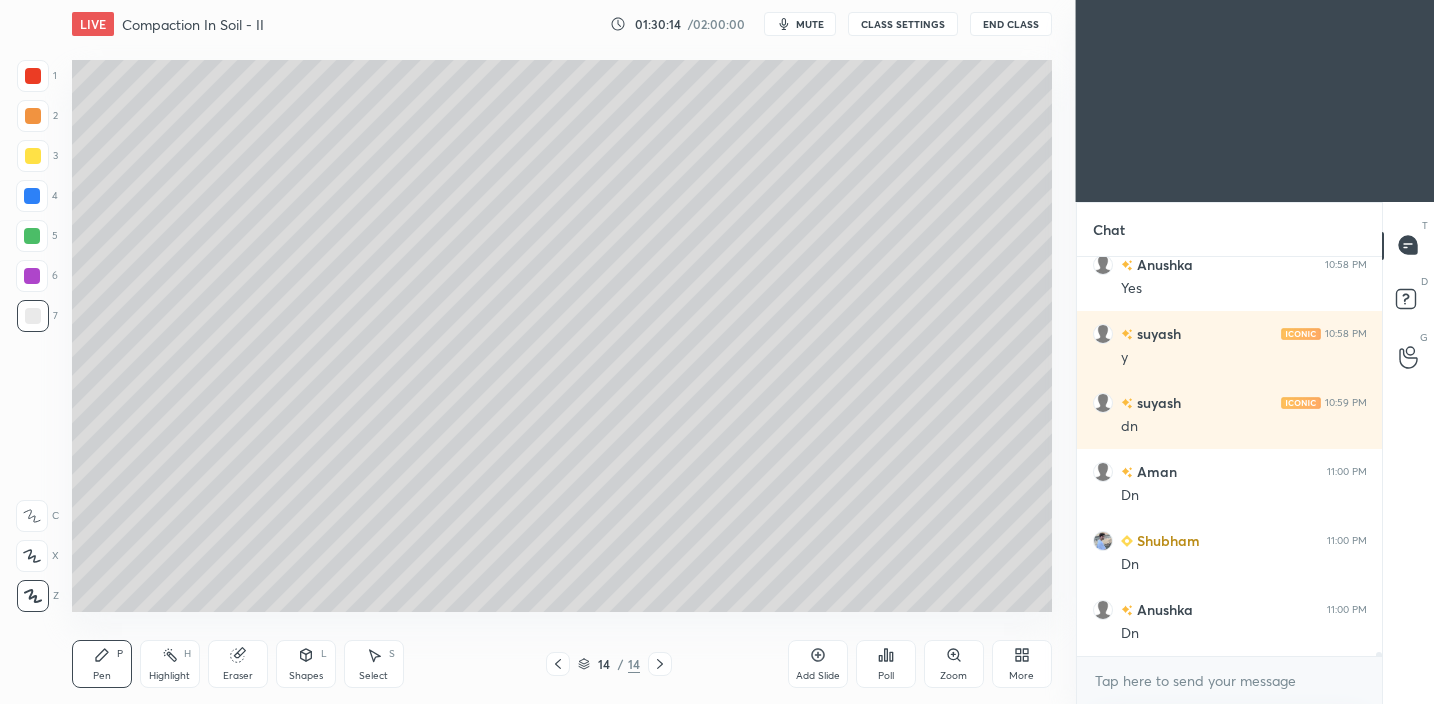 drag, startPoint x: 818, startPoint y: 662, endPoint x: 823, endPoint y: 650, distance: 13 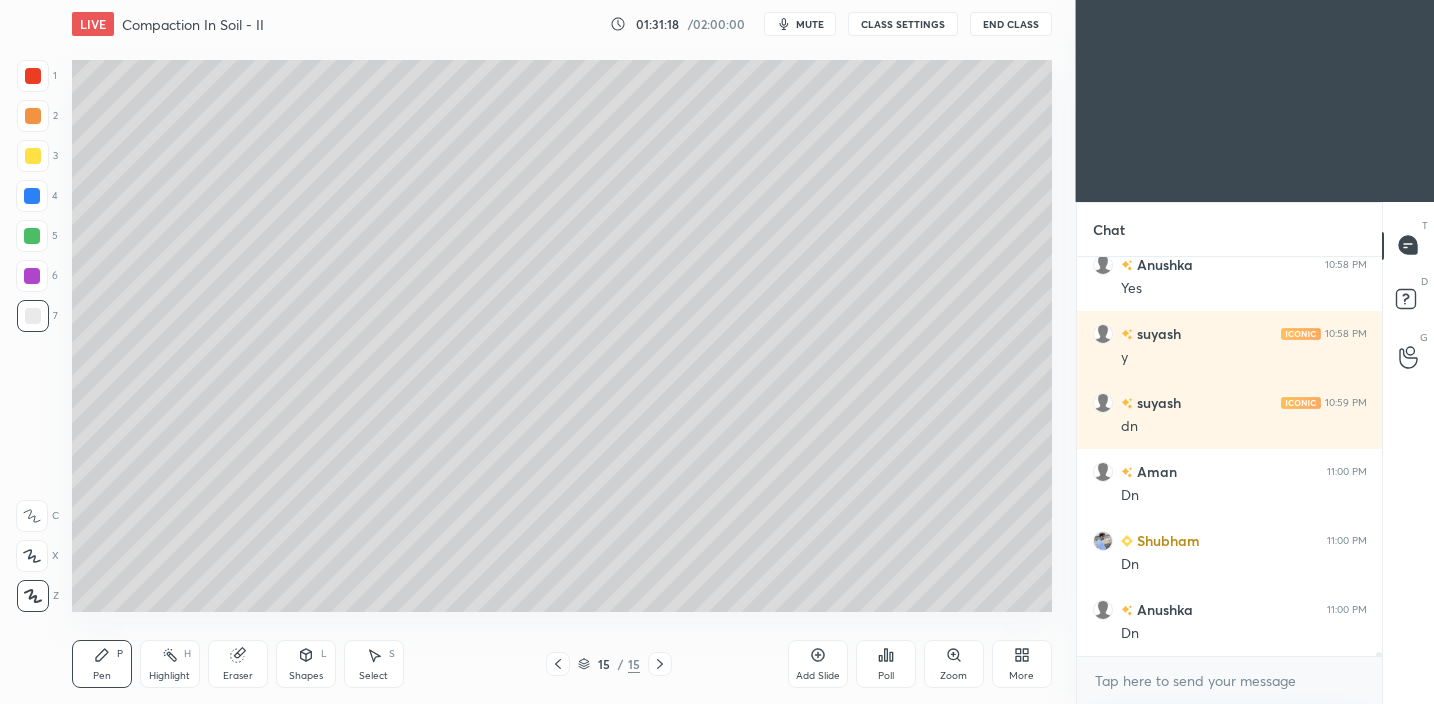 click at bounding box center (33, 156) 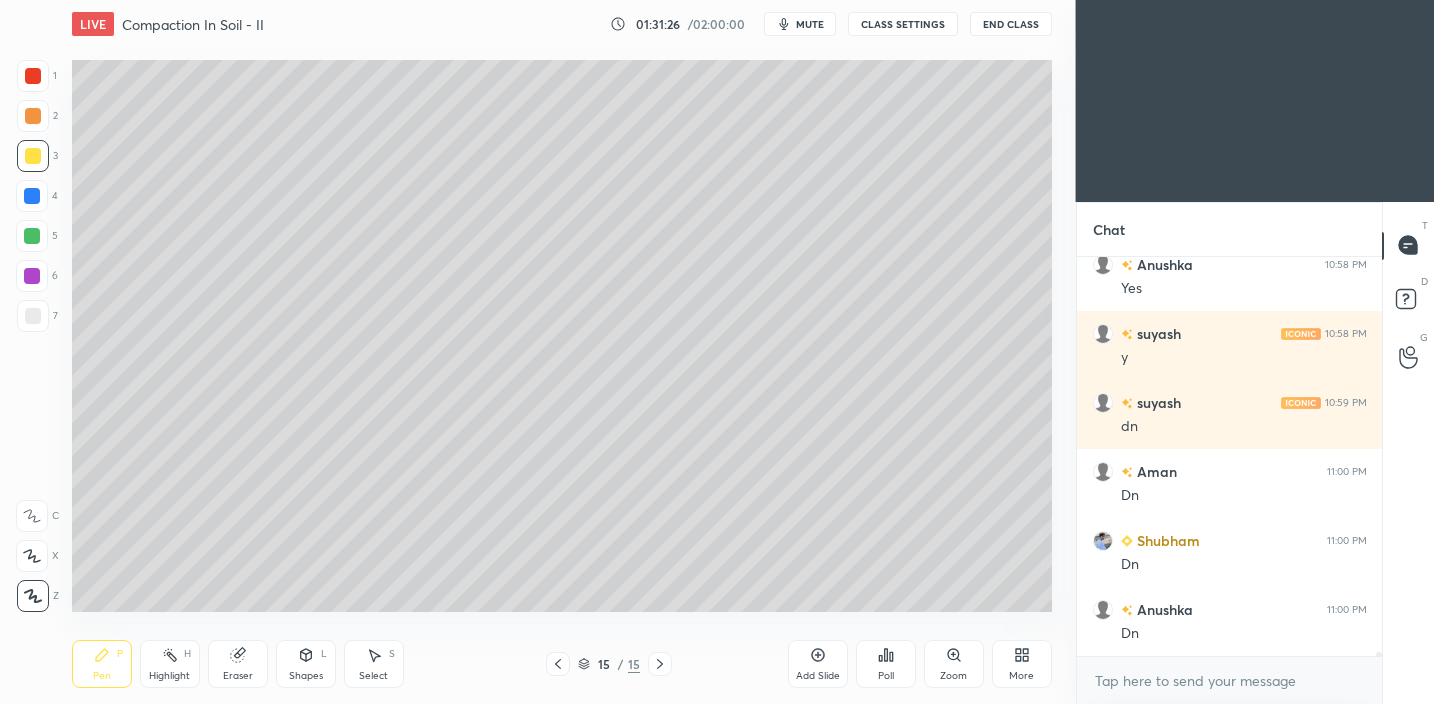 drag, startPoint x: 23, startPoint y: 296, endPoint x: 49, endPoint y: 294, distance: 26.076809 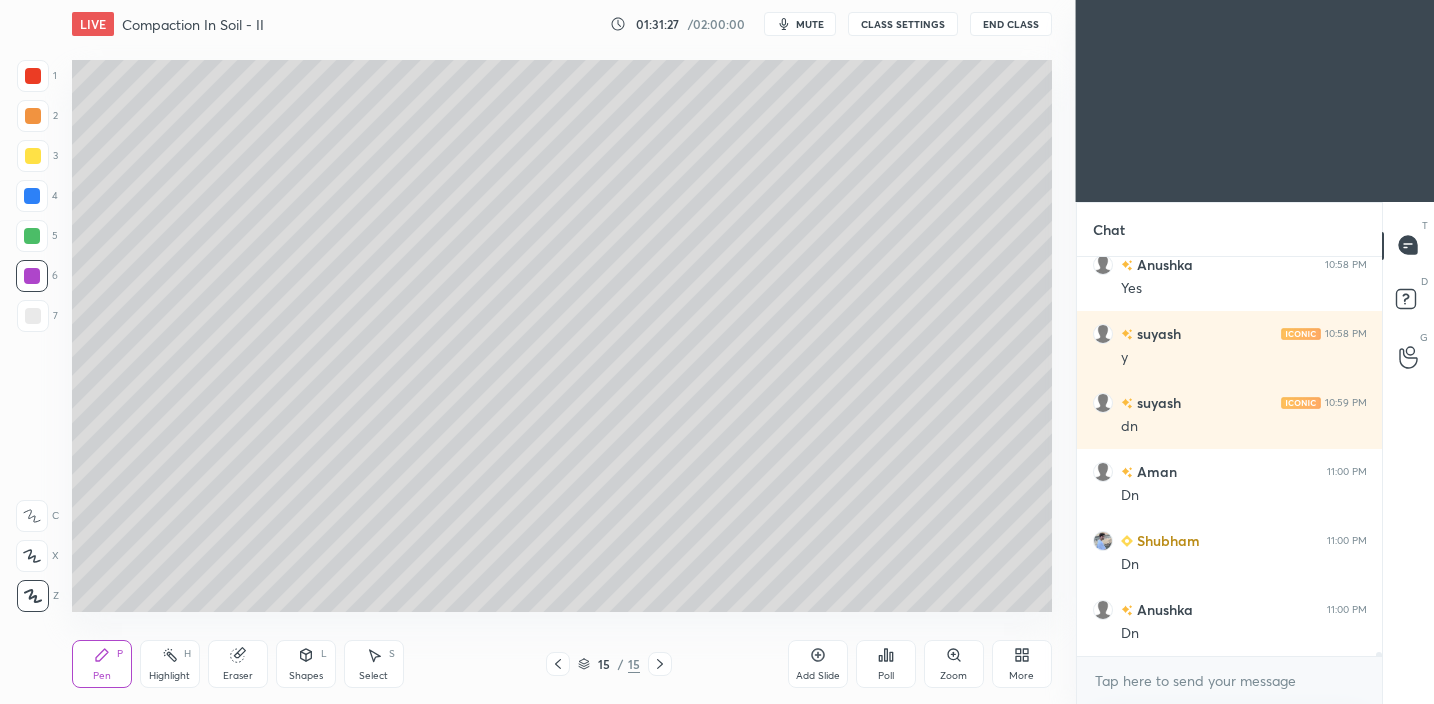 drag, startPoint x: 29, startPoint y: 318, endPoint x: 46, endPoint y: 313, distance: 17.720045 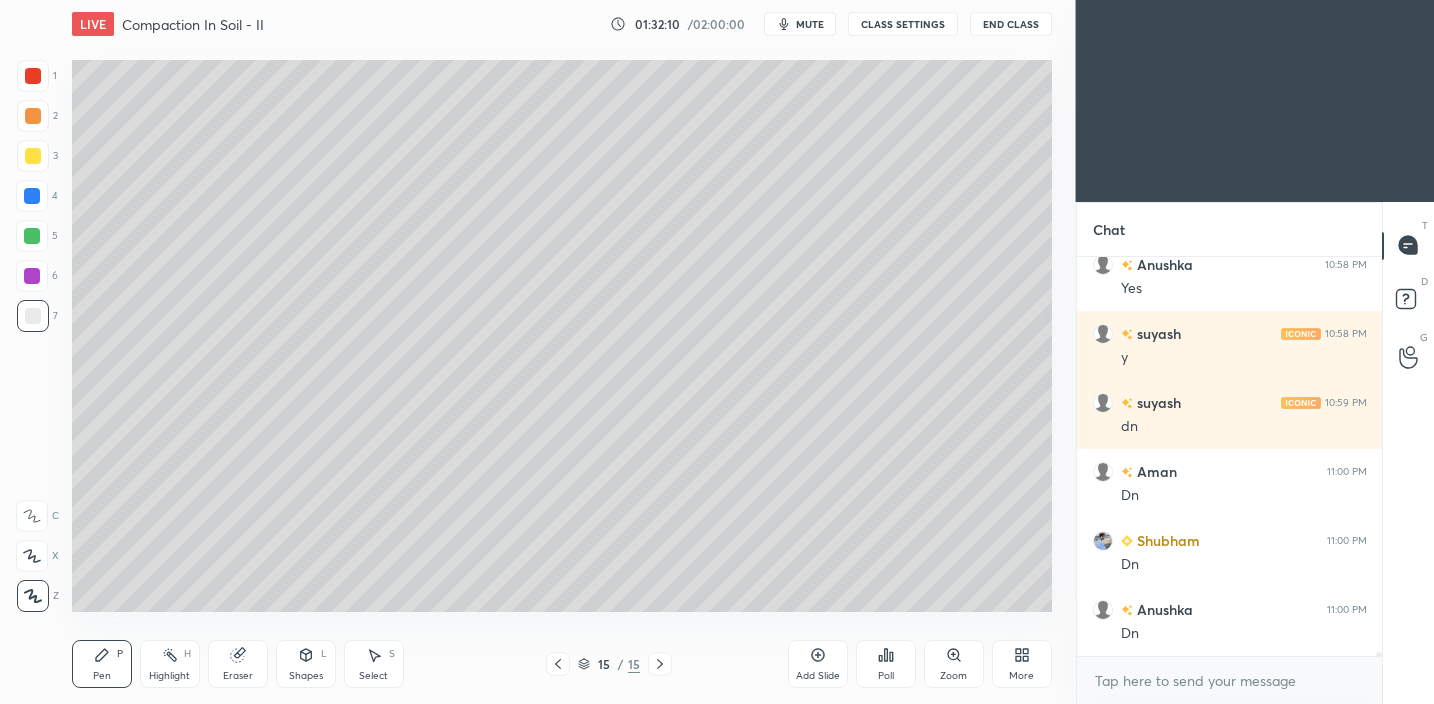 click on "Eraser" at bounding box center (238, 664) 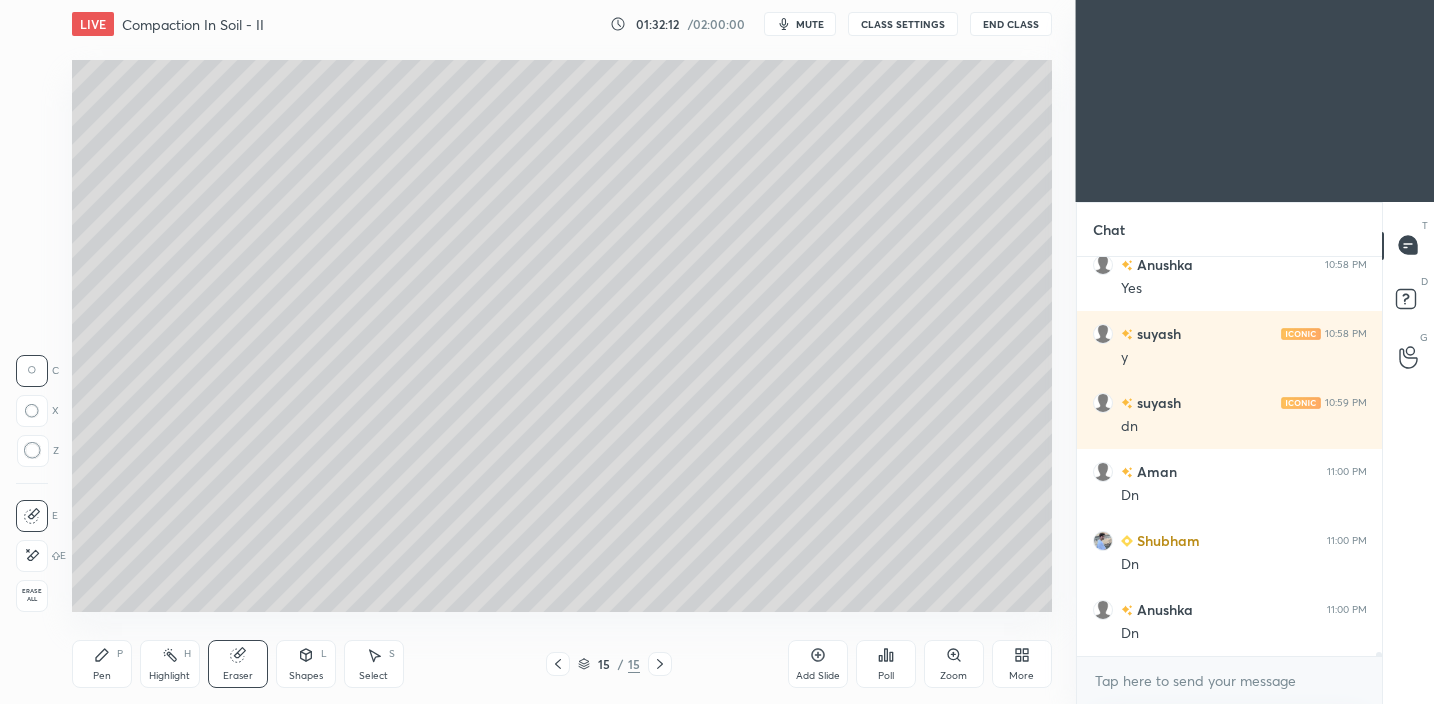 drag, startPoint x: 94, startPoint y: 649, endPoint x: 111, endPoint y: 615, distance: 38.013157 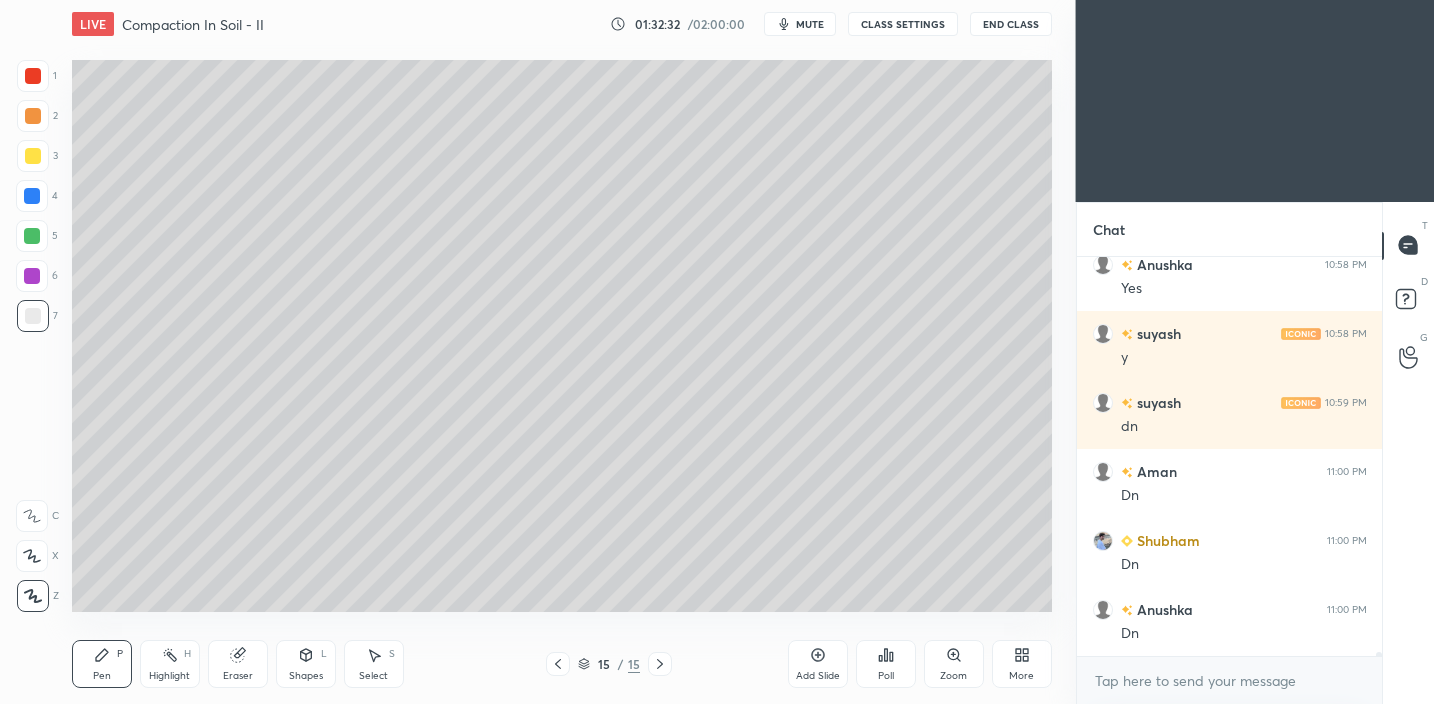 click at bounding box center [33, 156] 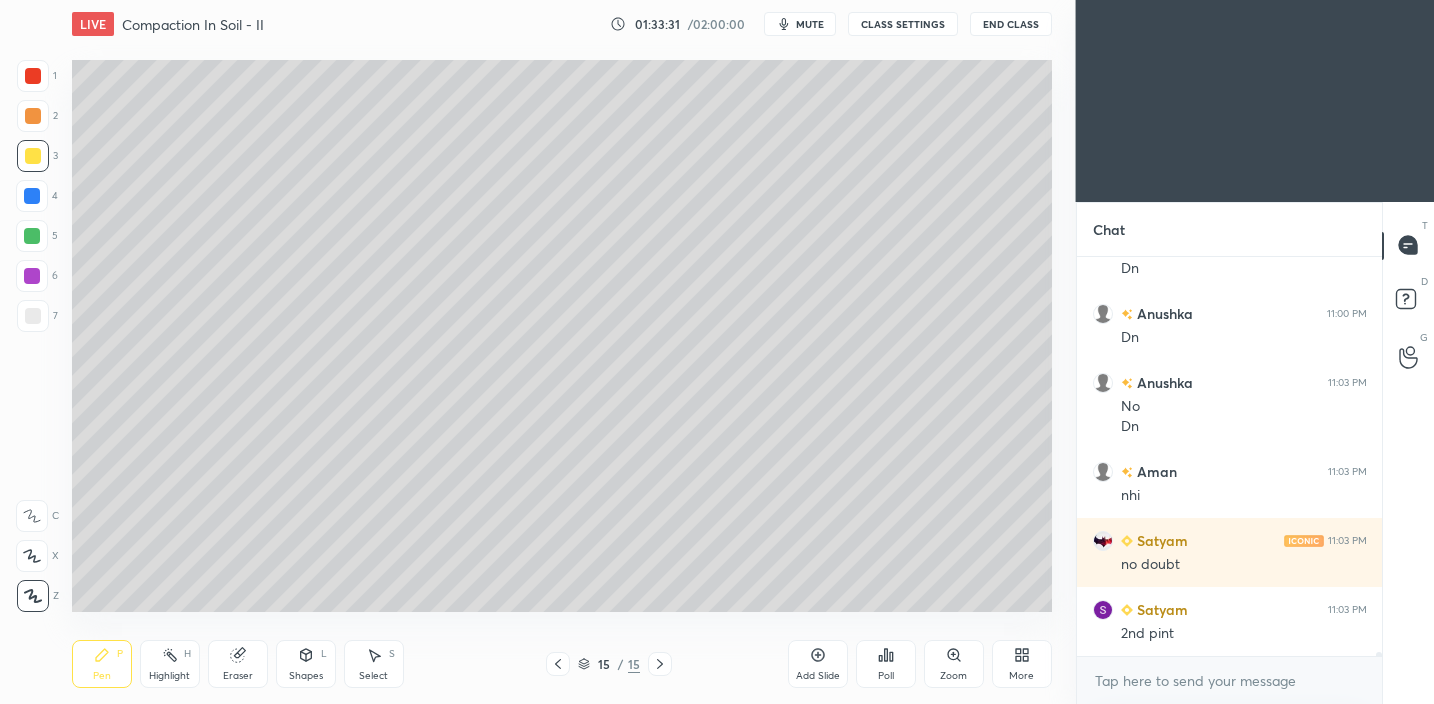 scroll, scrollTop: 38295, scrollLeft: 0, axis: vertical 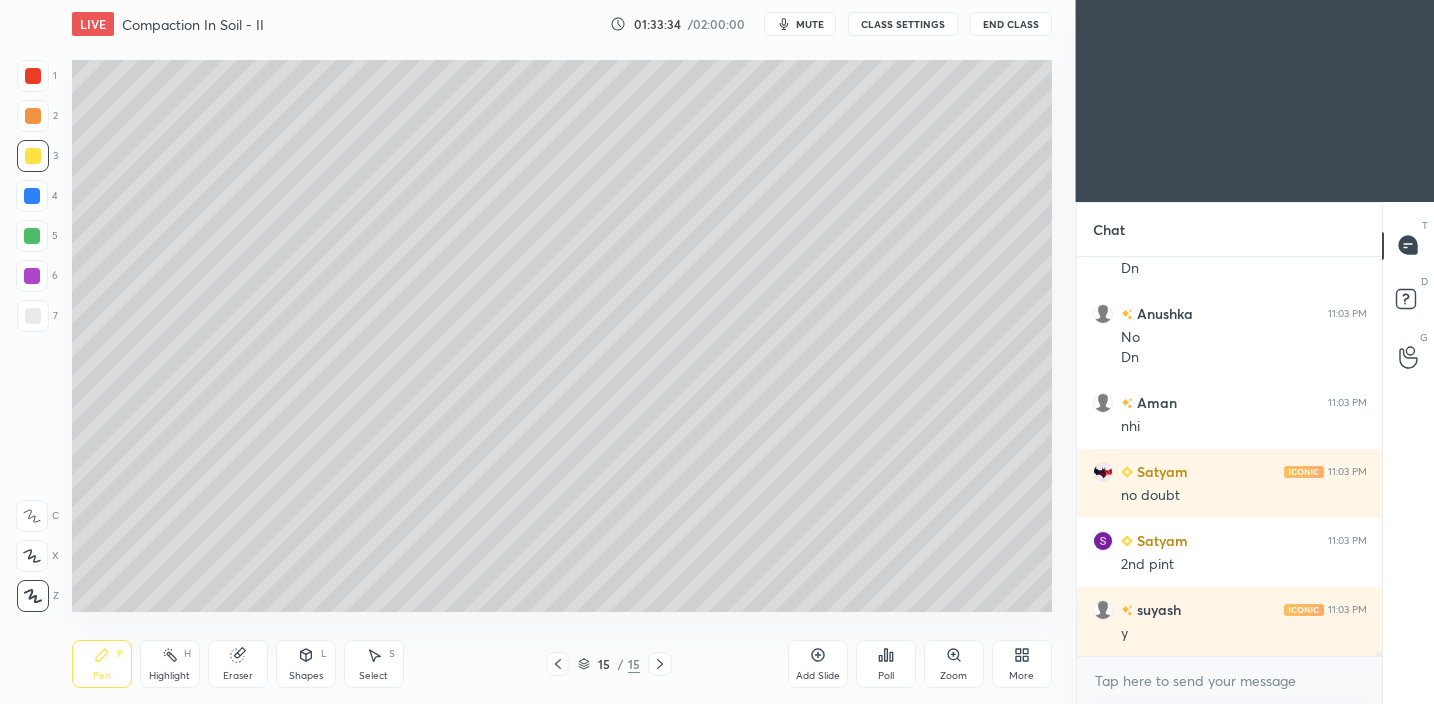 drag, startPoint x: 222, startPoint y: 662, endPoint x: 220, endPoint y: 635, distance: 27.073973 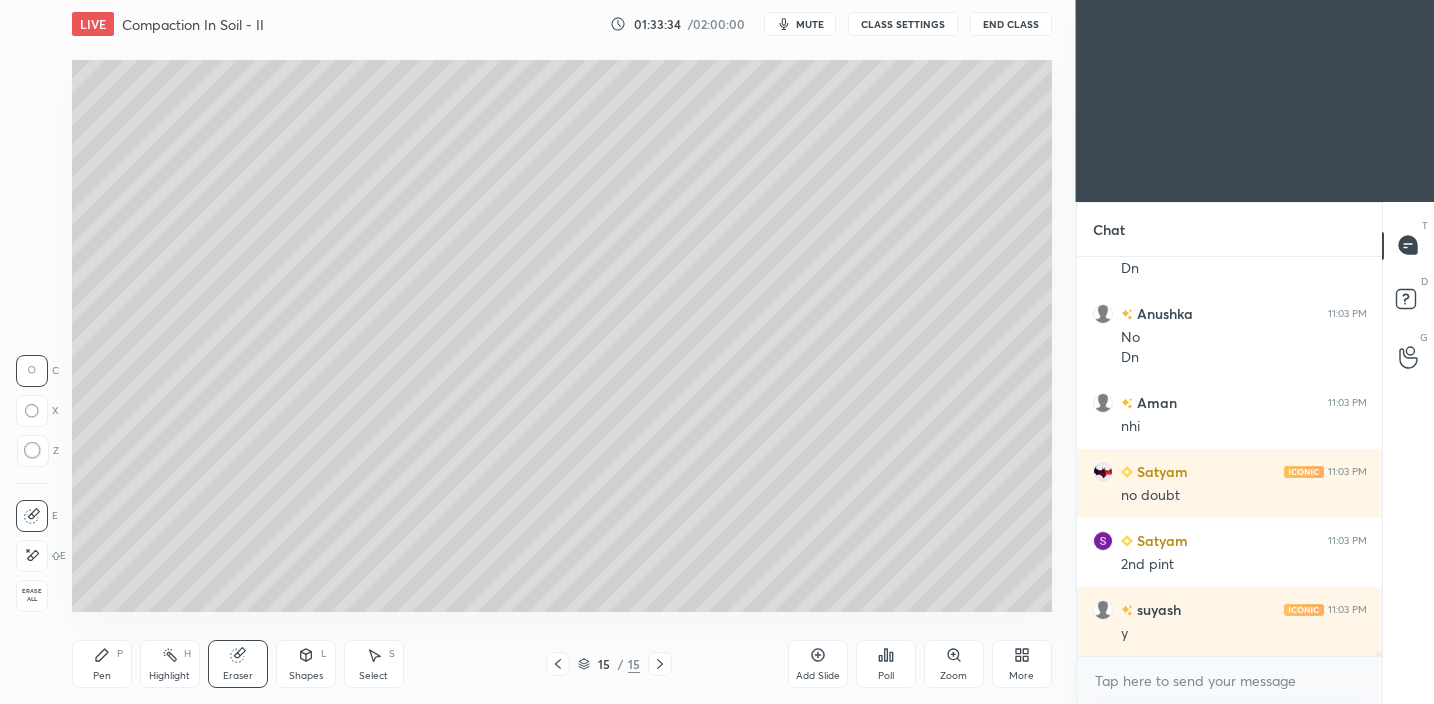 click on "Highlight H" at bounding box center [170, 664] 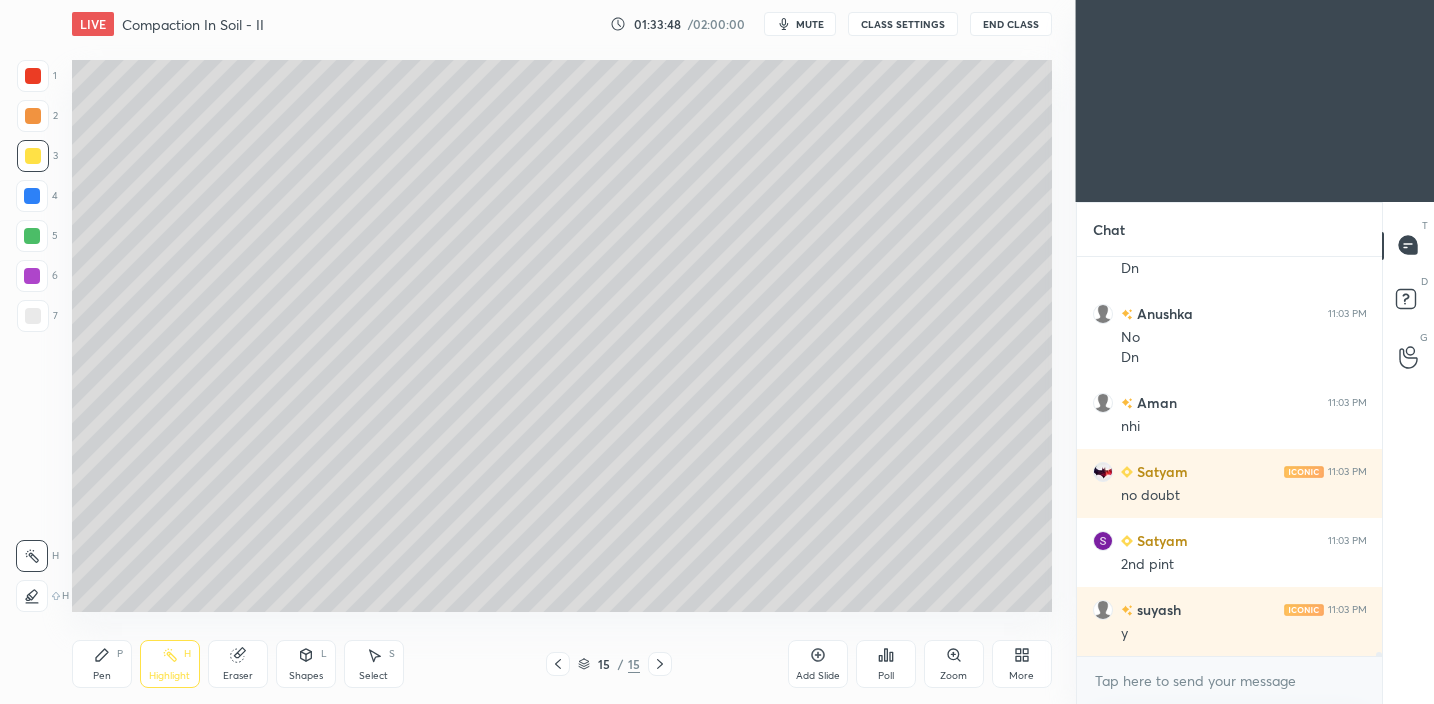scroll, scrollTop: 38364, scrollLeft: 0, axis: vertical 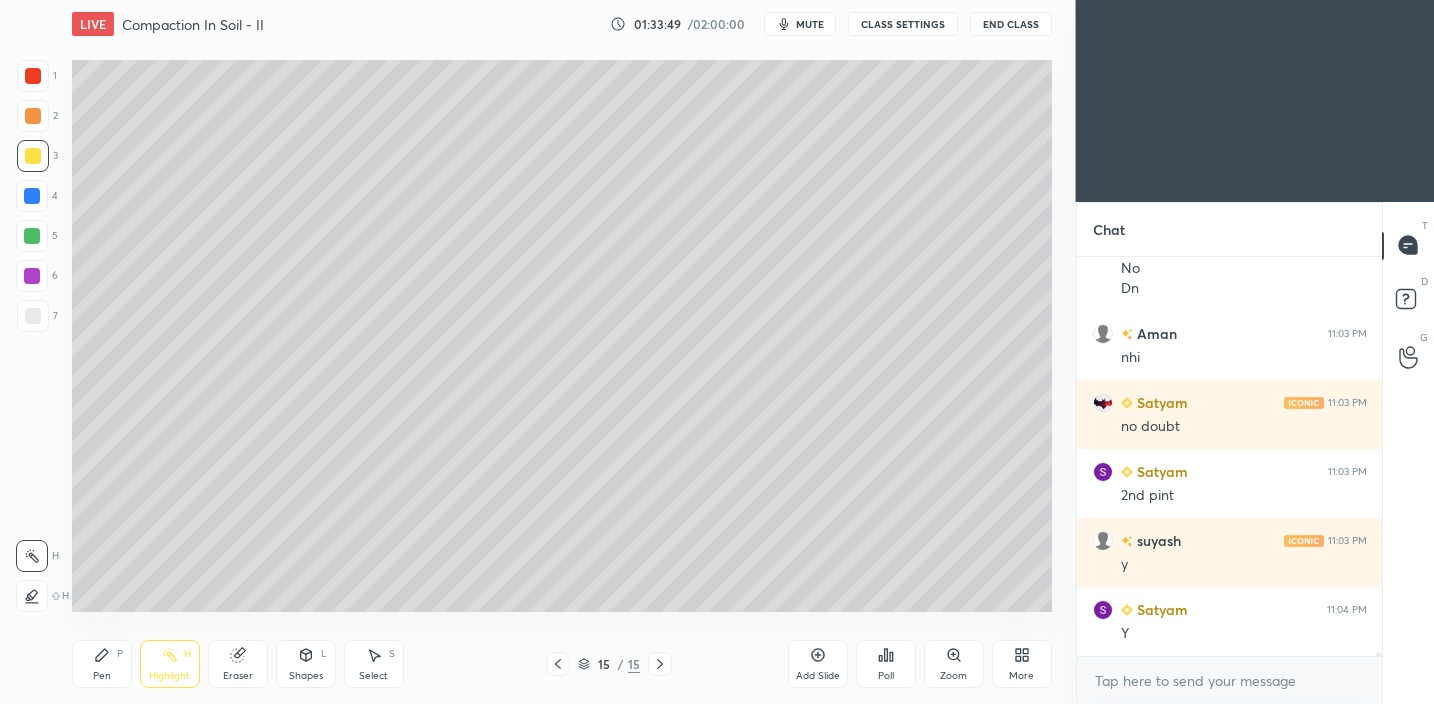 click 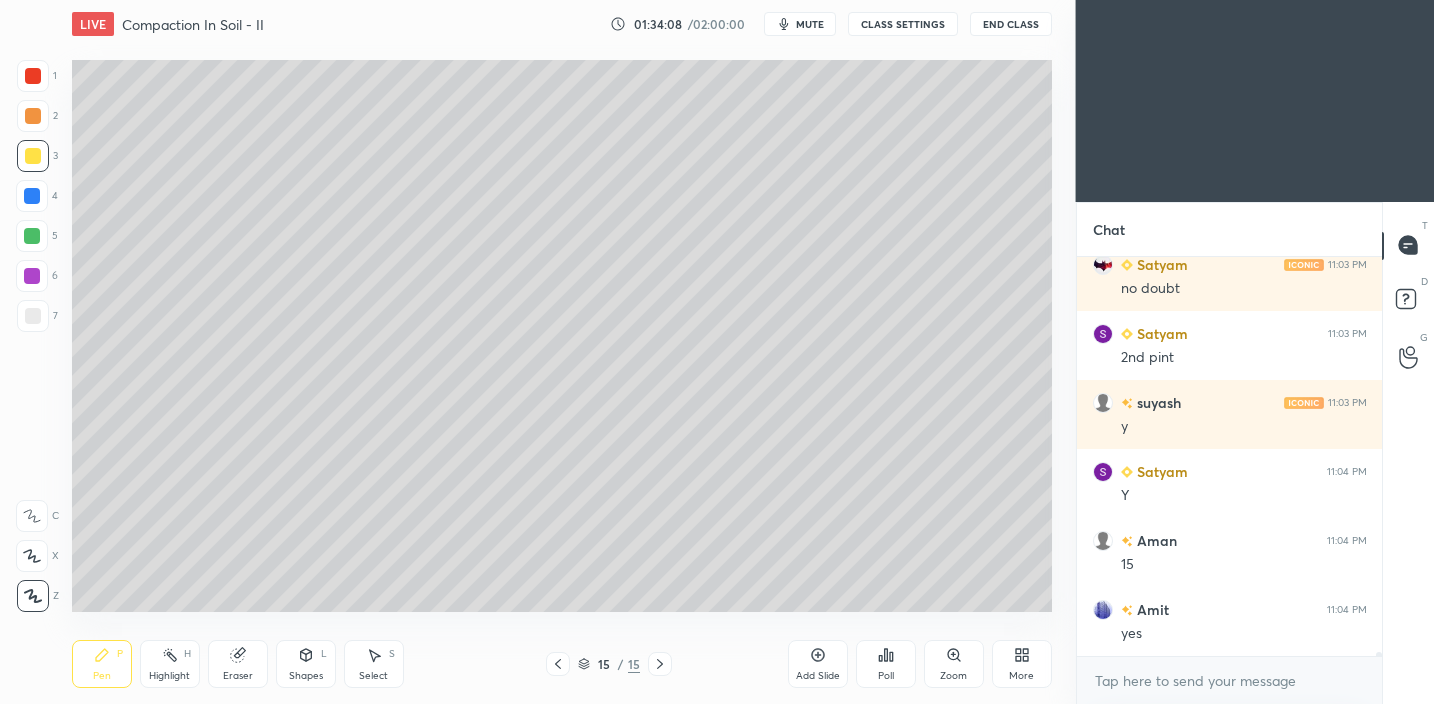 scroll, scrollTop: 38522, scrollLeft: 0, axis: vertical 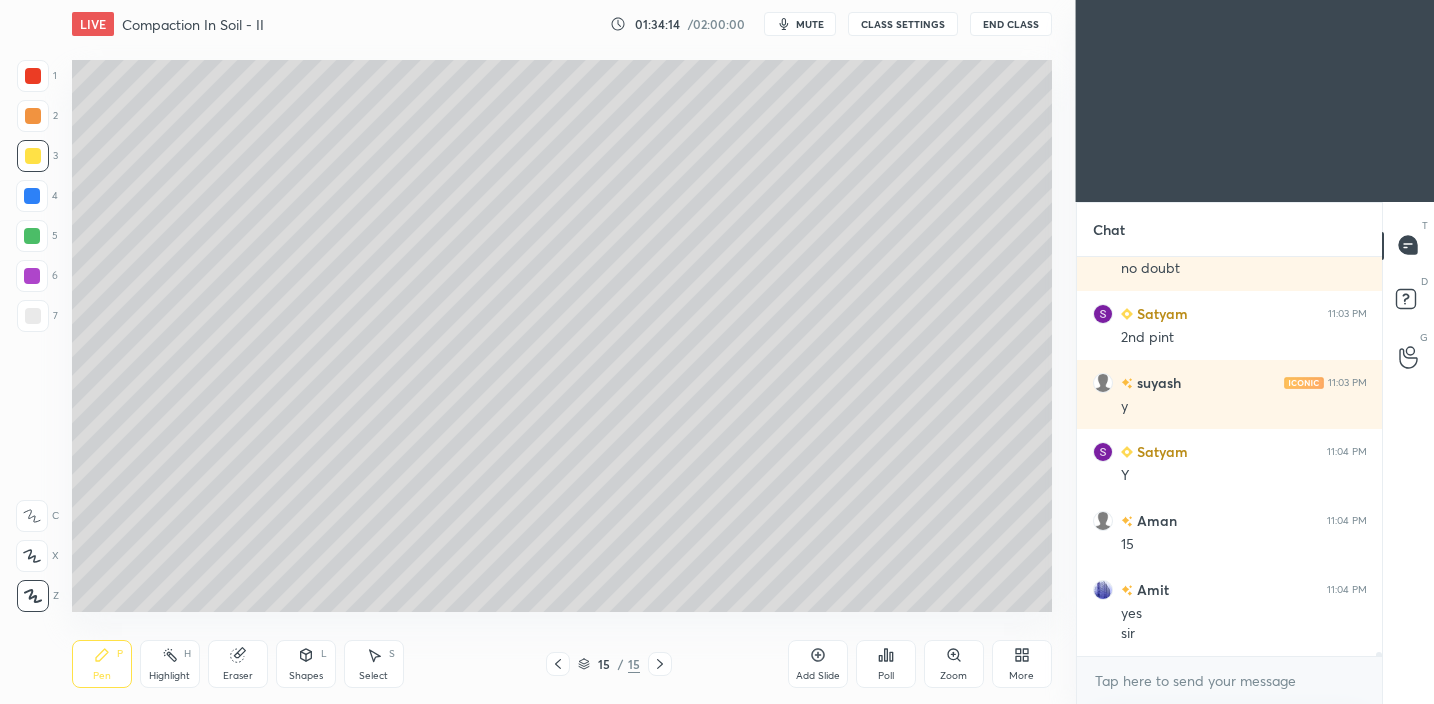 click on "LIVE Compaction In Soil - II 01:34:14 /  02:00:00 mute CLASS SETTINGS End Class Setting up your live class Poll for   secs No correct answer Start poll Back Compaction In Soil - II • L37 of Comprehensive Course on Geotechnical Engineering [FIRST] Pen P Highlight H Eraser Shapes L Select S 15 / 15 Add Slide Poll Zoom More" at bounding box center [562, 352] 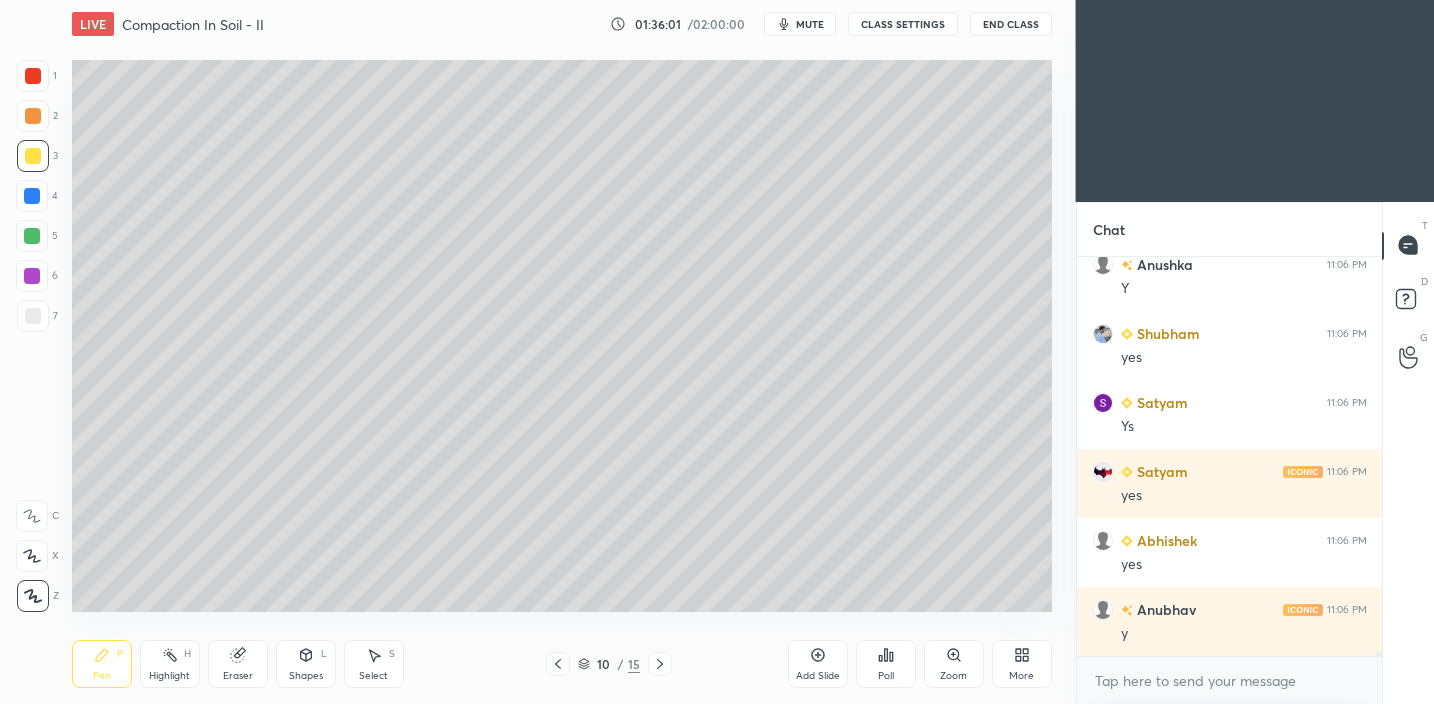 scroll, scrollTop: 40385, scrollLeft: 0, axis: vertical 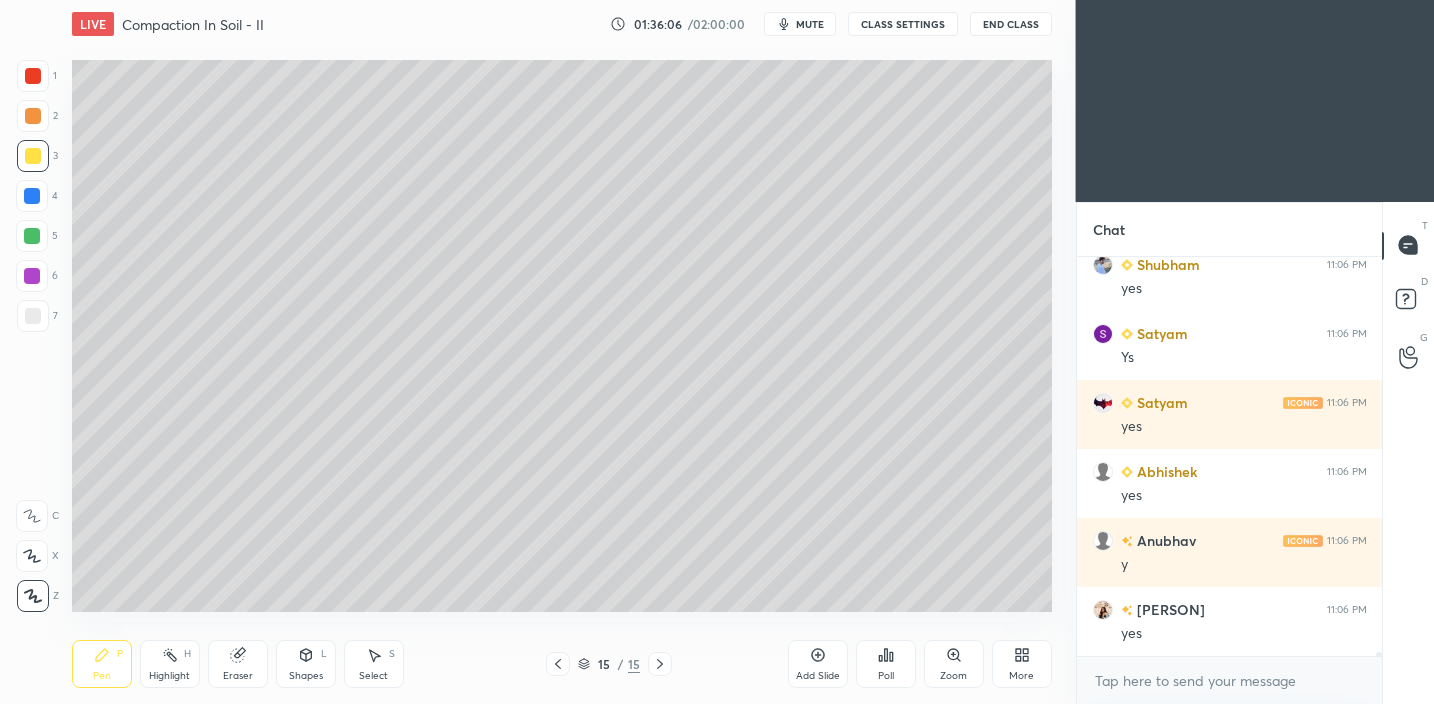 drag, startPoint x: 818, startPoint y: 662, endPoint x: 820, endPoint y: 617, distance: 45.044422 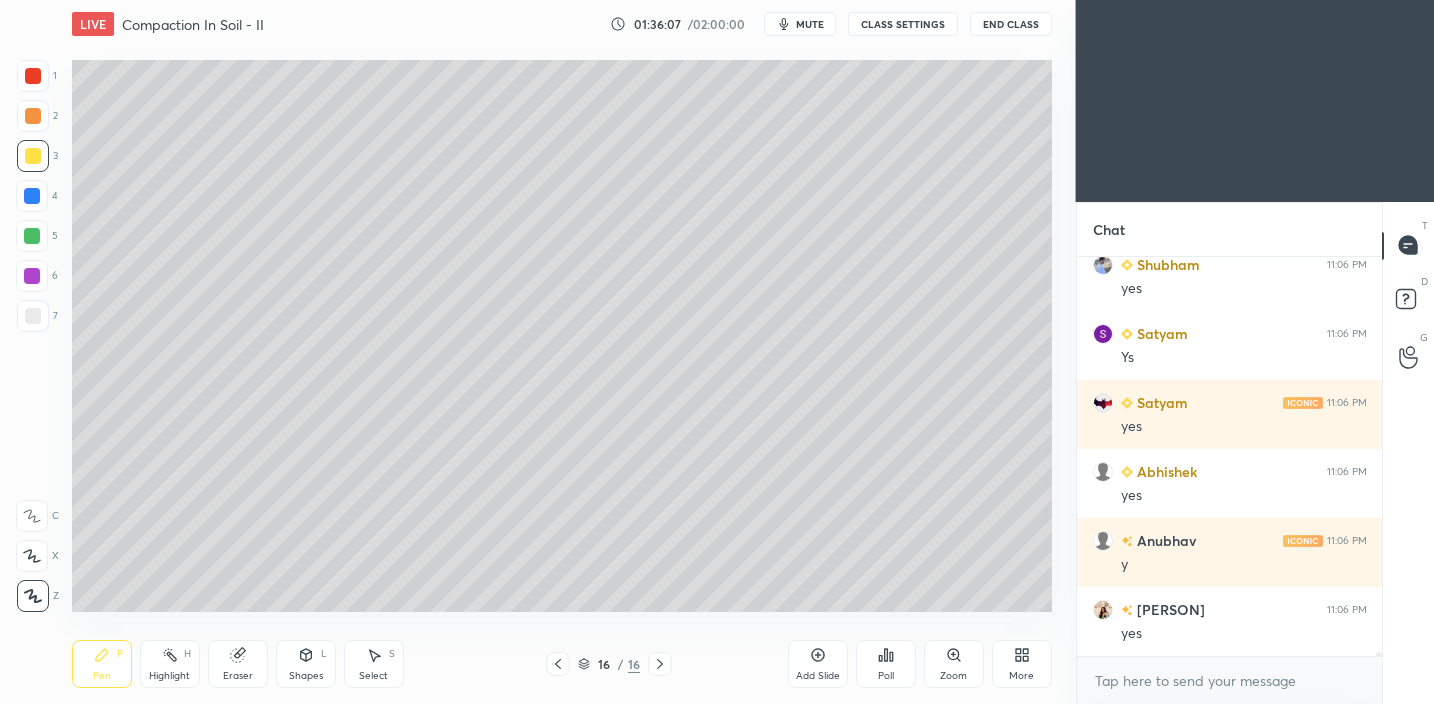 click at bounding box center (33, 316) 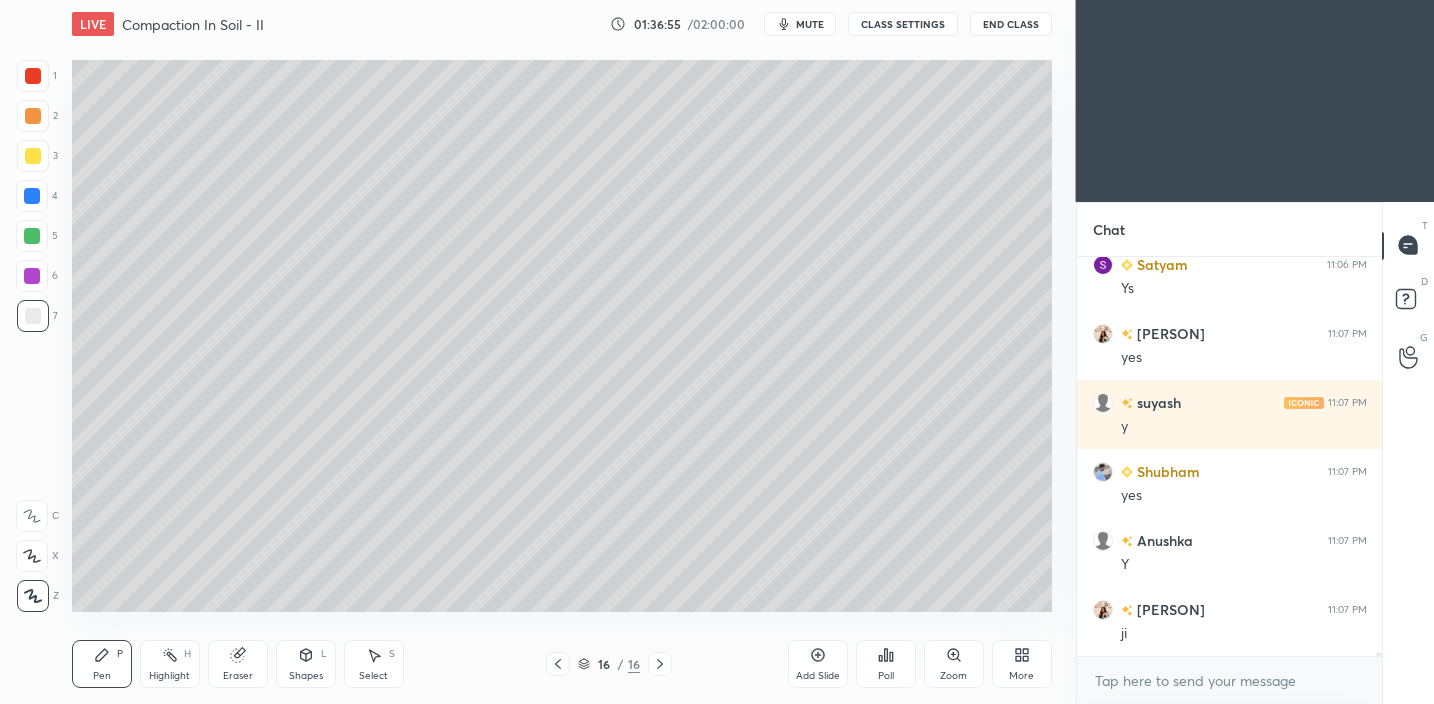 scroll, scrollTop: 40937, scrollLeft: 0, axis: vertical 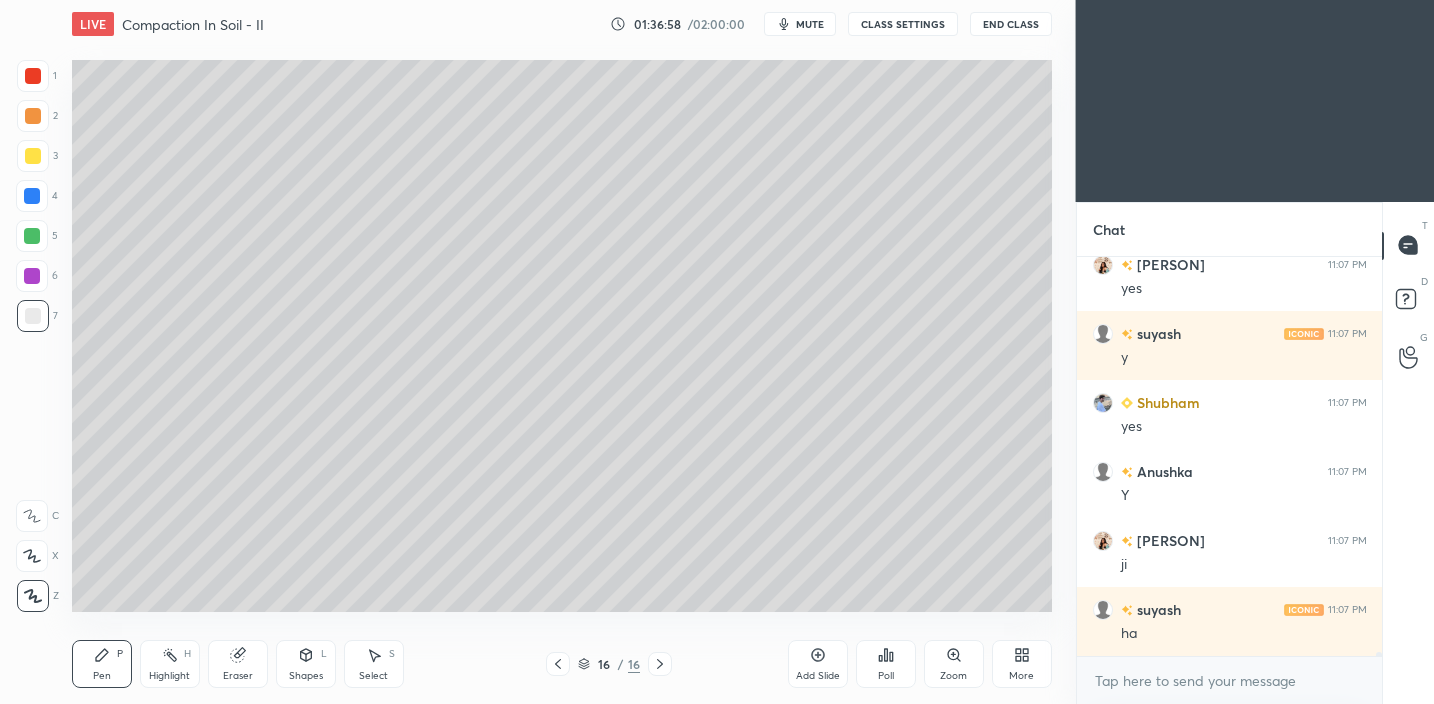drag, startPoint x: 311, startPoint y: 665, endPoint x: 308, endPoint y: 654, distance: 11.401754 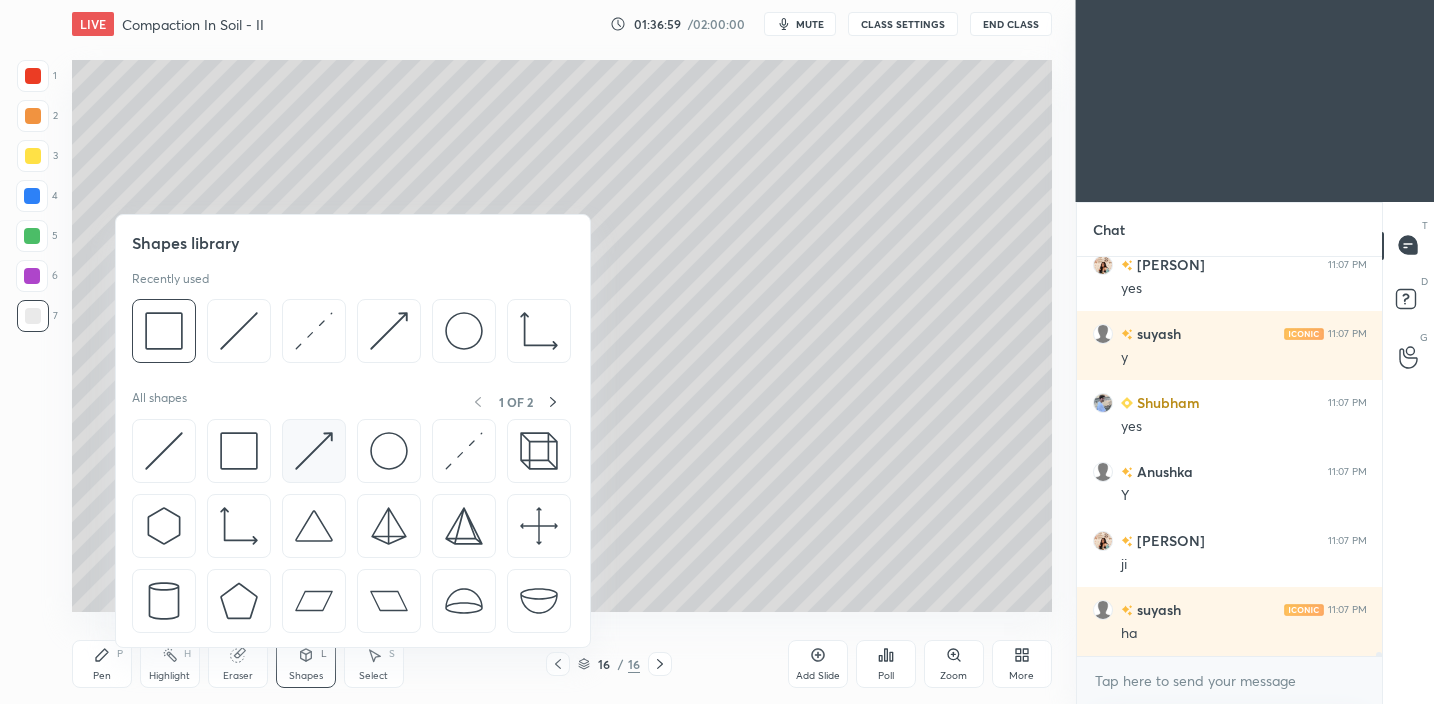 click at bounding box center (314, 451) 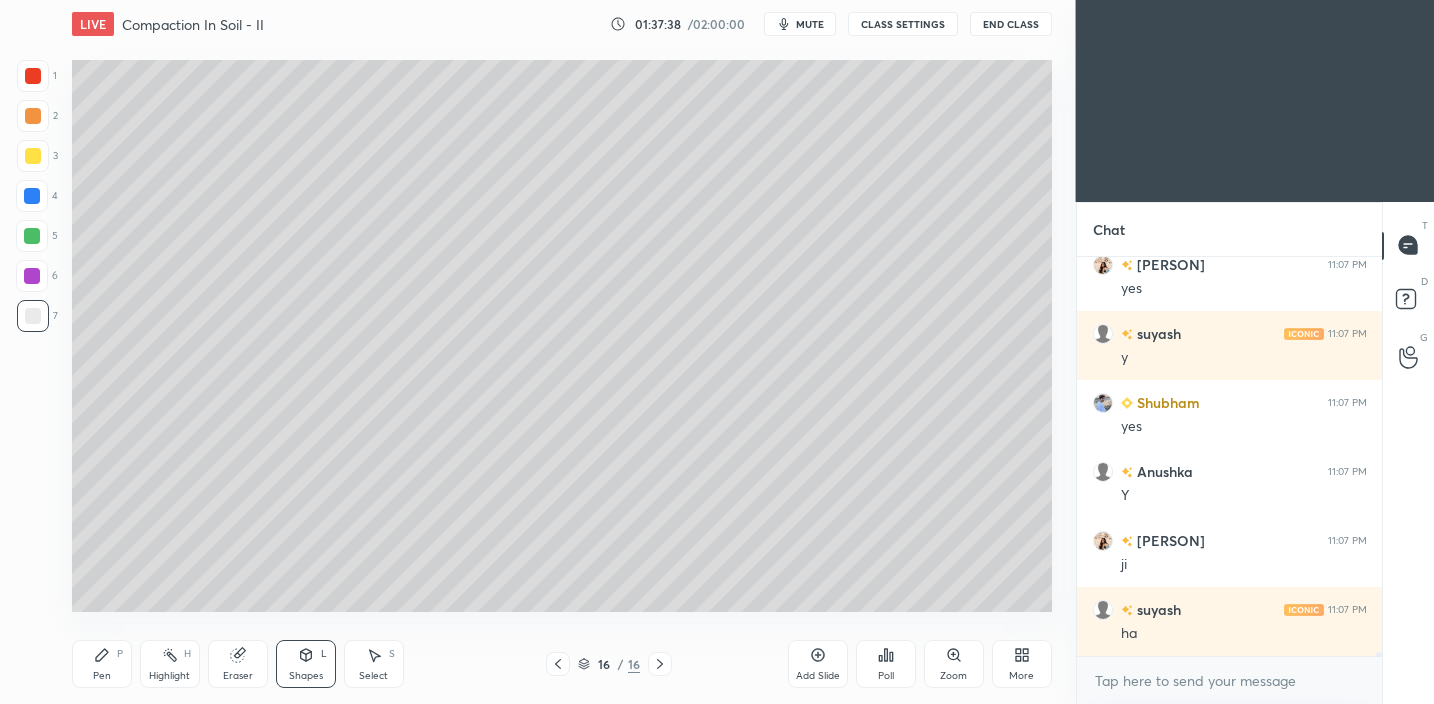 scroll, scrollTop: 41006, scrollLeft: 0, axis: vertical 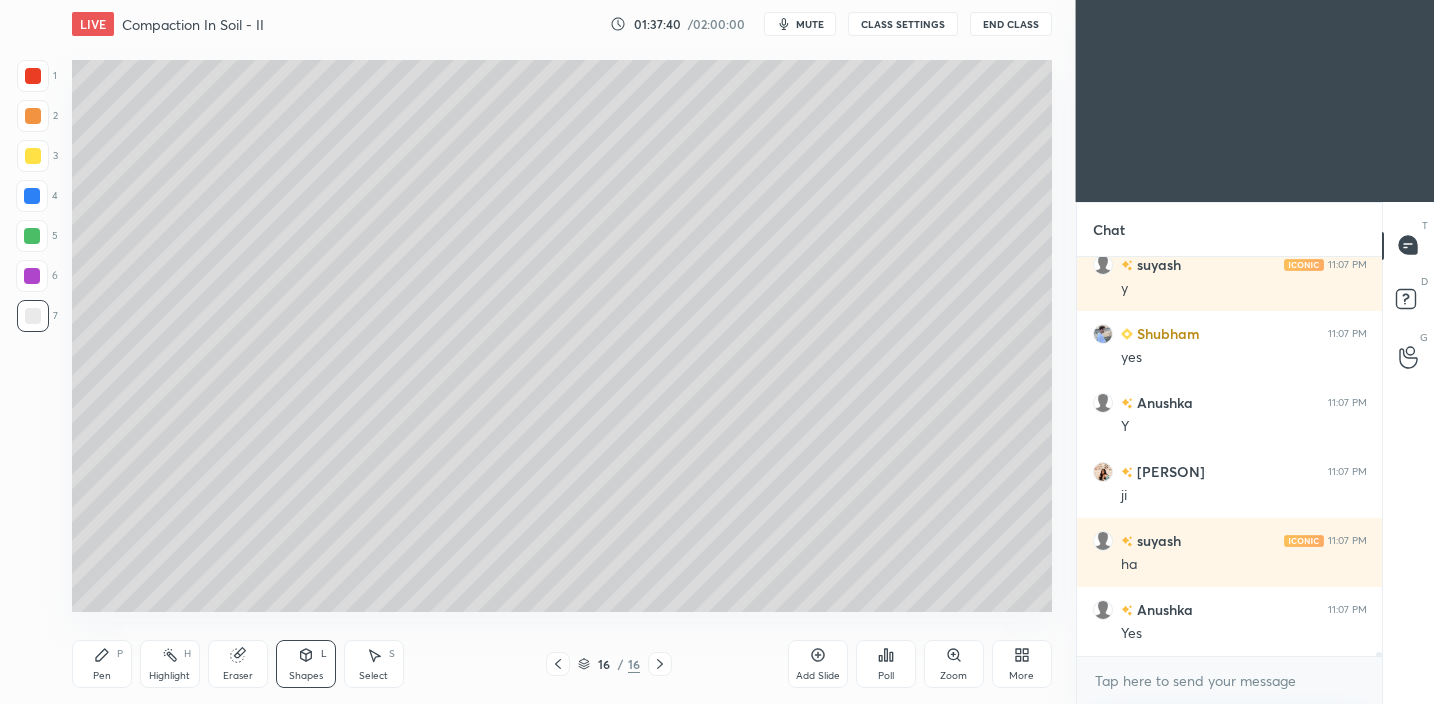 click on "3" at bounding box center [37, 156] 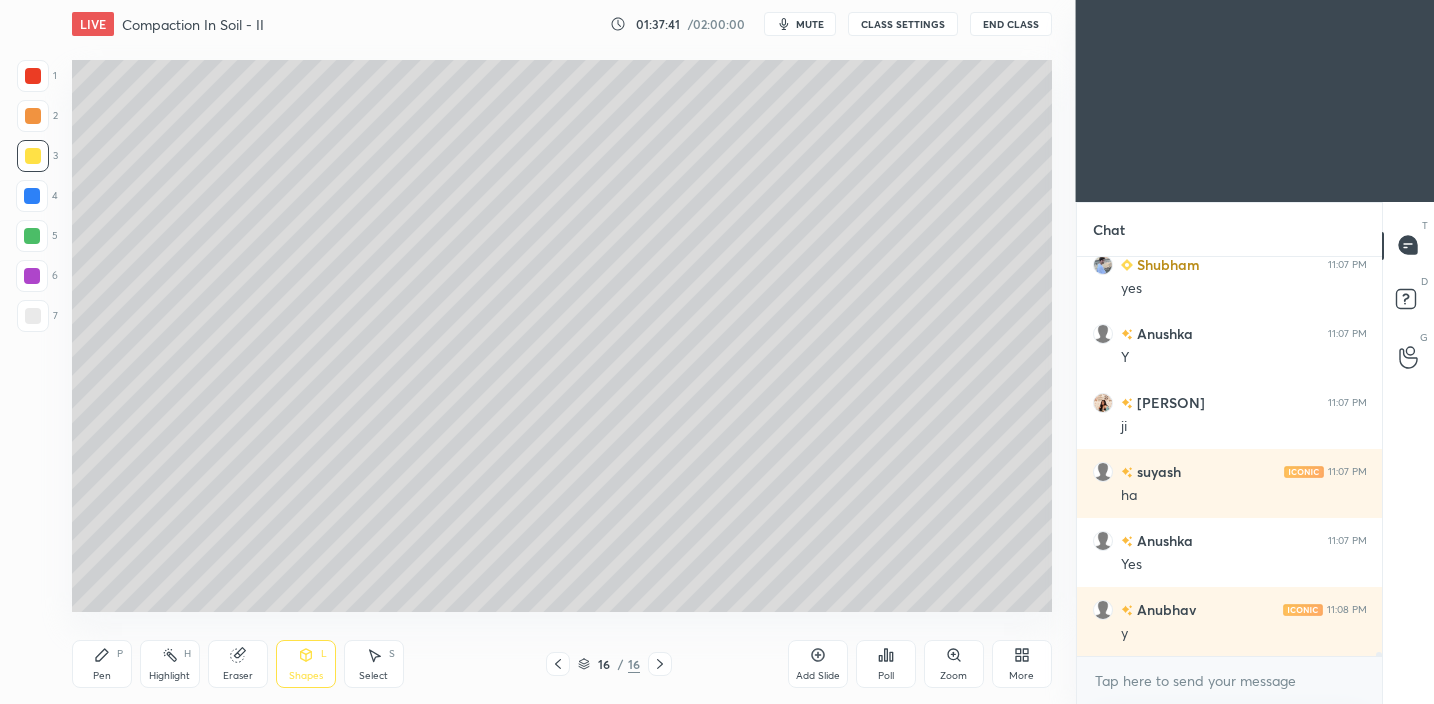 scroll, scrollTop: 41144, scrollLeft: 0, axis: vertical 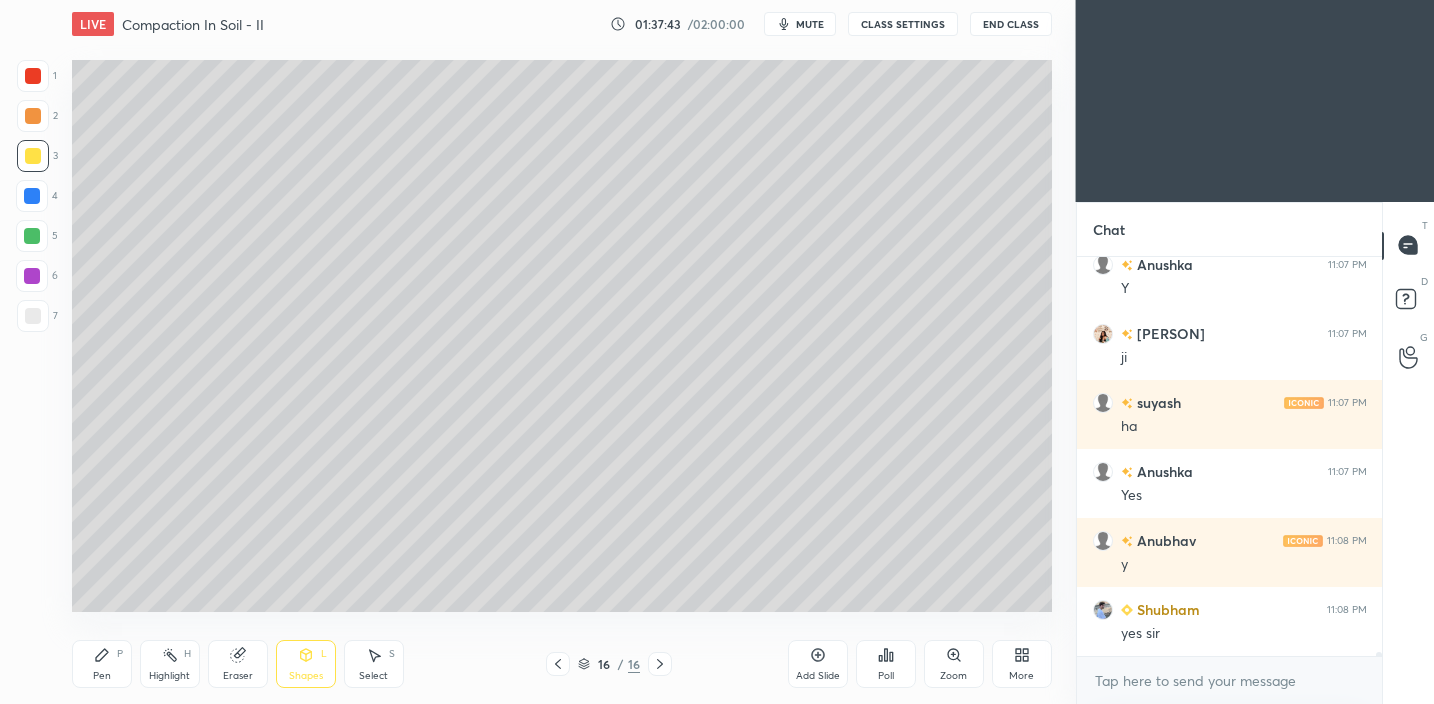 drag, startPoint x: 123, startPoint y: 671, endPoint x: 132, endPoint y: 663, distance: 12.0415945 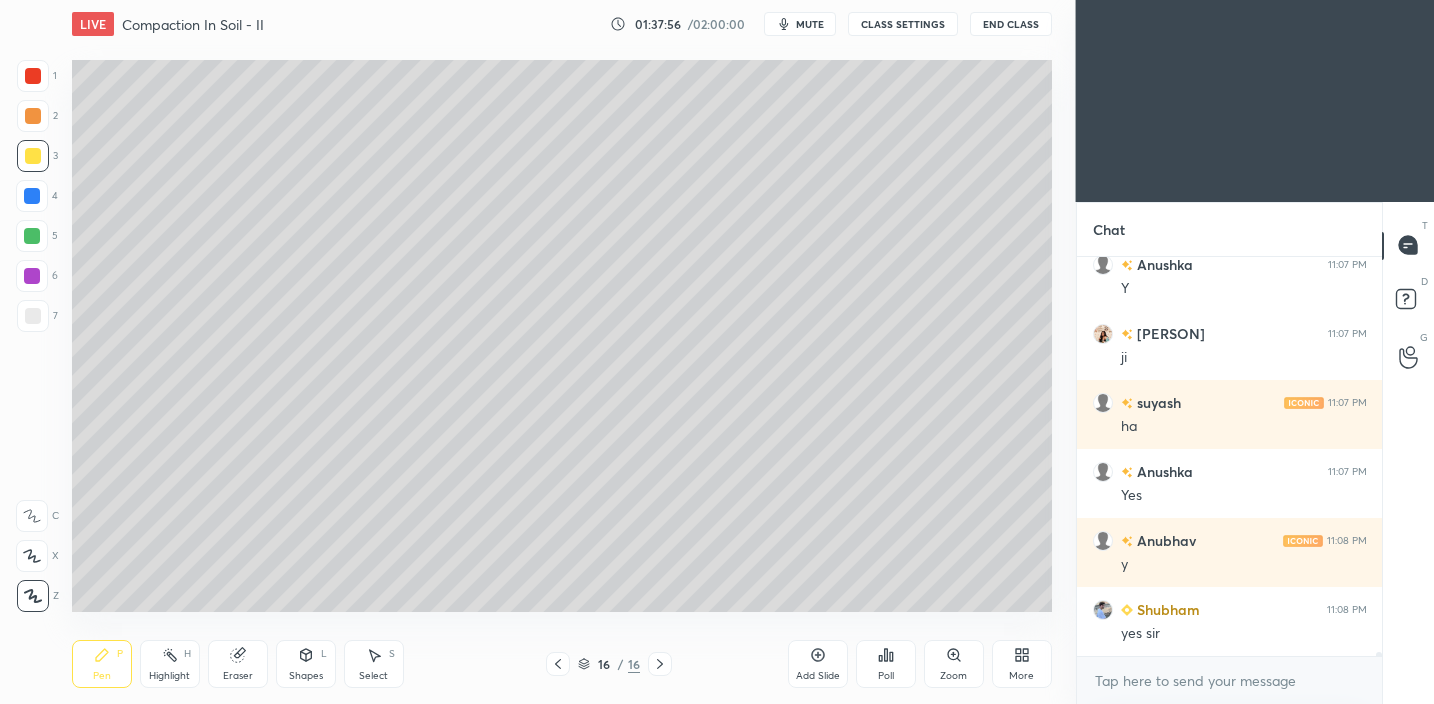 click at bounding box center [33, 316] 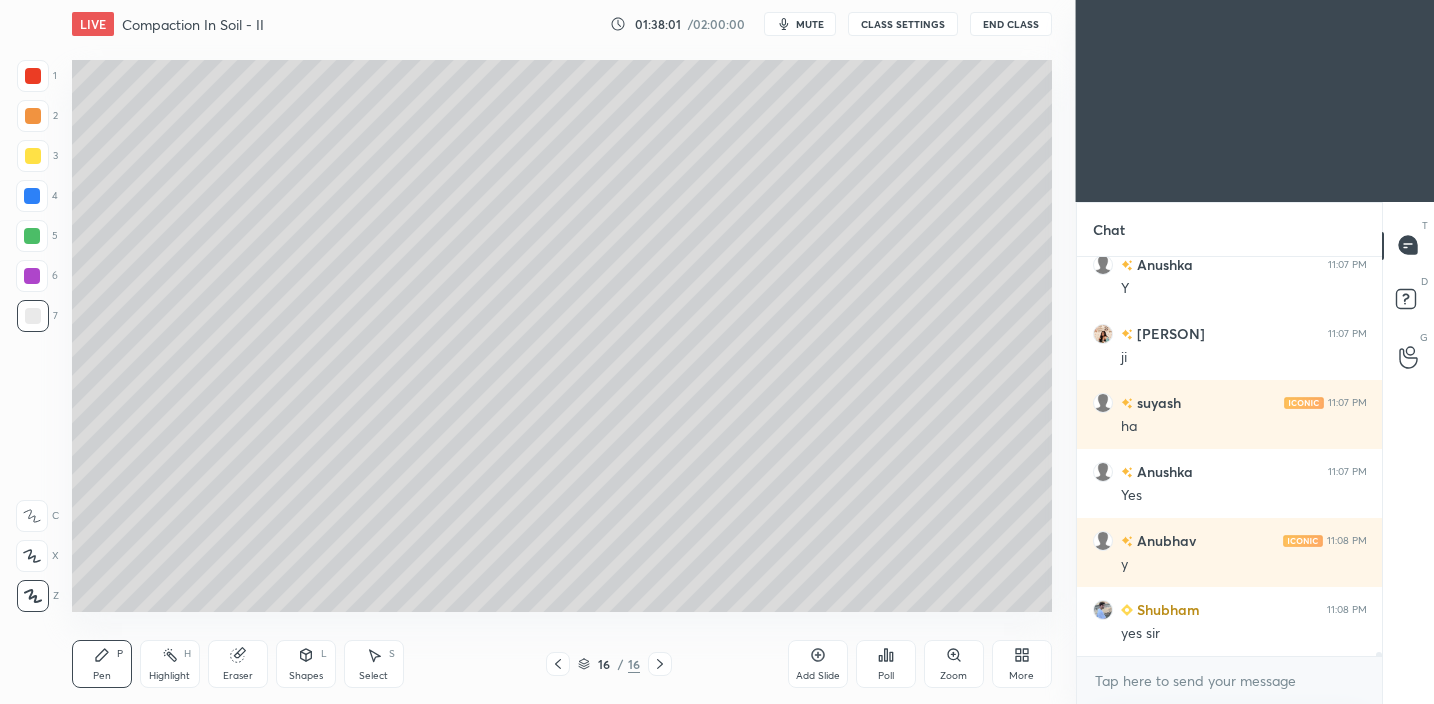 scroll, scrollTop: 41213, scrollLeft: 0, axis: vertical 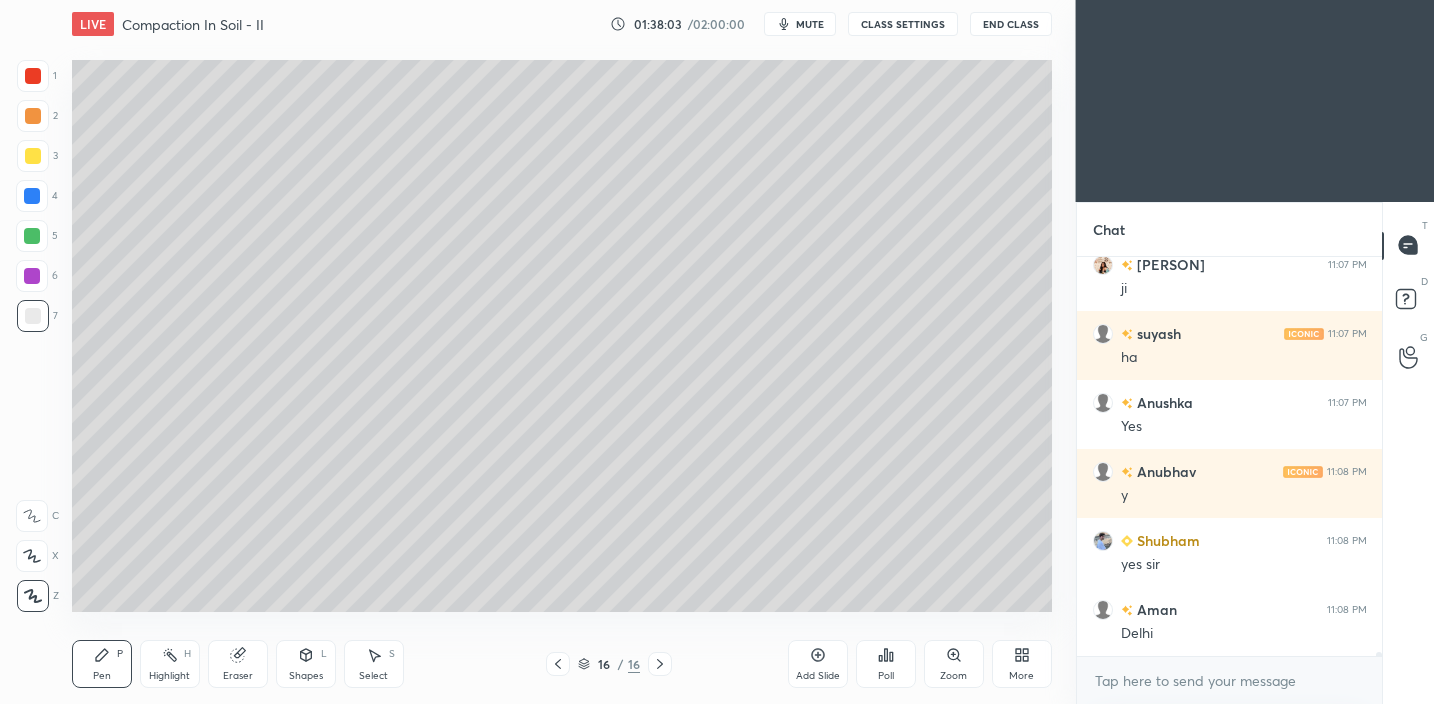 drag, startPoint x: 22, startPoint y: 146, endPoint x: 42, endPoint y: 165, distance: 27.58623 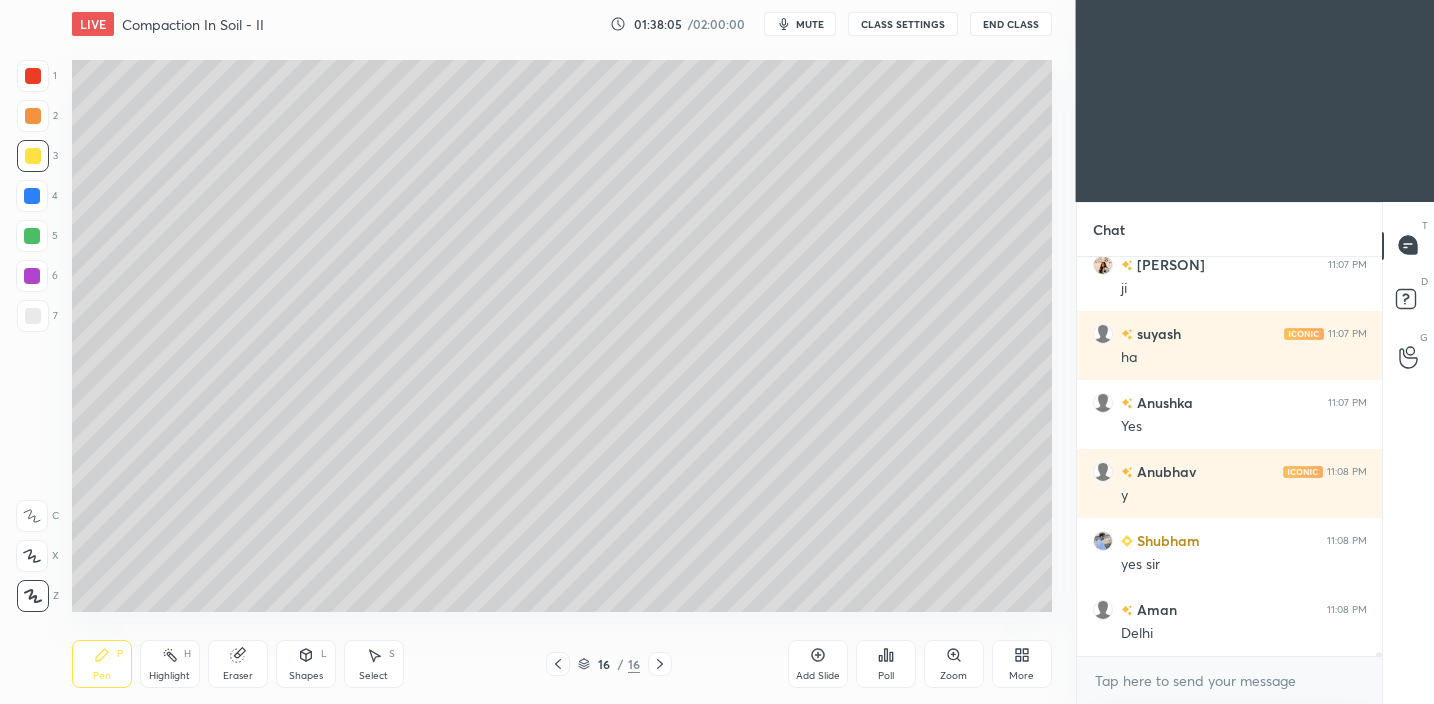 click at bounding box center (33, 116) 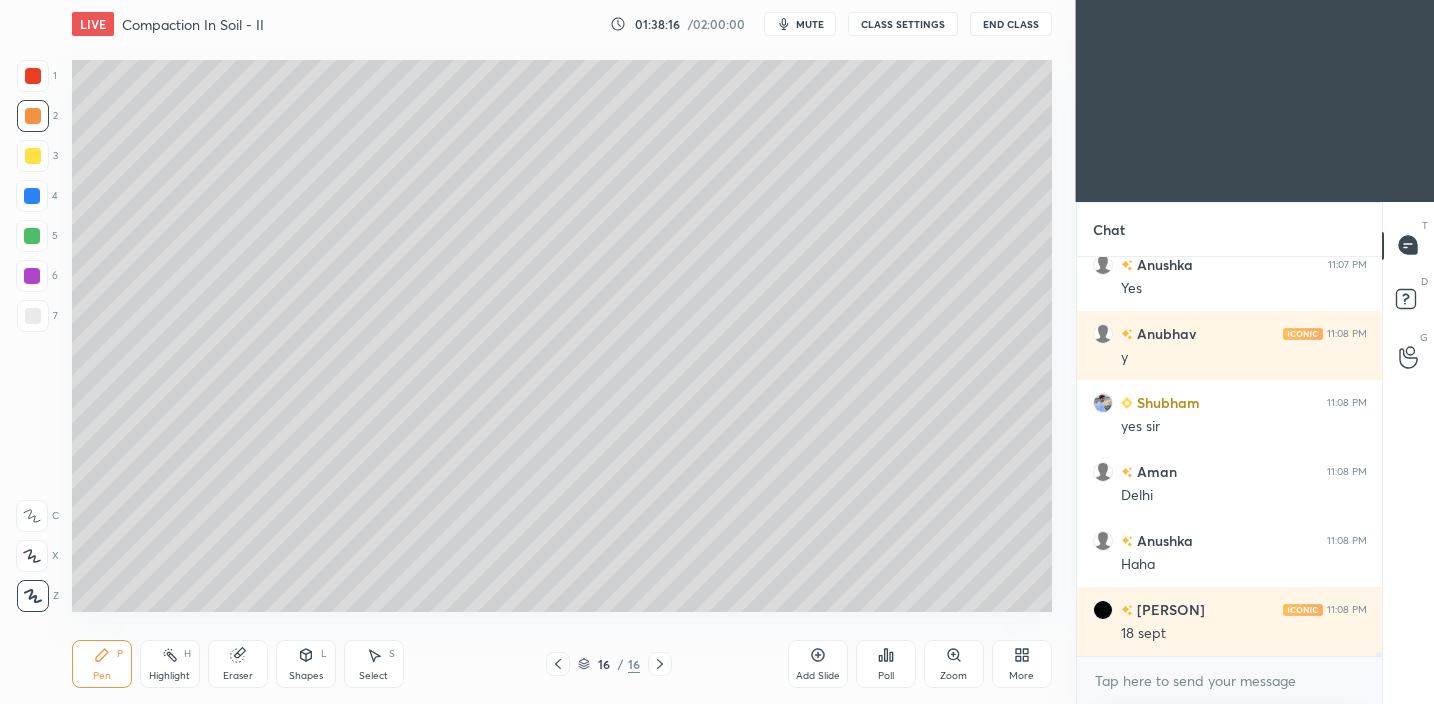 scroll, scrollTop: 41420, scrollLeft: 0, axis: vertical 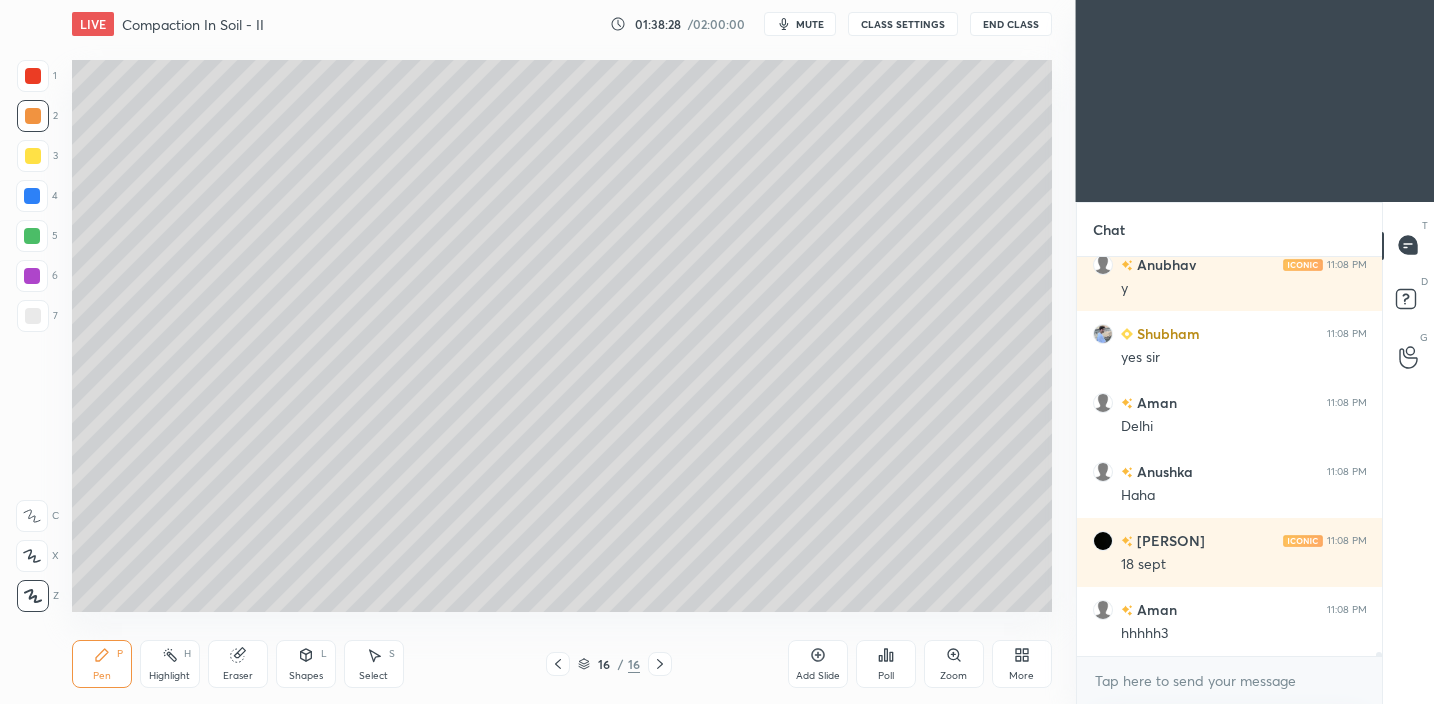 click at bounding box center (33, 316) 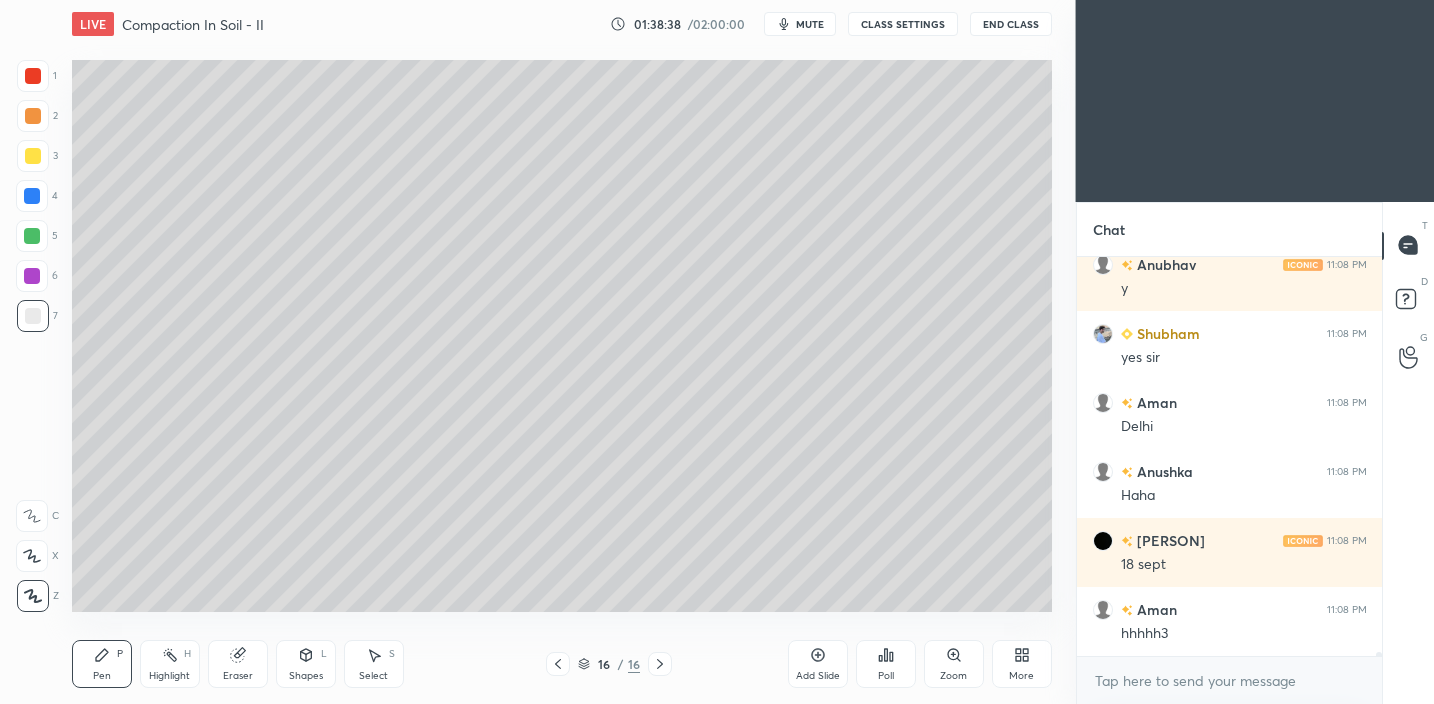 click at bounding box center [33, 156] 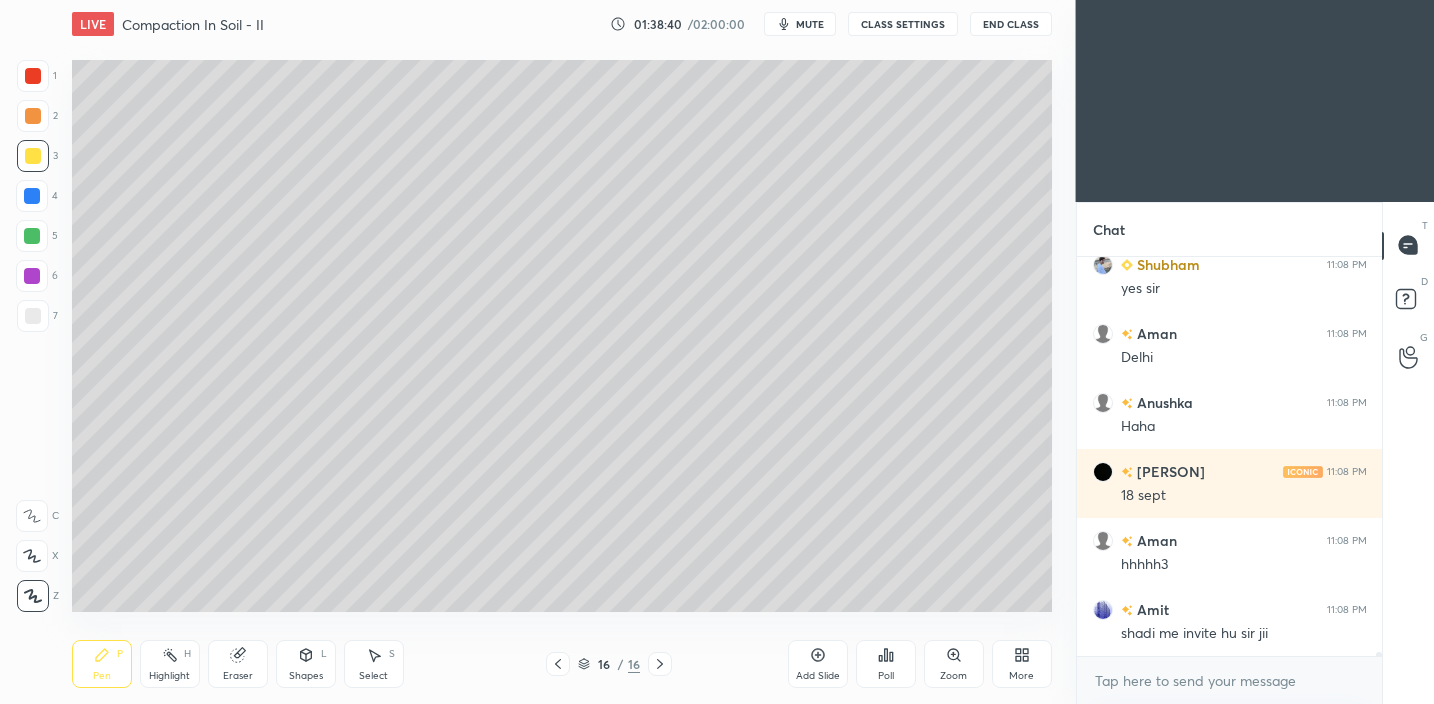 scroll, scrollTop: 41576, scrollLeft: 0, axis: vertical 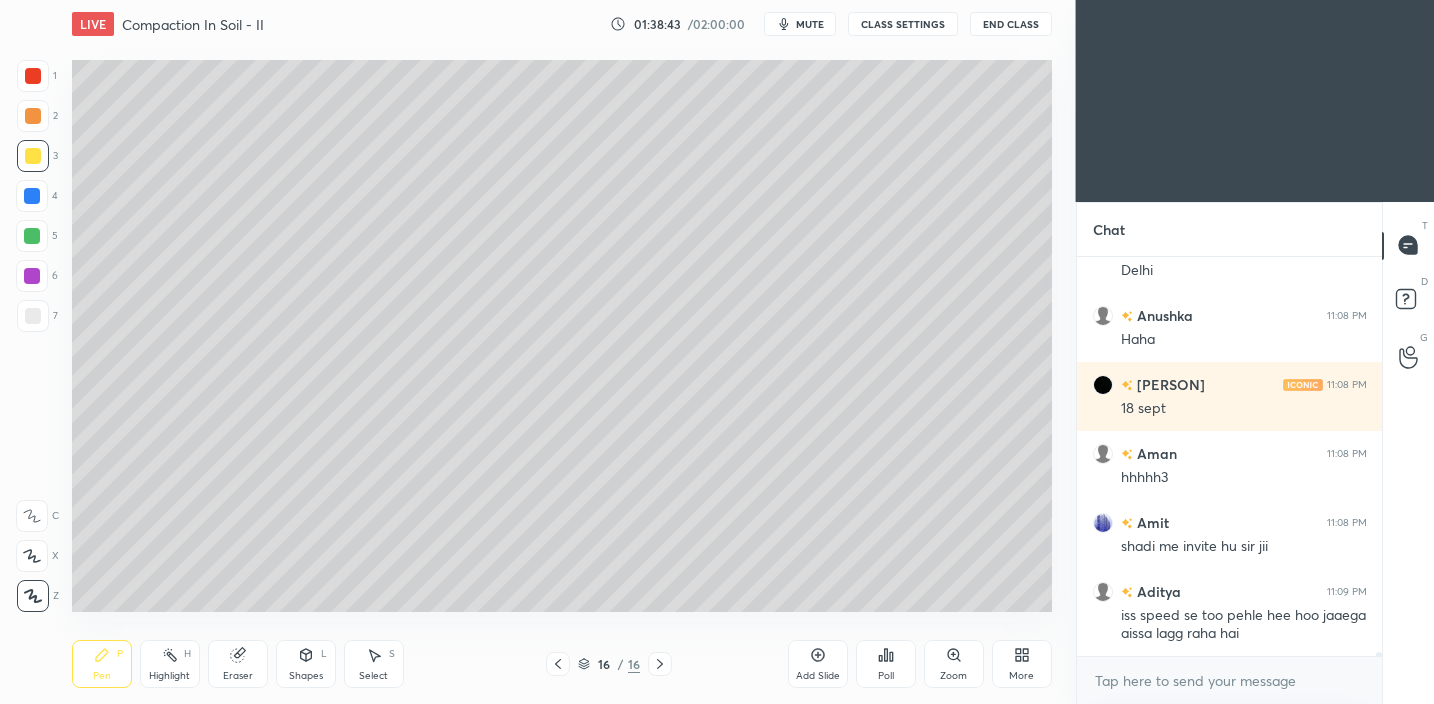 click on "Shapes L" at bounding box center (306, 664) 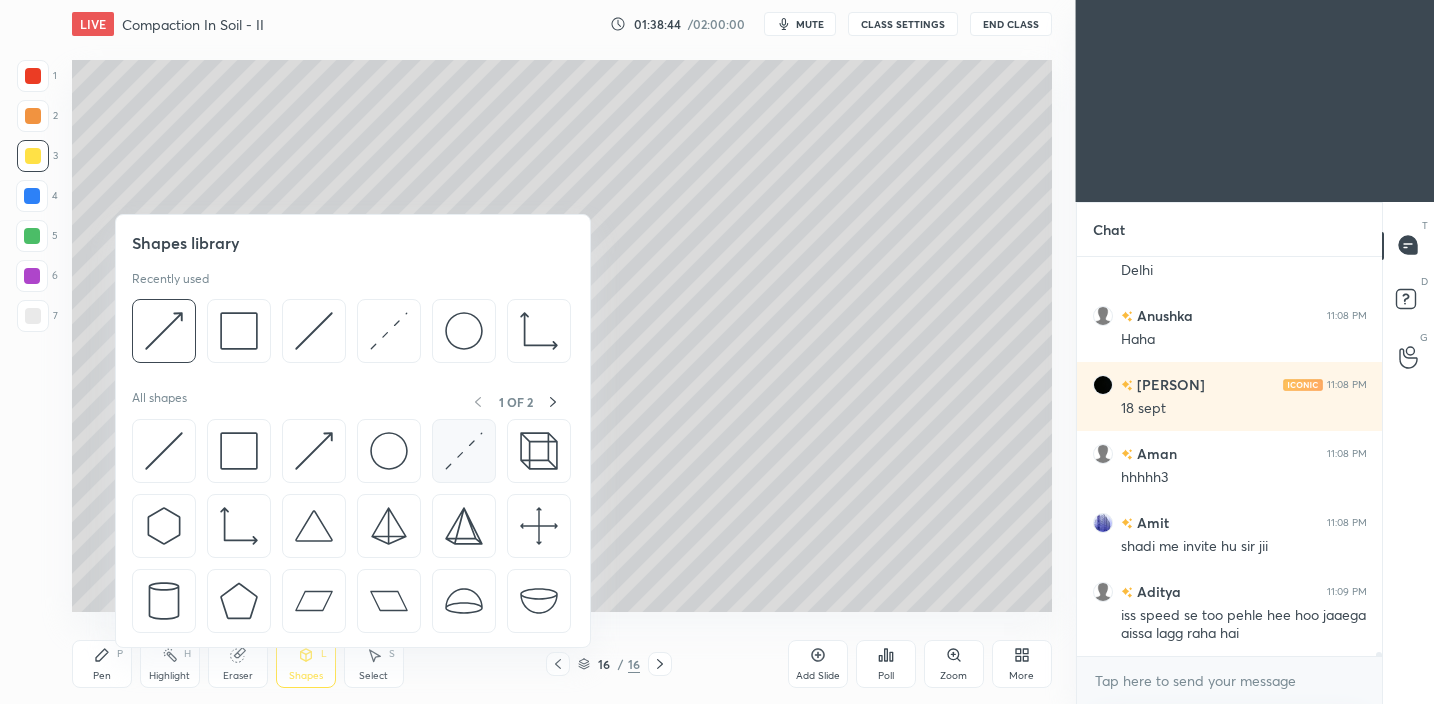 click at bounding box center (464, 451) 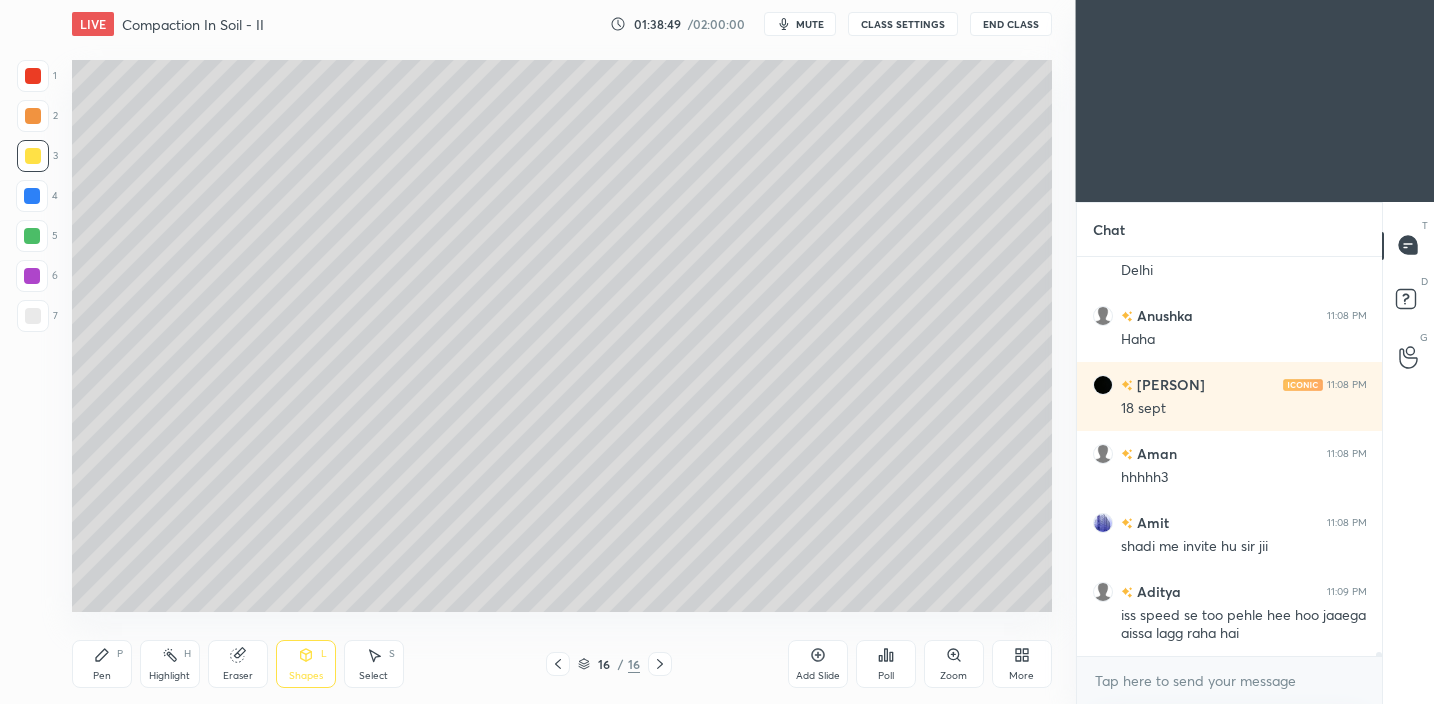 click 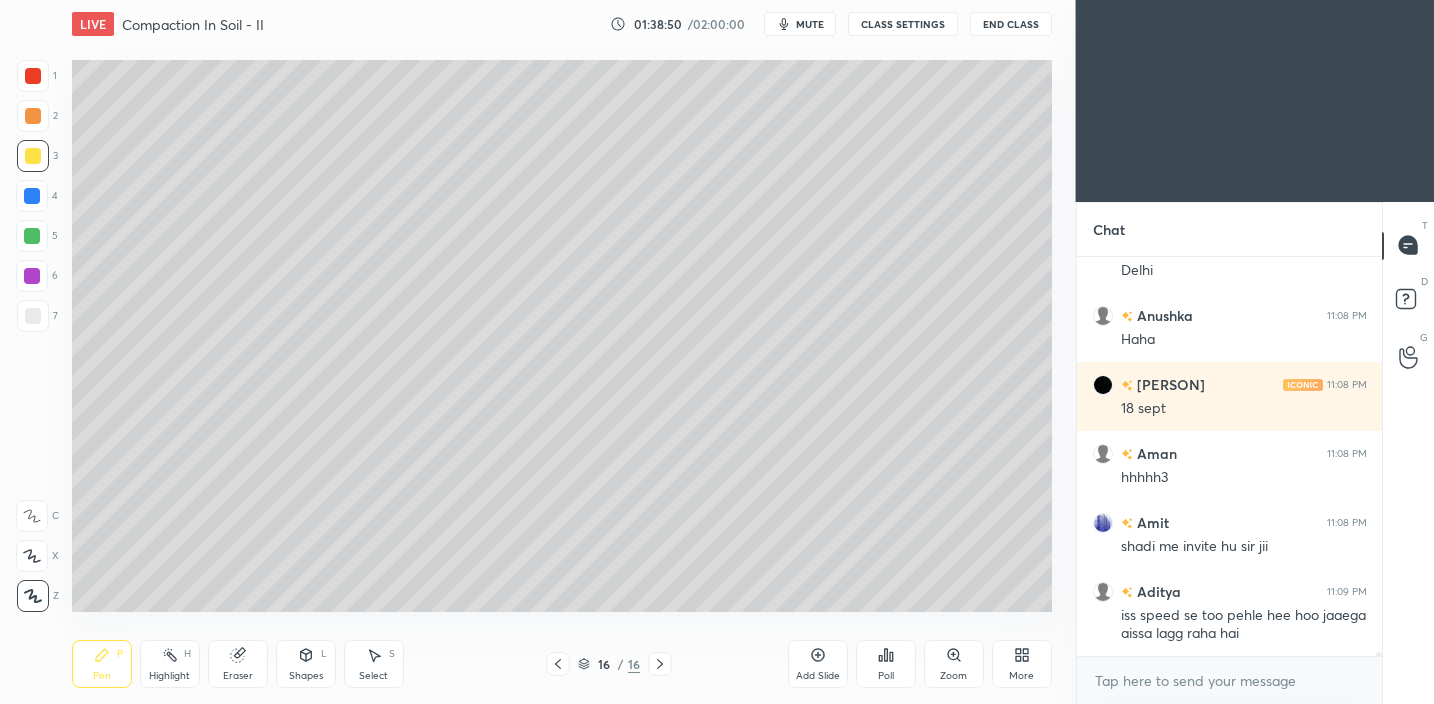 click at bounding box center [33, 116] 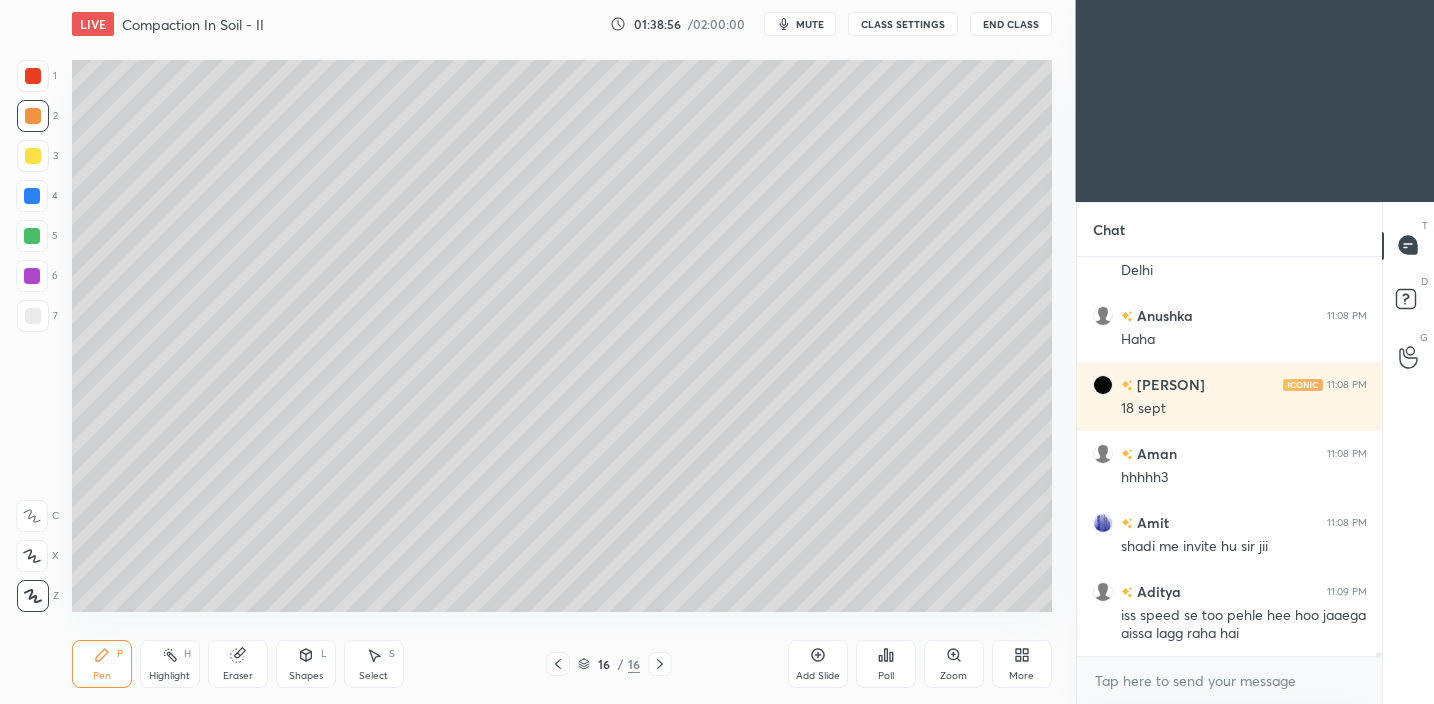 click on "Shapes L" at bounding box center [306, 664] 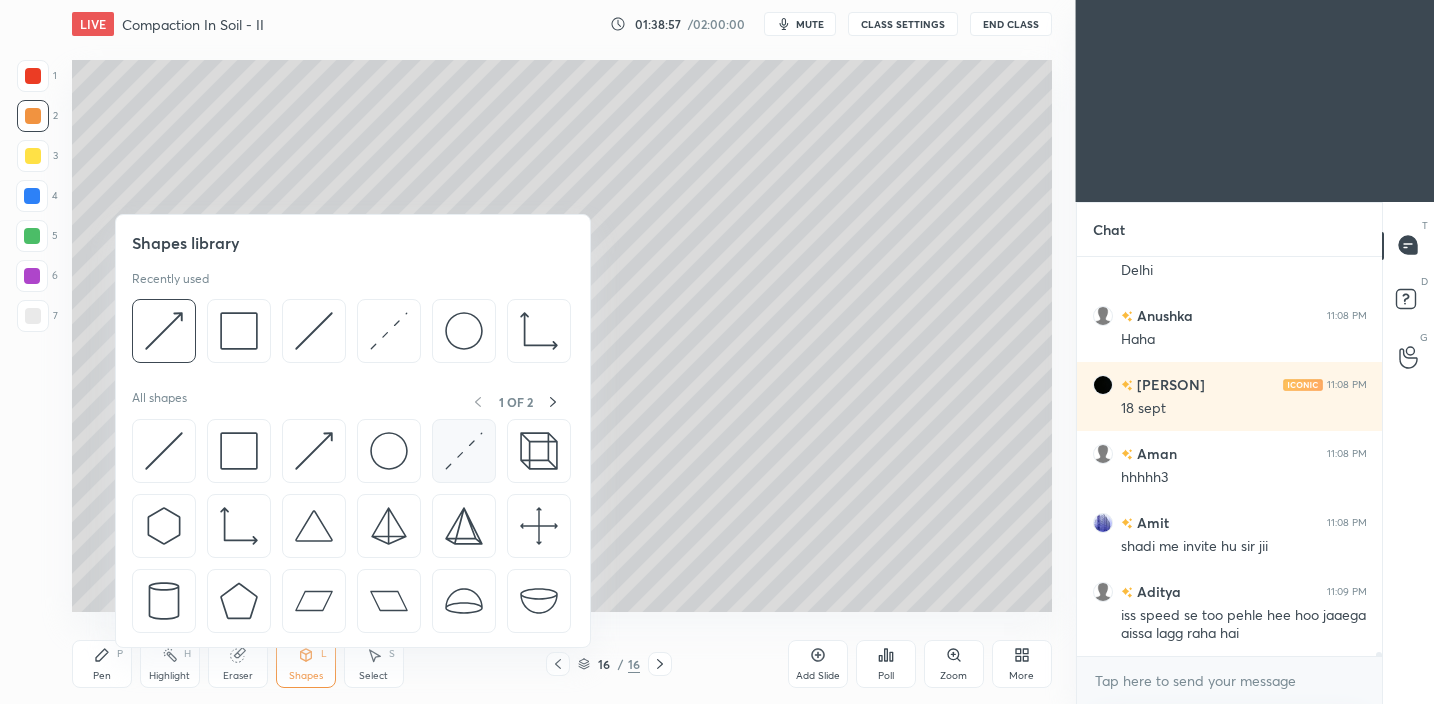 click at bounding box center [464, 451] 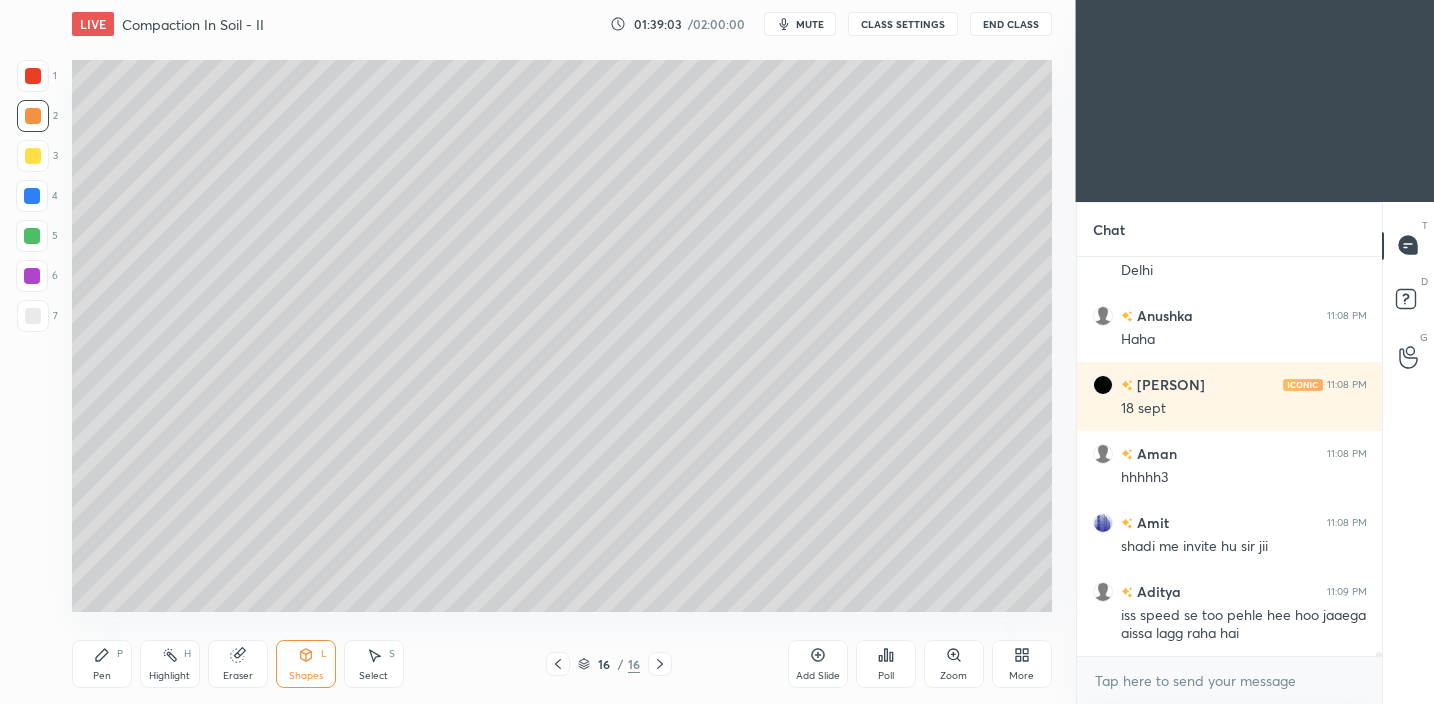 click on "Pen P" at bounding box center (102, 664) 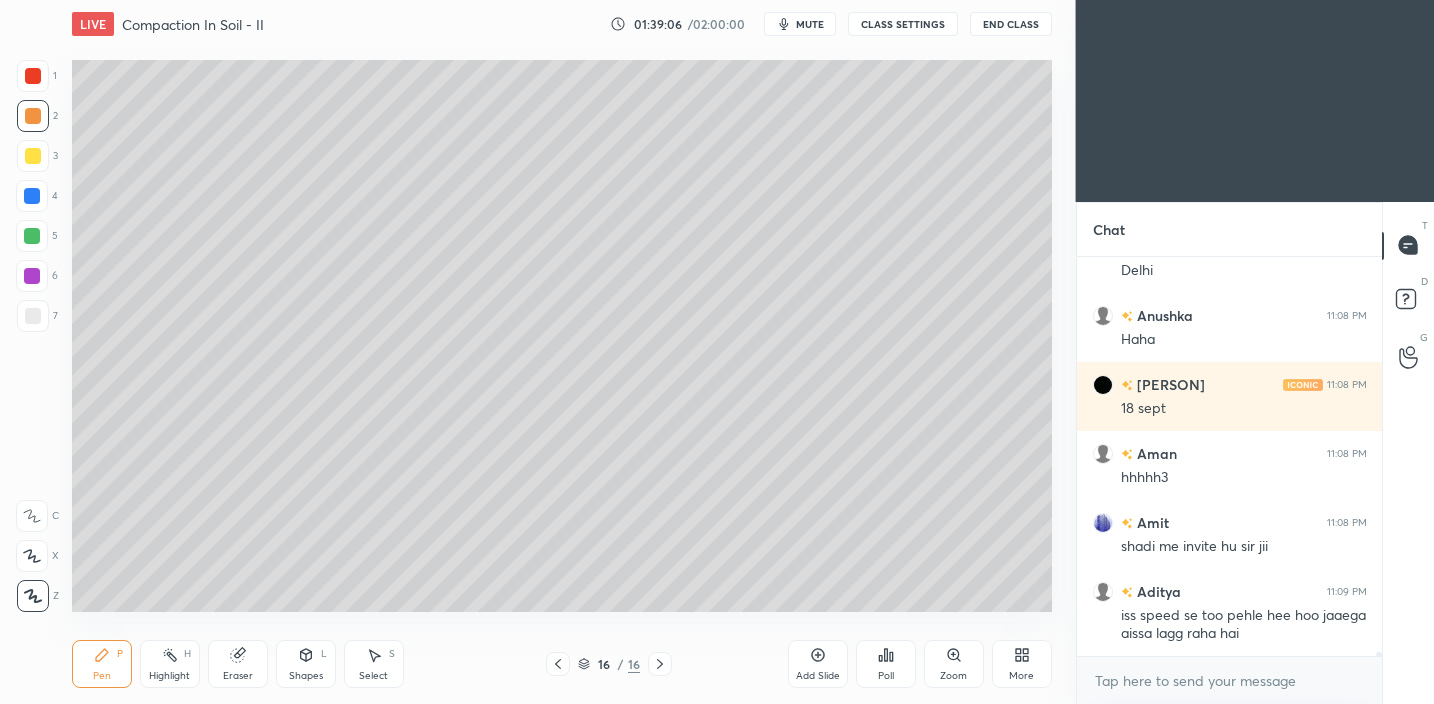 scroll, scrollTop: 41645, scrollLeft: 0, axis: vertical 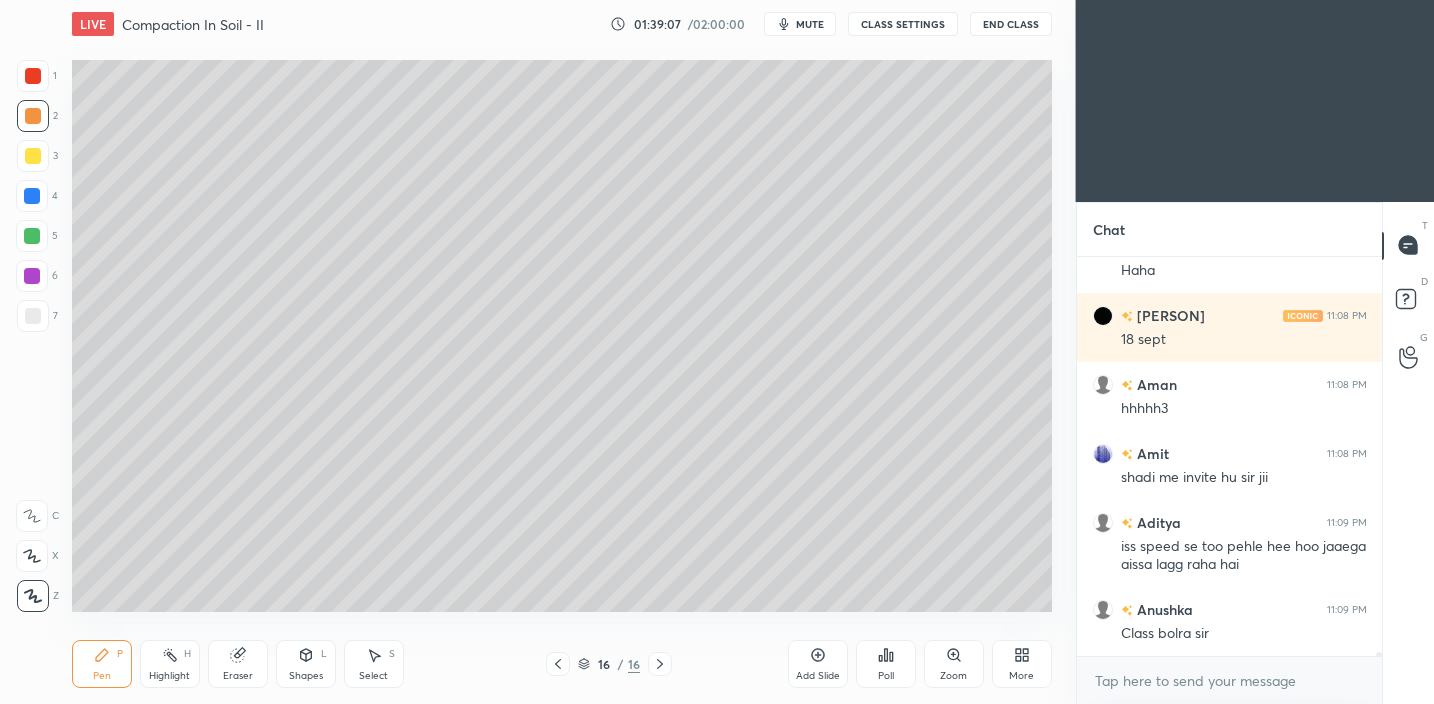 click at bounding box center (33, 316) 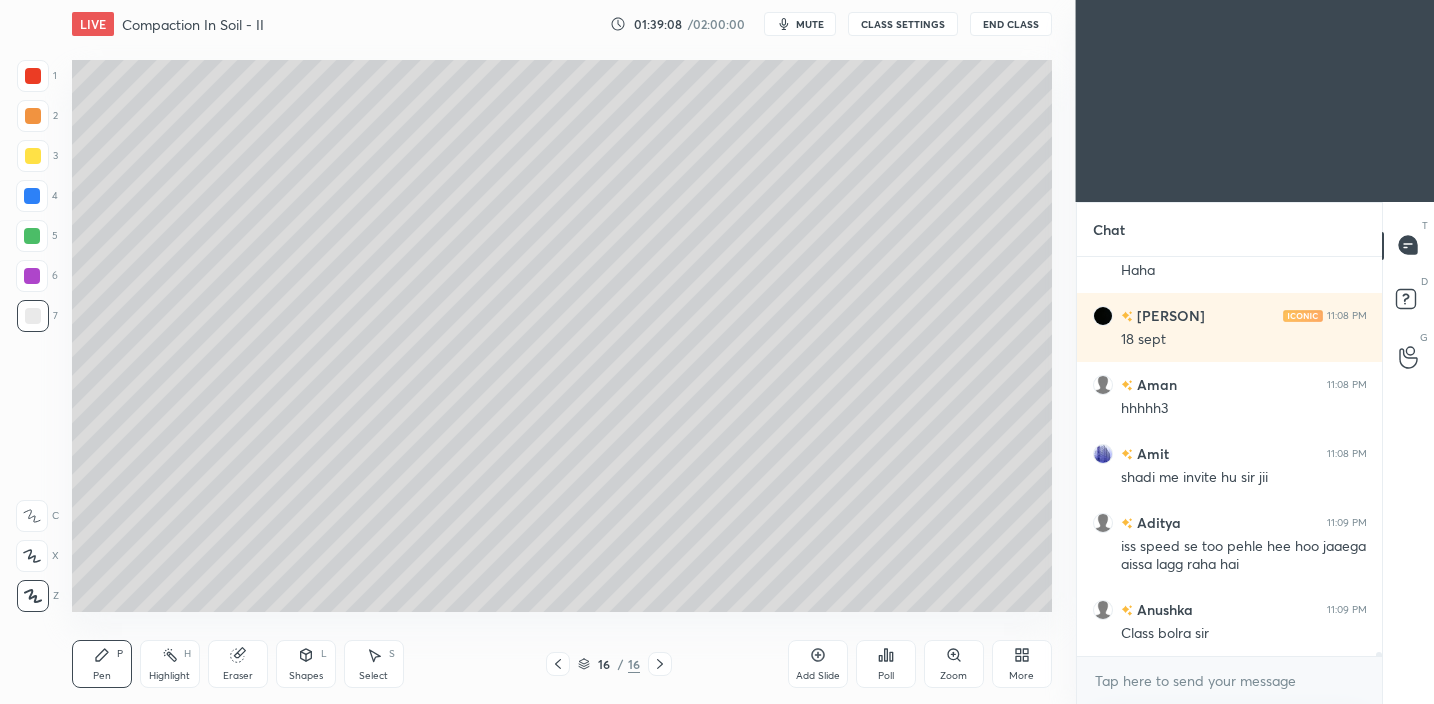 click at bounding box center (33, 156) 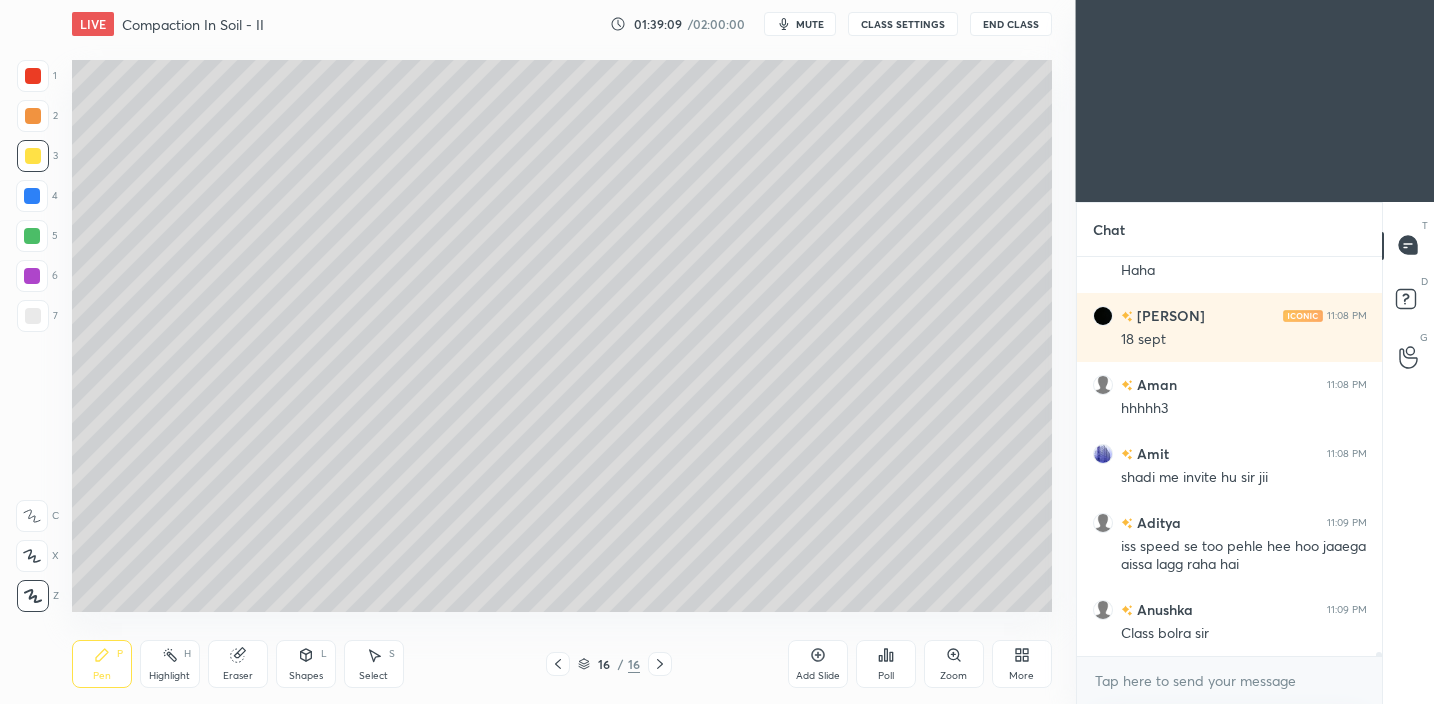 scroll, scrollTop: 41714, scrollLeft: 0, axis: vertical 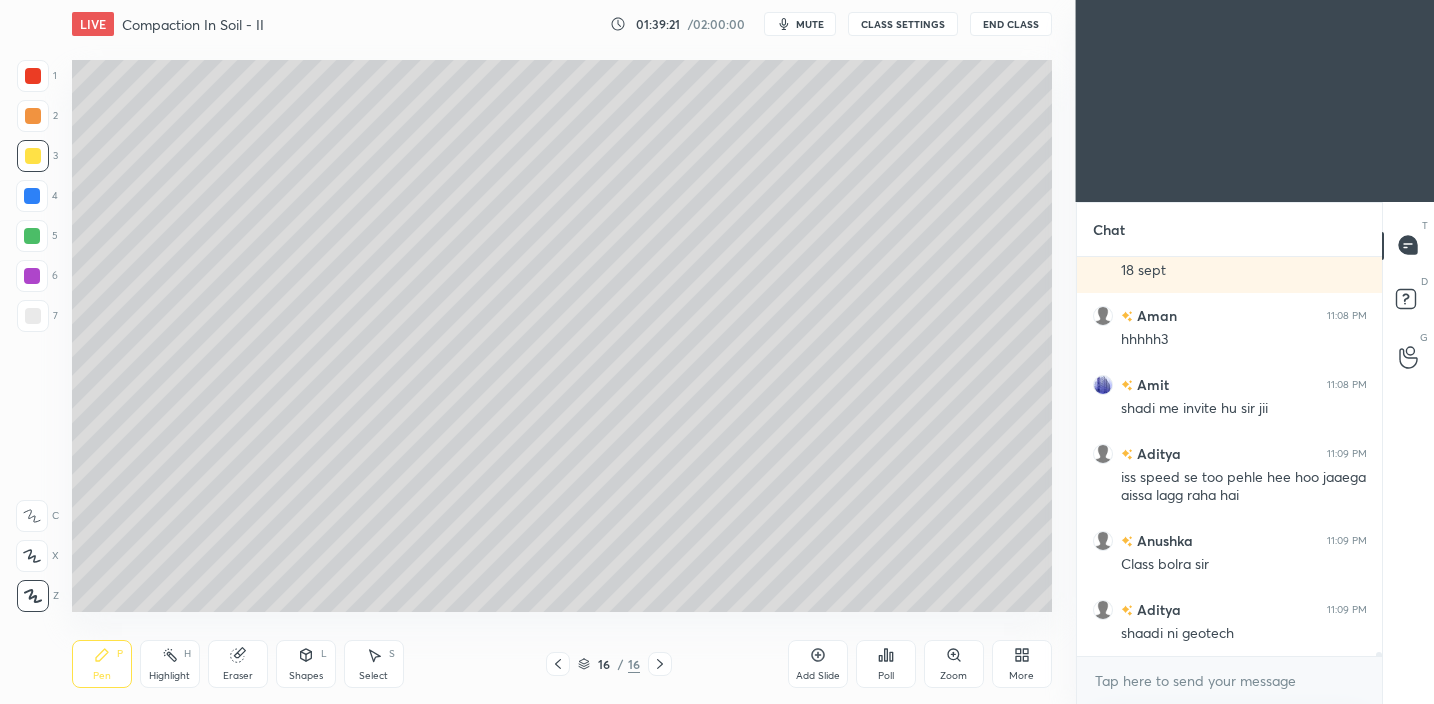 click on "Shapes L" at bounding box center [306, 664] 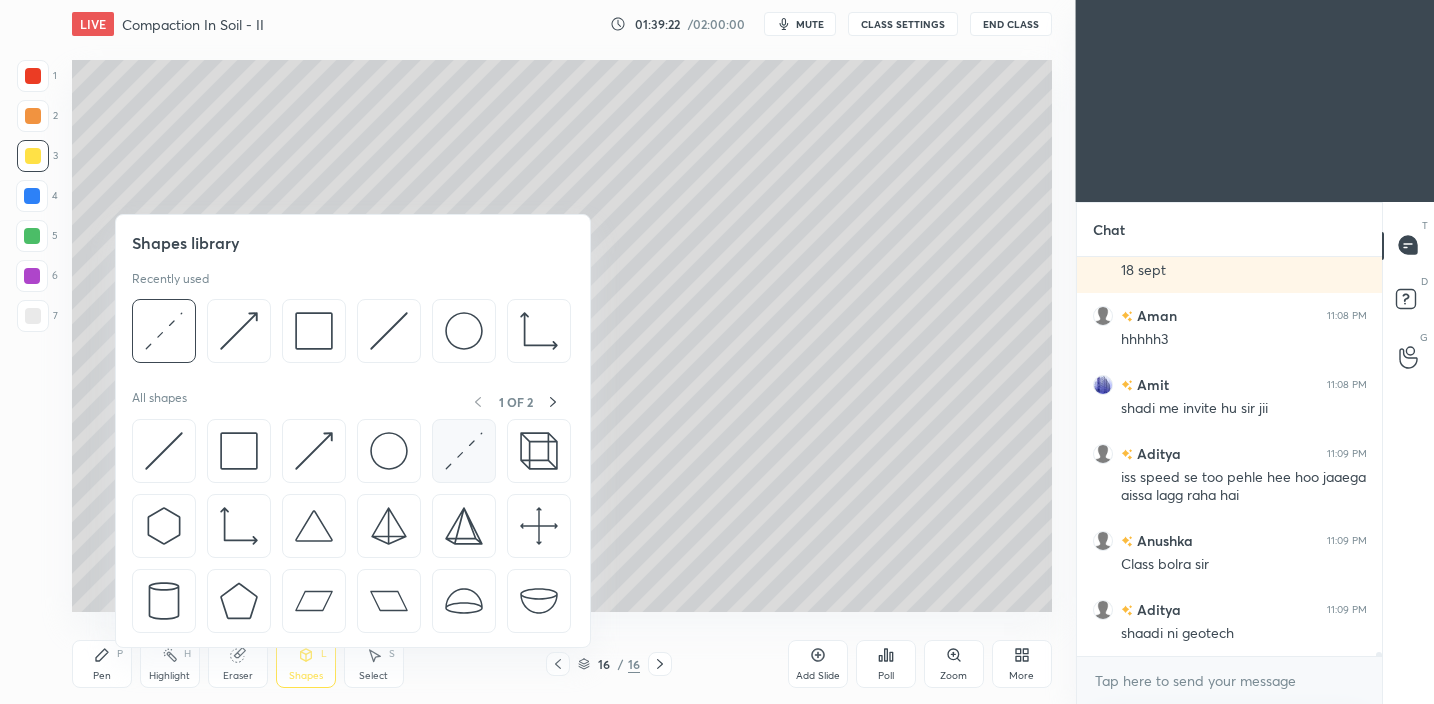 click at bounding box center (464, 451) 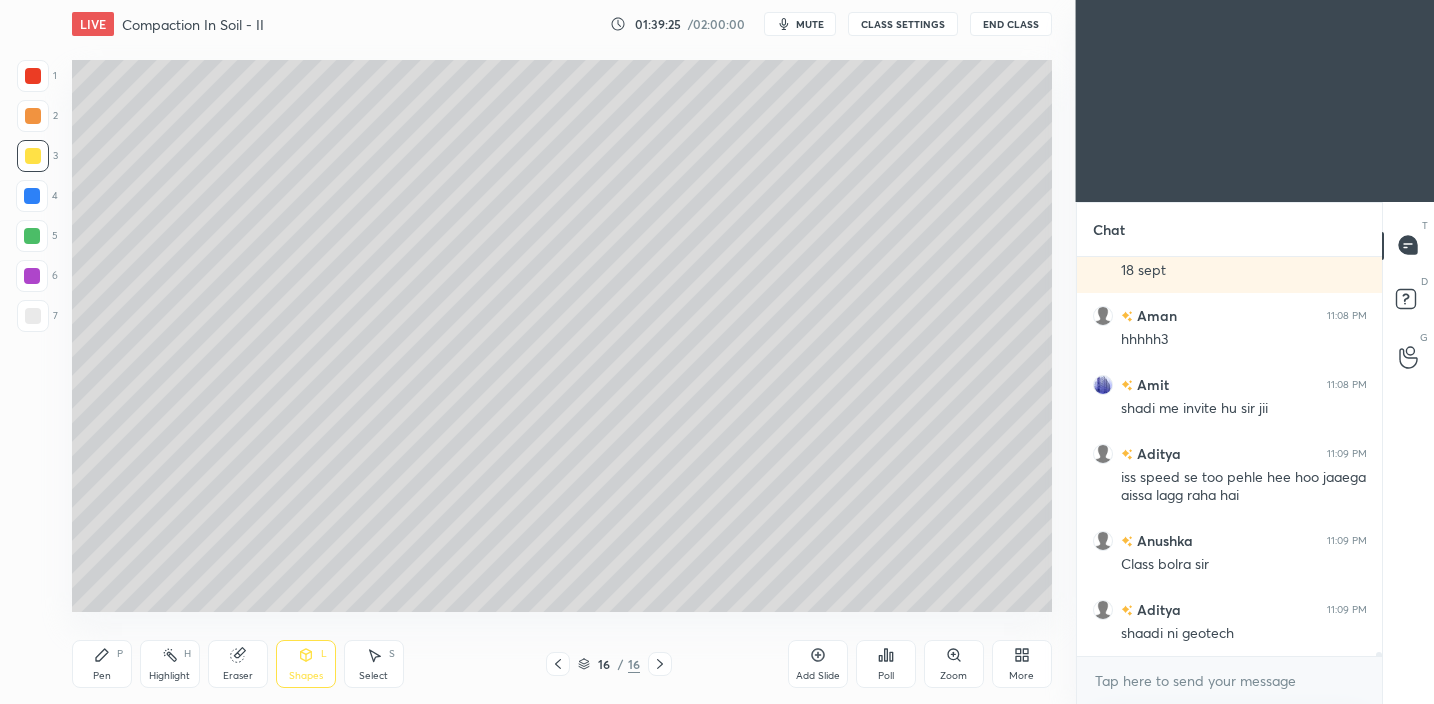 click on "Pen P" at bounding box center [102, 664] 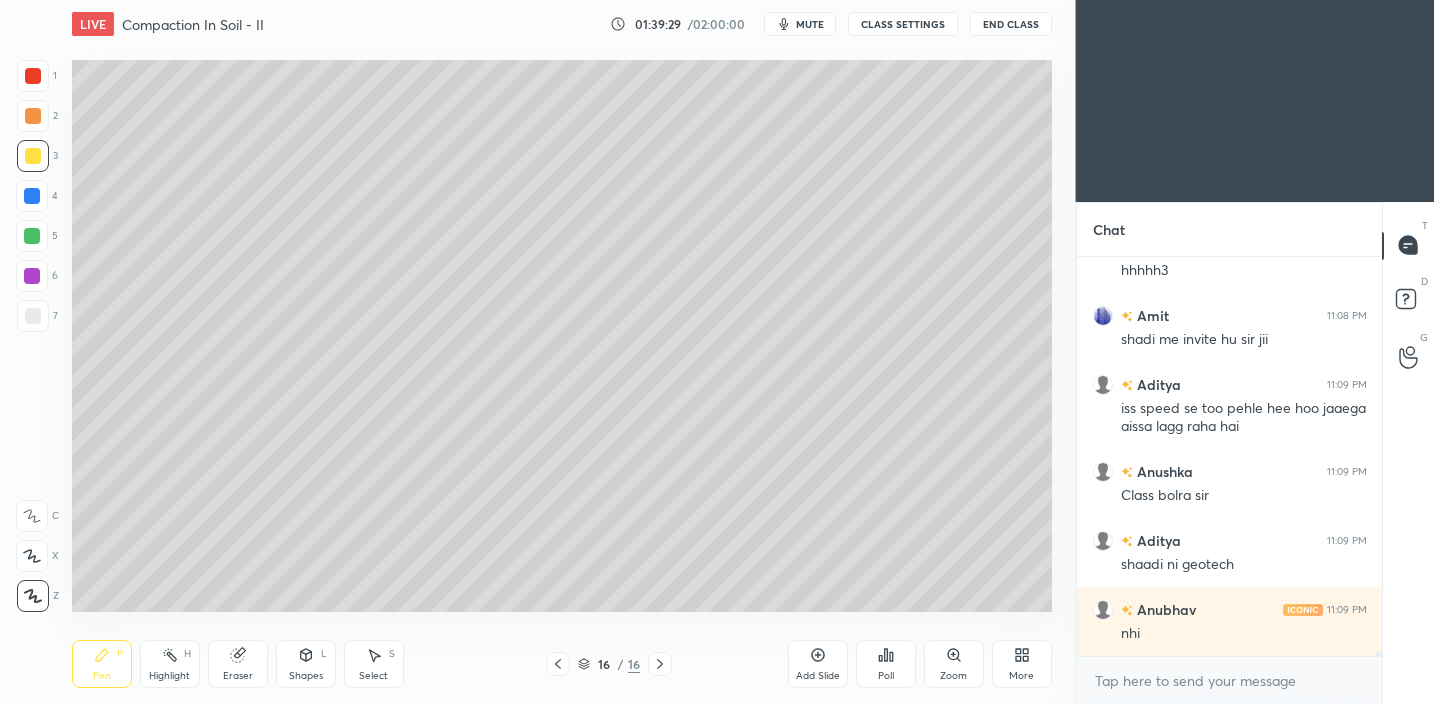 scroll, scrollTop: 41852, scrollLeft: 0, axis: vertical 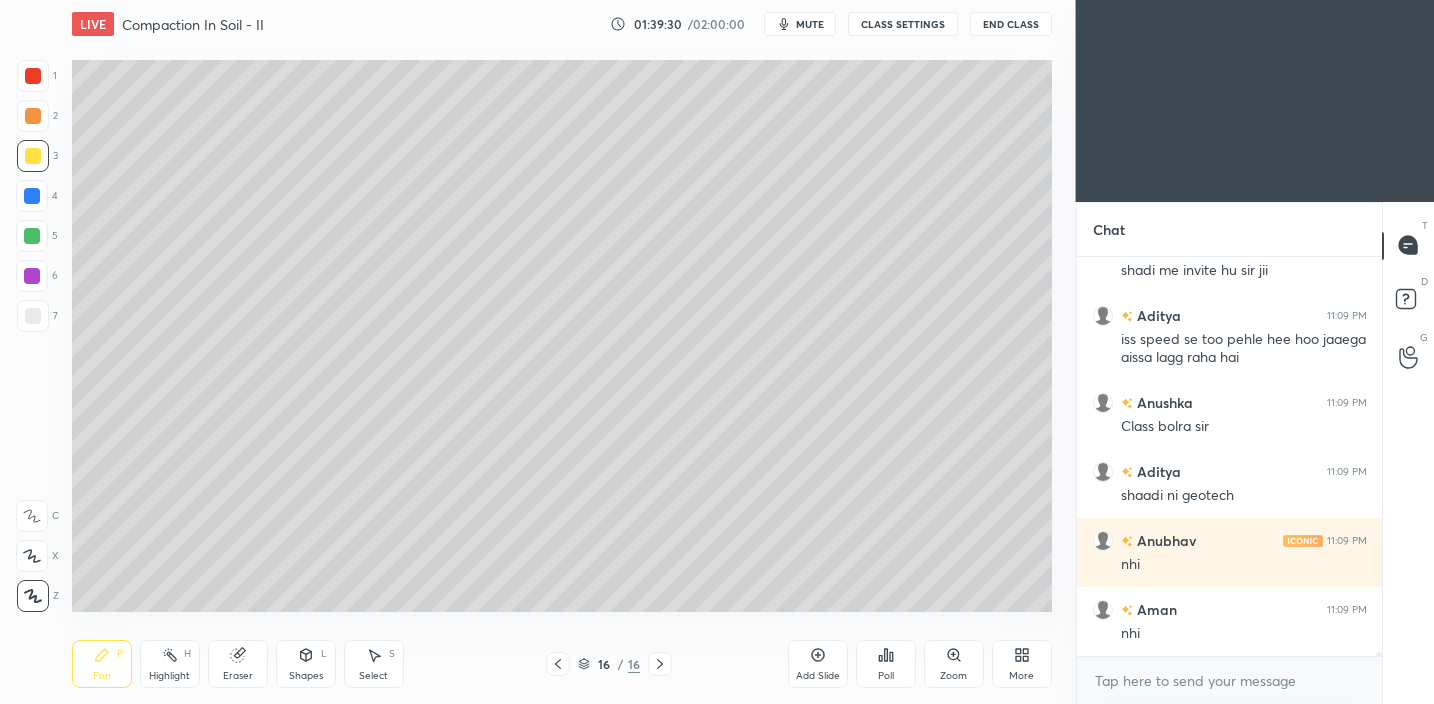 click on "Shapes L" at bounding box center [306, 664] 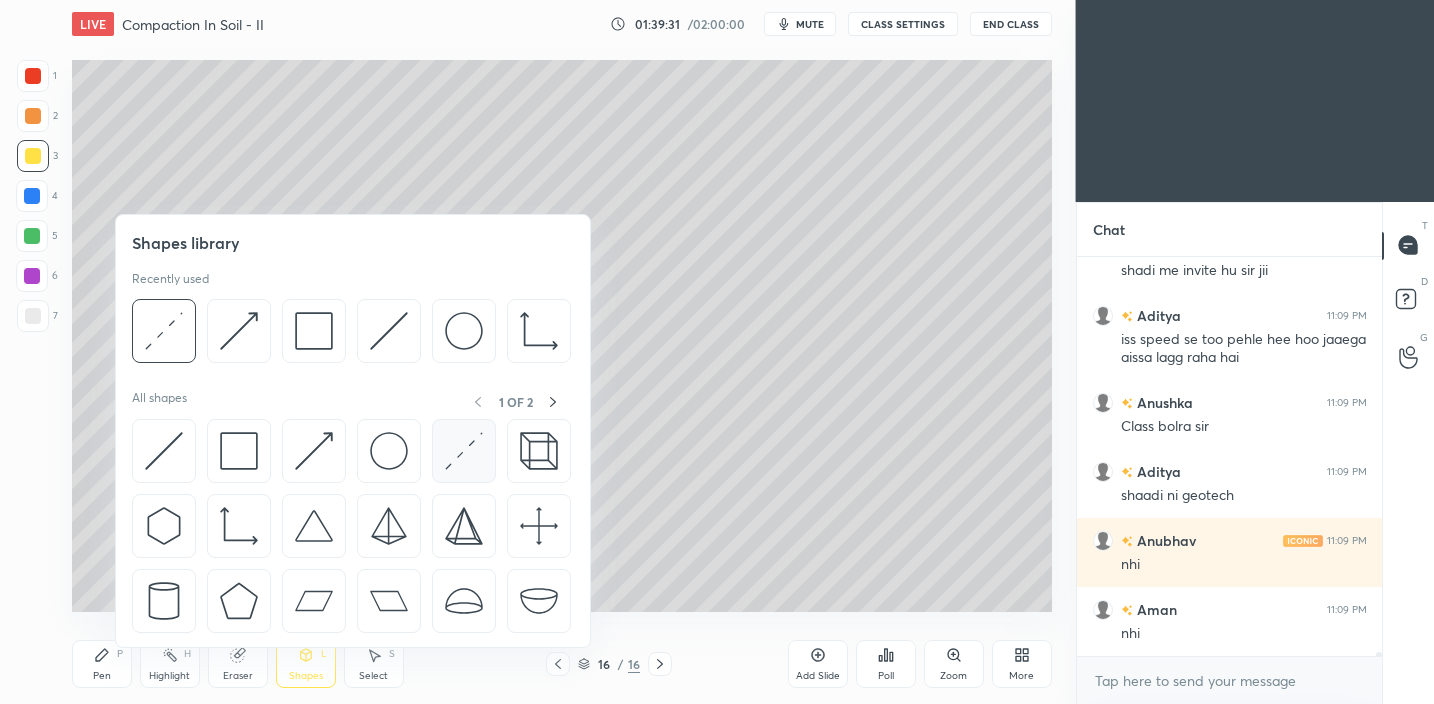 click at bounding box center [464, 451] 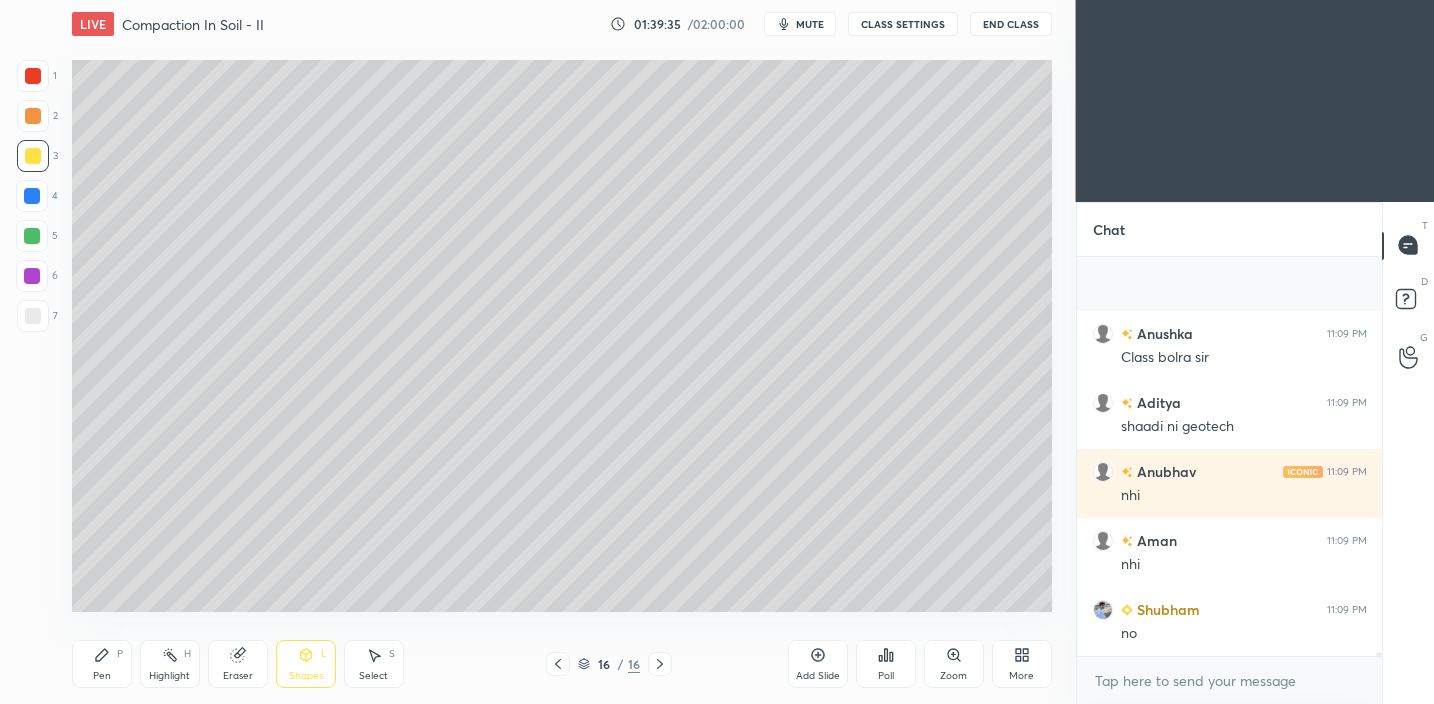 scroll, scrollTop: 42059, scrollLeft: 0, axis: vertical 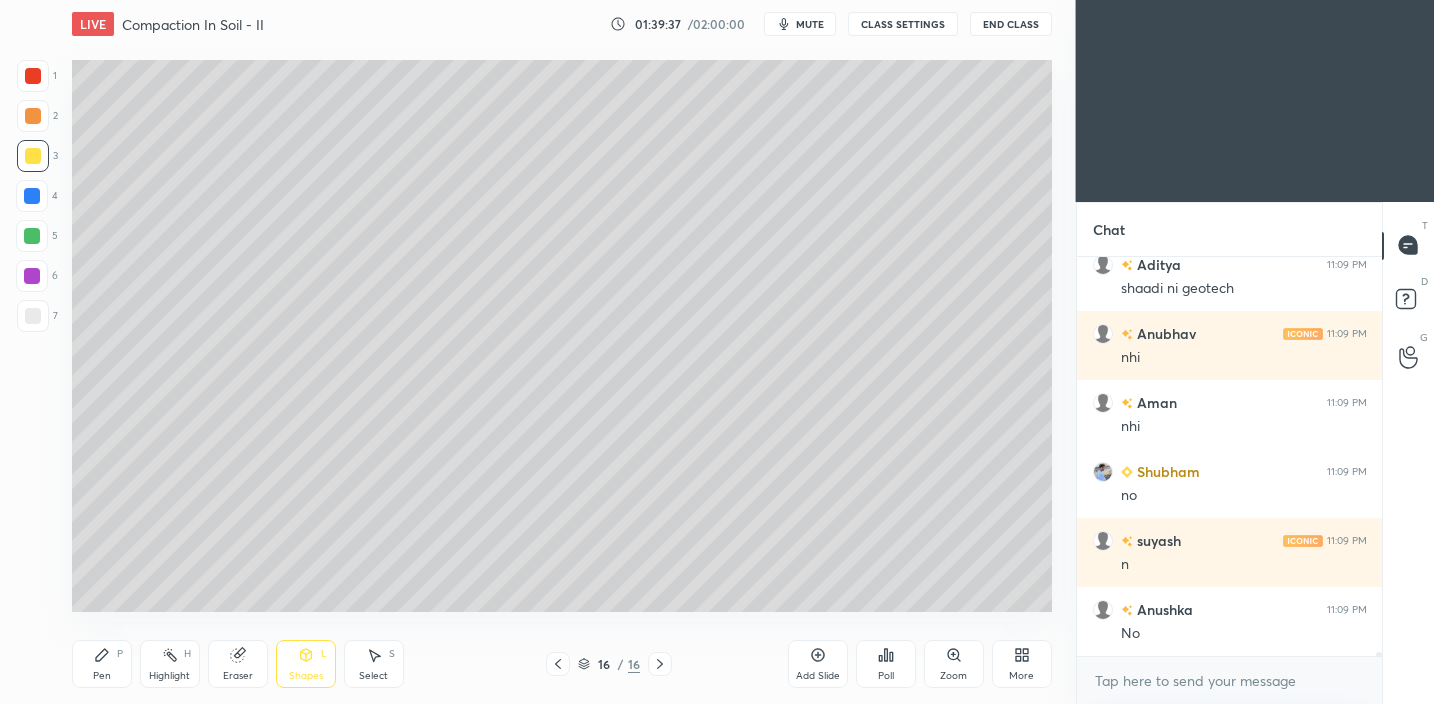 drag, startPoint x: 128, startPoint y: 648, endPoint x: 140, endPoint y: 616, distance: 34.176014 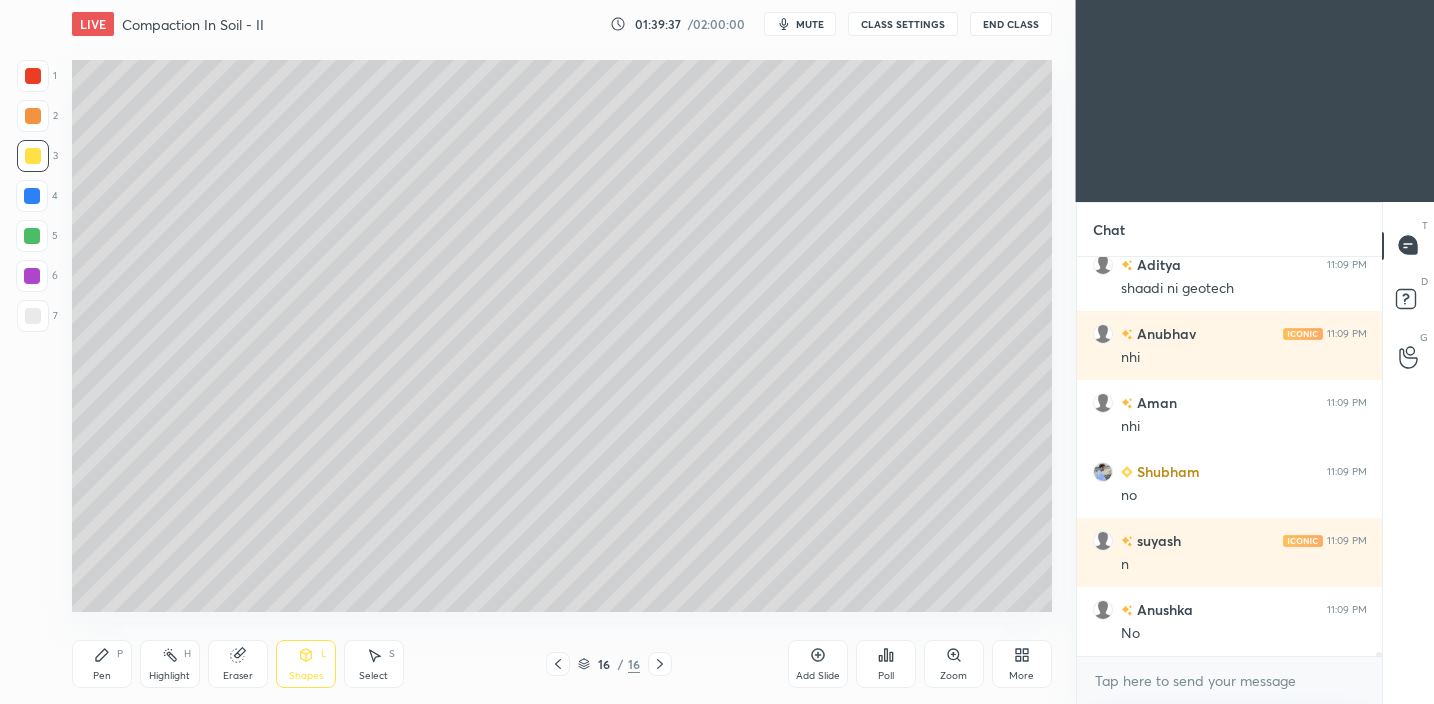 click on "Pen P" at bounding box center [102, 664] 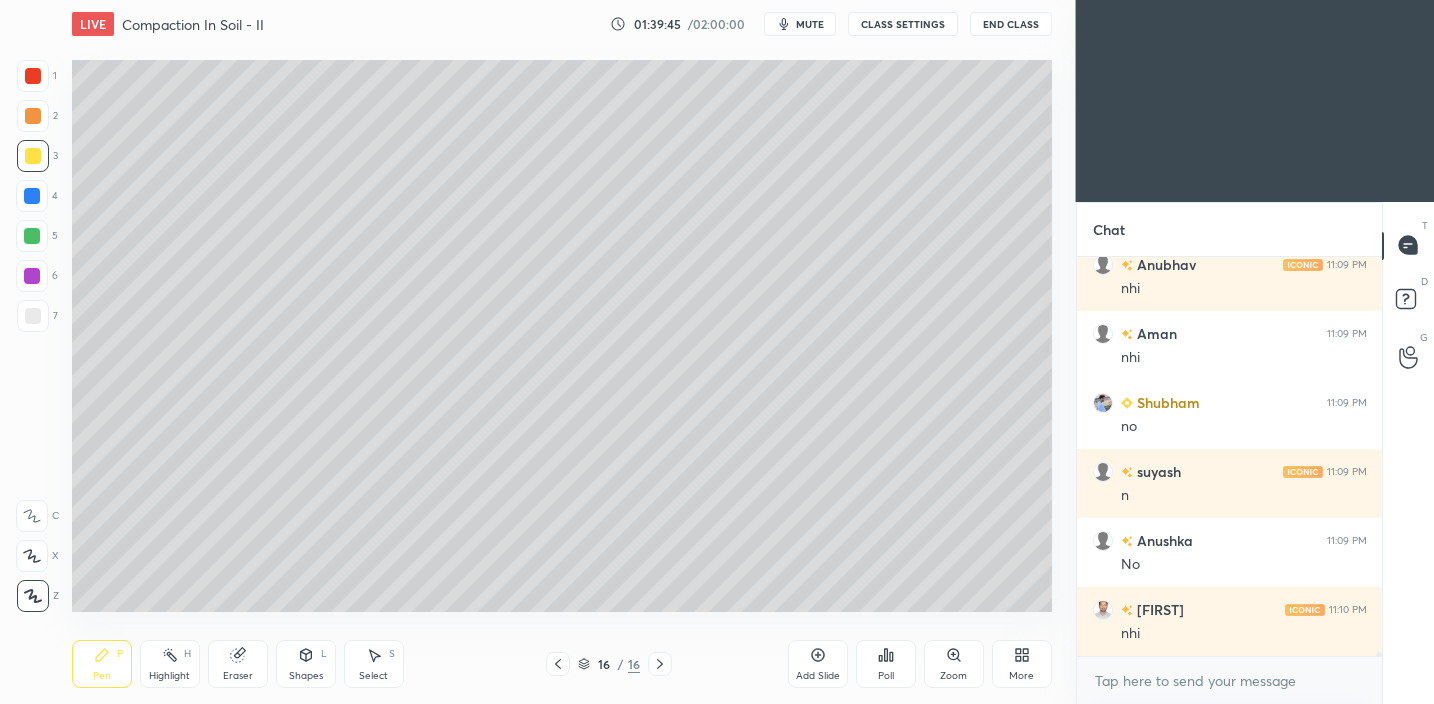 scroll, scrollTop: 42197, scrollLeft: 0, axis: vertical 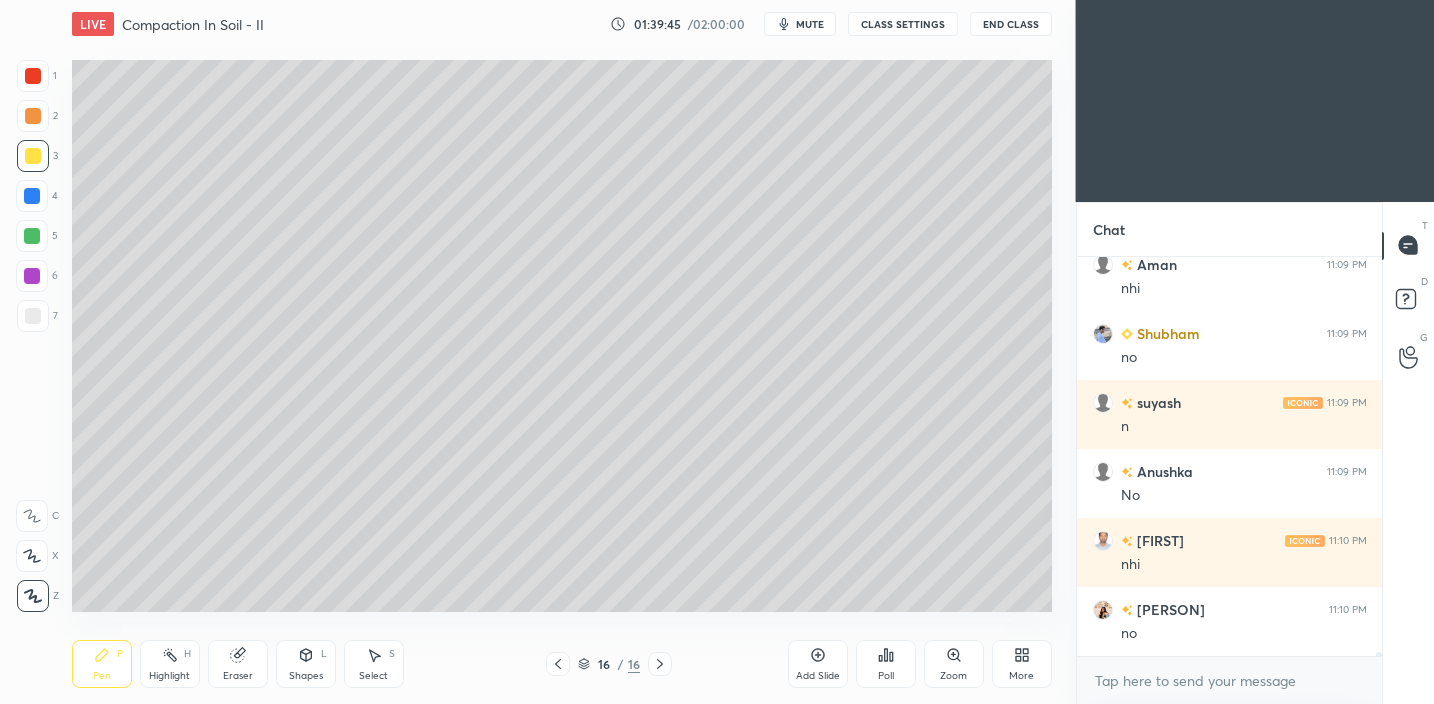 click on "Pen P" at bounding box center [102, 664] 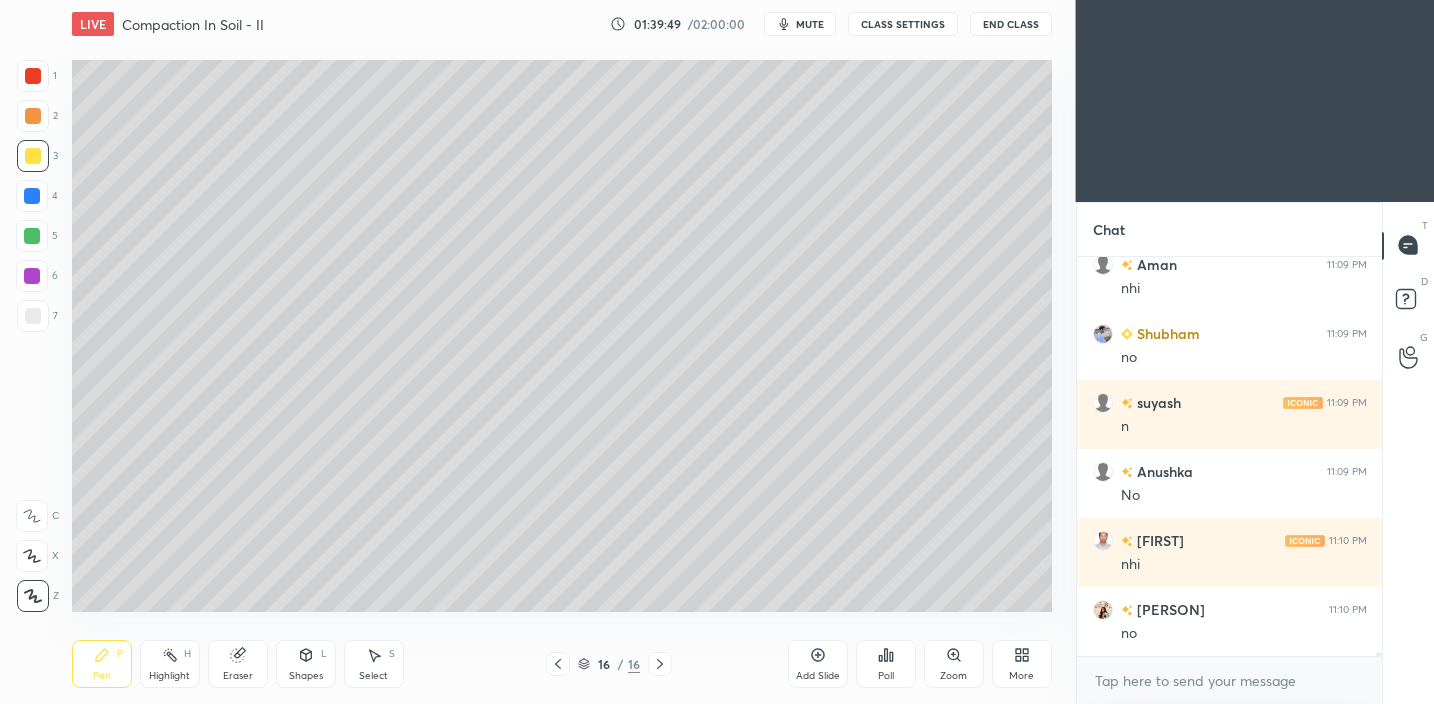 drag, startPoint x: 30, startPoint y: 313, endPoint x: 56, endPoint y: 304, distance: 27.513634 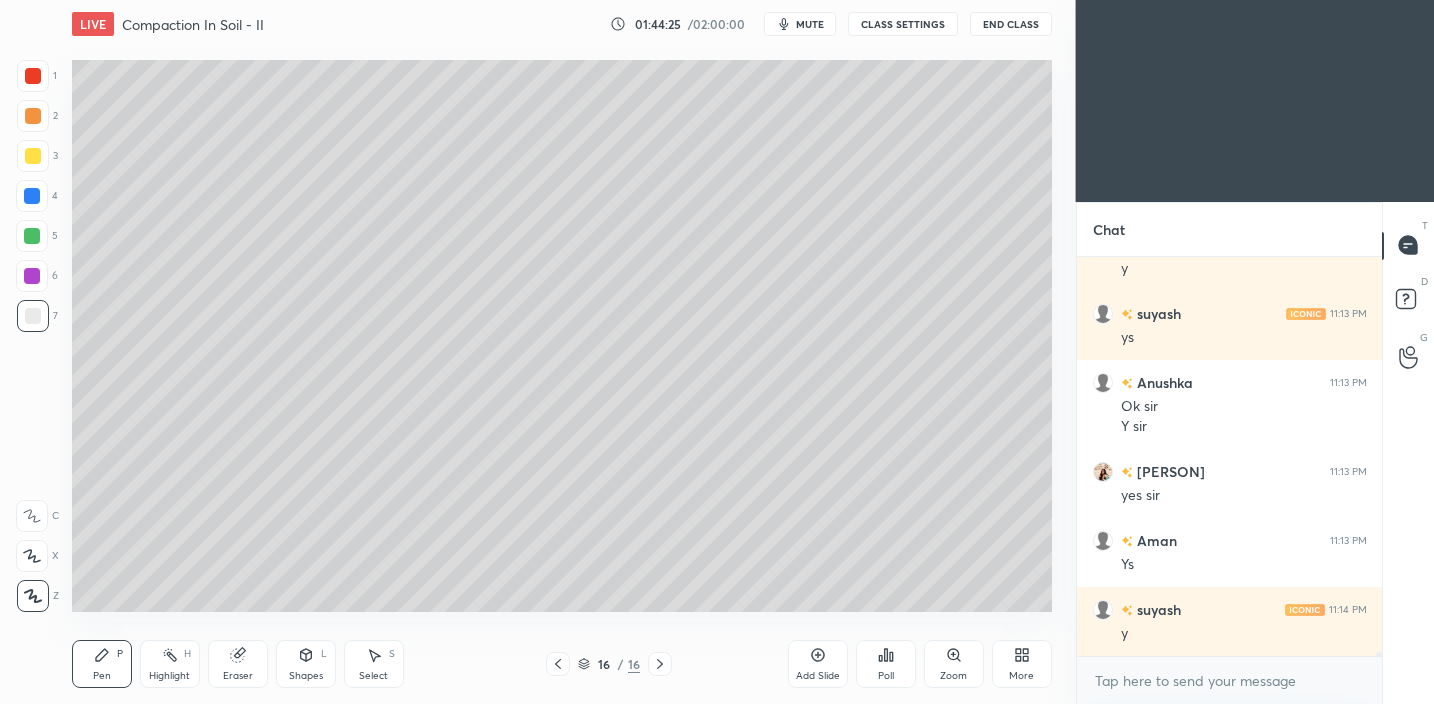 scroll, scrollTop: 43582, scrollLeft: 0, axis: vertical 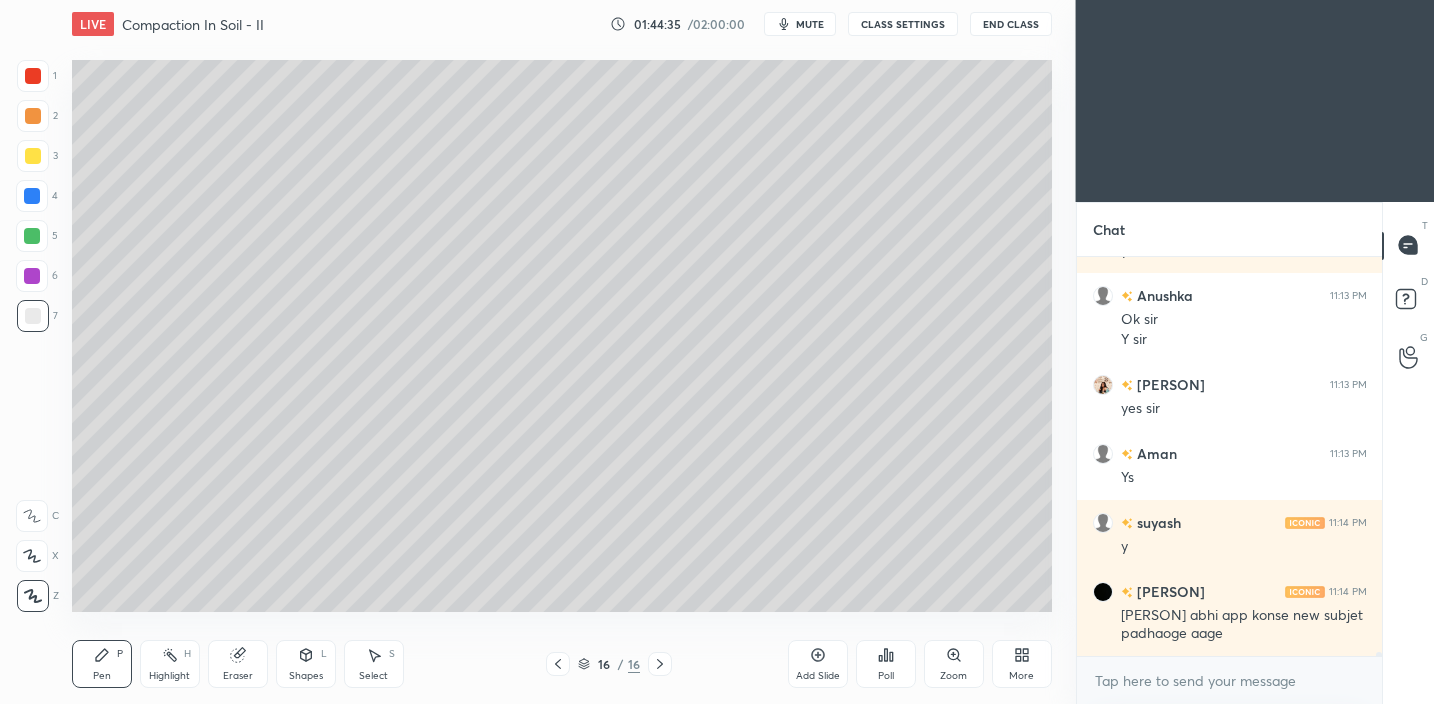 drag, startPoint x: 322, startPoint y: 672, endPoint x: 322, endPoint y: 659, distance: 13 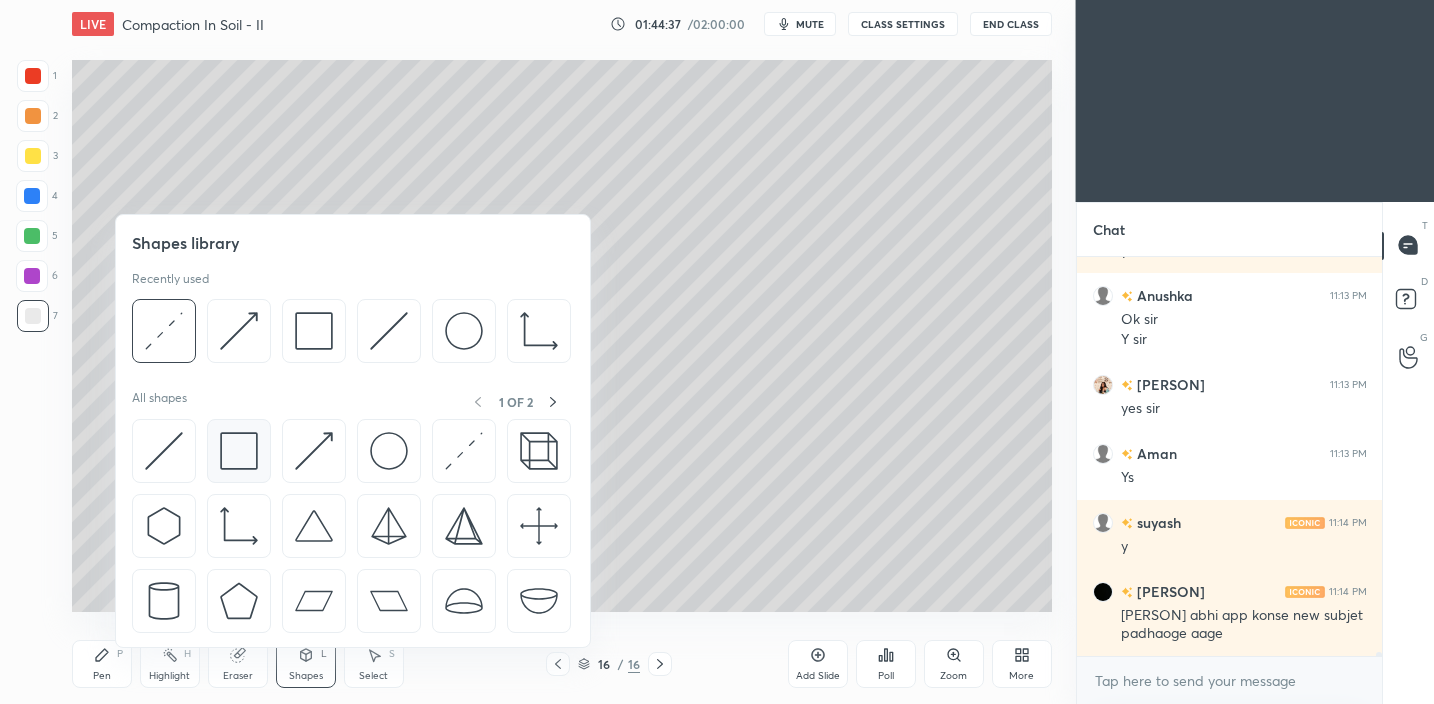 click at bounding box center [239, 451] 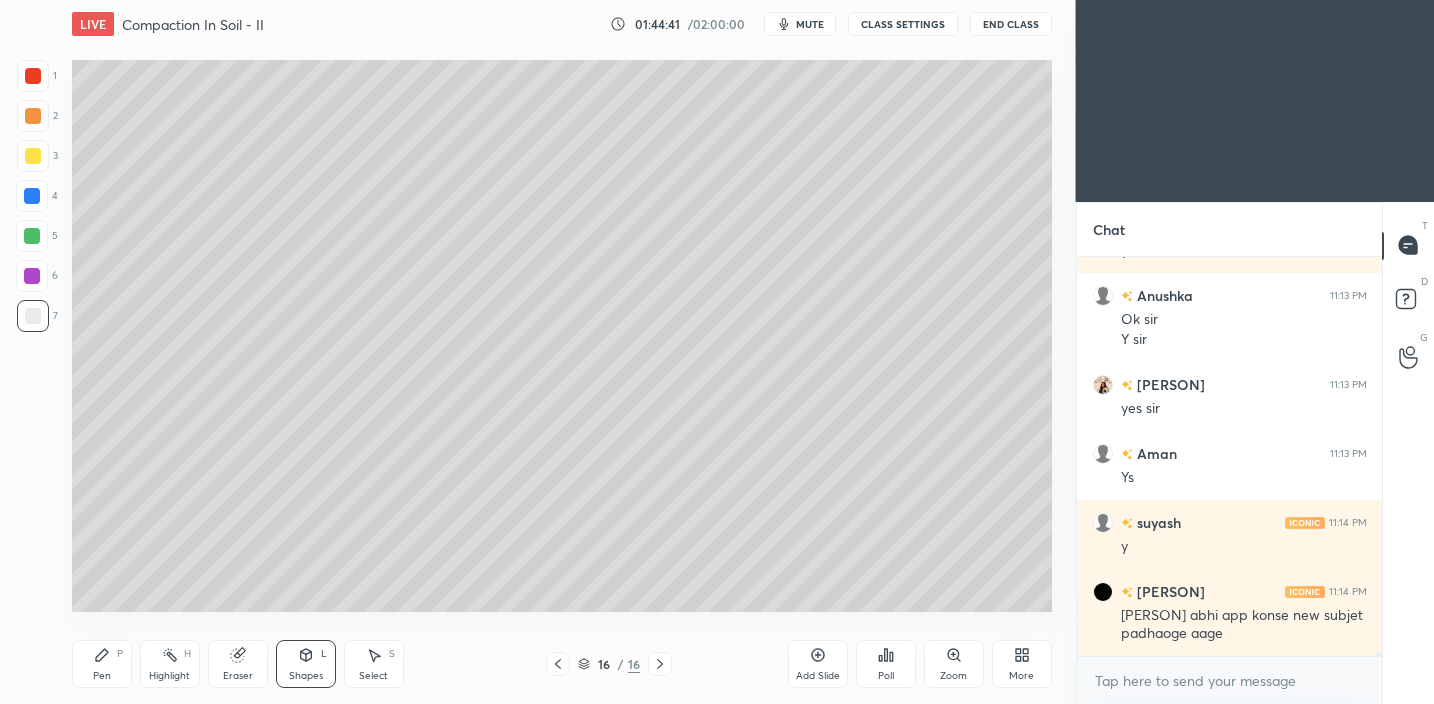 click on "Pen P" at bounding box center (102, 664) 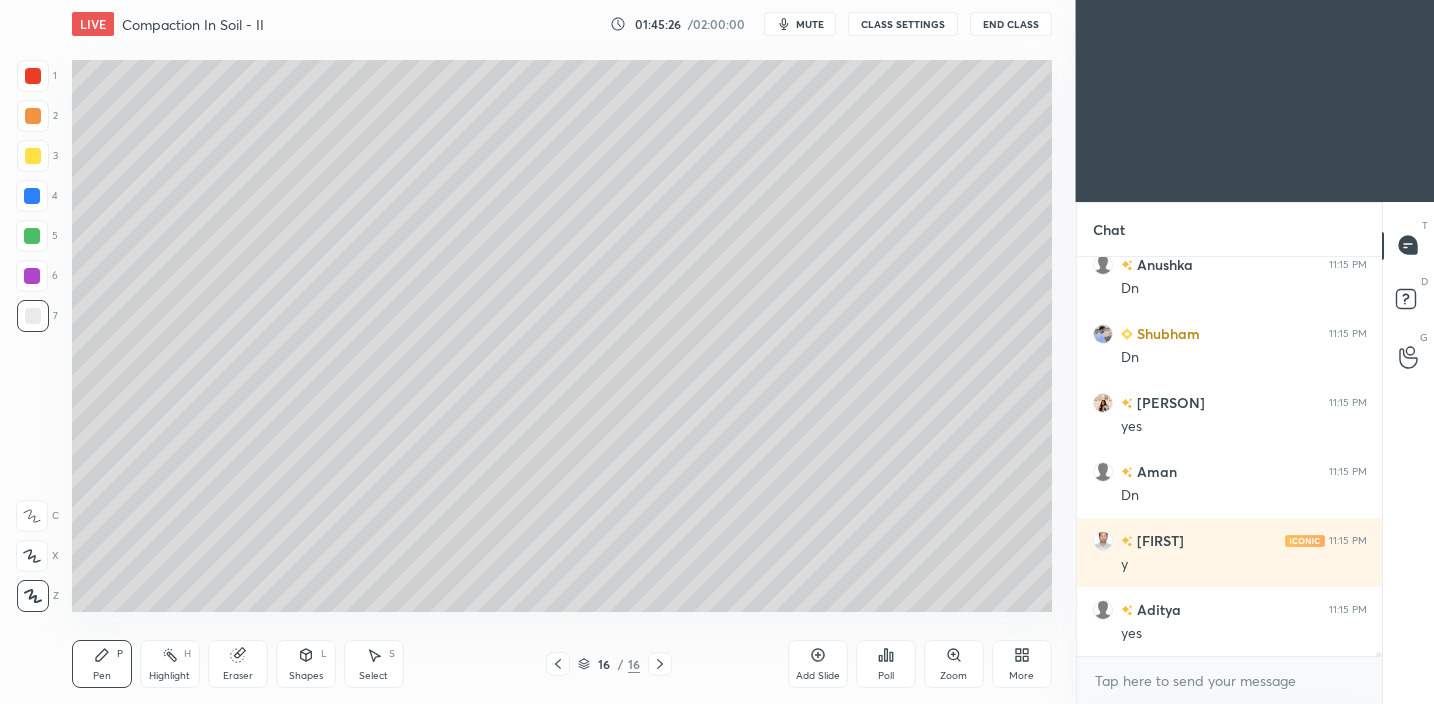 scroll, scrollTop: 44341, scrollLeft: 0, axis: vertical 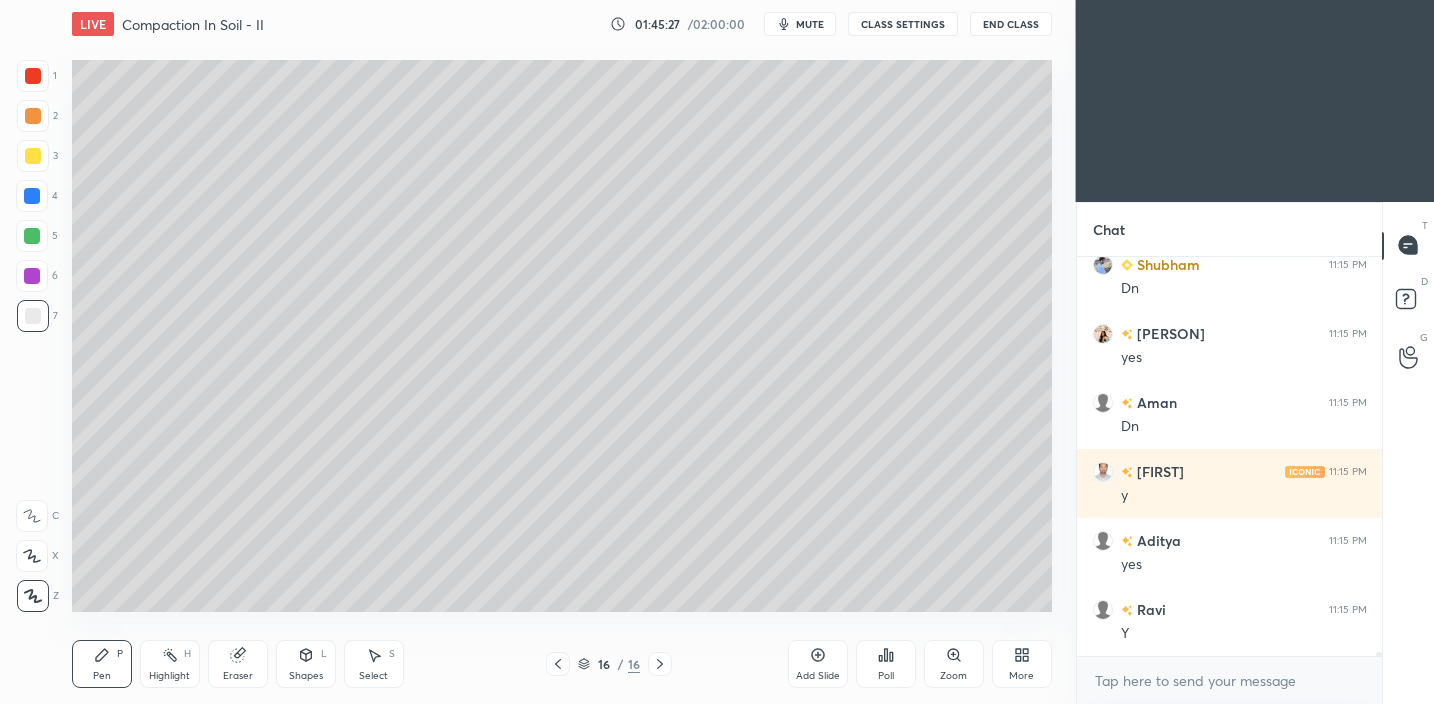 click on "Add Slide" at bounding box center [818, 676] 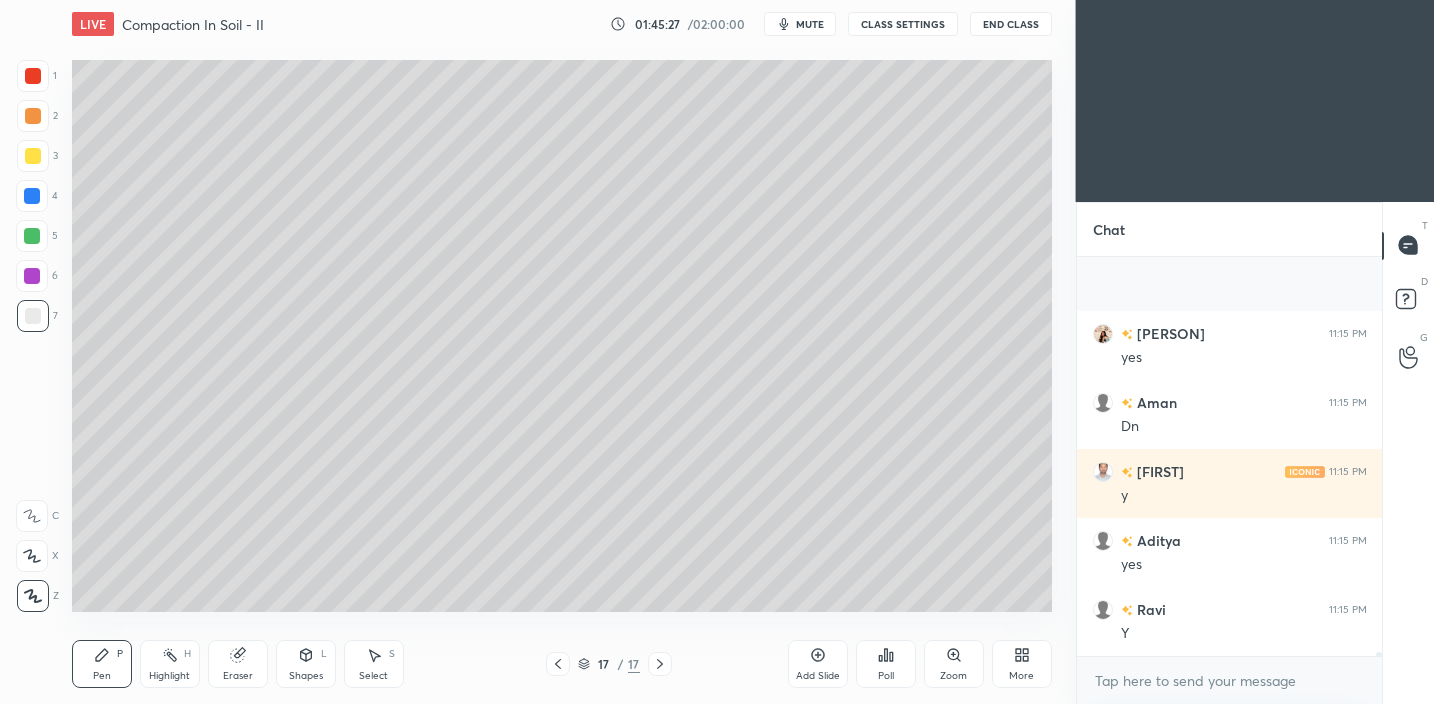scroll, scrollTop: 44479, scrollLeft: 0, axis: vertical 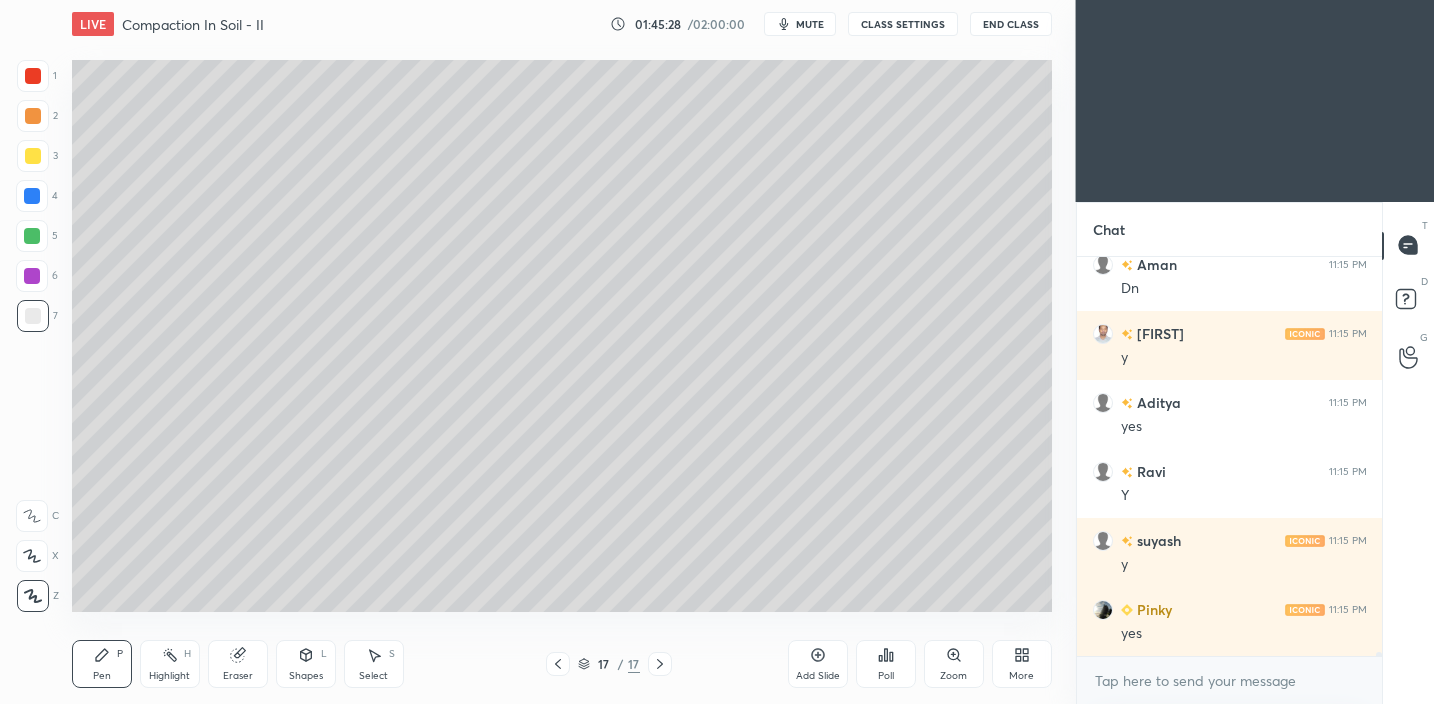 drag, startPoint x: 39, startPoint y: 154, endPoint x: 61, endPoint y: 149, distance: 22.561028 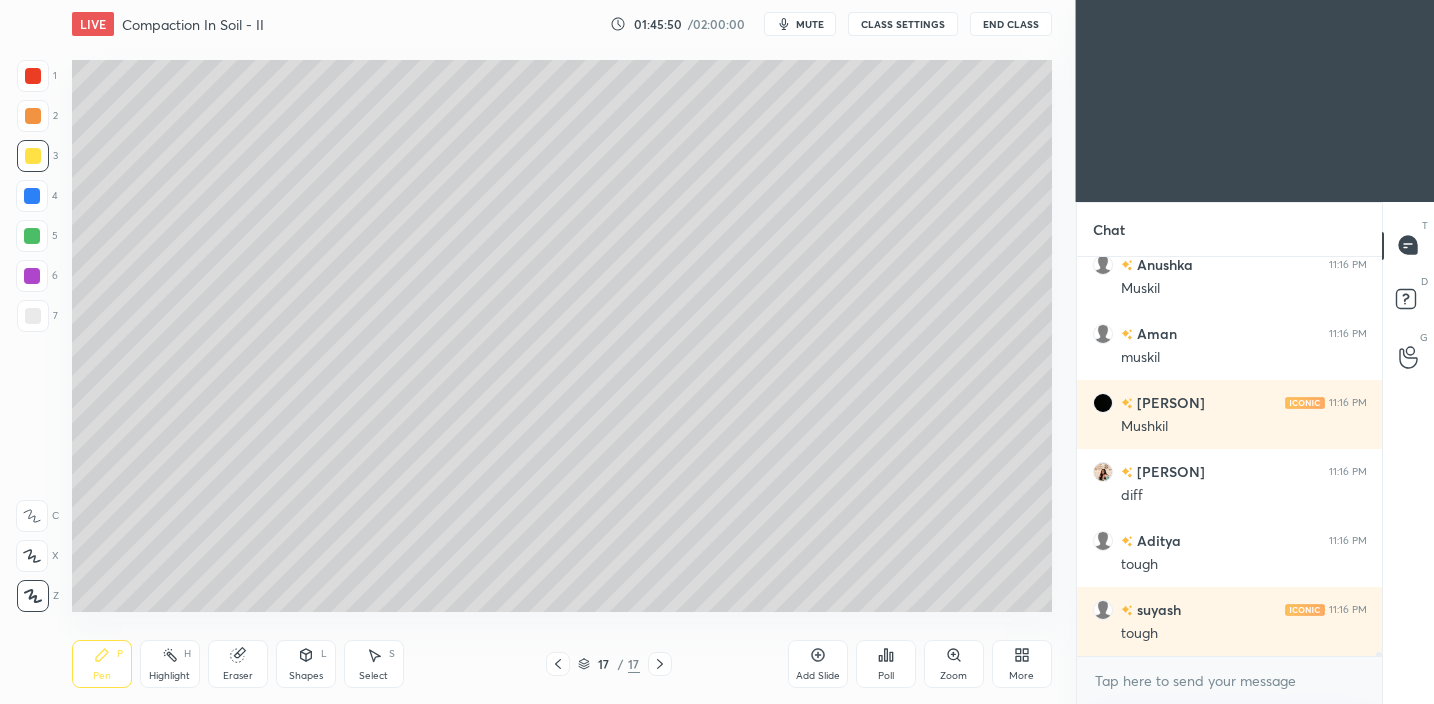 scroll, scrollTop: 44962, scrollLeft: 0, axis: vertical 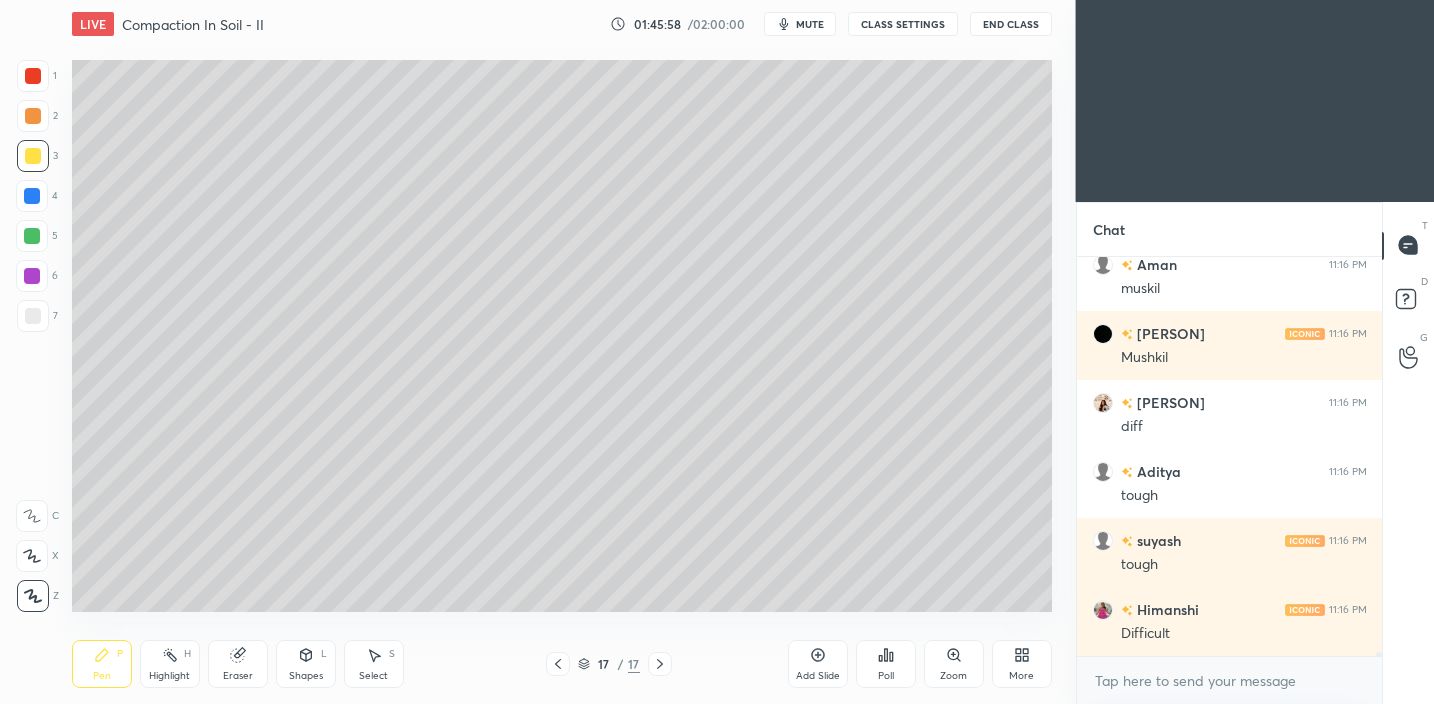 click on "Shapes L" at bounding box center (306, 664) 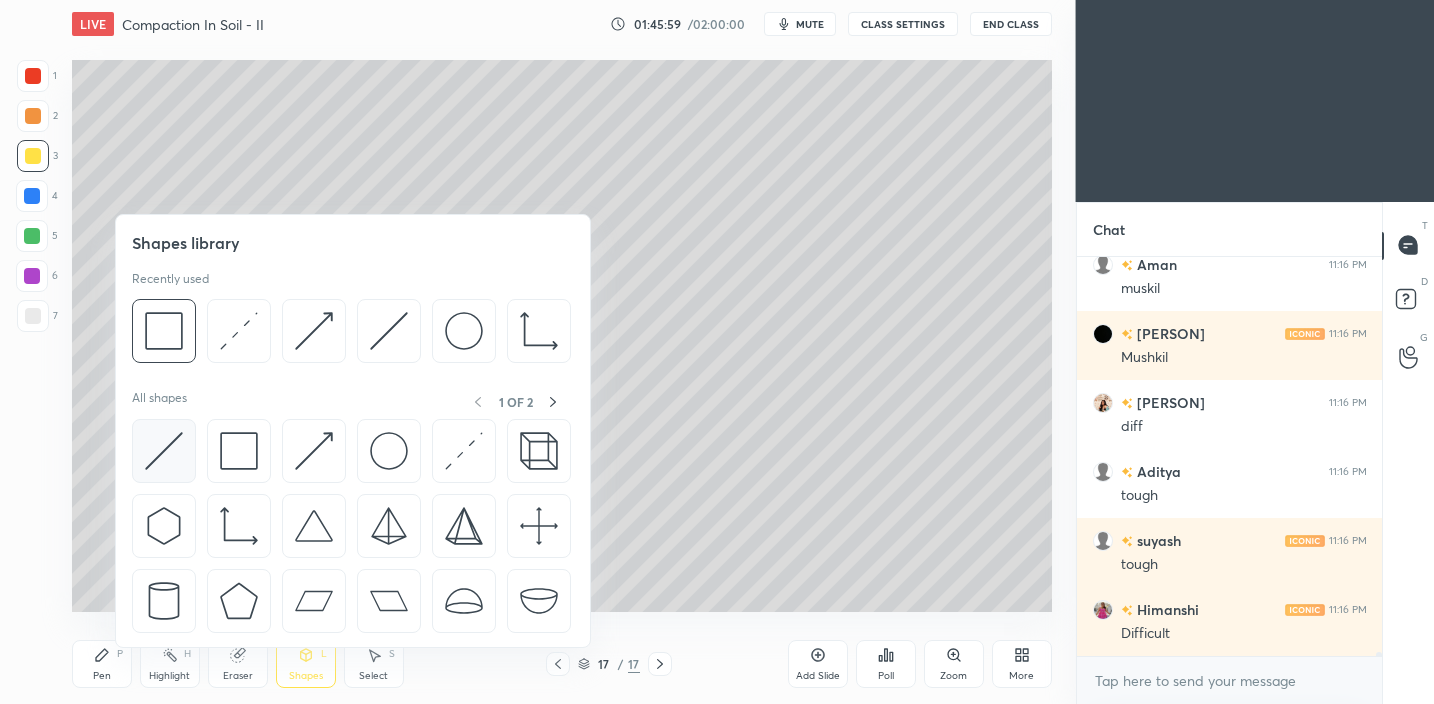 click at bounding box center (164, 451) 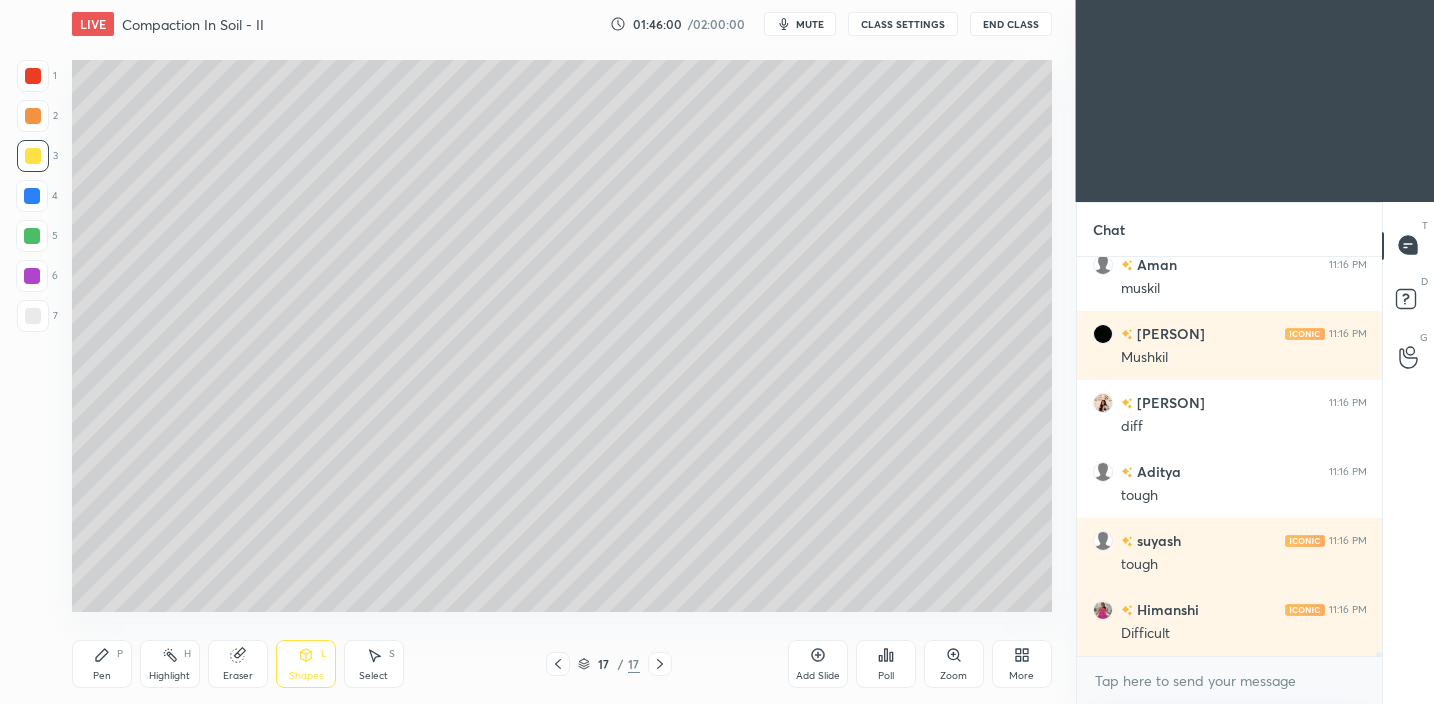 scroll, scrollTop: 45031, scrollLeft: 0, axis: vertical 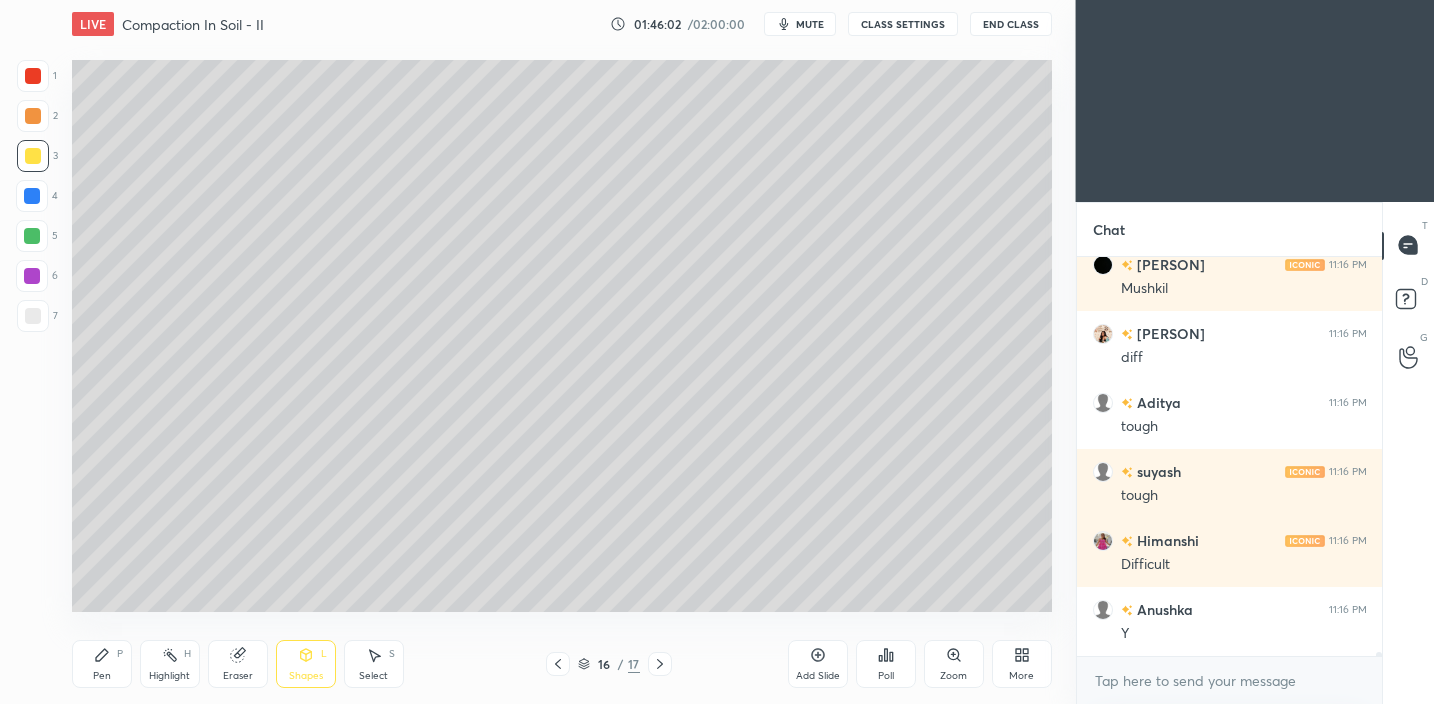 click on "Select S" at bounding box center (374, 664) 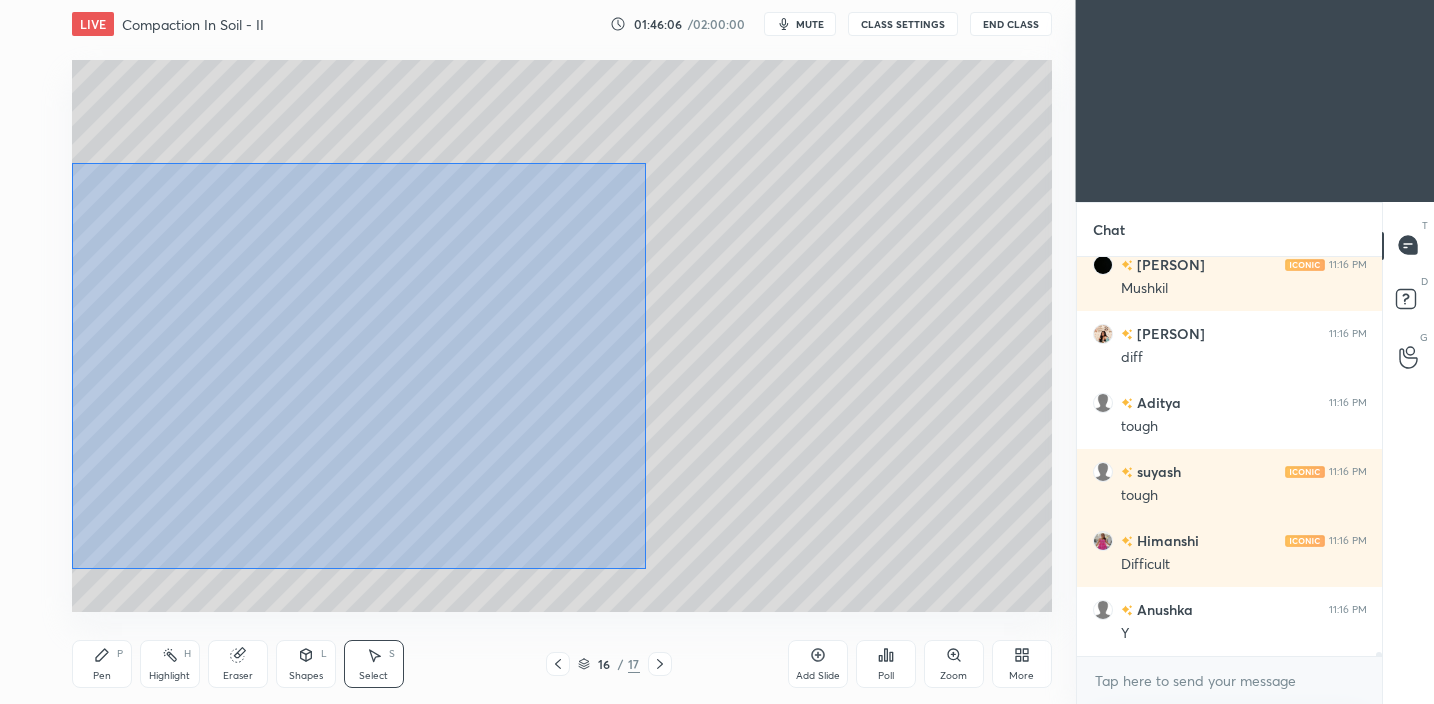 drag, startPoint x: 72, startPoint y: 162, endPoint x: 652, endPoint y: 553, distance: 699.48627 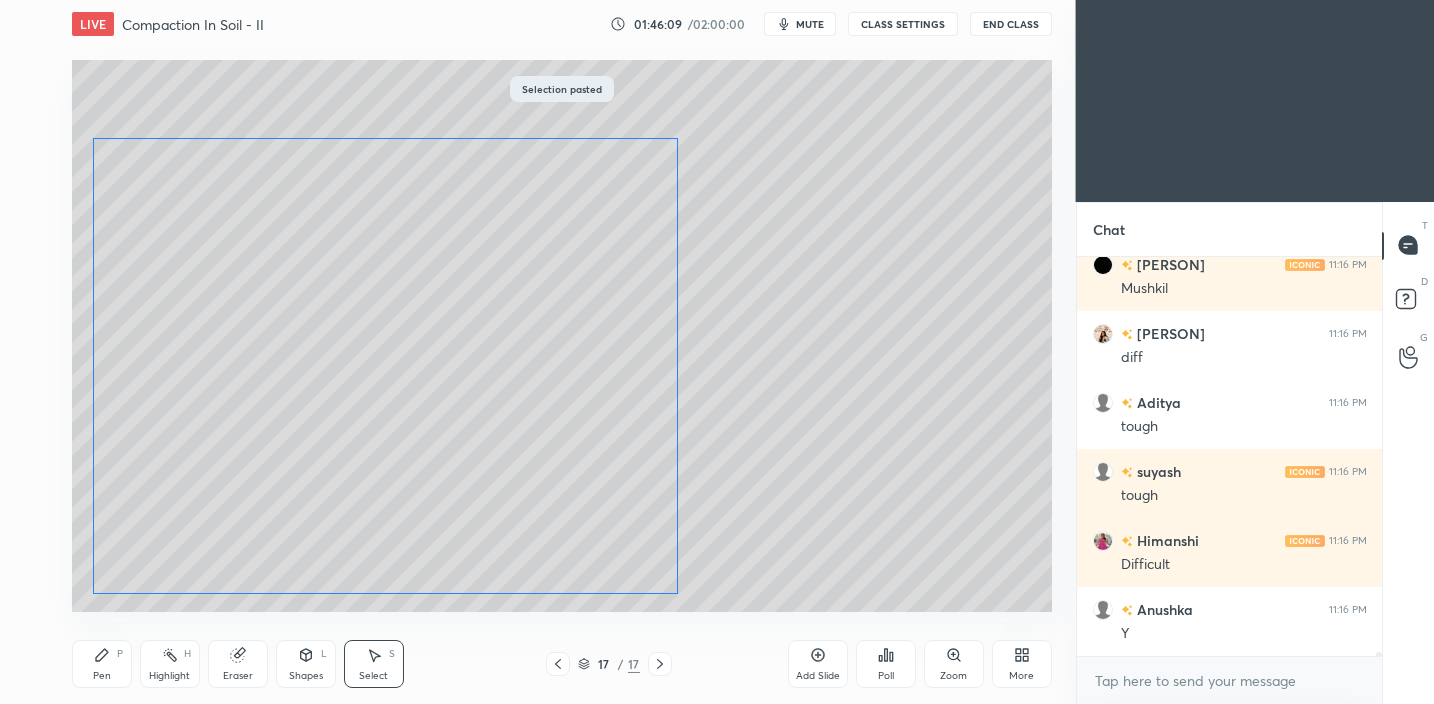 drag, startPoint x: 469, startPoint y: 466, endPoint x: 763, endPoint y: 437, distance: 295.42682 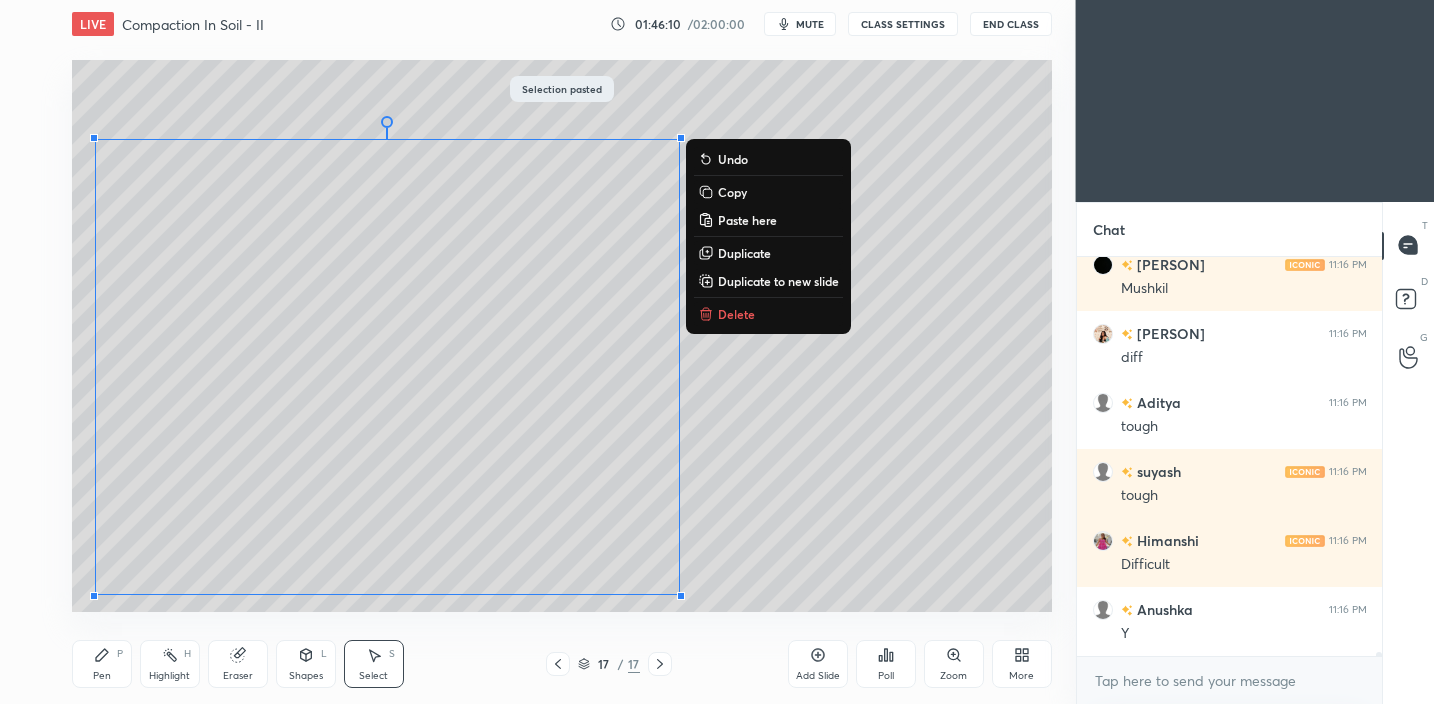 click on "0 ° Undo Copy Paste here Duplicate Duplicate to new slide Delete" at bounding box center (562, 335) 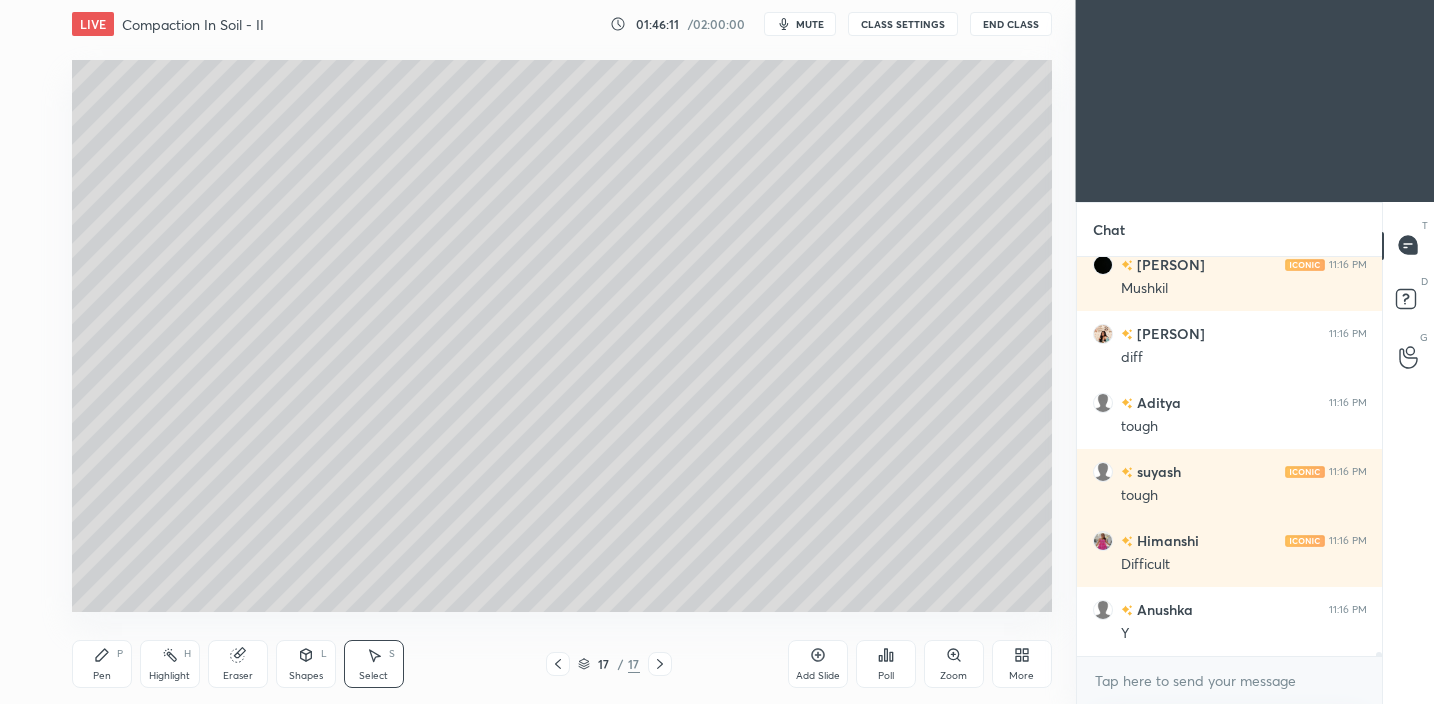 drag, startPoint x: 236, startPoint y: 660, endPoint x: 250, endPoint y: 633, distance: 30.413813 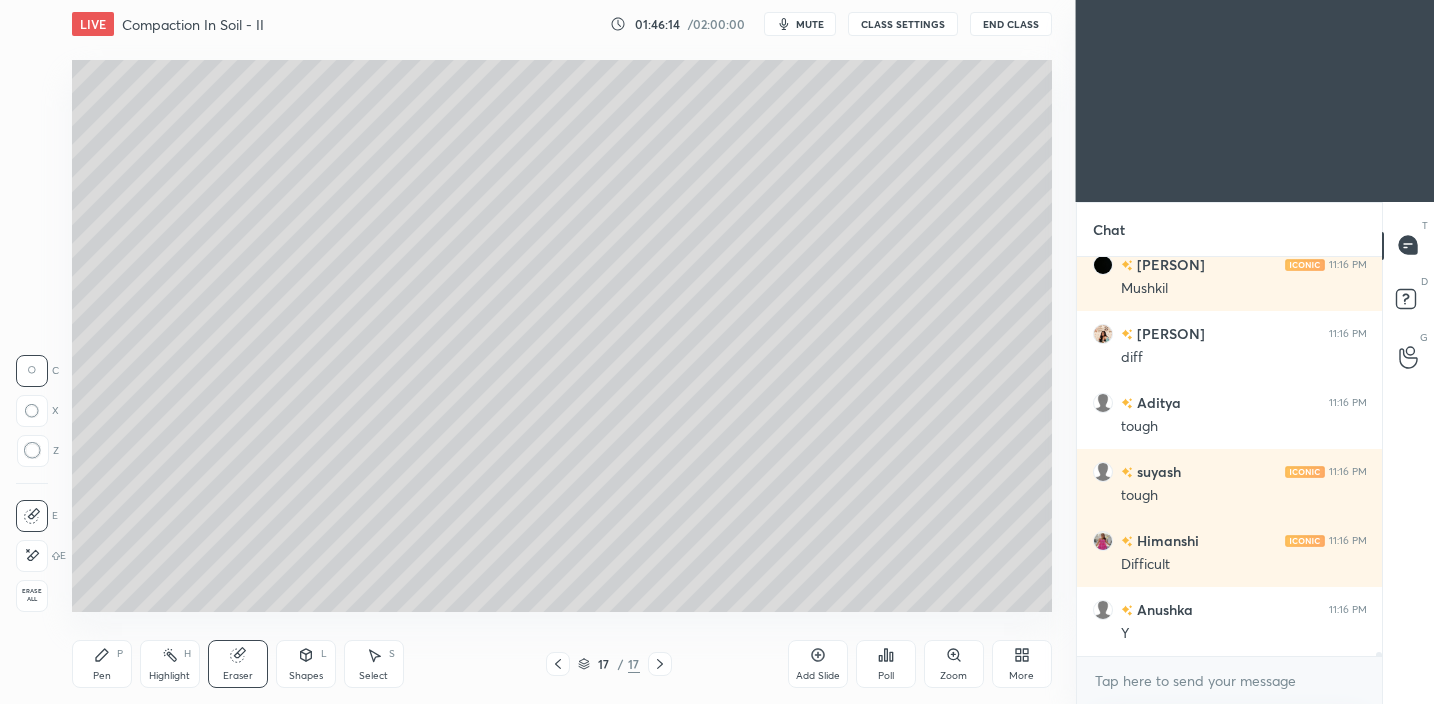 click 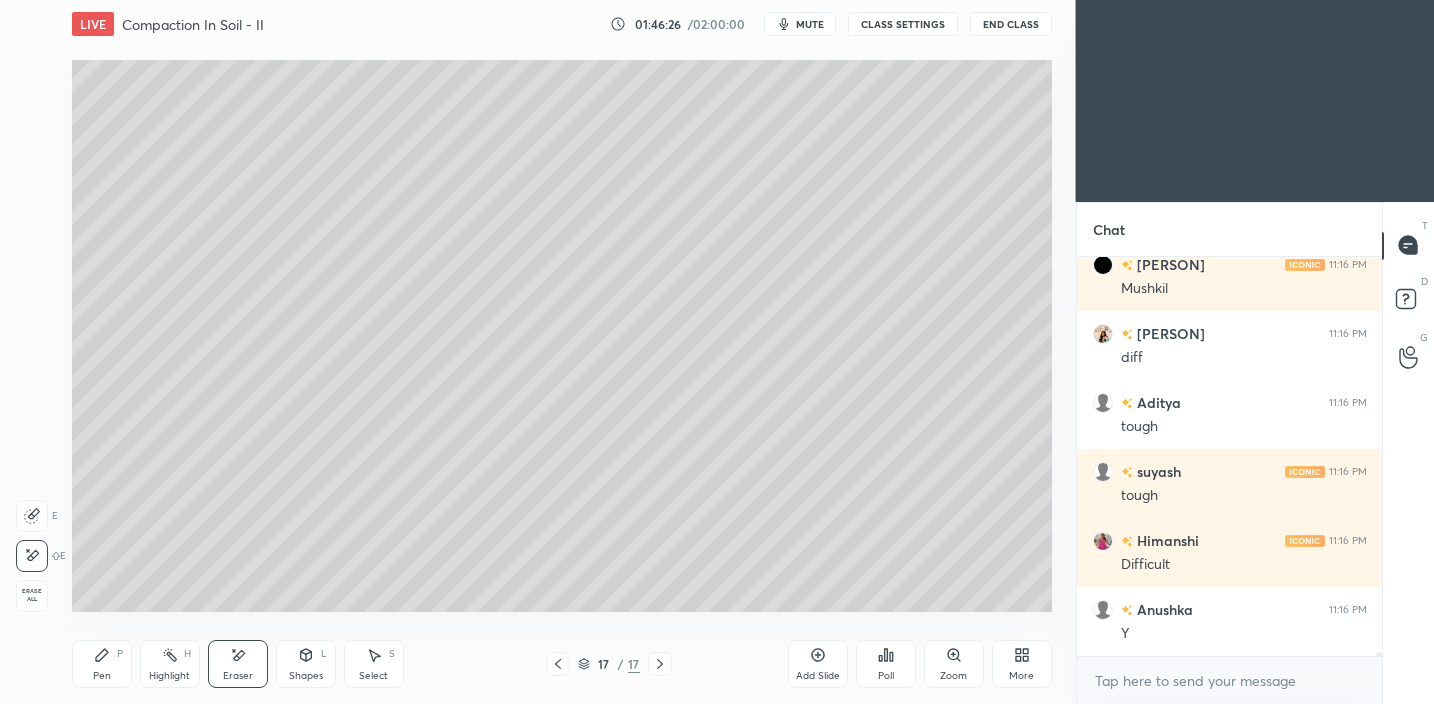 drag, startPoint x: 105, startPoint y: 668, endPoint x: 124, endPoint y: 632, distance: 40.706264 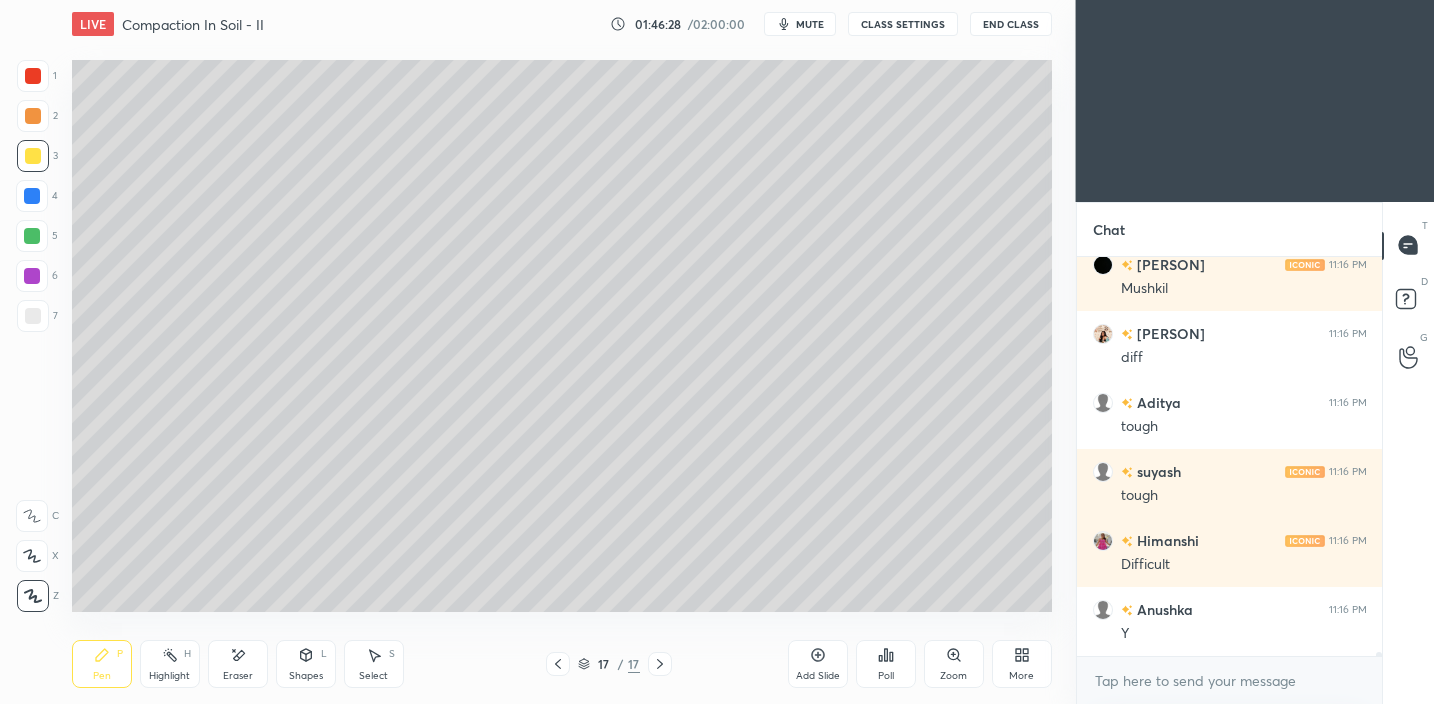 drag, startPoint x: 35, startPoint y: 315, endPoint x: 58, endPoint y: 305, distance: 25.079872 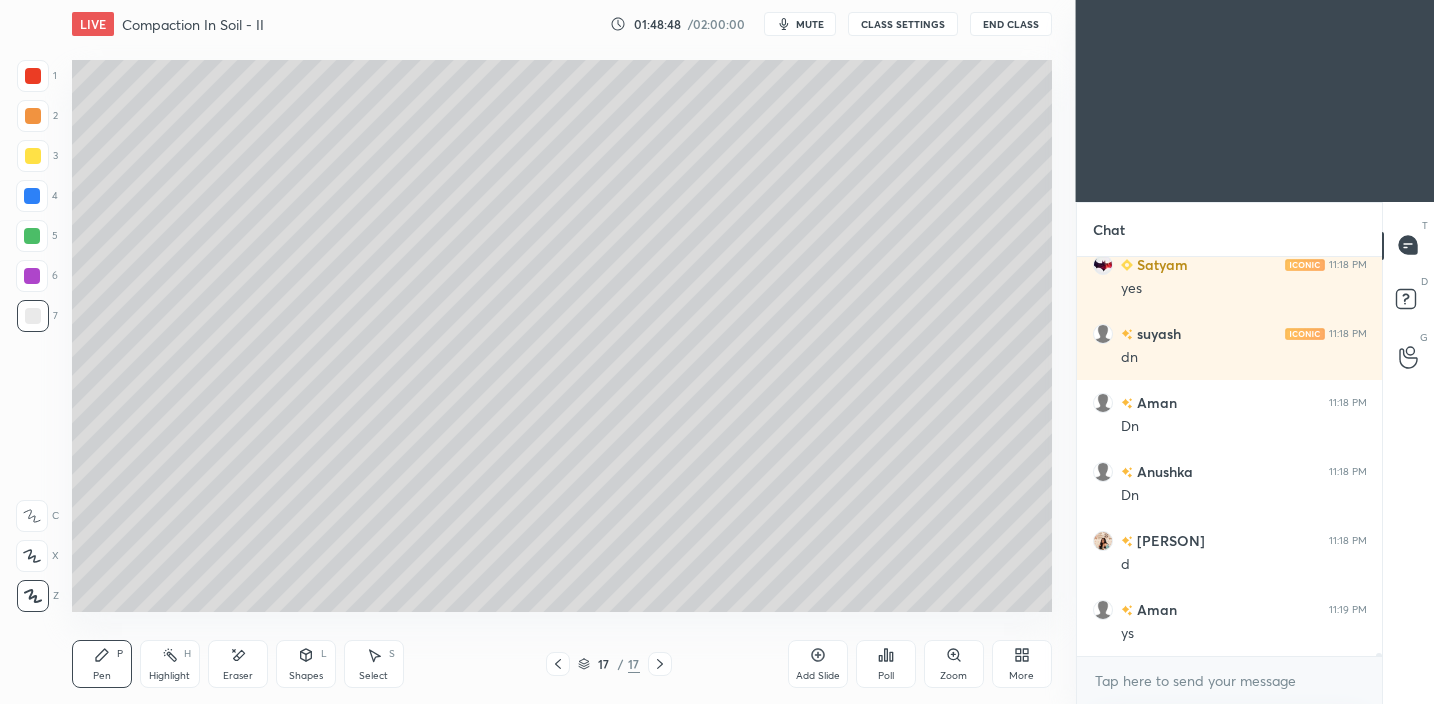 scroll, scrollTop: 46066, scrollLeft: 0, axis: vertical 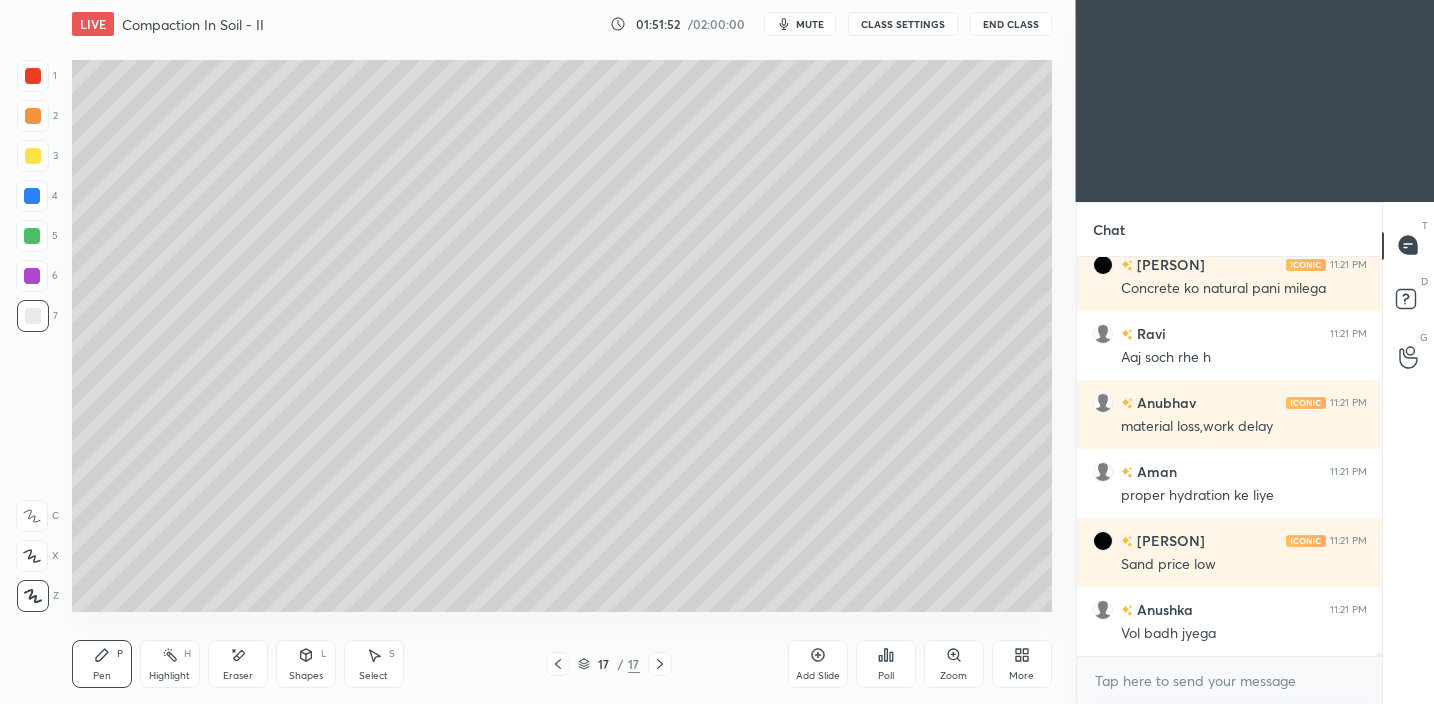 click on "Add Slide" at bounding box center [818, 664] 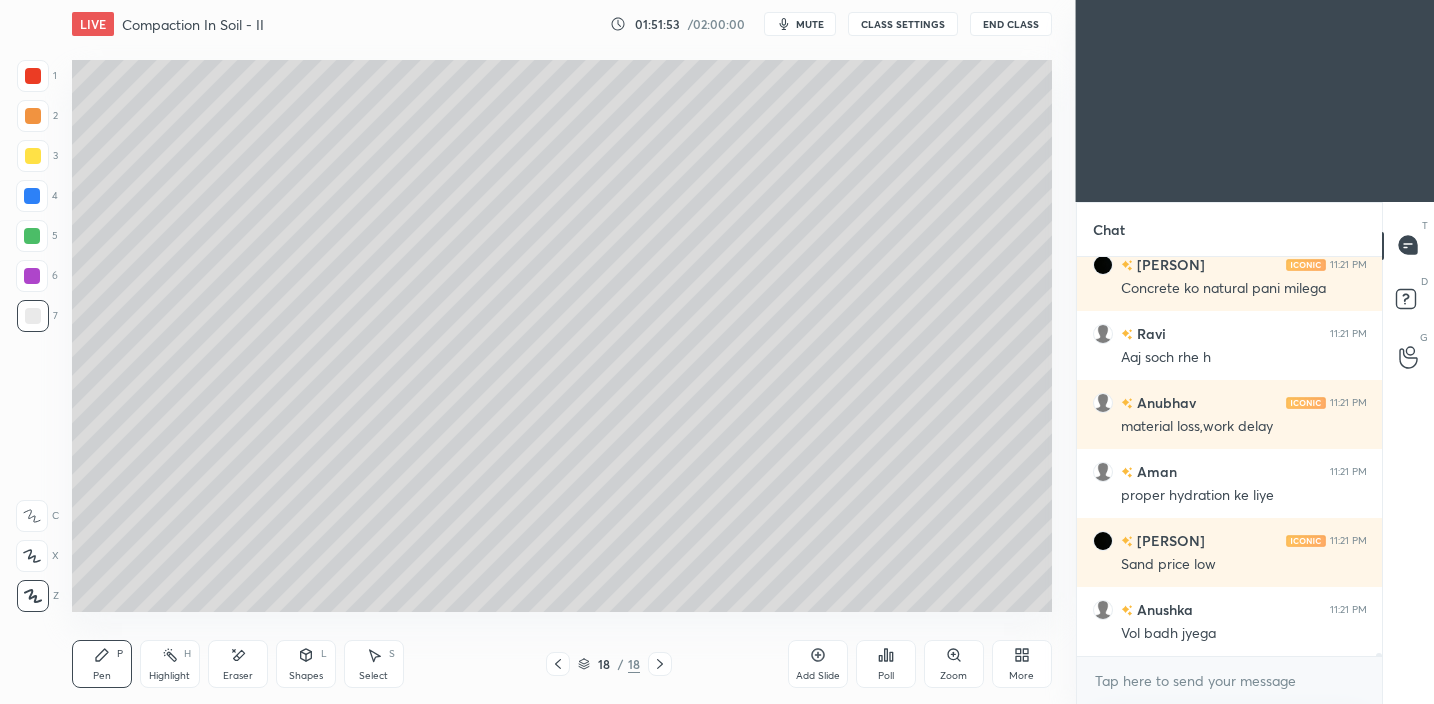 drag, startPoint x: 34, startPoint y: 328, endPoint x: 65, endPoint y: 312, distance: 34.88553 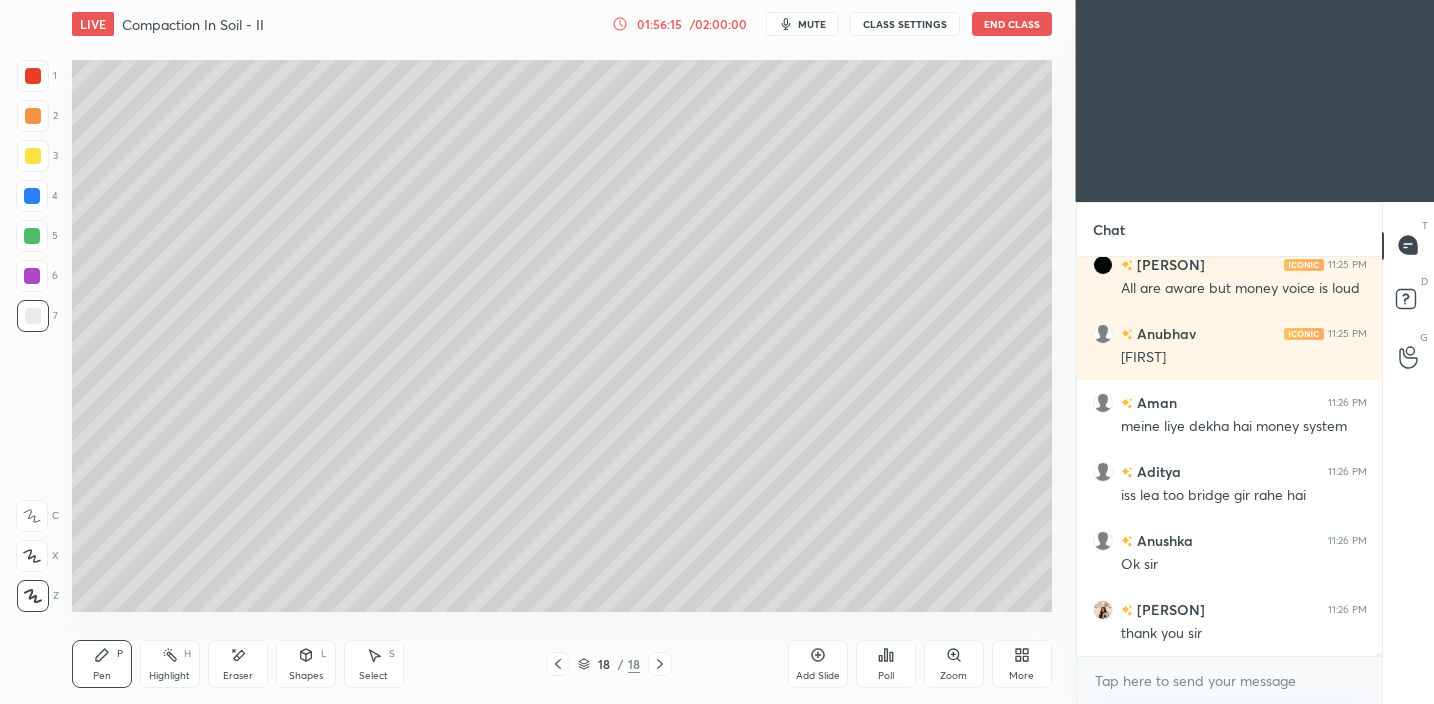 scroll, scrollTop: 49625, scrollLeft: 0, axis: vertical 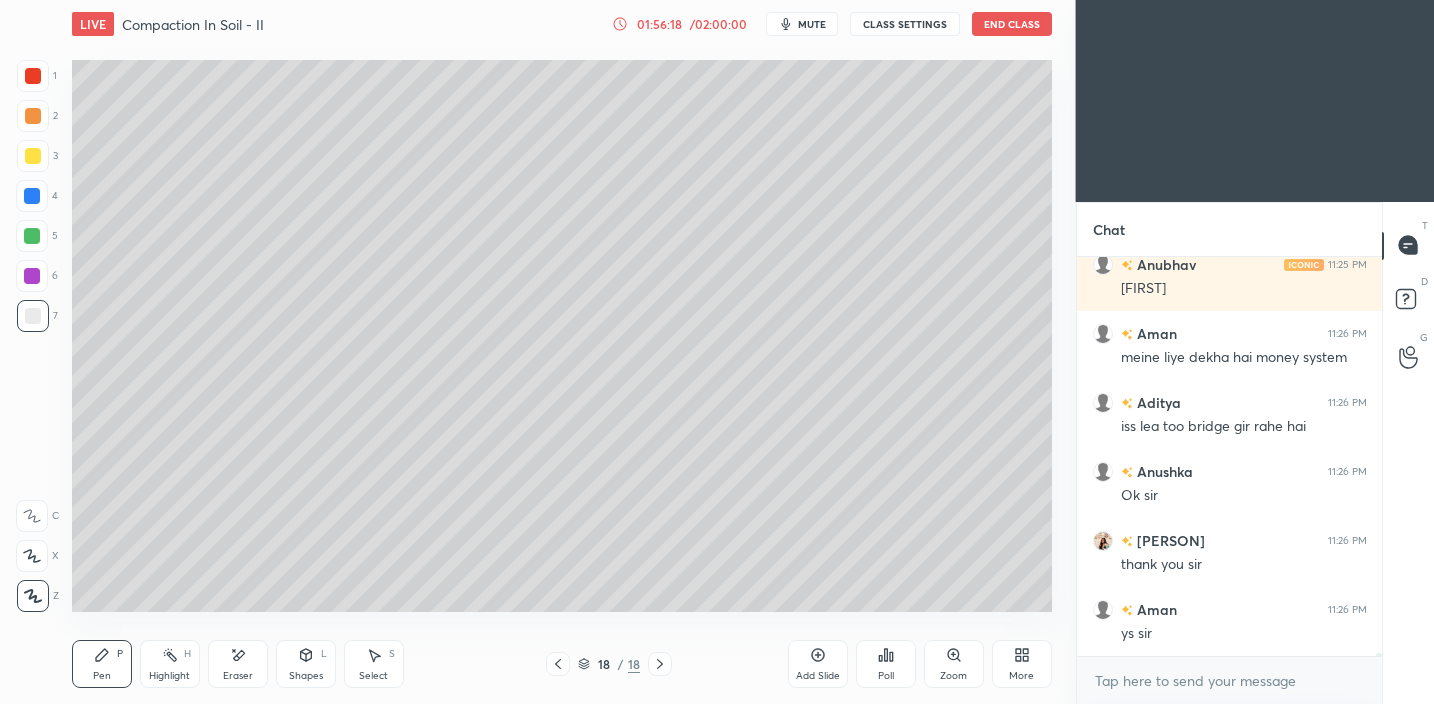 click on "End Class" at bounding box center (1012, 24) 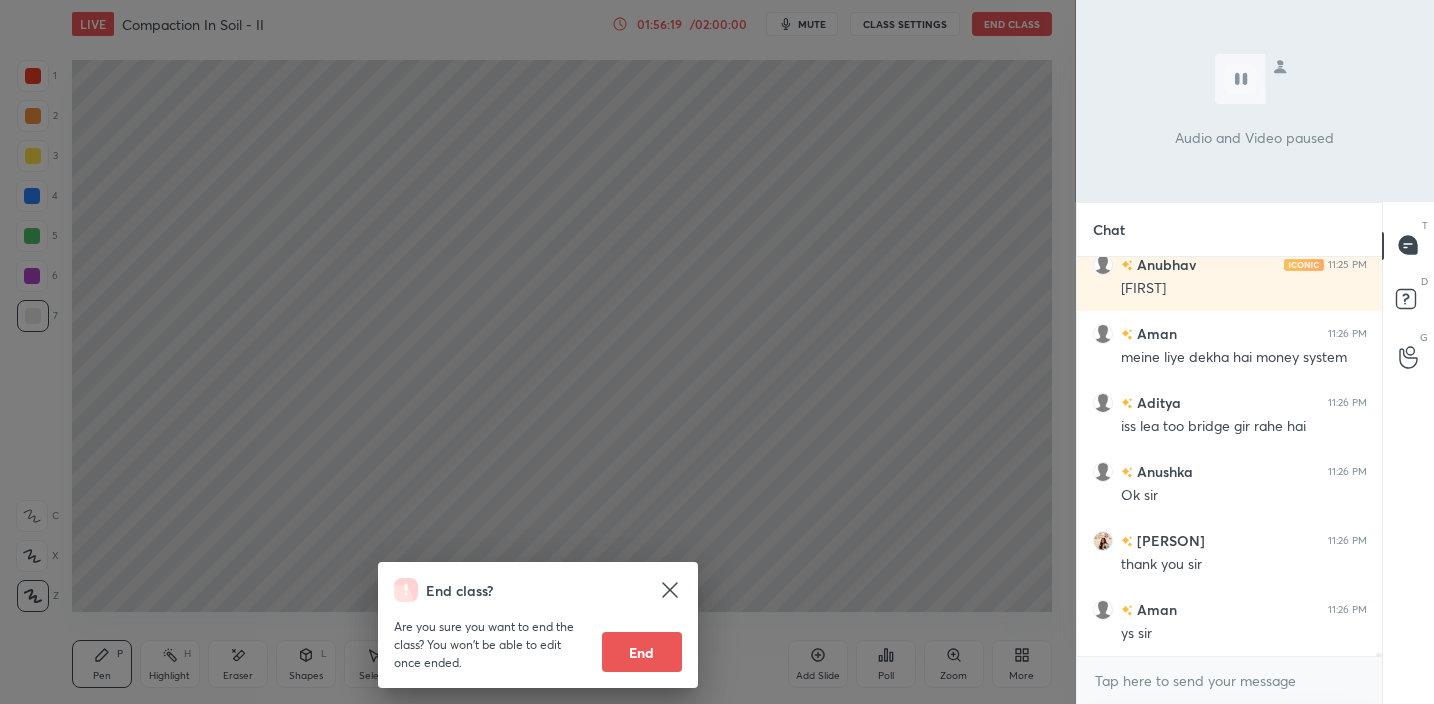 scroll, scrollTop: 49694, scrollLeft: 0, axis: vertical 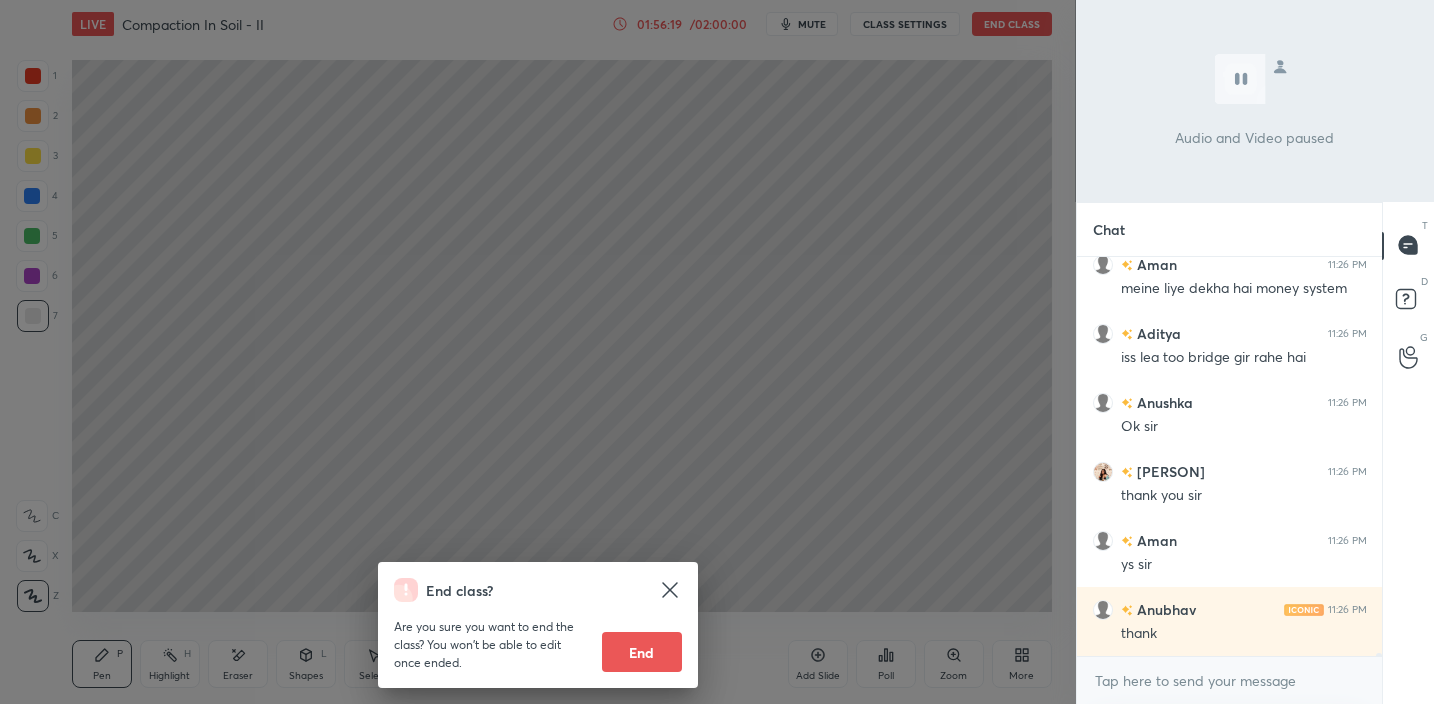 click on "End" at bounding box center [642, 652] 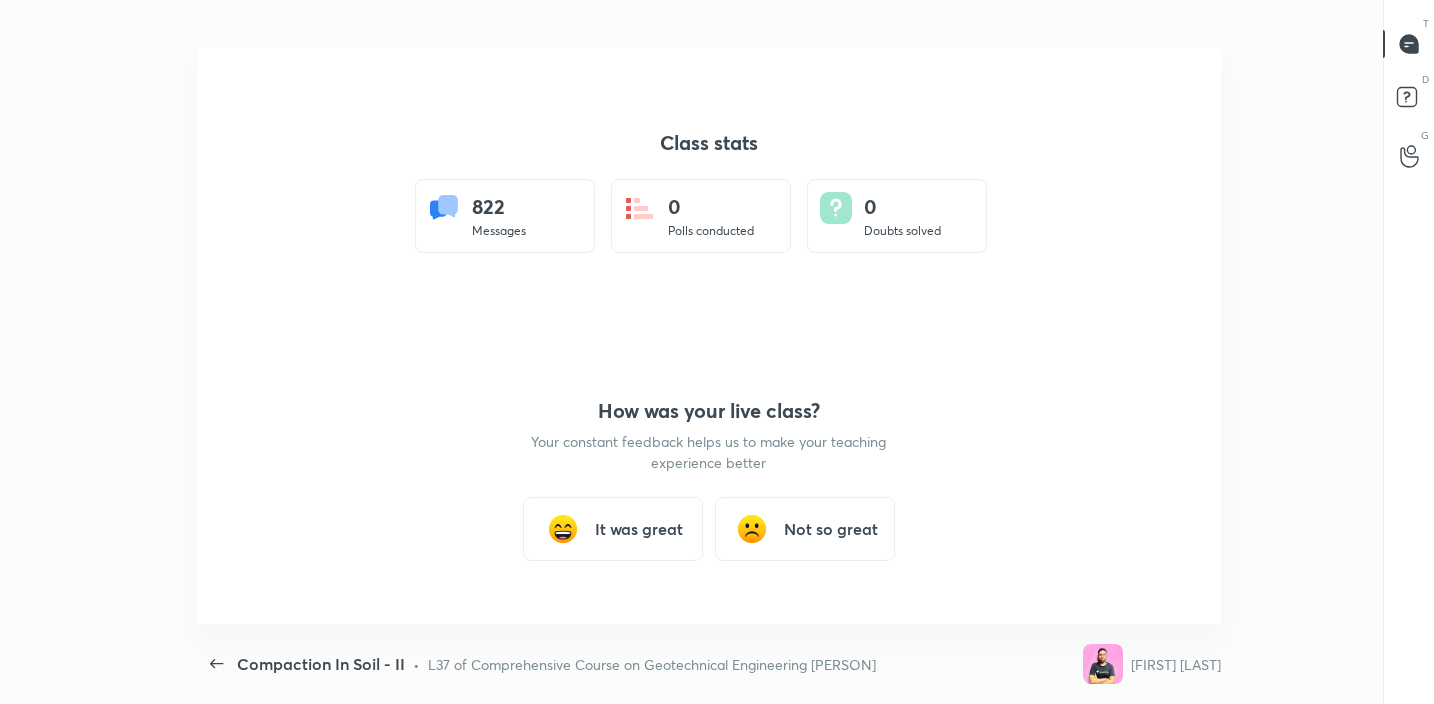 scroll, scrollTop: 99424, scrollLeft: 98911, axis: both 